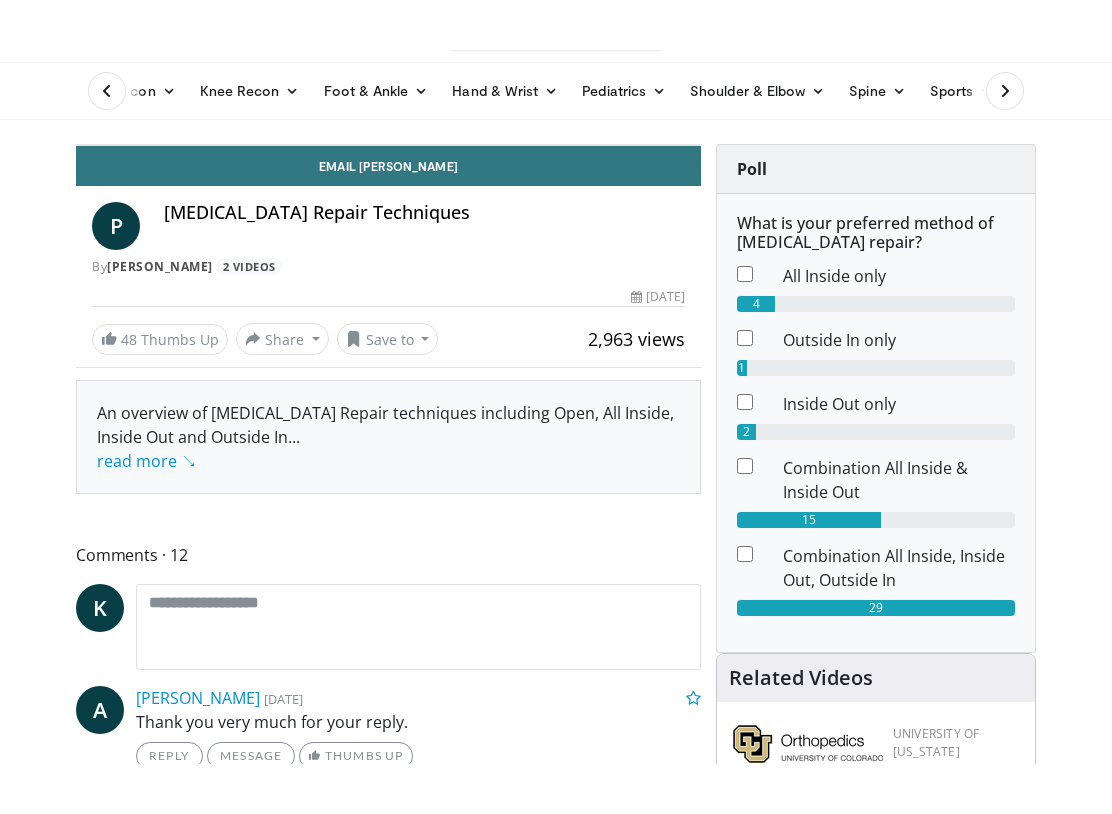 scroll, scrollTop: 20, scrollLeft: 0, axis: vertical 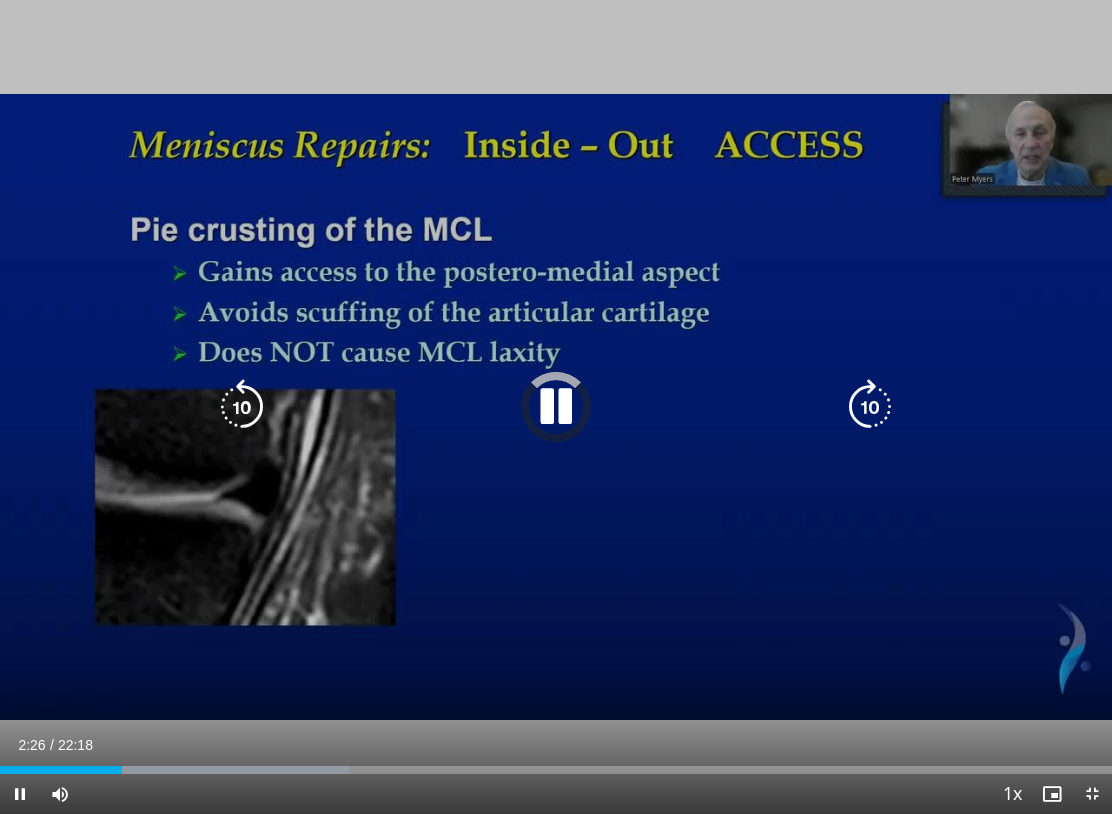 click on "Loaded :  31.37%" at bounding box center (556, 764) 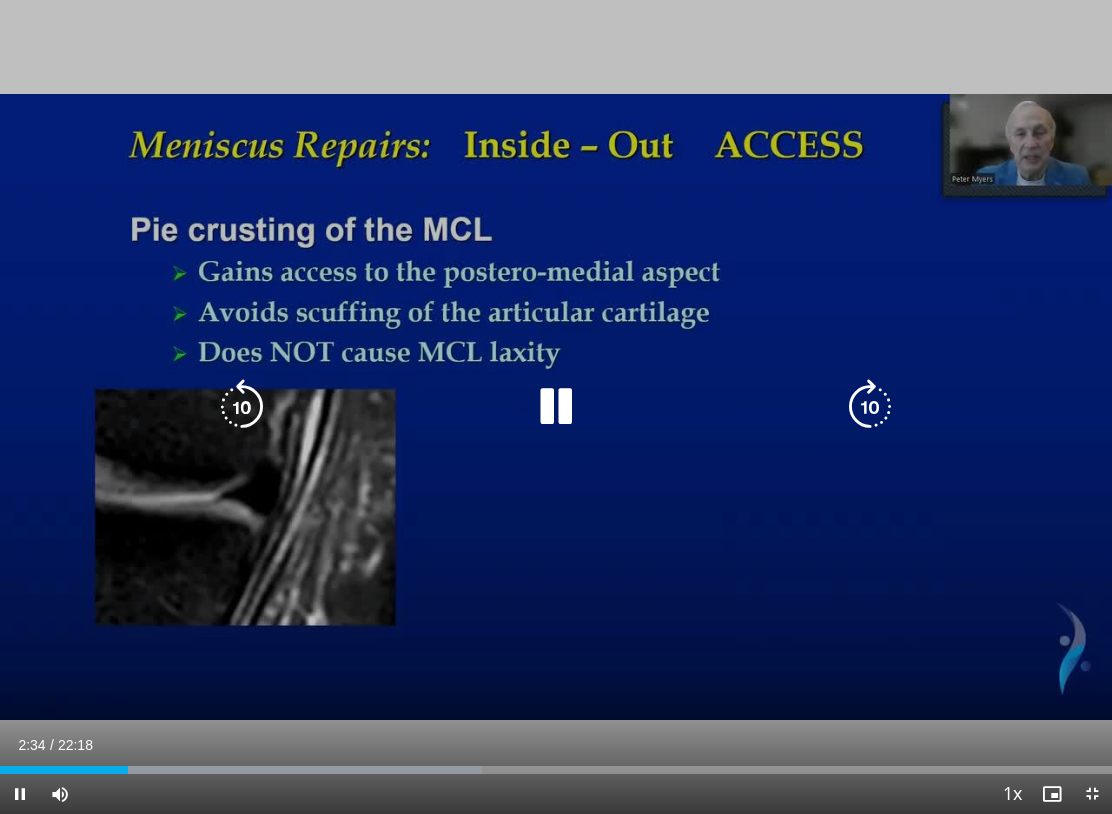 click at bounding box center [242, 407] 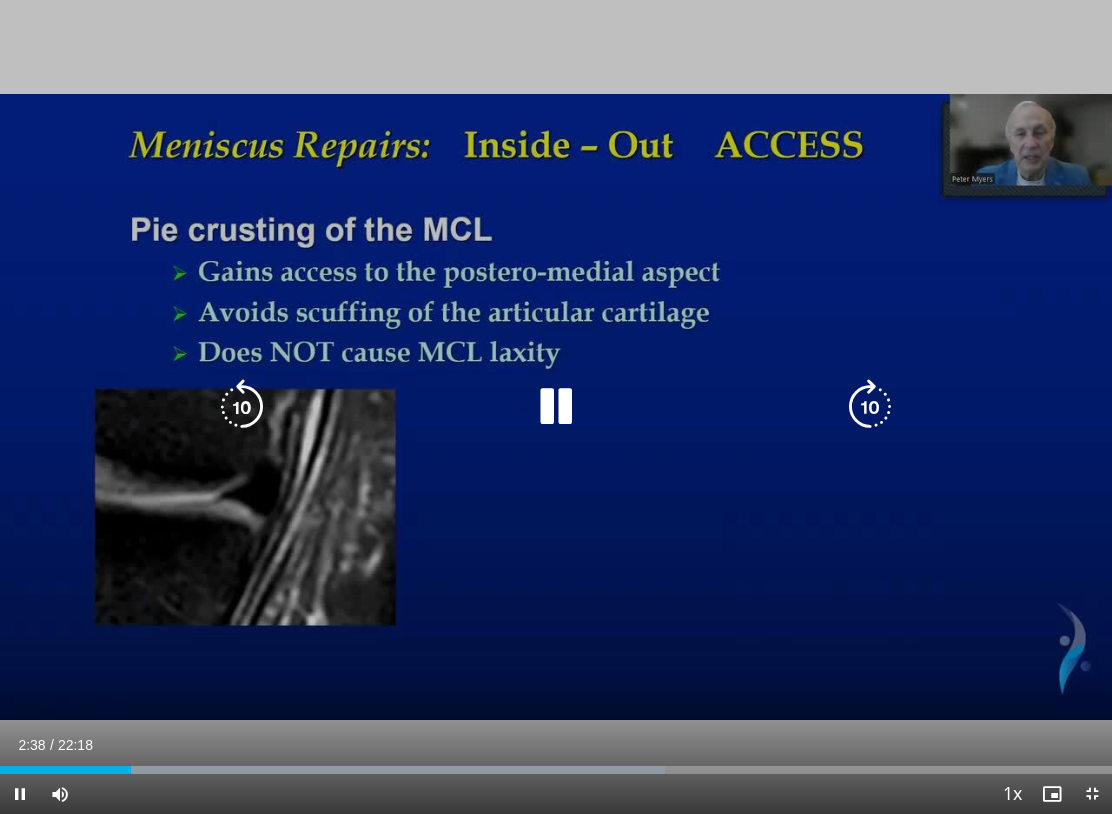 click on "10 seconds
Tap to unmute" at bounding box center (556, 407) 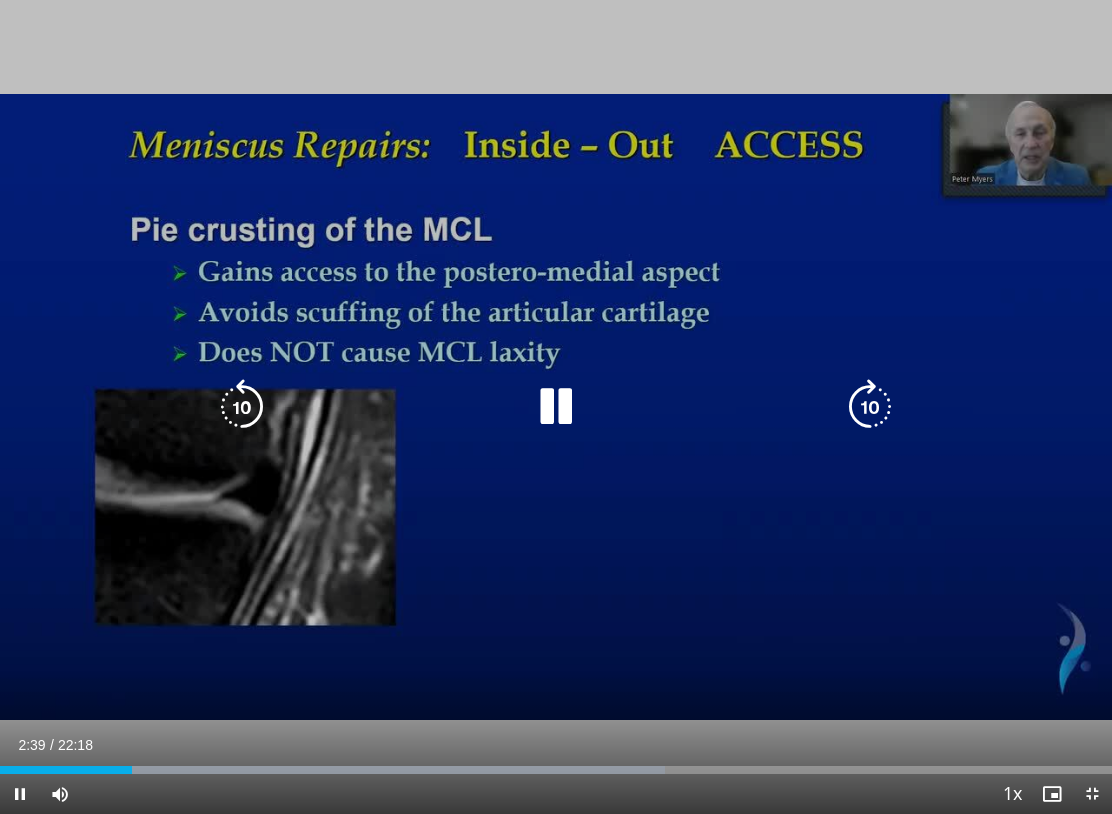 click on "10 seconds
Tap to unmute" at bounding box center [556, 407] 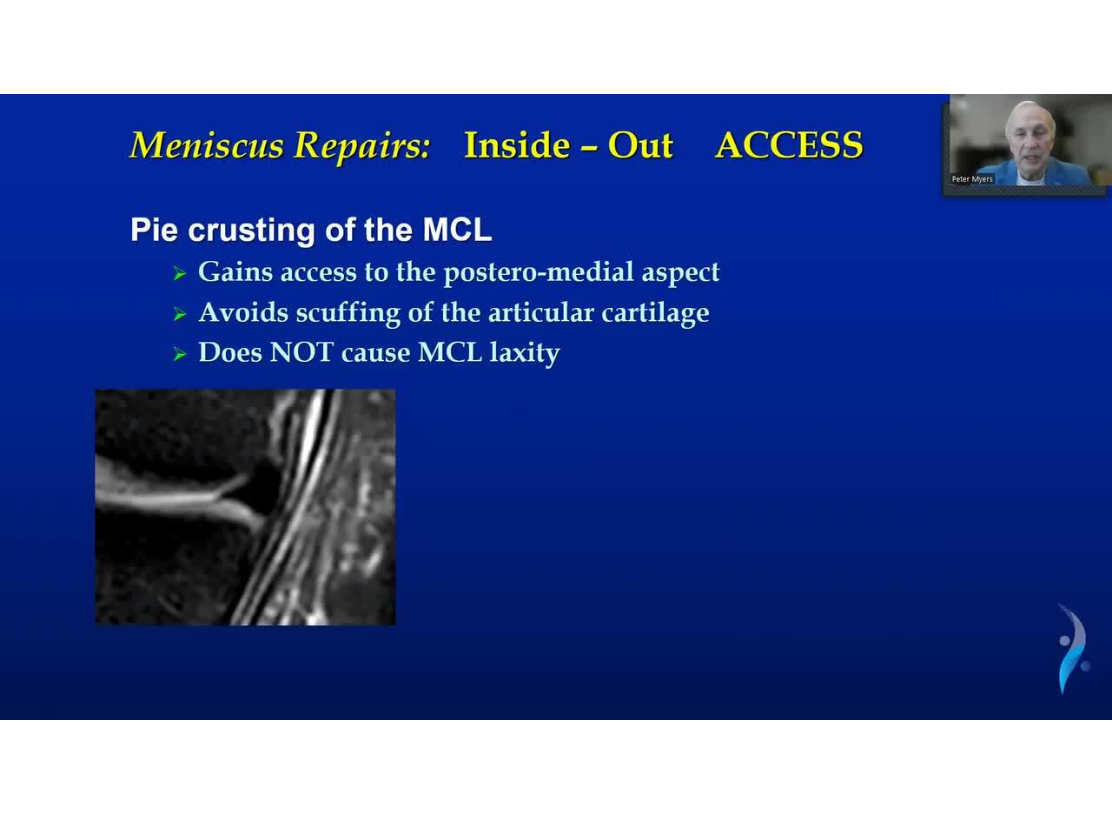 click at bounding box center [870, 407] 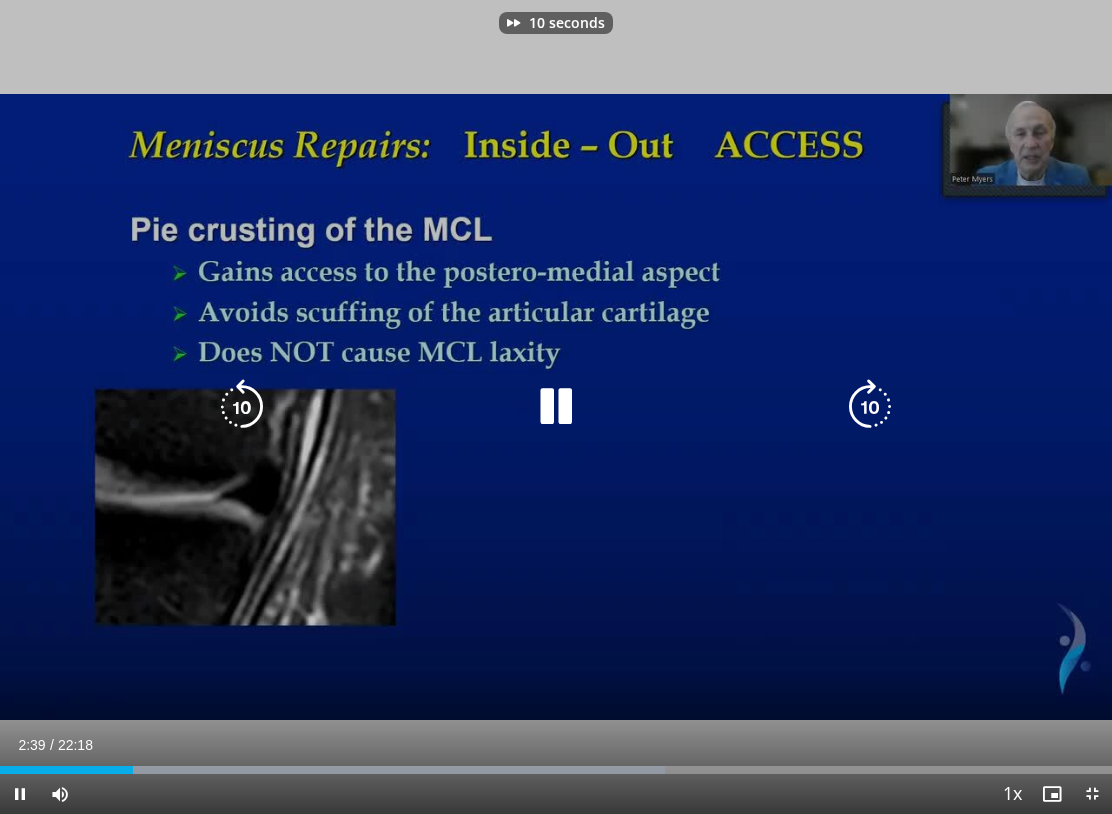 click at bounding box center (870, 407) 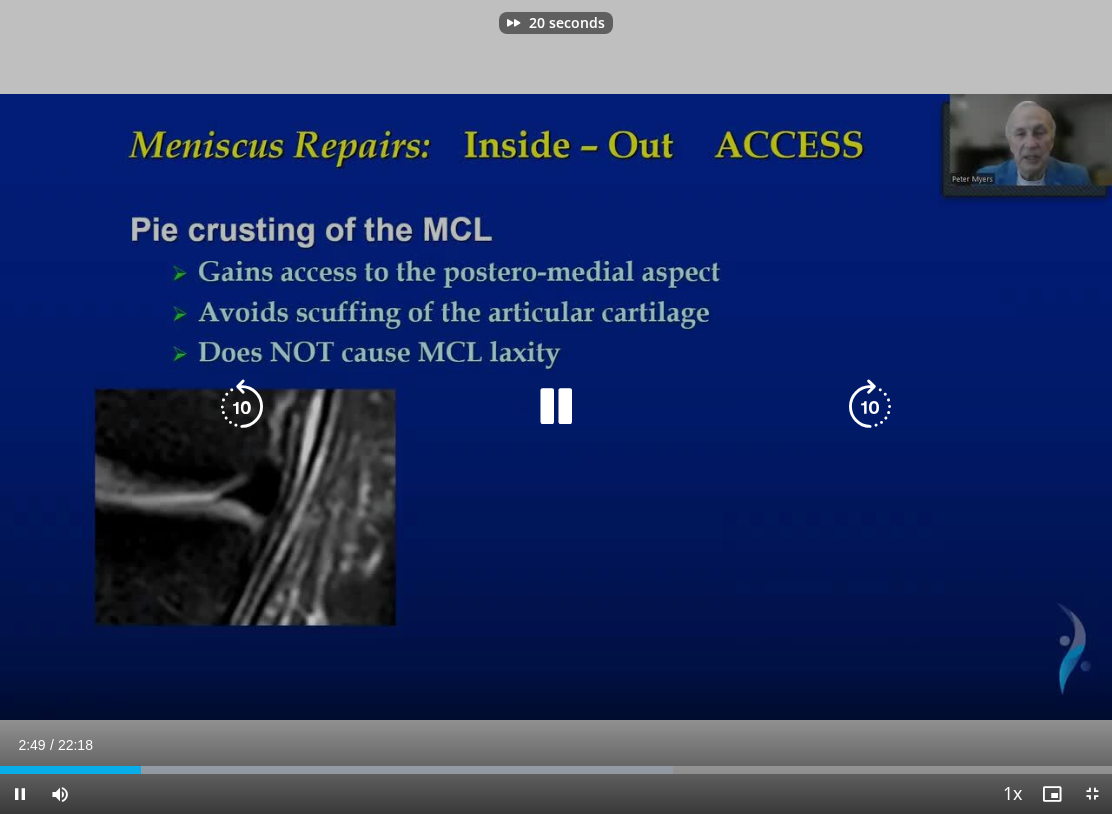 click at bounding box center (870, 407) 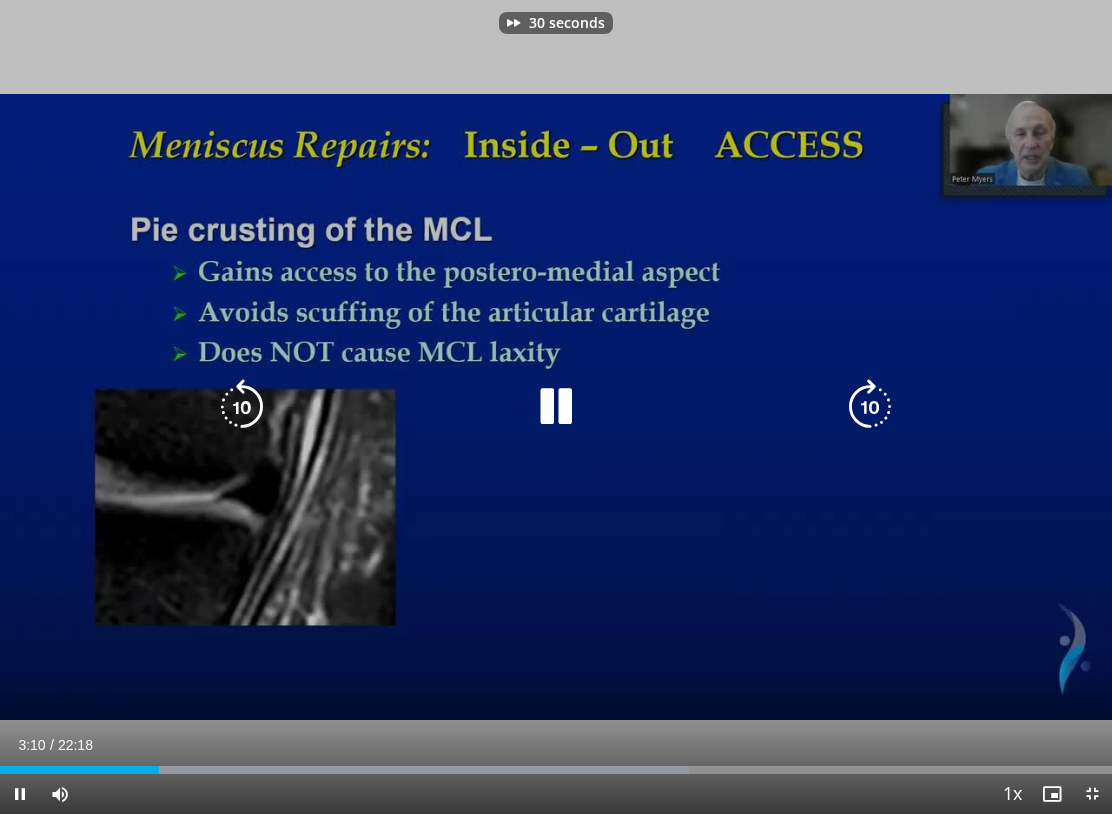 click at bounding box center (870, 407) 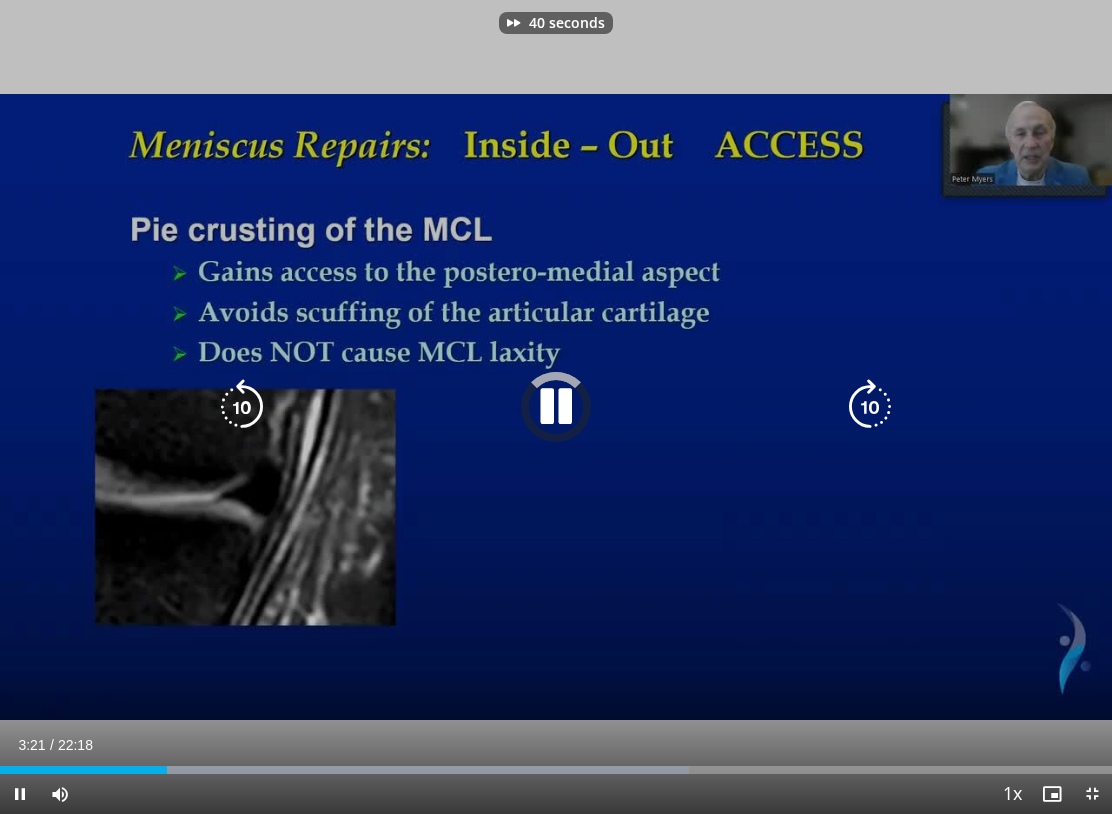 click at bounding box center [870, 407] 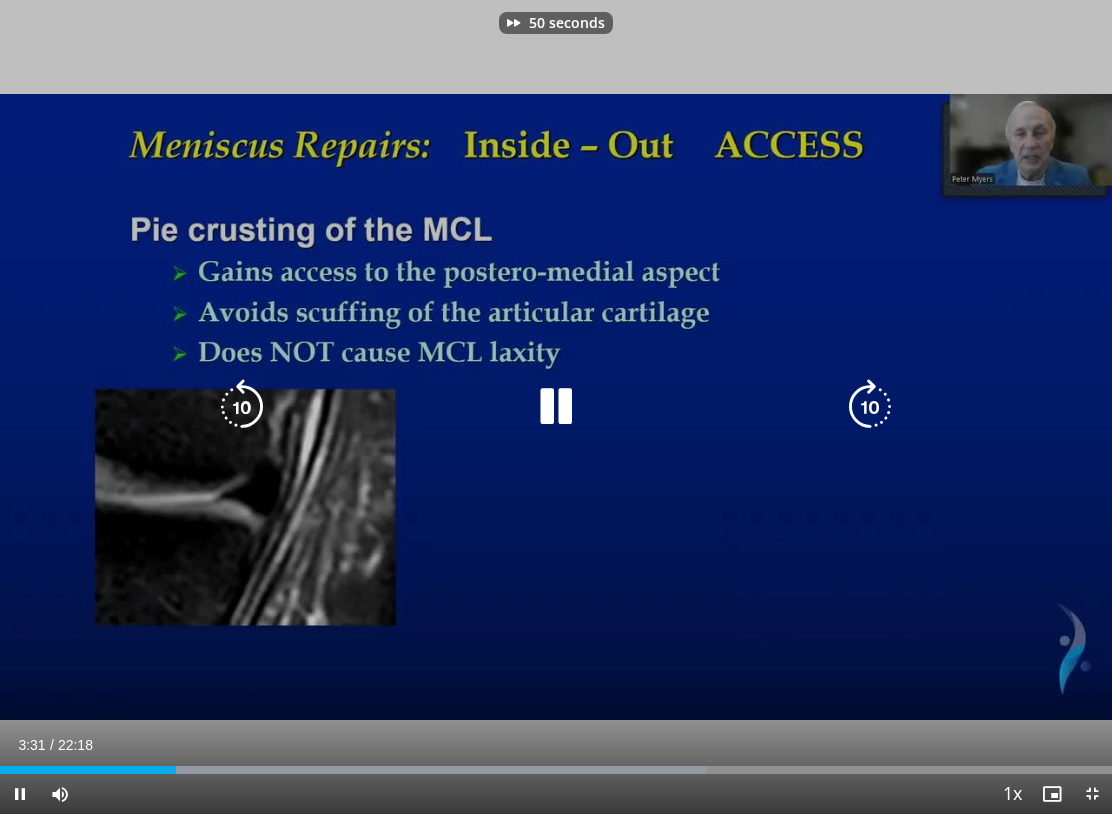 click at bounding box center (870, 407) 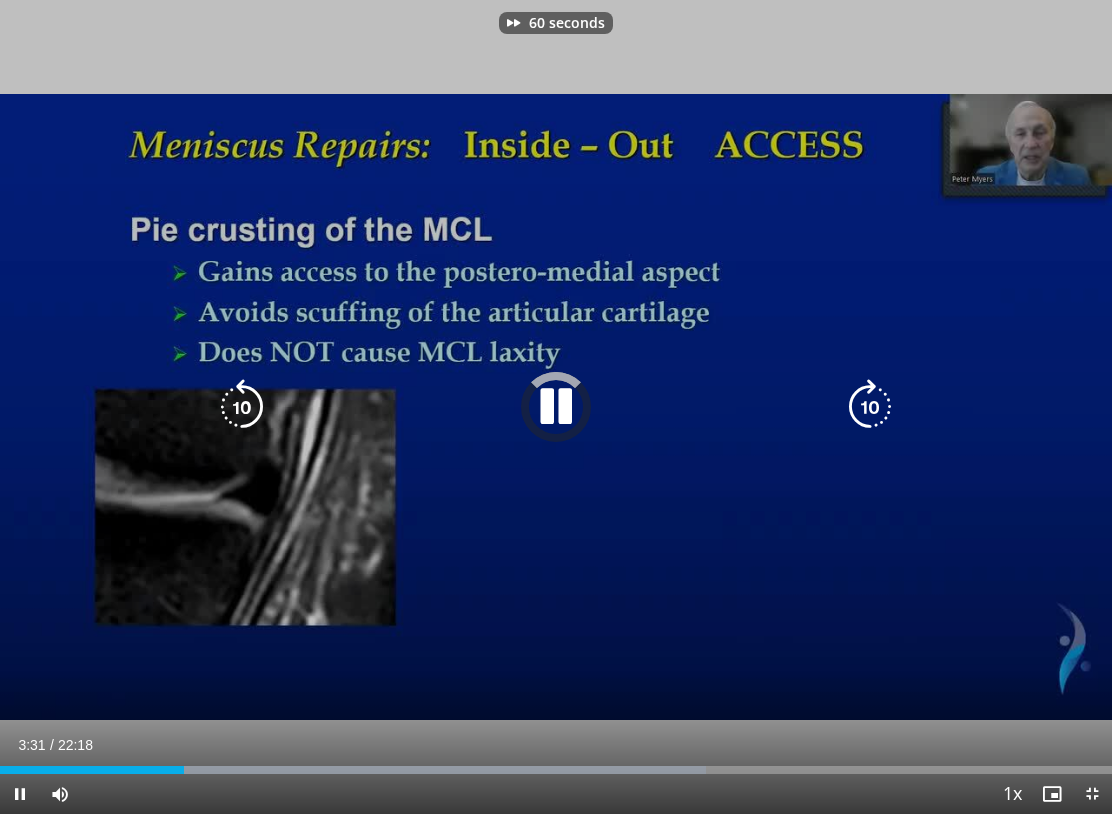 click at bounding box center (870, 407) 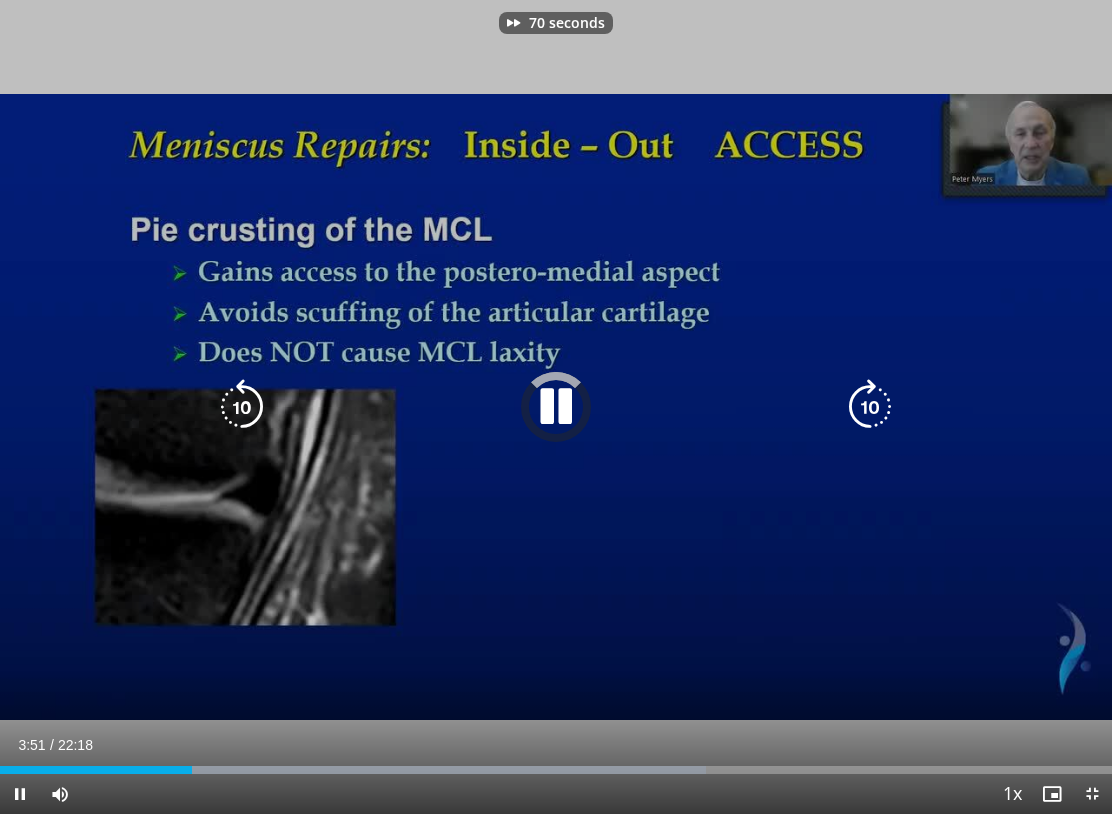 click at bounding box center [870, 407] 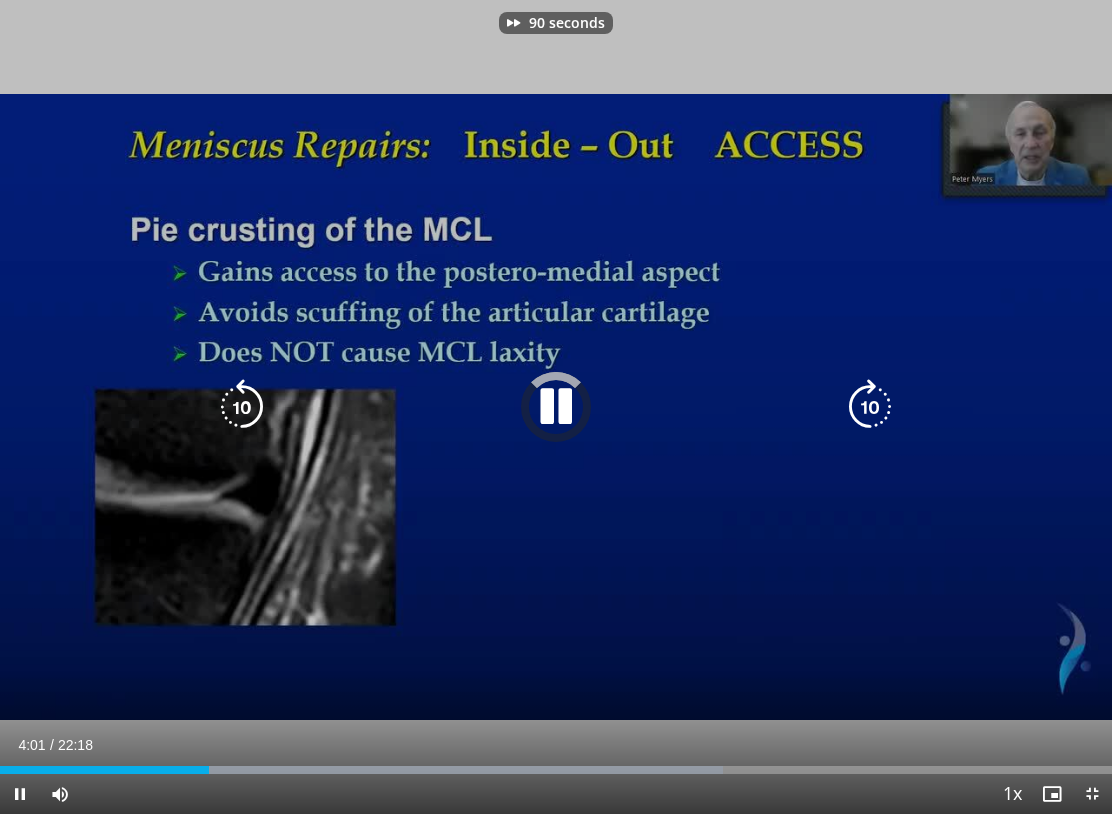click at bounding box center [870, 407] 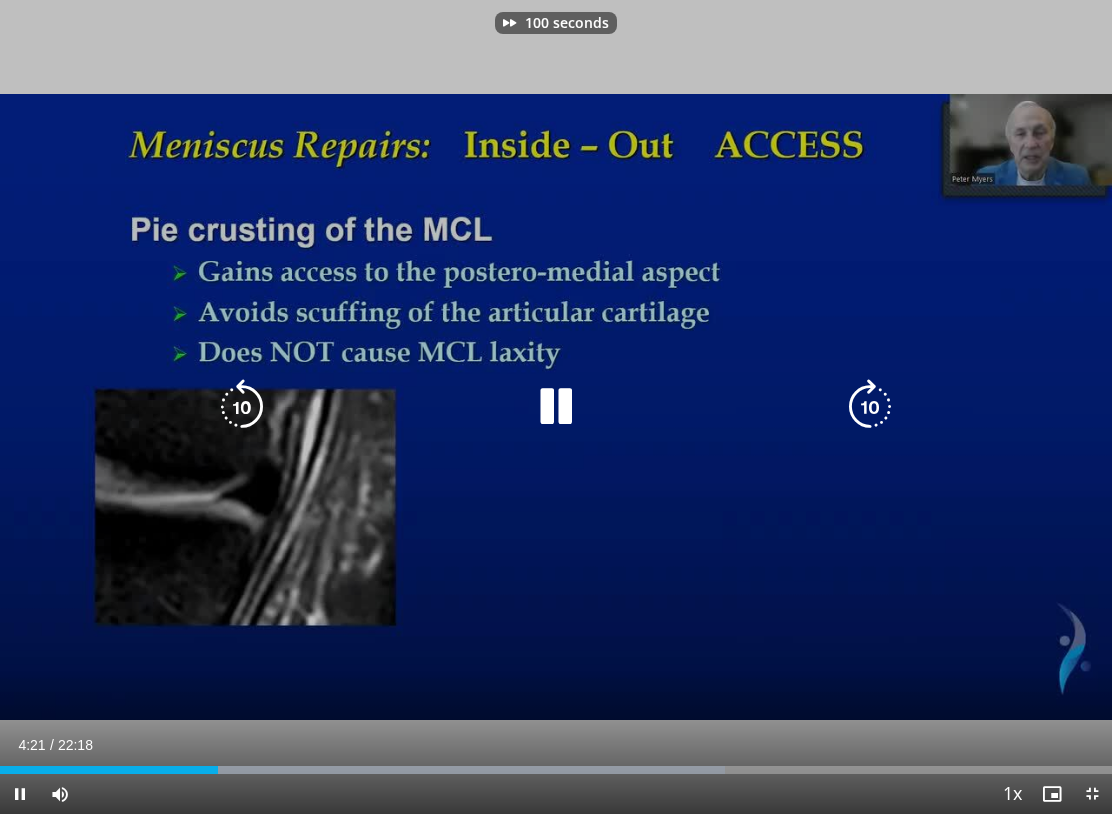 click at bounding box center (870, 407) 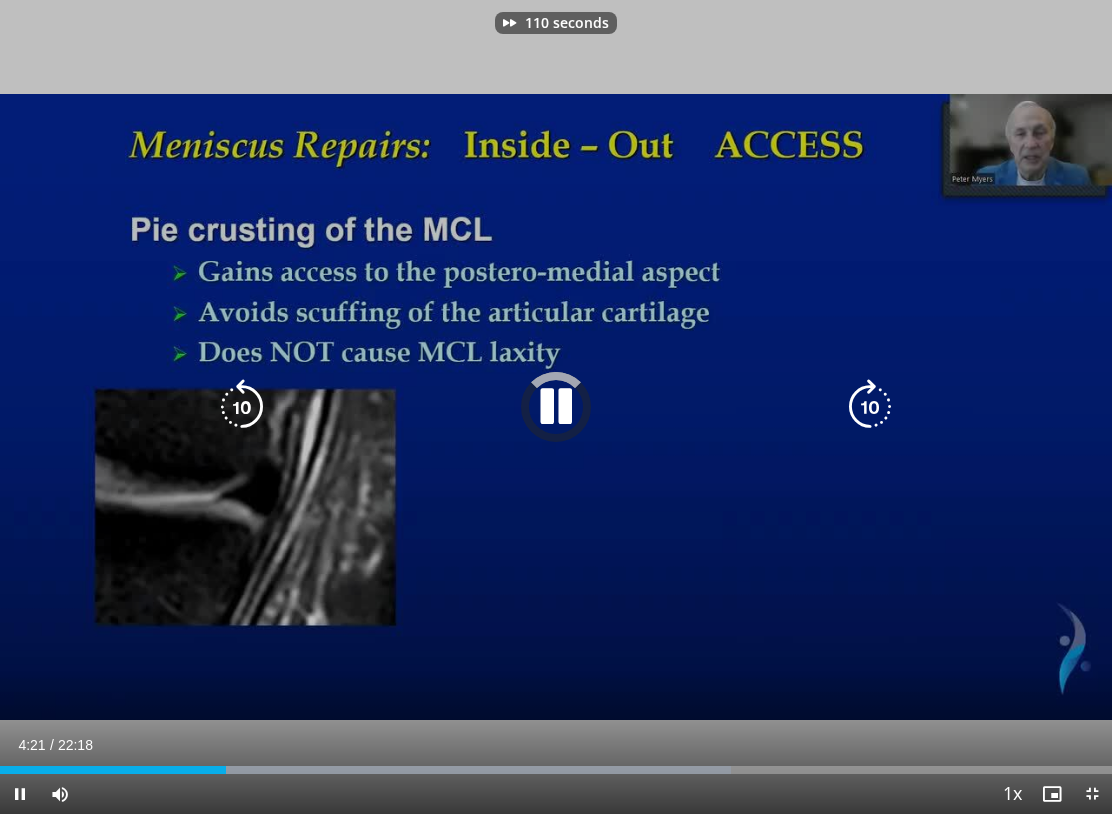 click at bounding box center [870, 407] 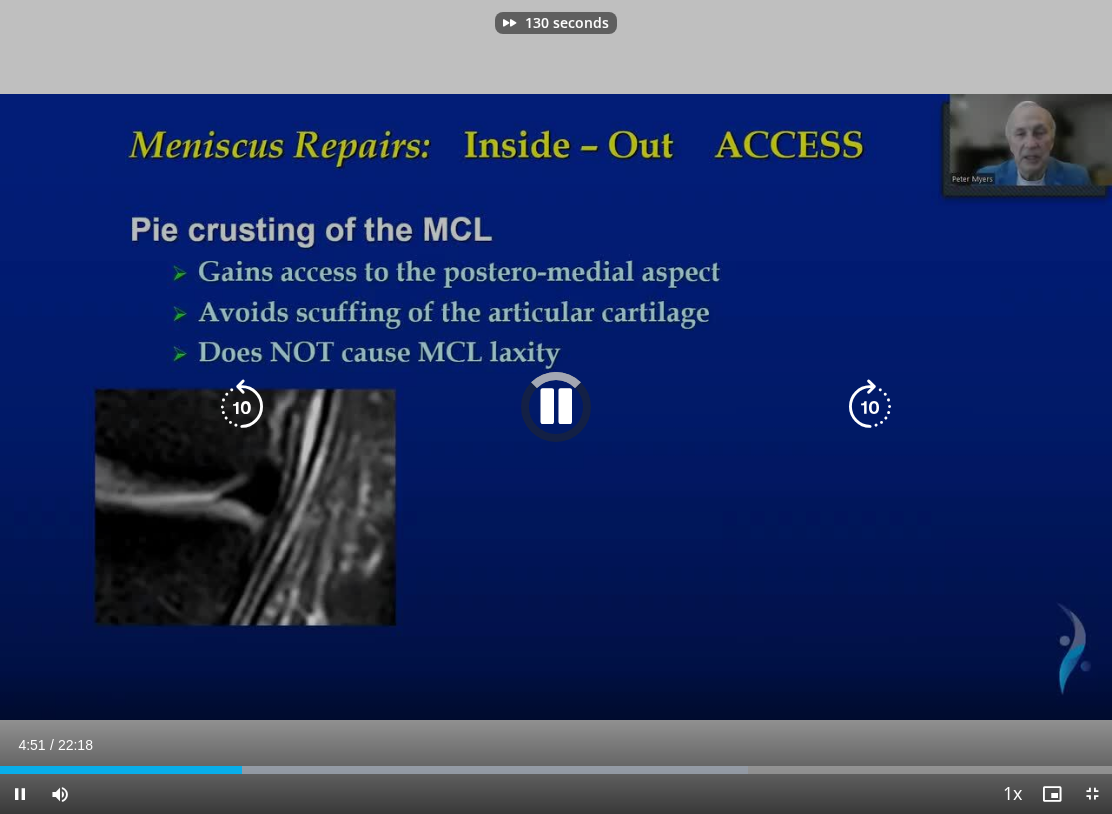 click at bounding box center (870, 407) 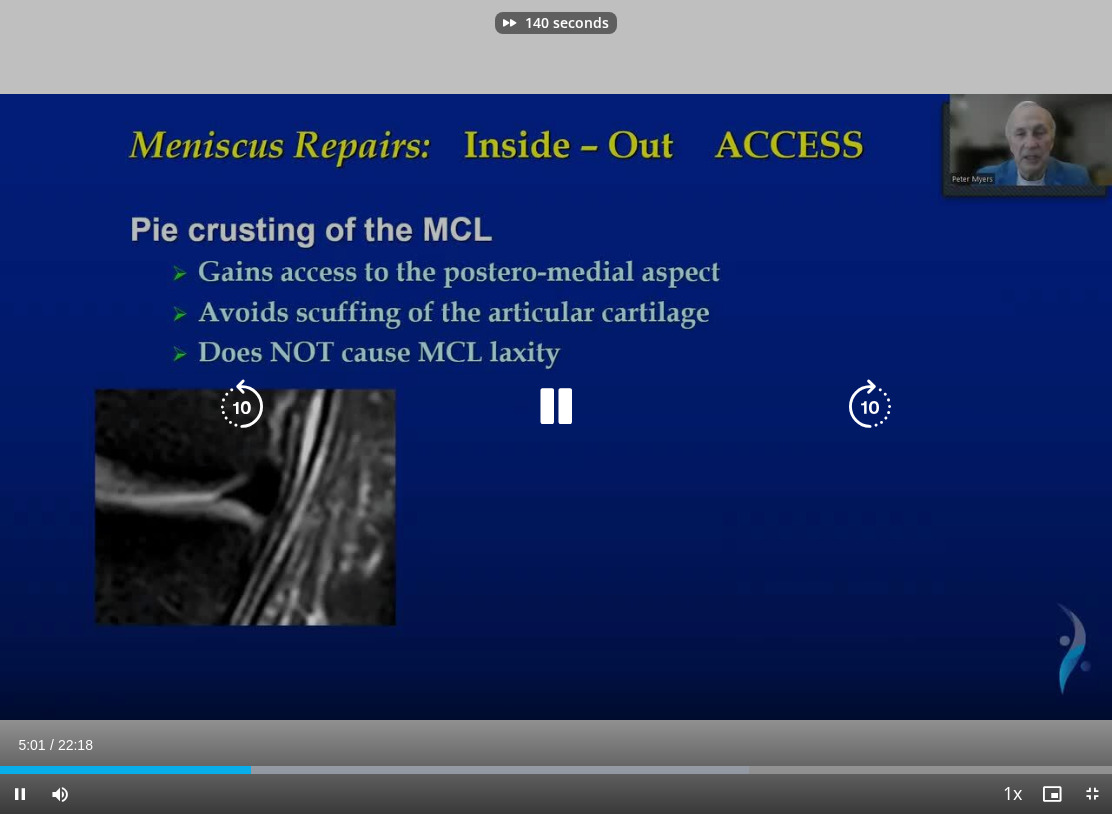 click at bounding box center (870, 407) 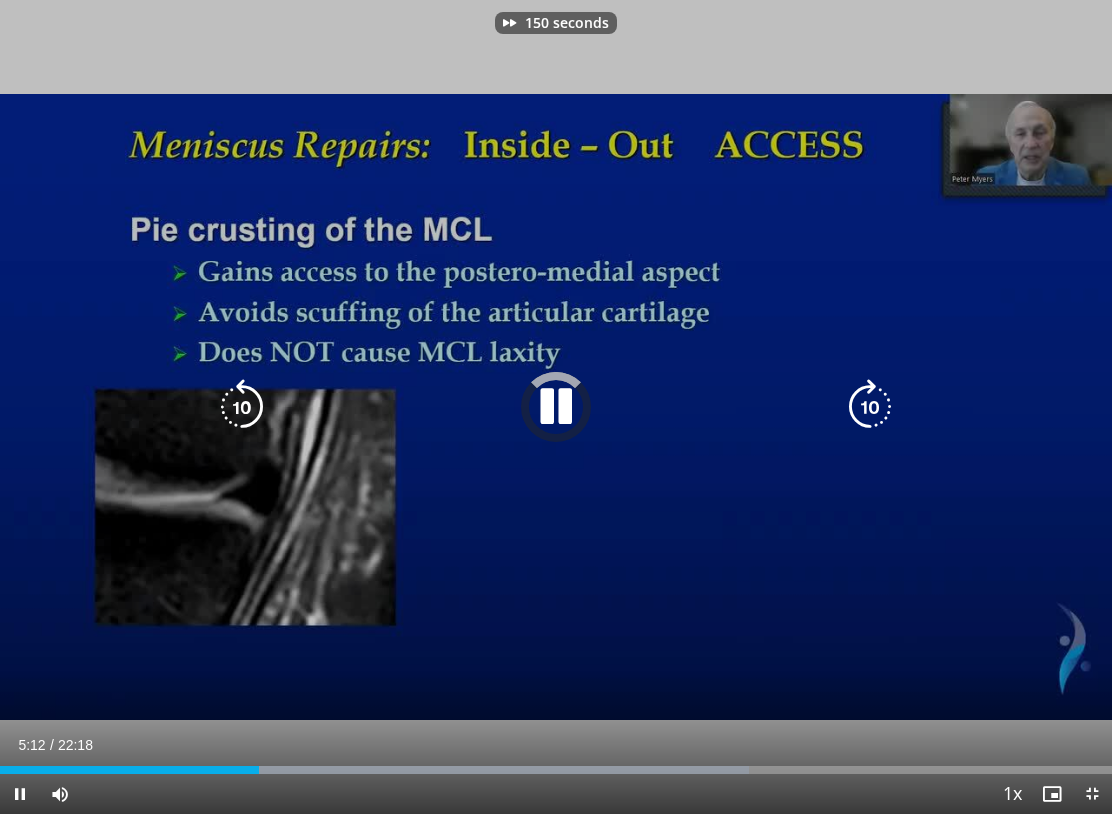 click at bounding box center (870, 407) 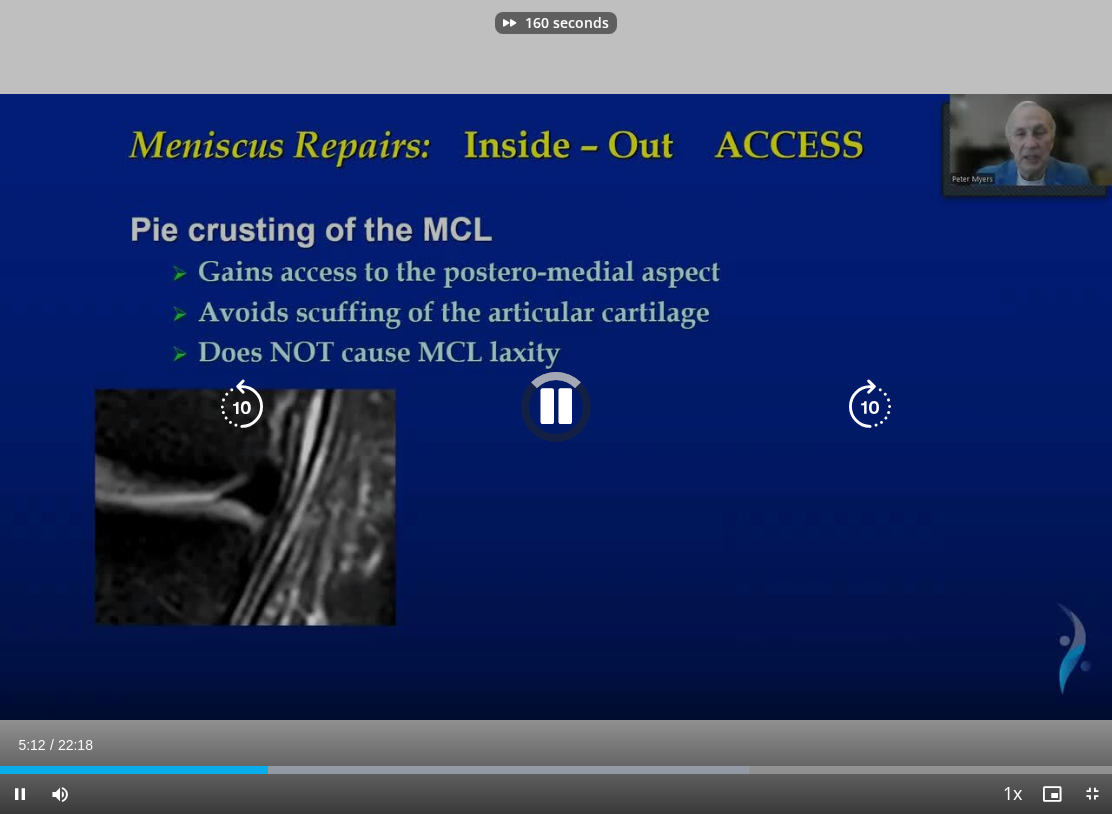 click at bounding box center [870, 407] 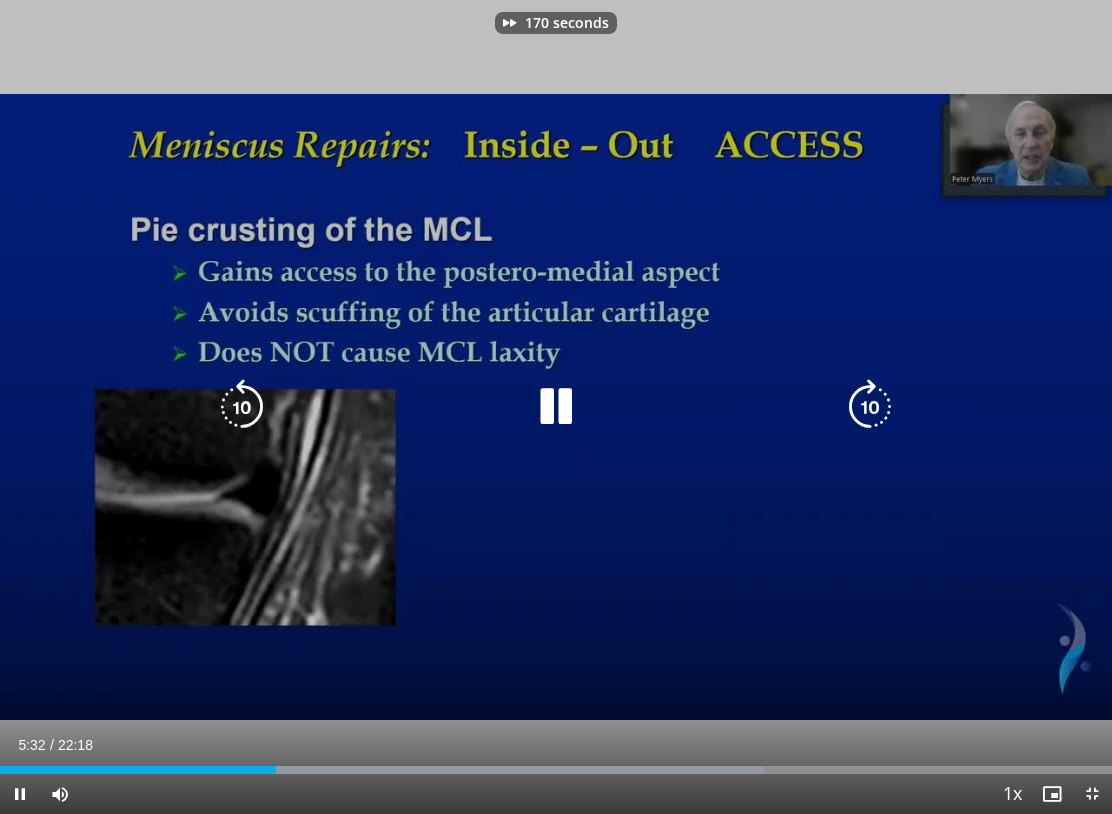 click at bounding box center (870, 407) 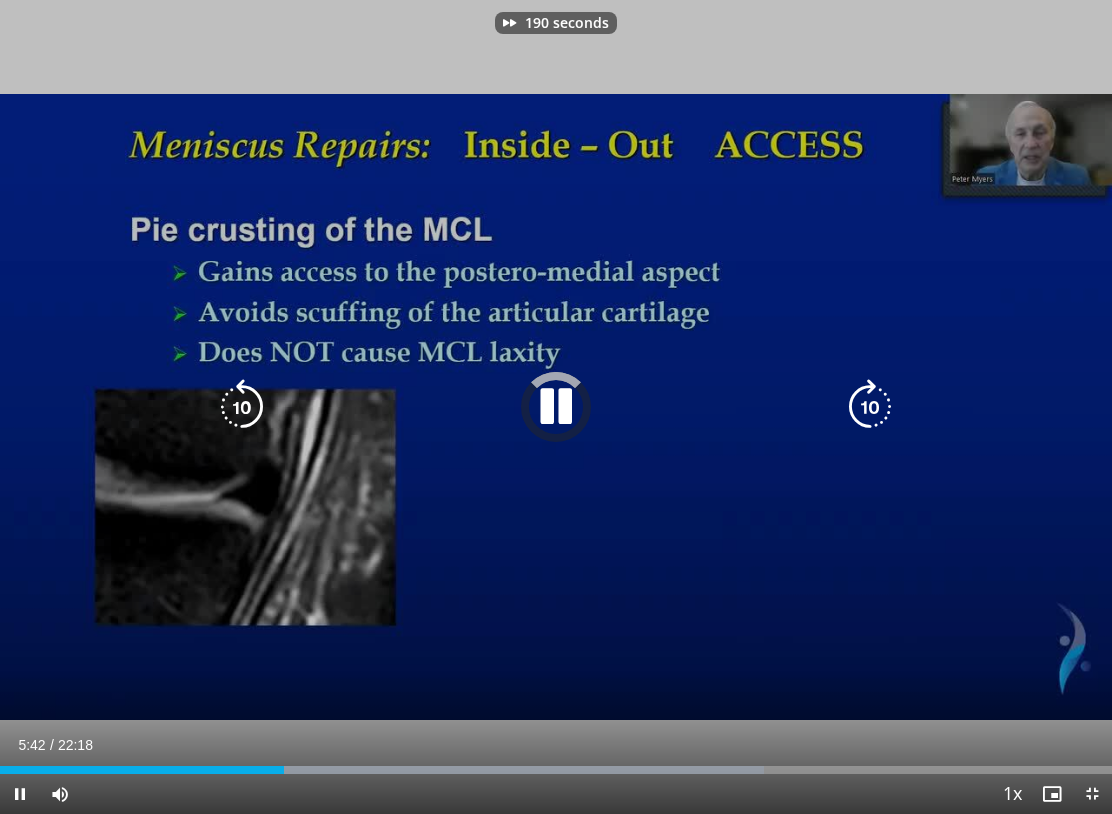 click at bounding box center (870, 407) 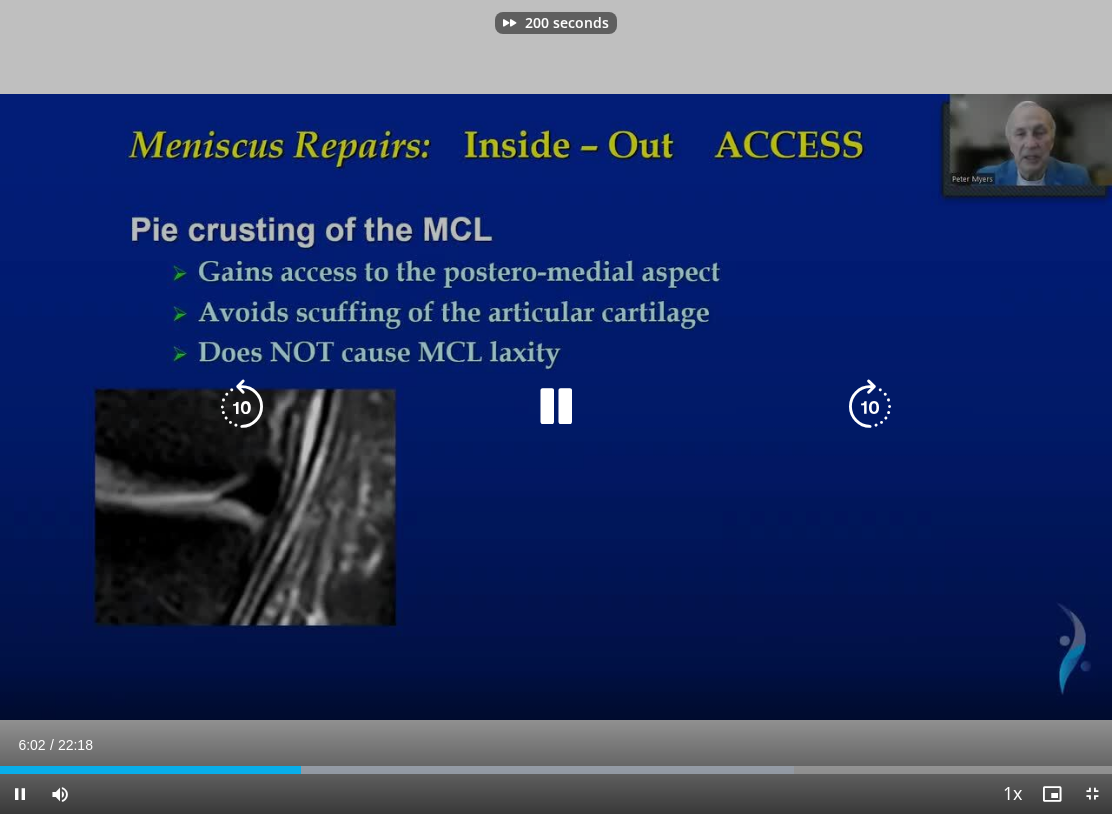 click at bounding box center [870, 407] 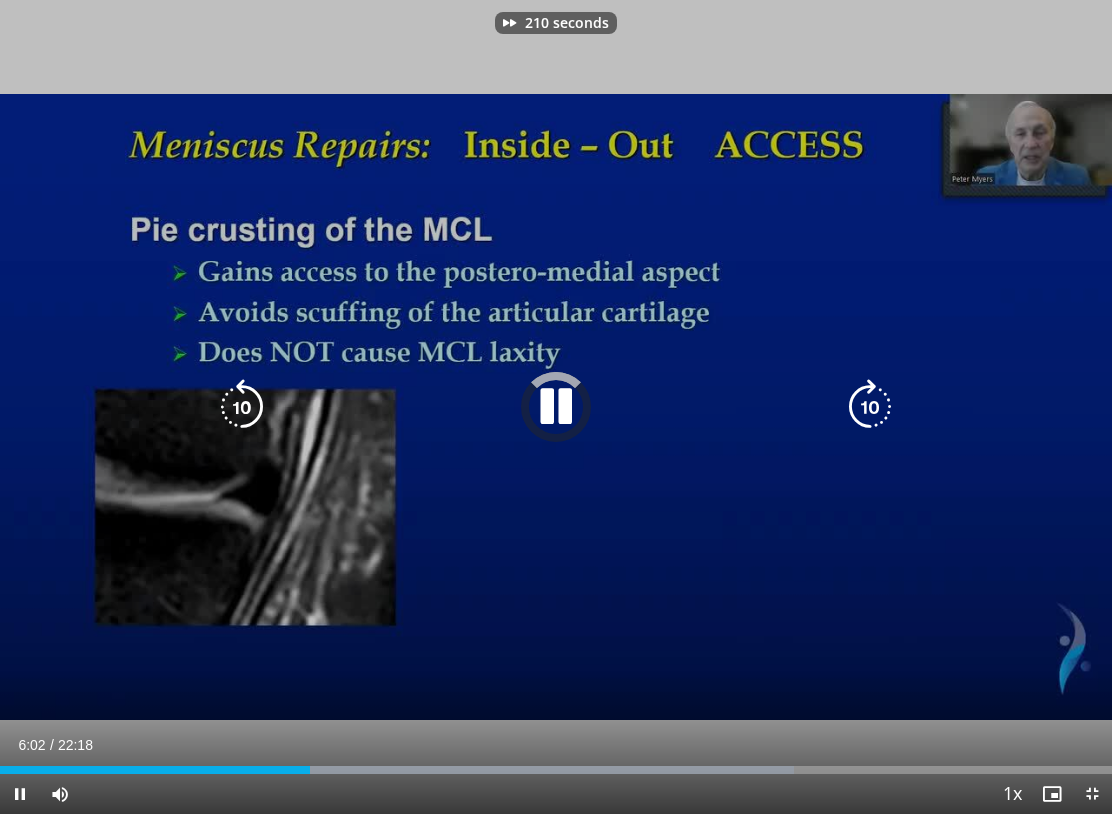click at bounding box center [870, 407] 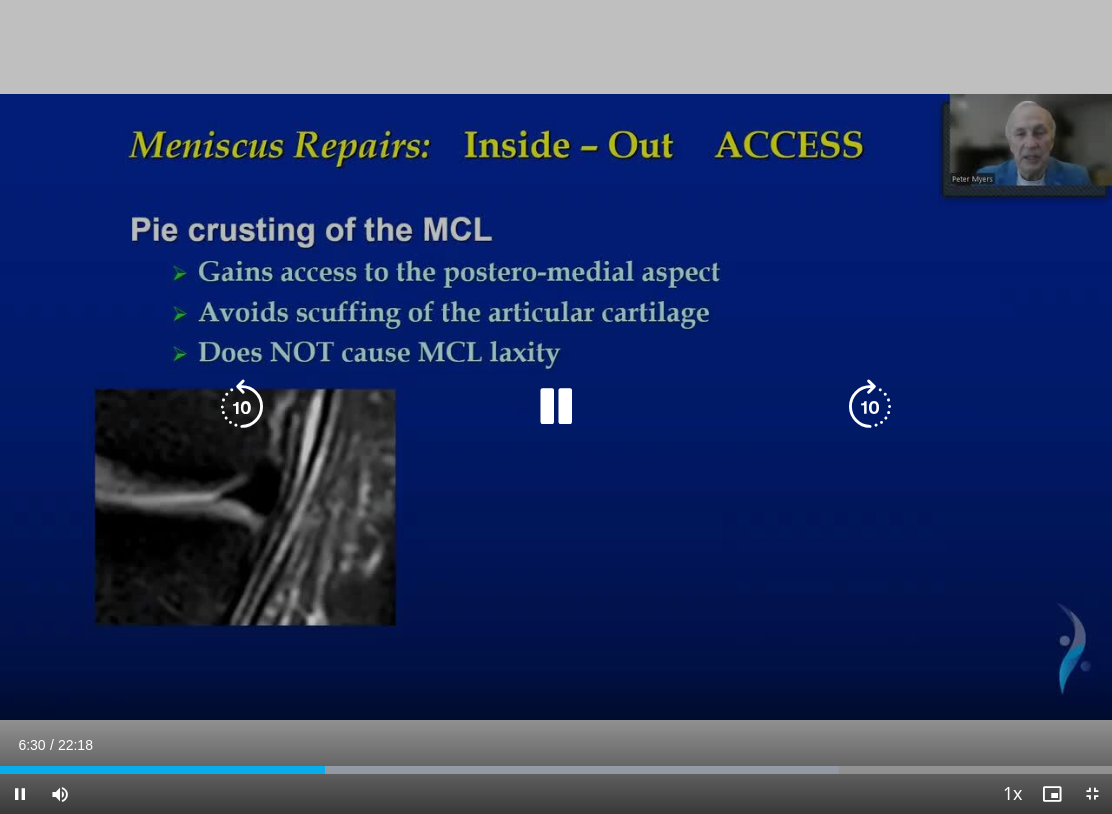 click at bounding box center (556, 407) 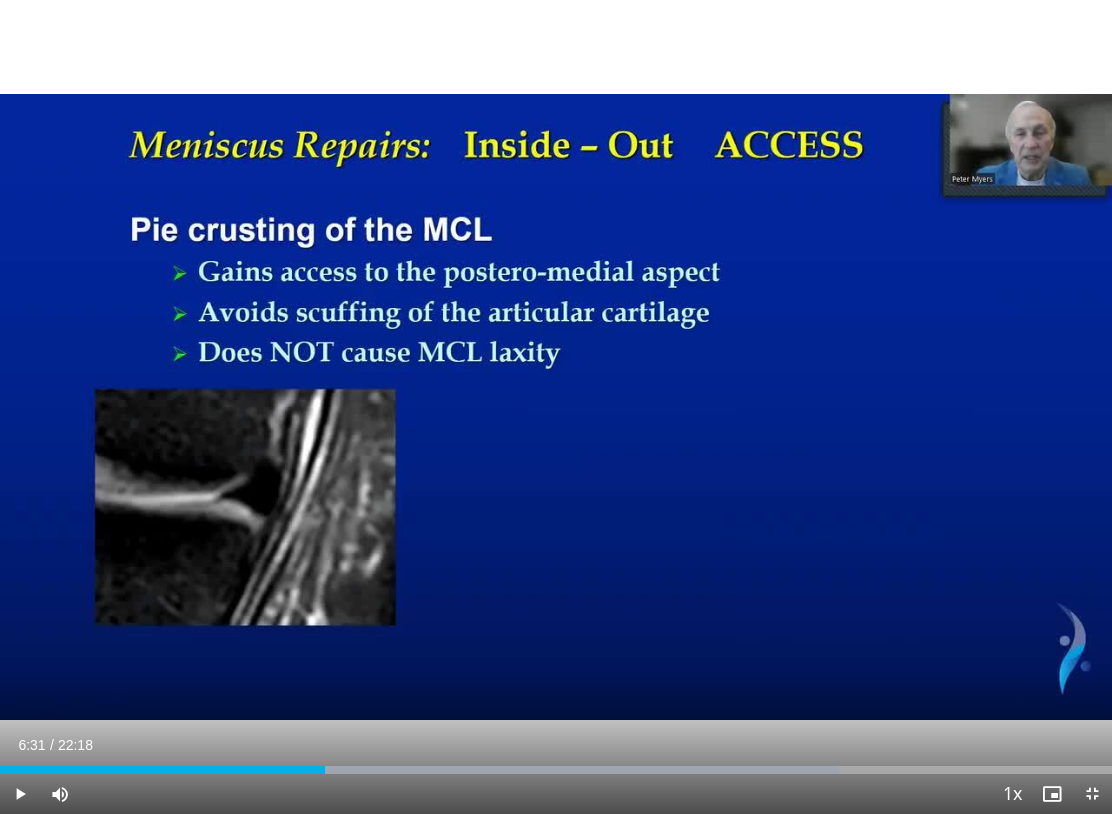 click at bounding box center [556, 407] 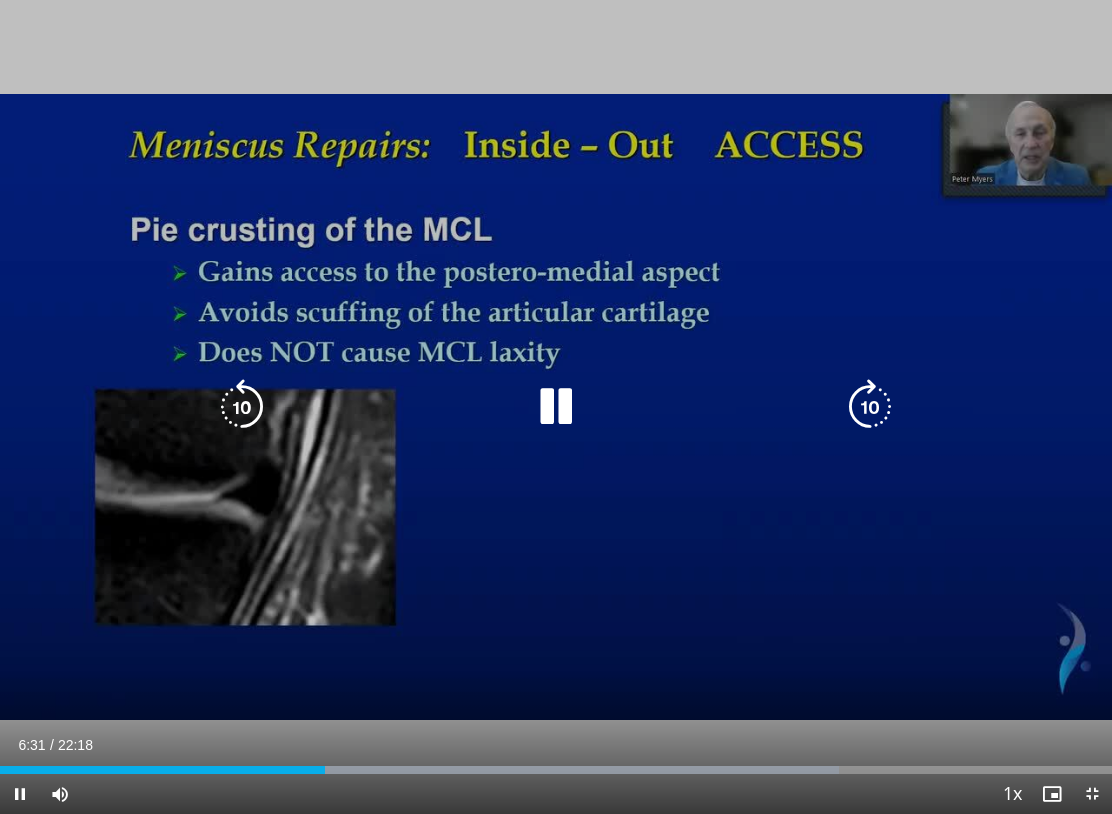 click at bounding box center (556, 407) 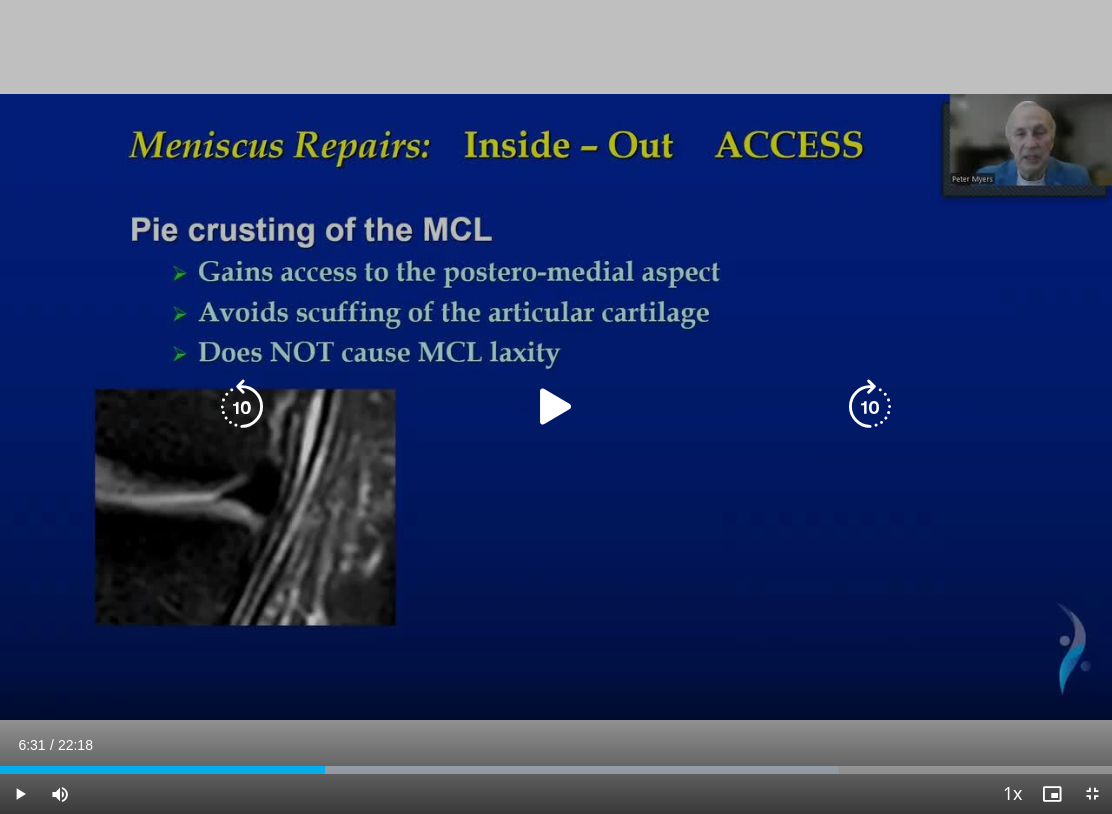 click at bounding box center [556, 407] 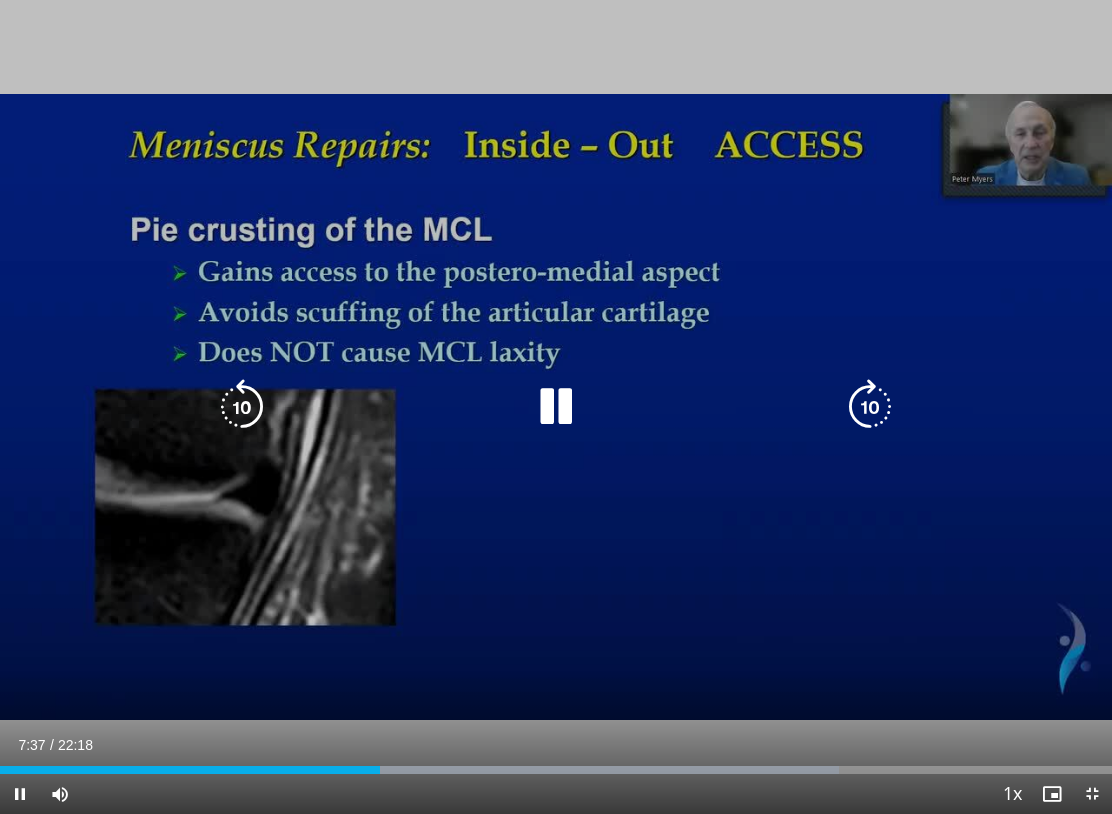 click at bounding box center (870, 407) 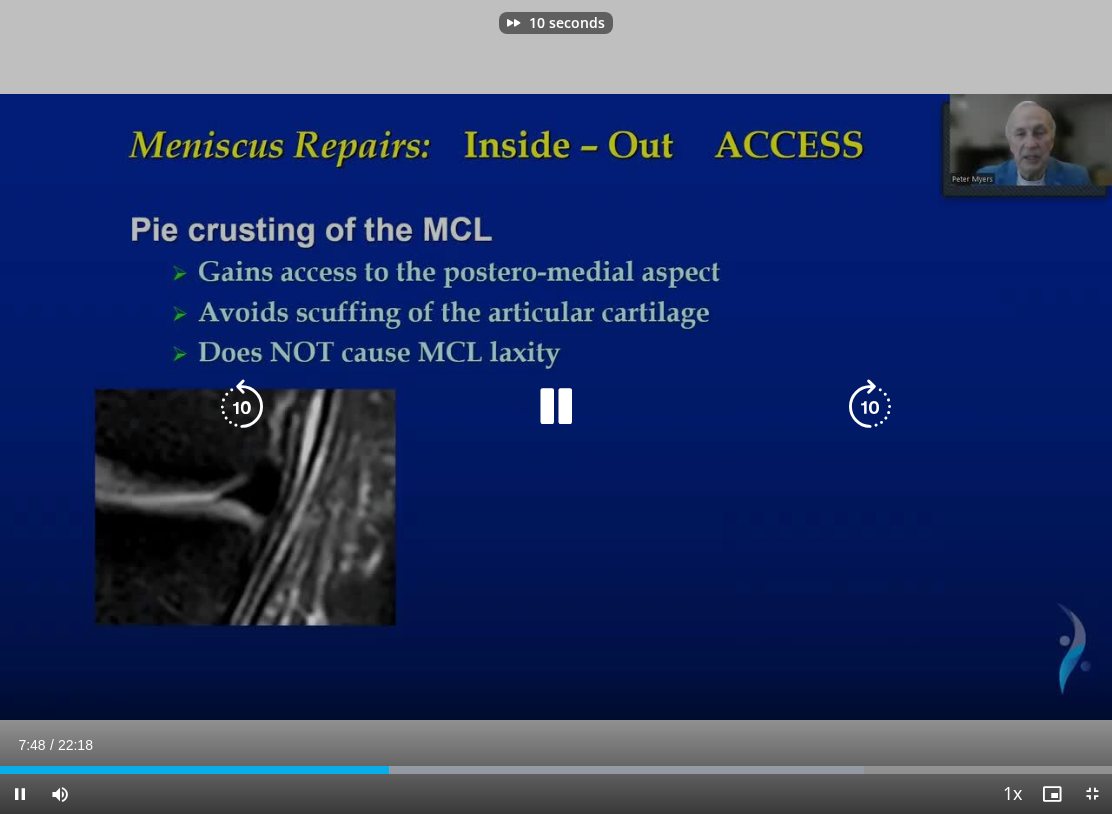click at bounding box center [870, 407] 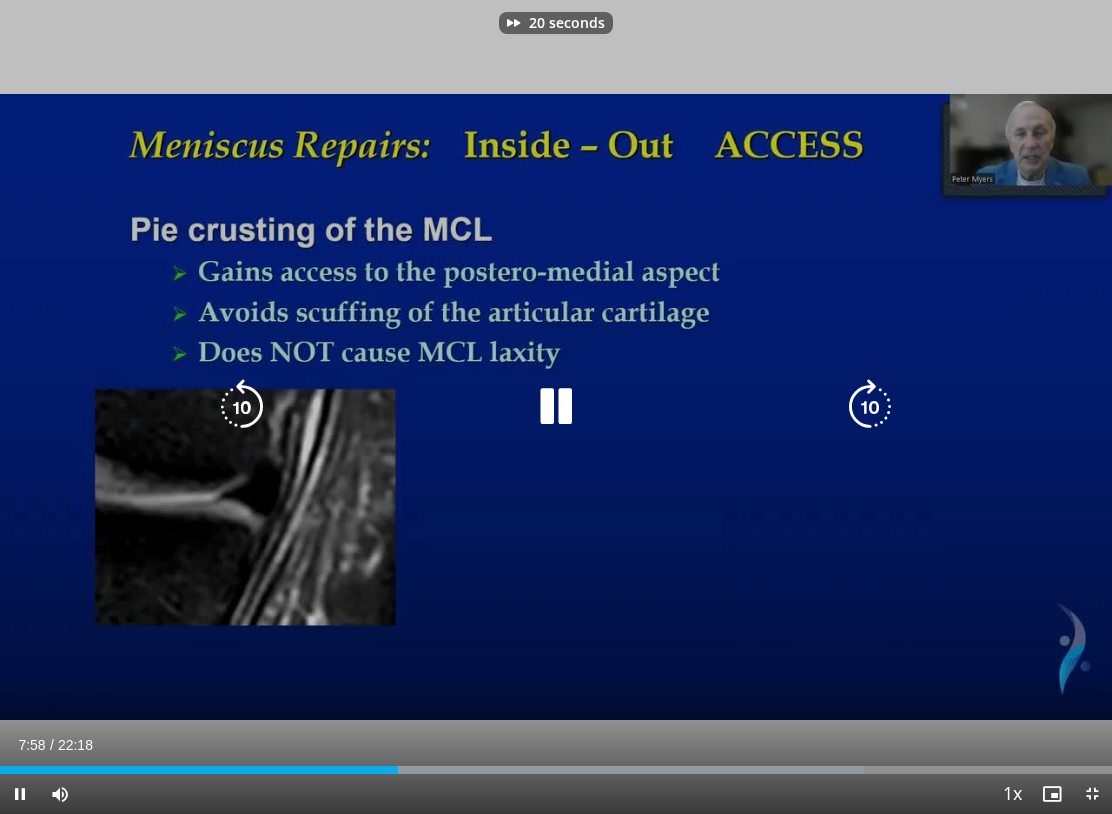 click at bounding box center [870, 407] 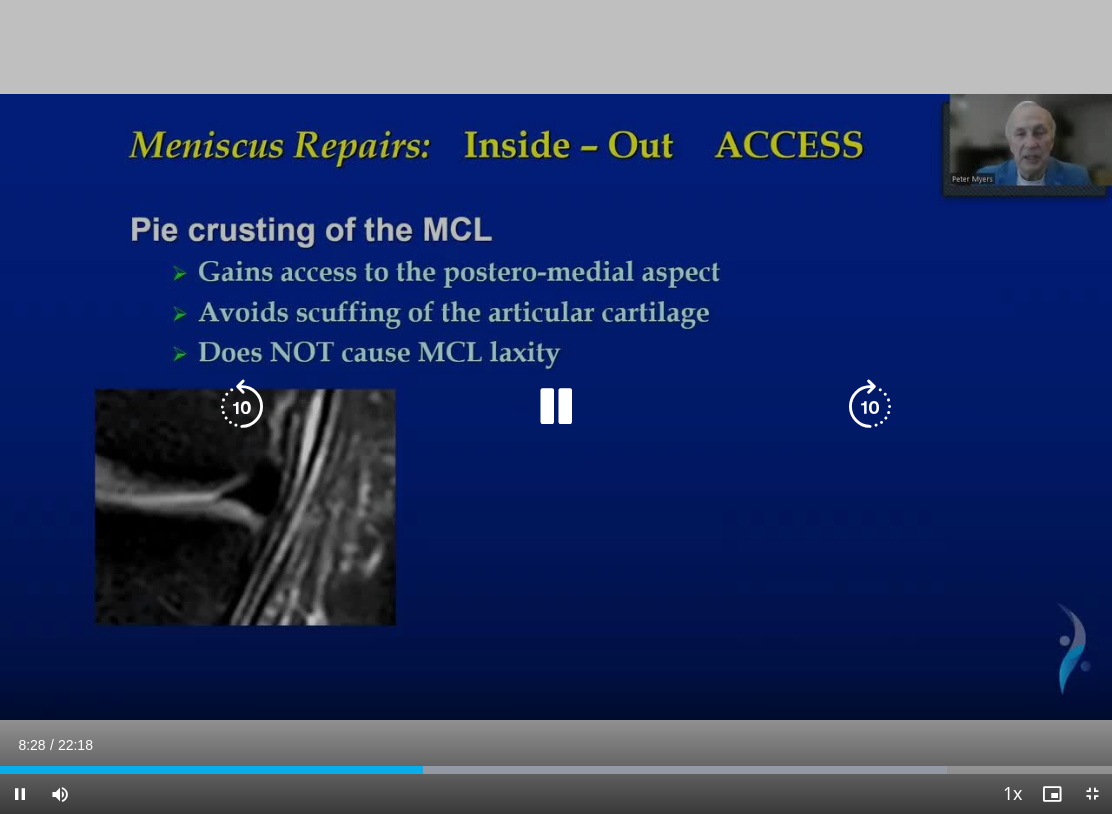 click at bounding box center (556, 407) 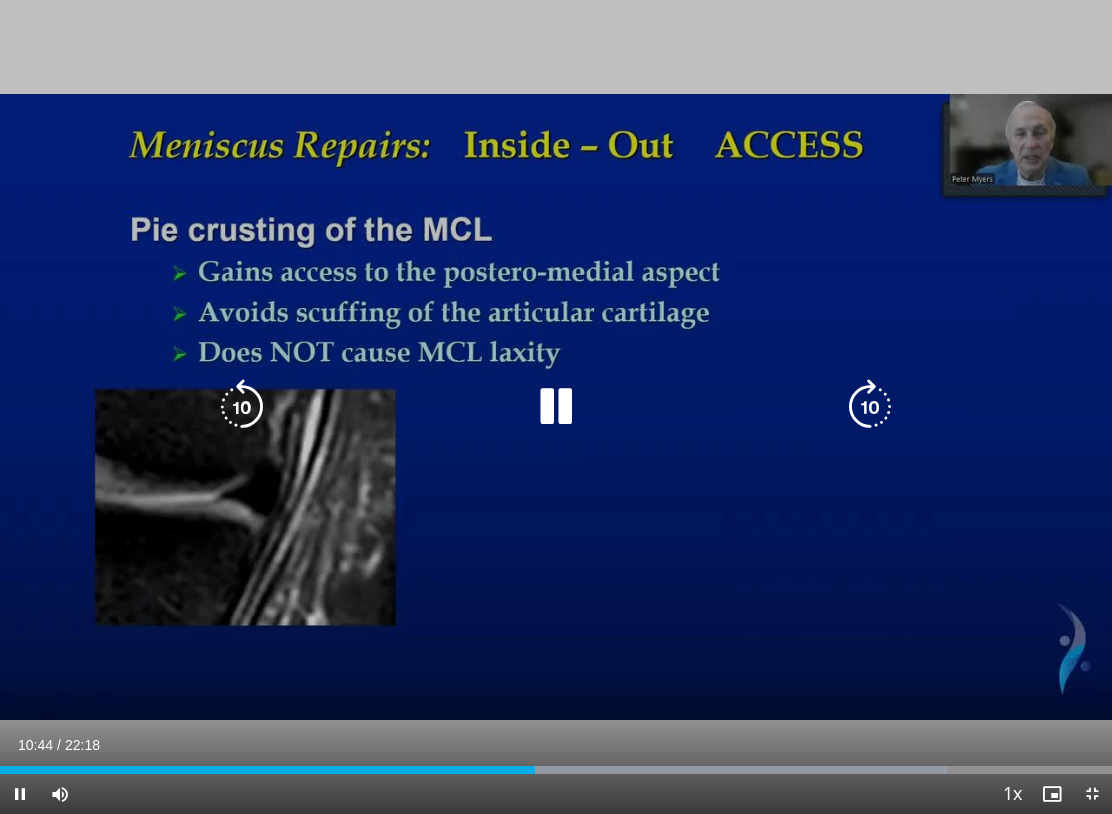 click at bounding box center (556, 407) 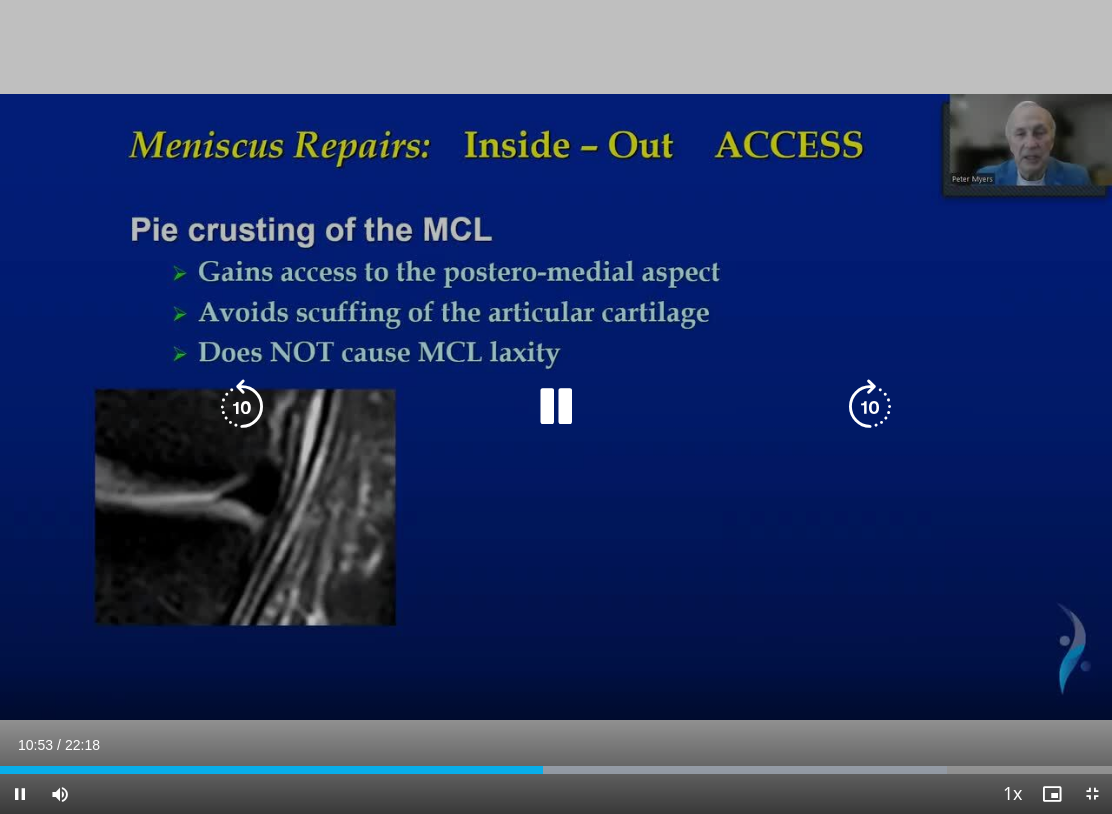click at bounding box center [870, 407] 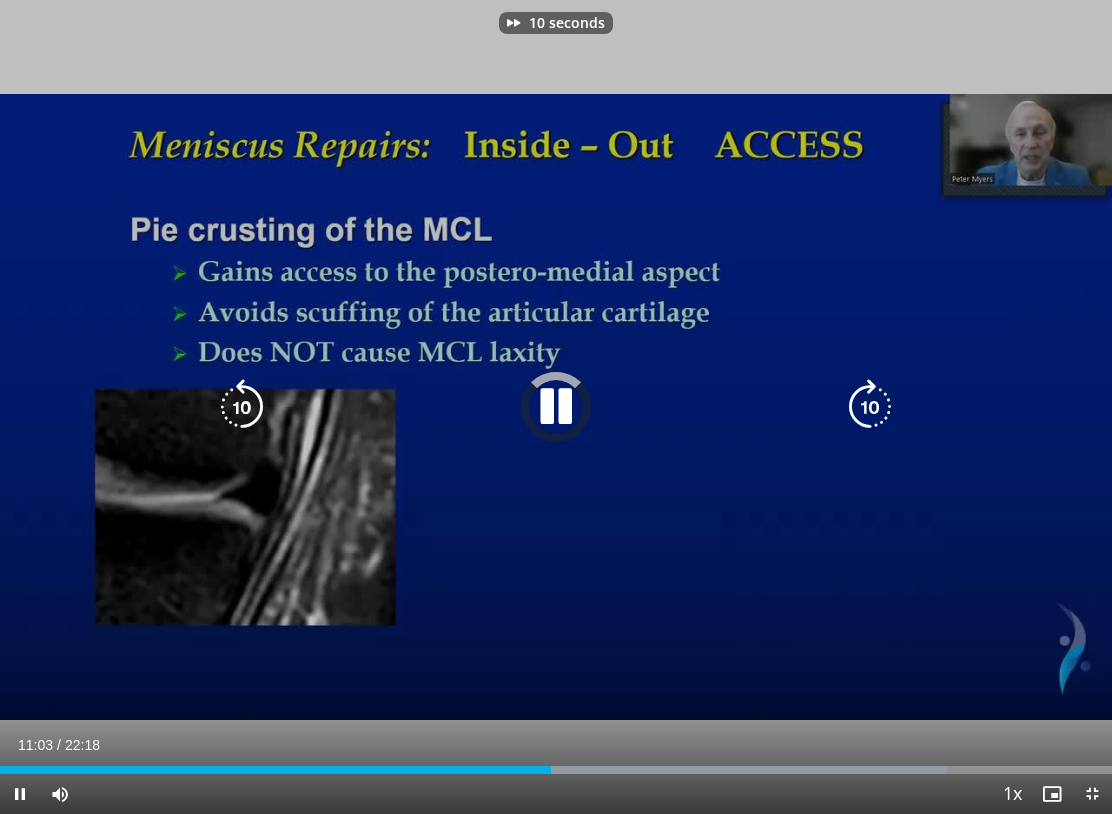 click at bounding box center [870, 407] 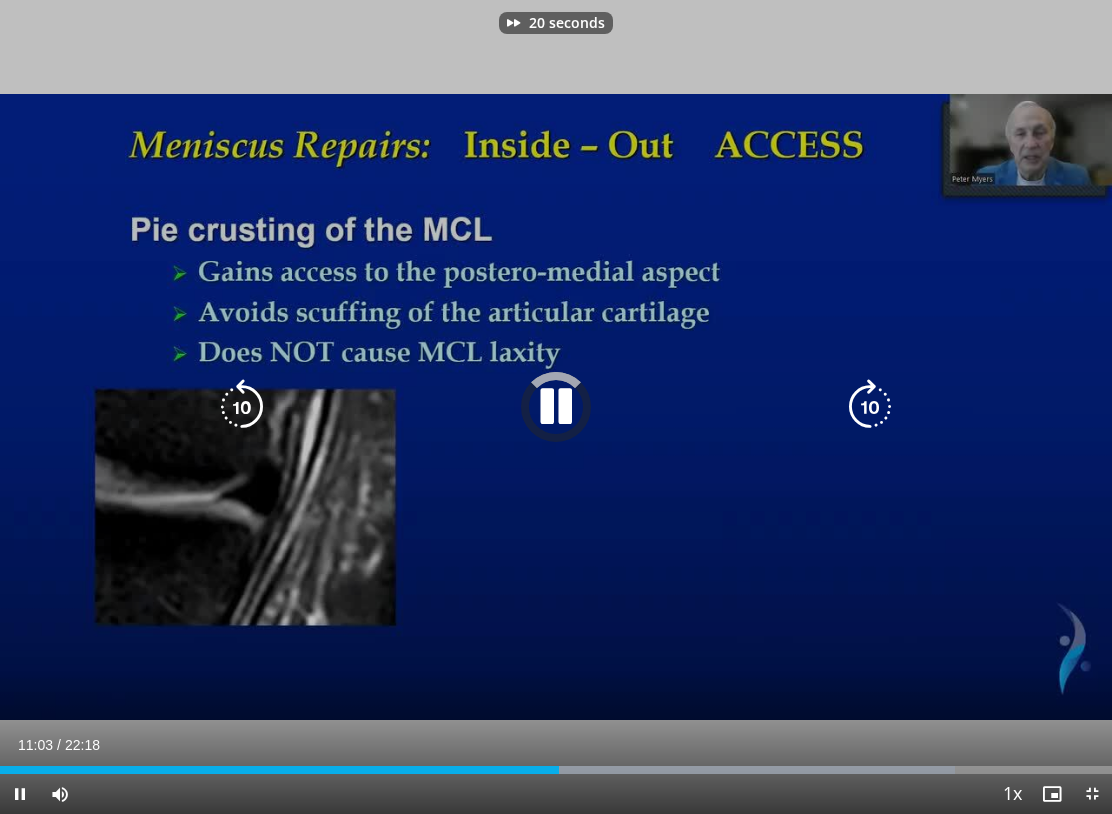 click at bounding box center [870, 407] 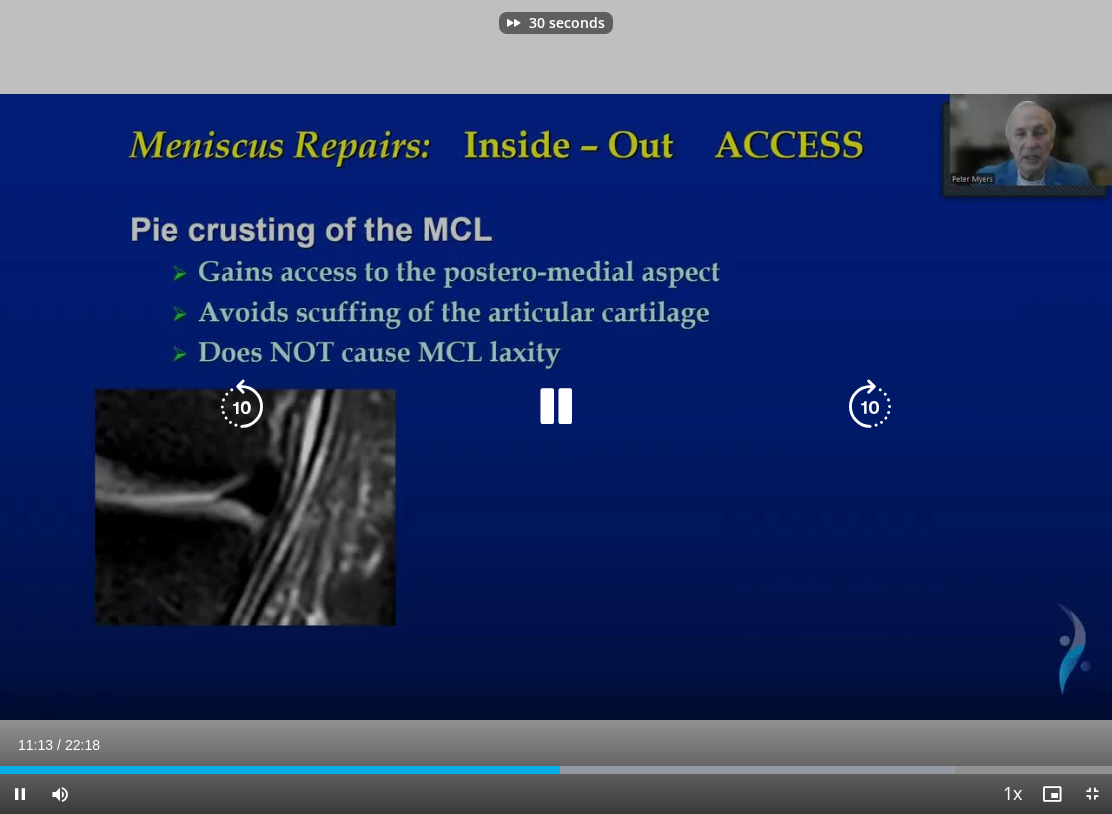click at bounding box center [870, 407] 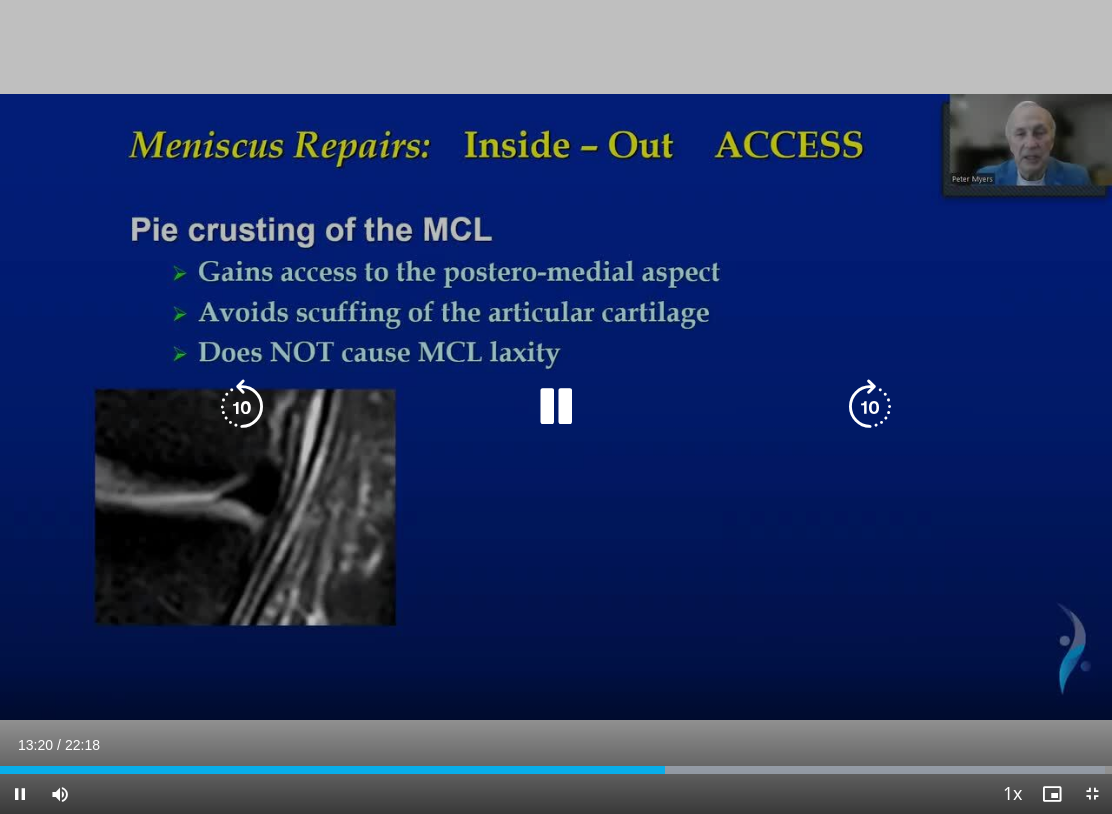 click at bounding box center [556, 407] 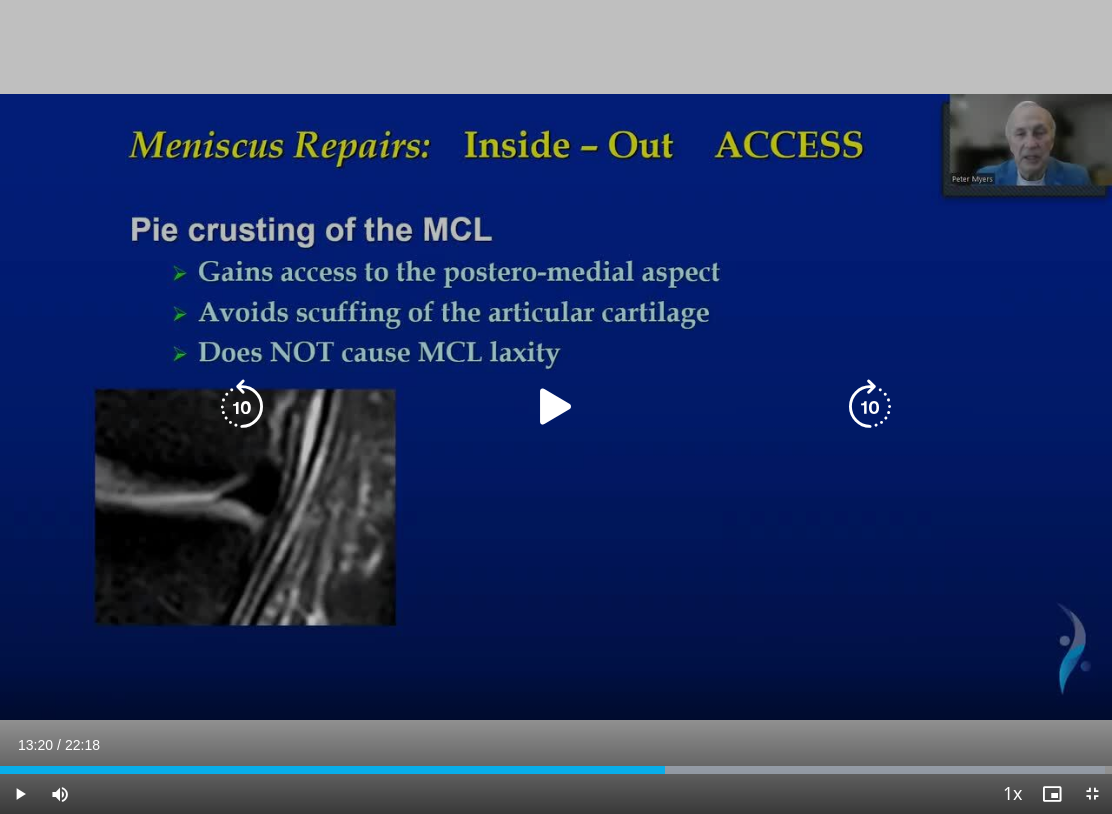 click at bounding box center (556, 407) 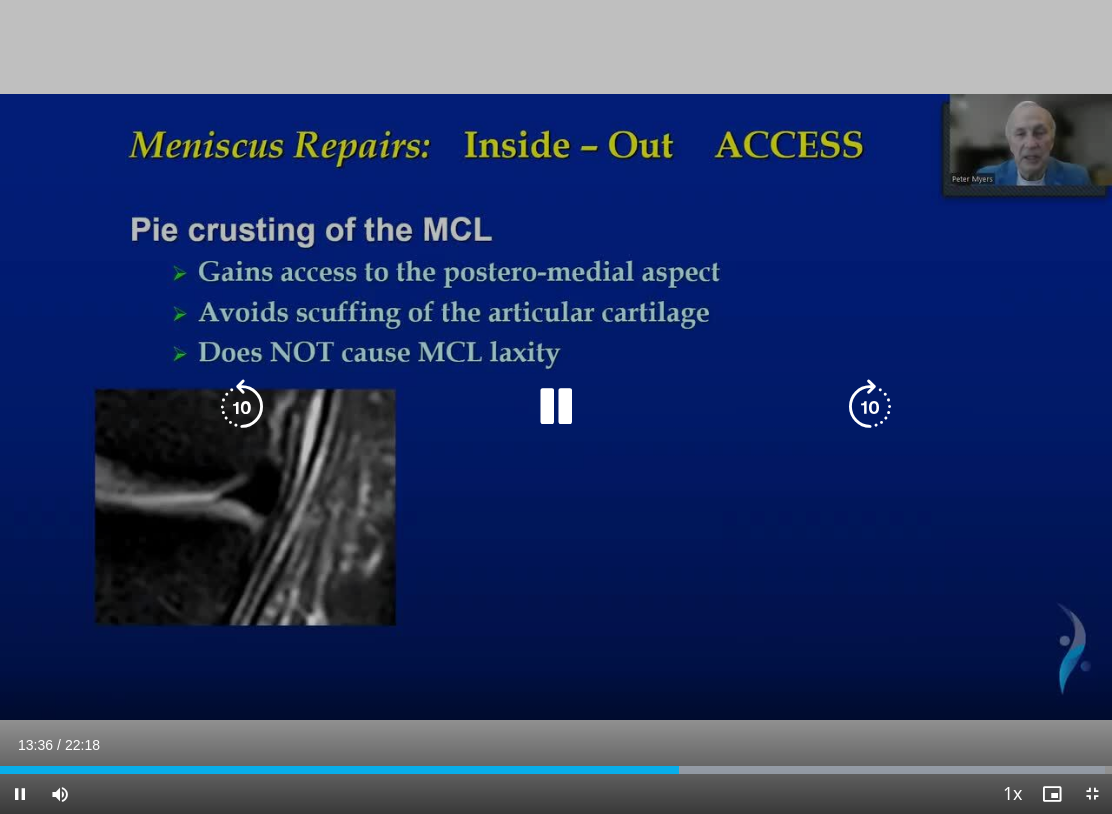 click at bounding box center (556, 407) 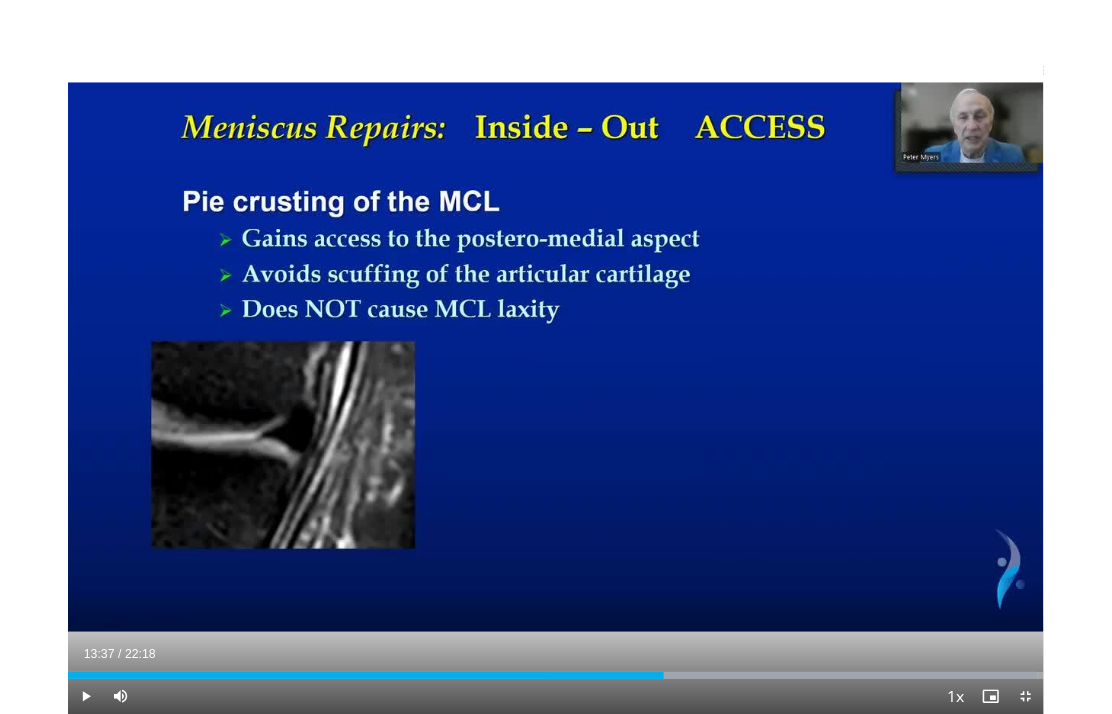 scroll, scrollTop: 0, scrollLeft: 0, axis: both 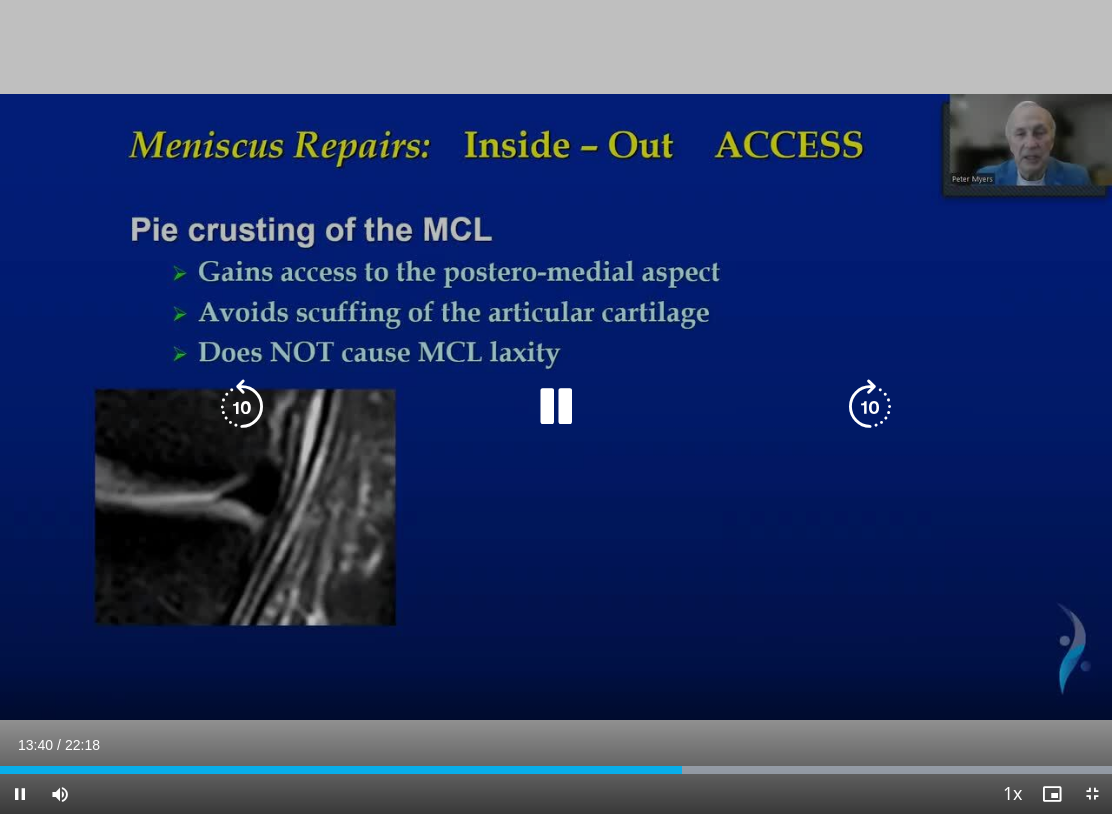 click at bounding box center (242, 407) 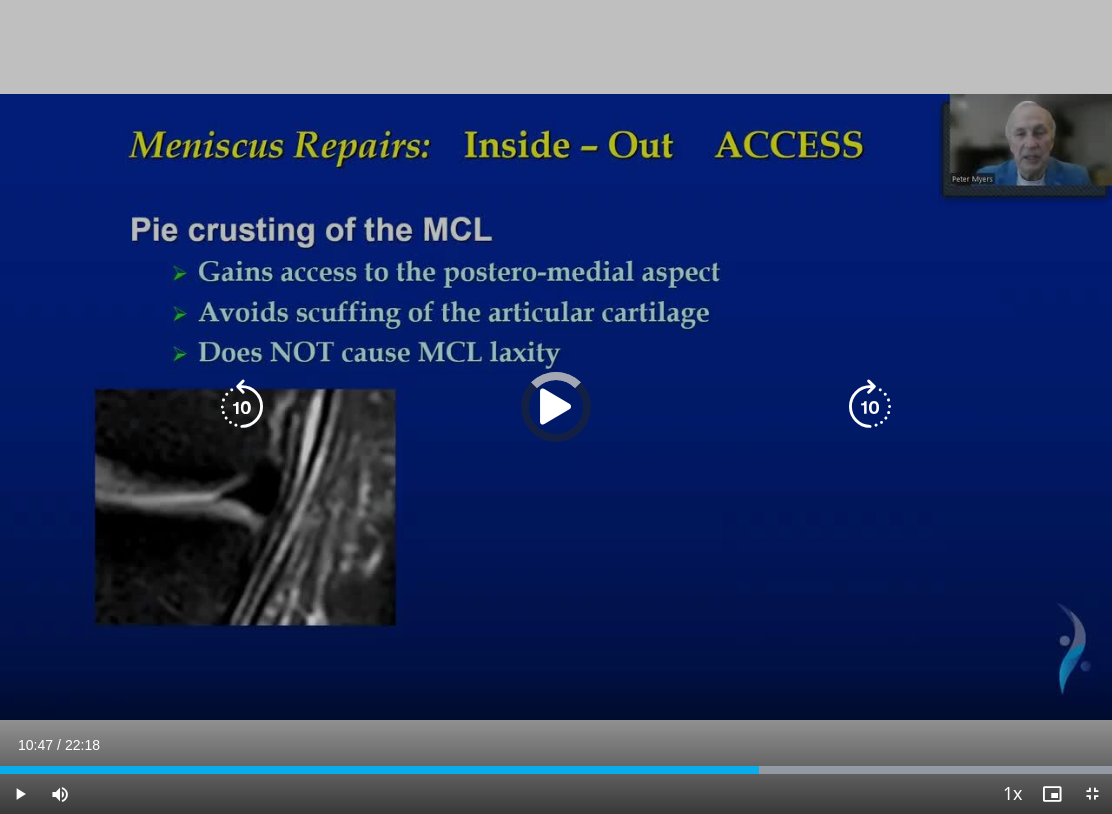 click on "Loaded :  100.00%" at bounding box center (556, 764) 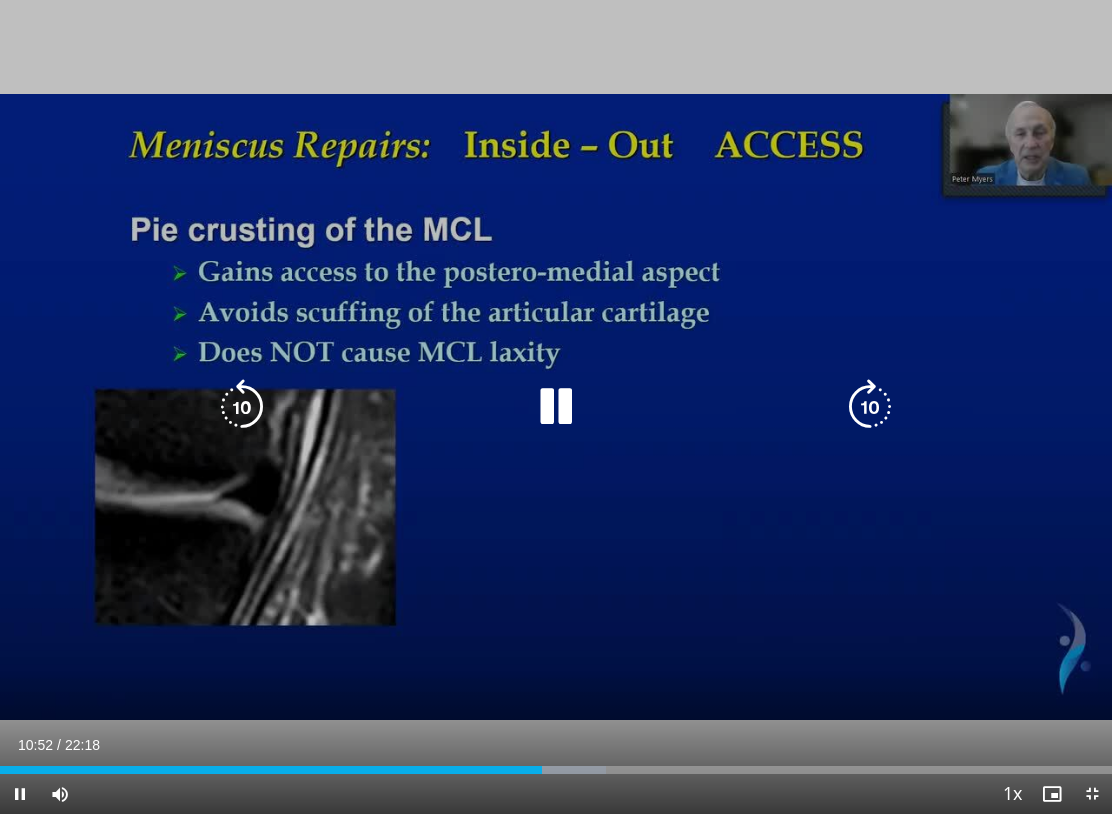 click at bounding box center [870, 407] 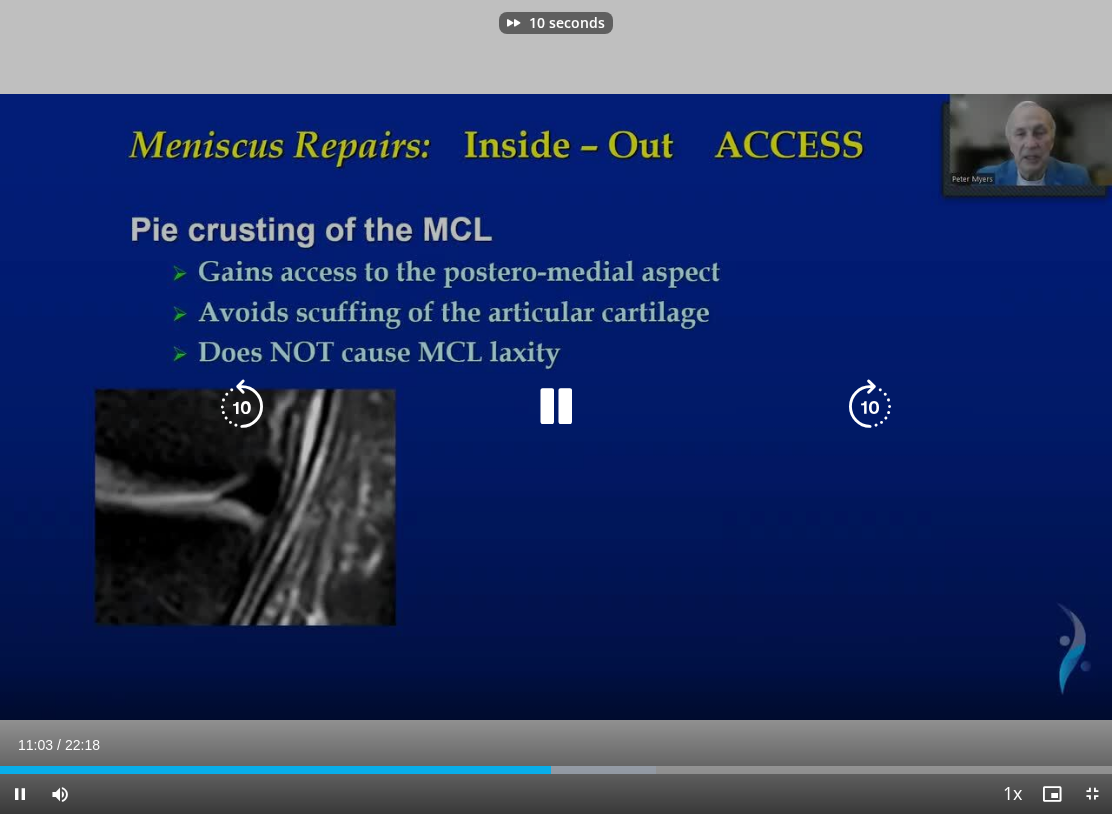 click at bounding box center (870, 407) 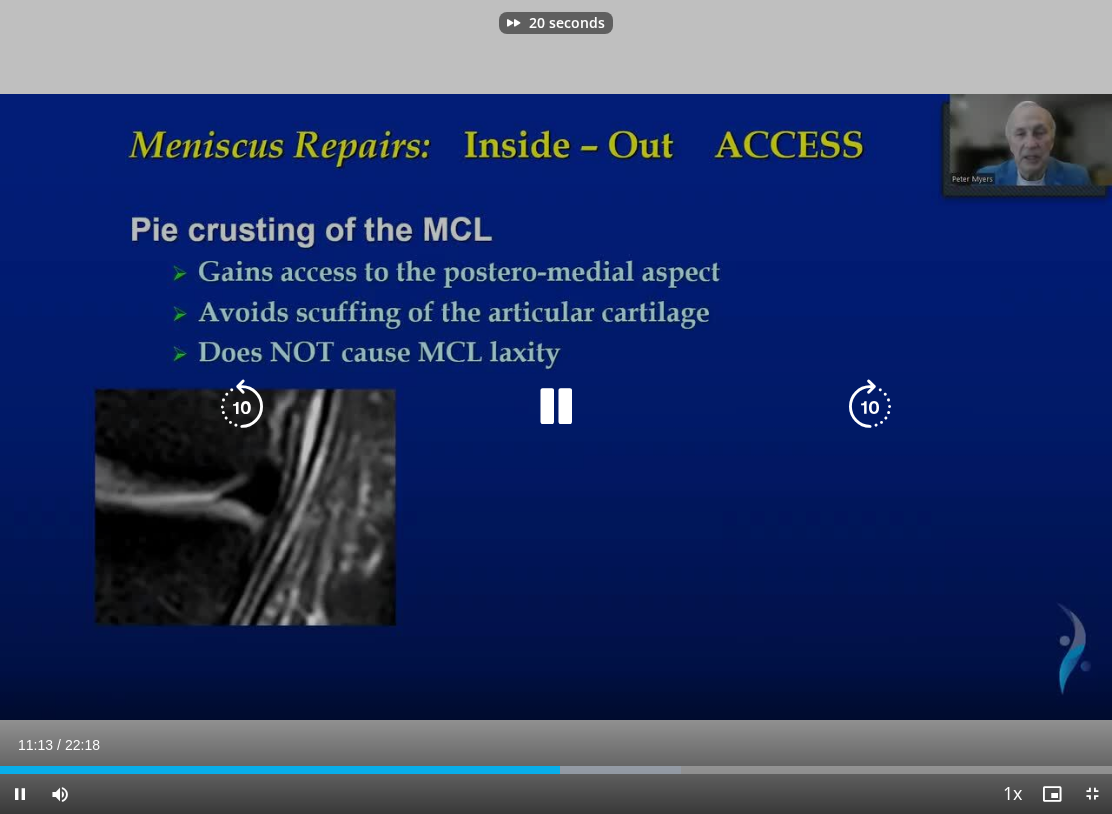 click at bounding box center [870, 407] 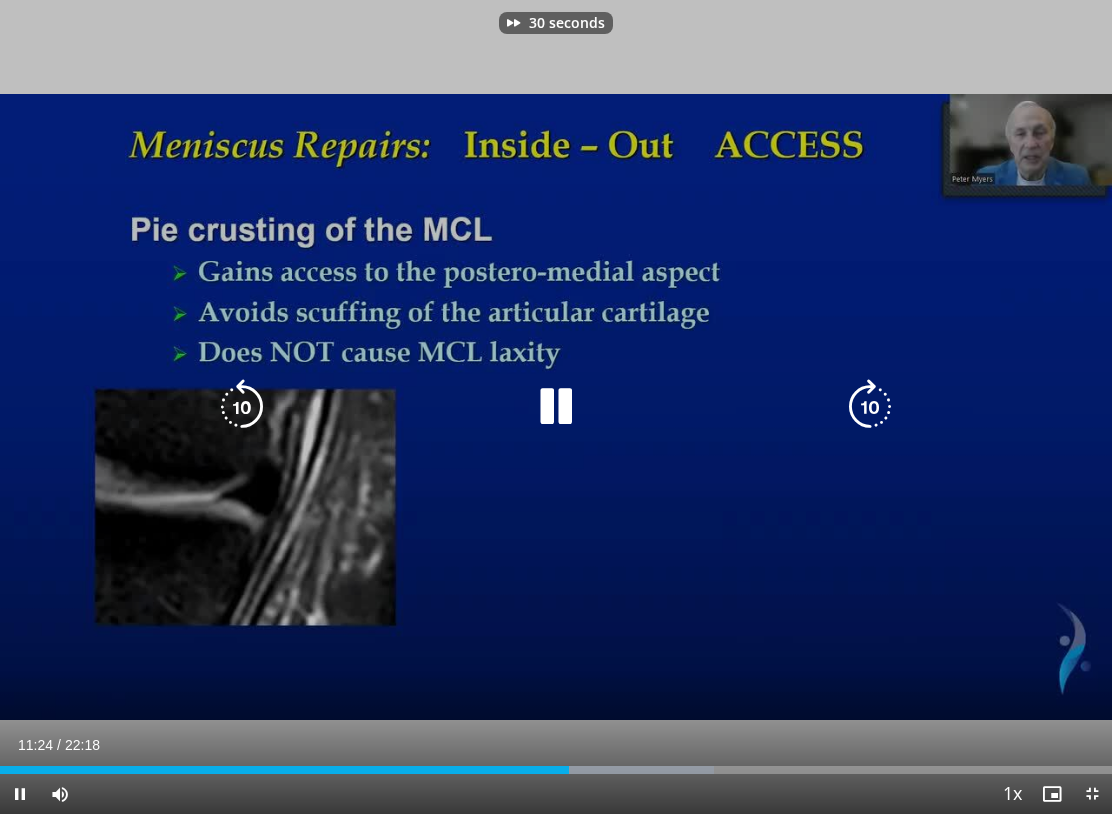 click at bounding box center (870, 407) 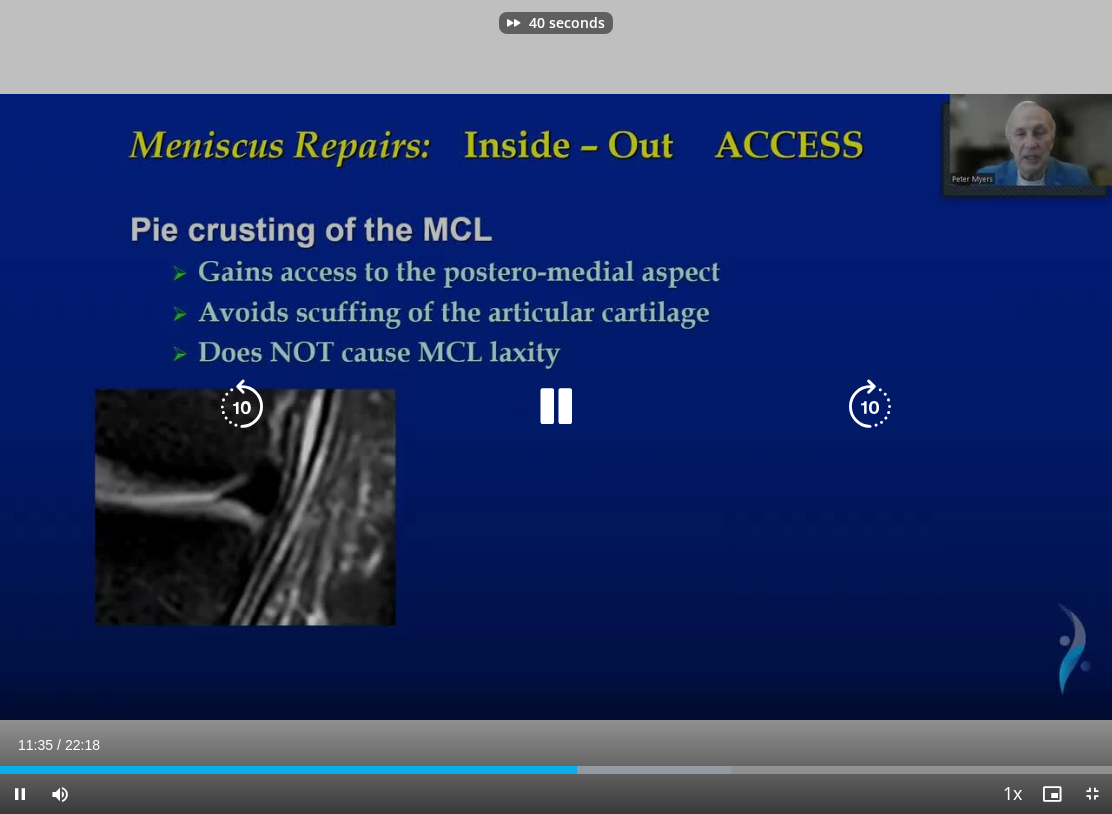 click at bounding box center [870, 407] 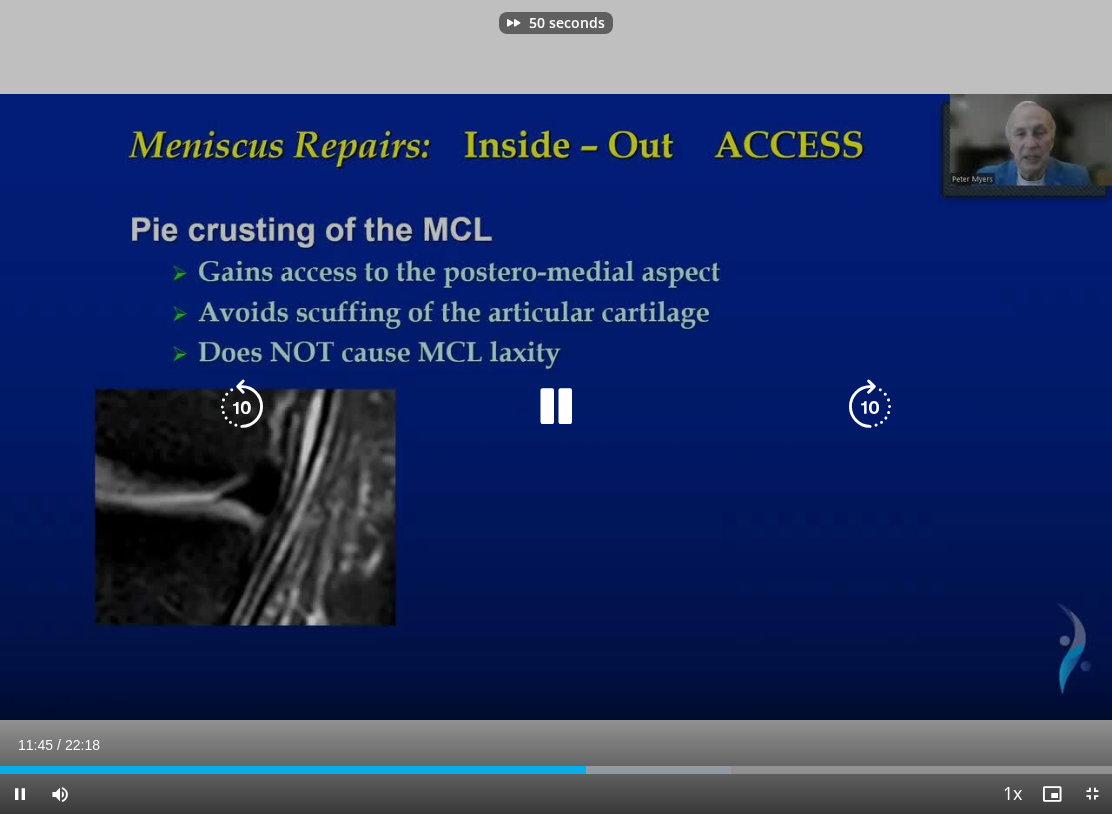 click at bounding box center [870, 407] 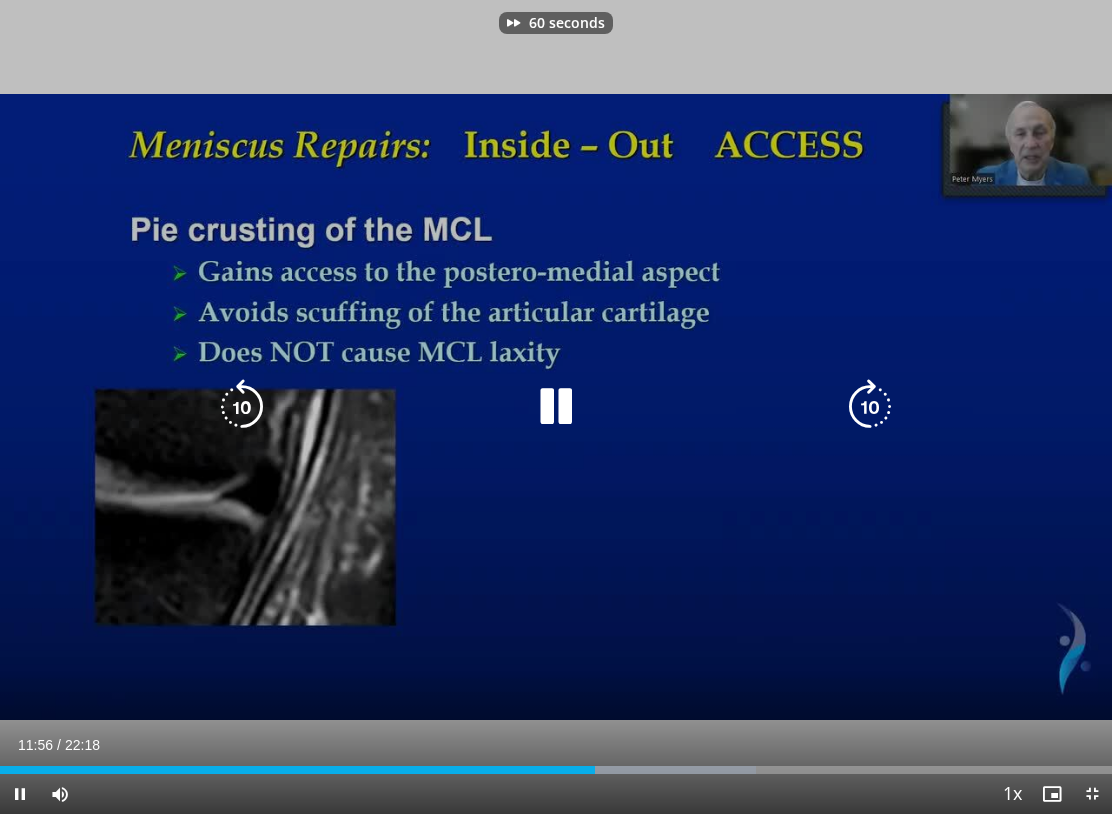 click at bounding box center [870, 407] 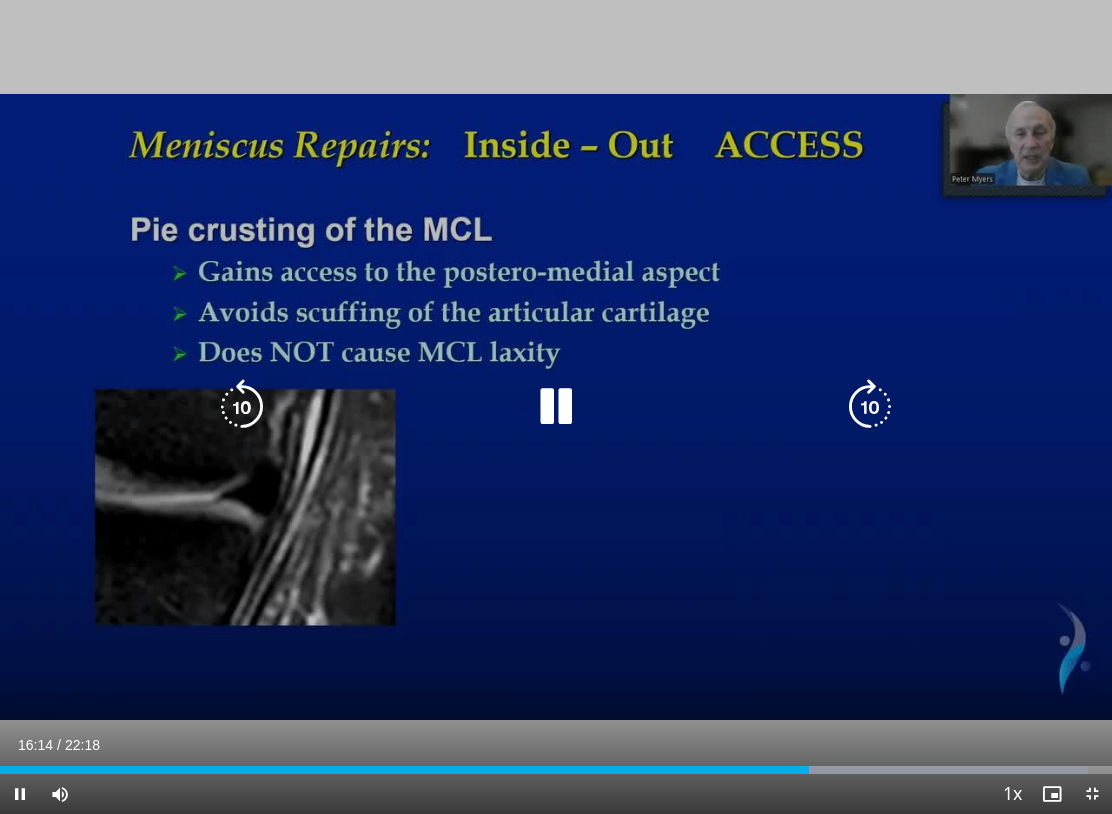 click at bounding box center (870, 407) 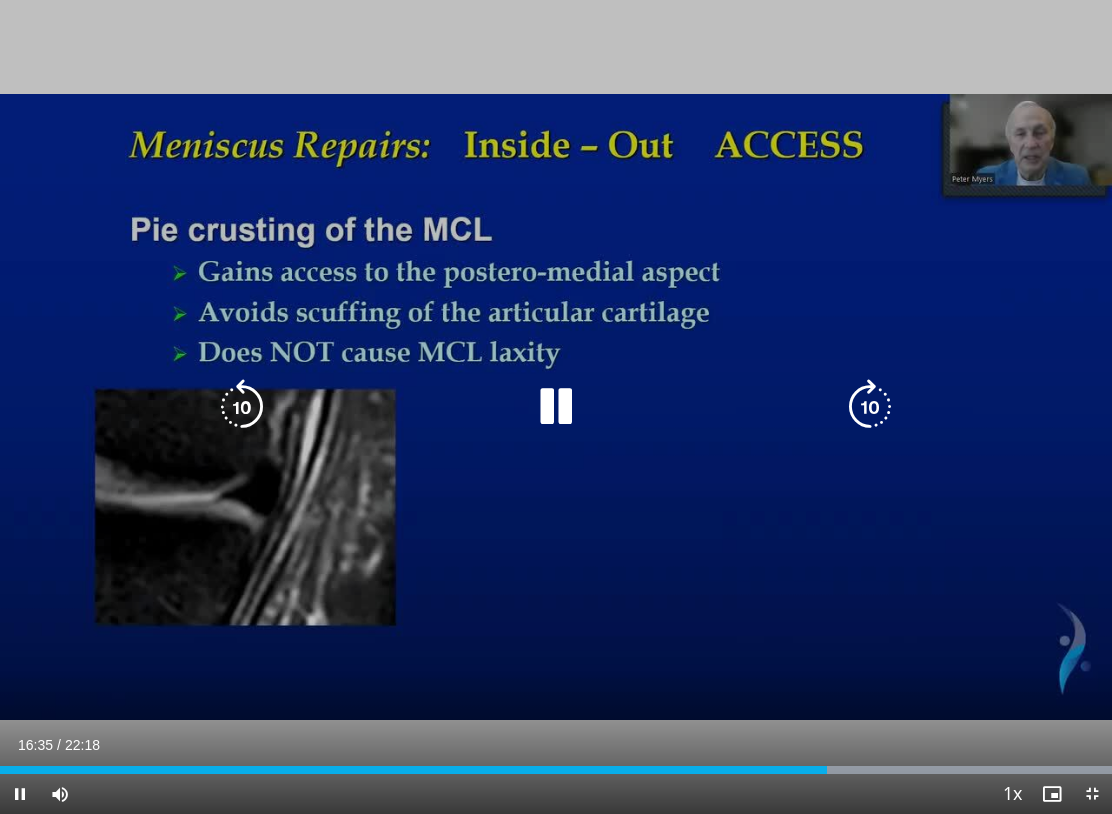 click at bounding box center (870, 407) 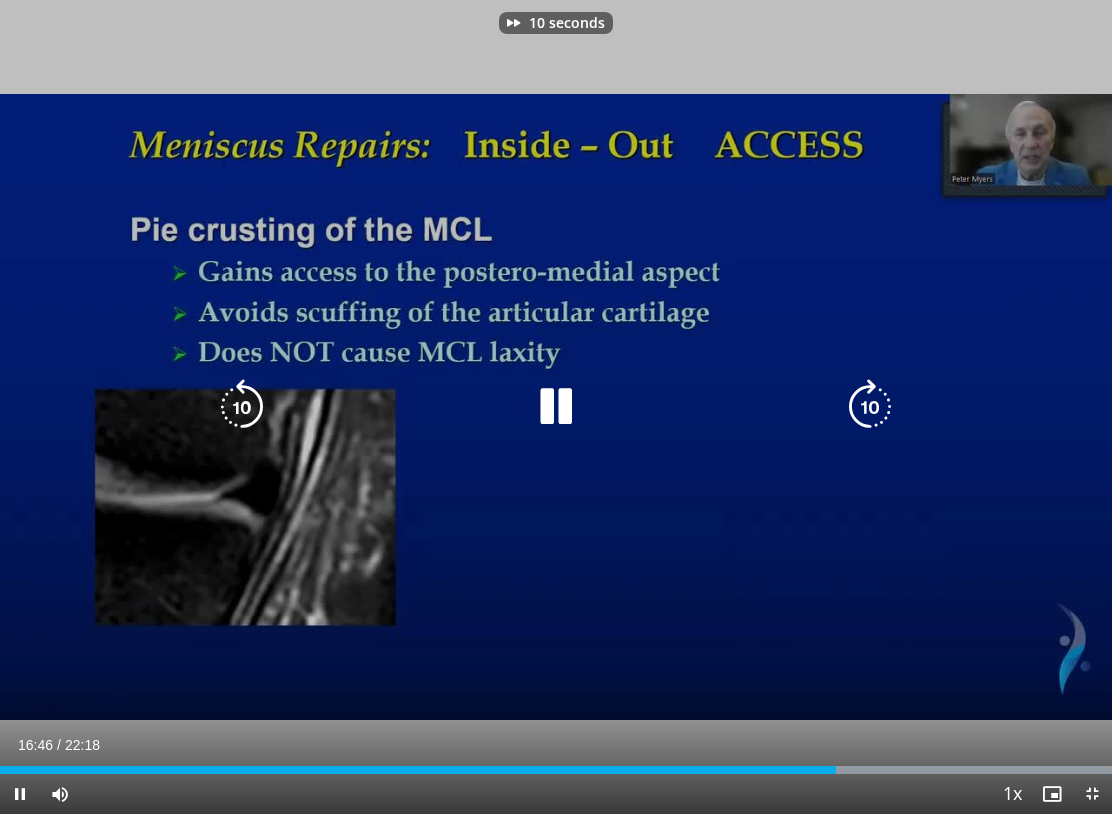 click at bounding box center (870, 407) 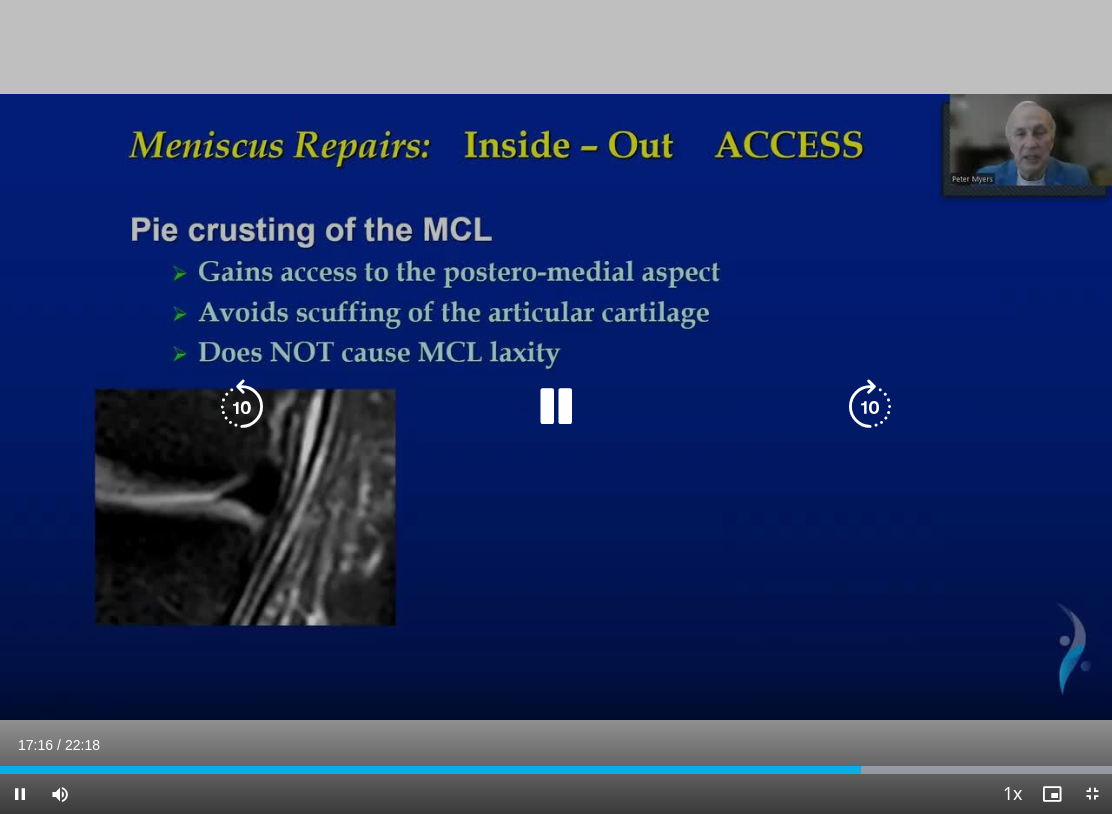 click at bounding box center (556, 407) 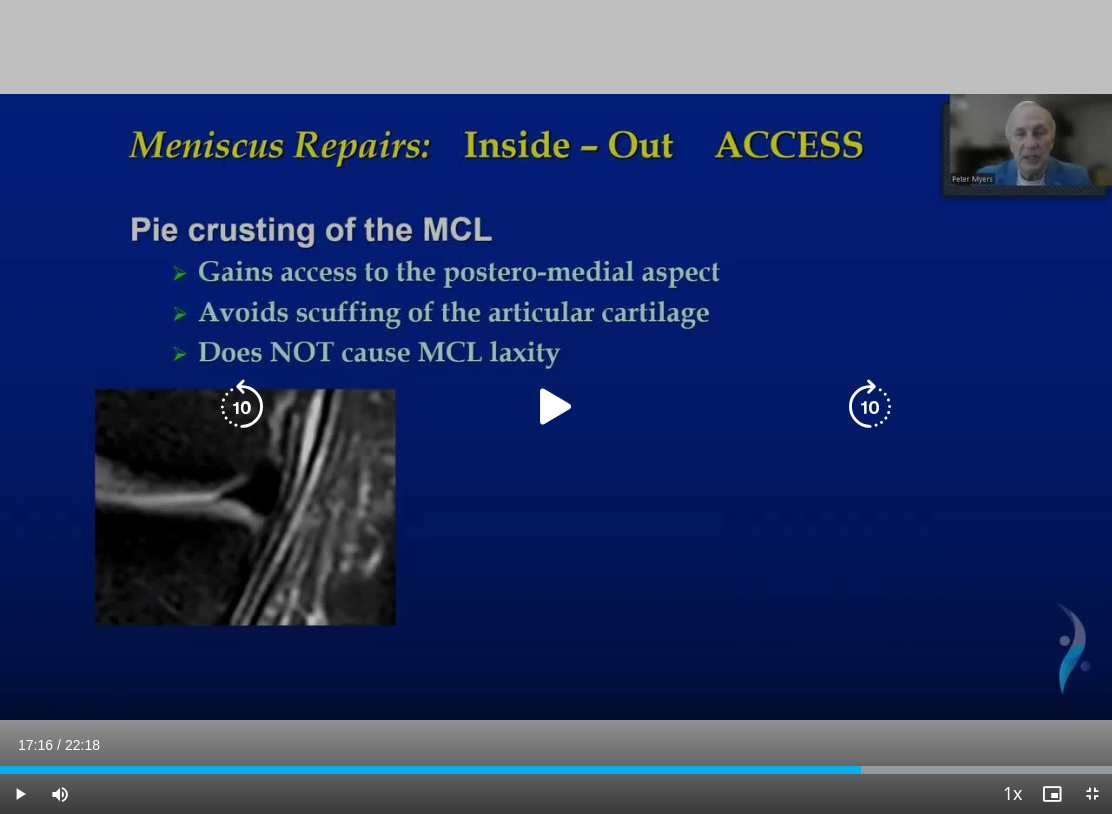 click at bounding box center [556, 407] 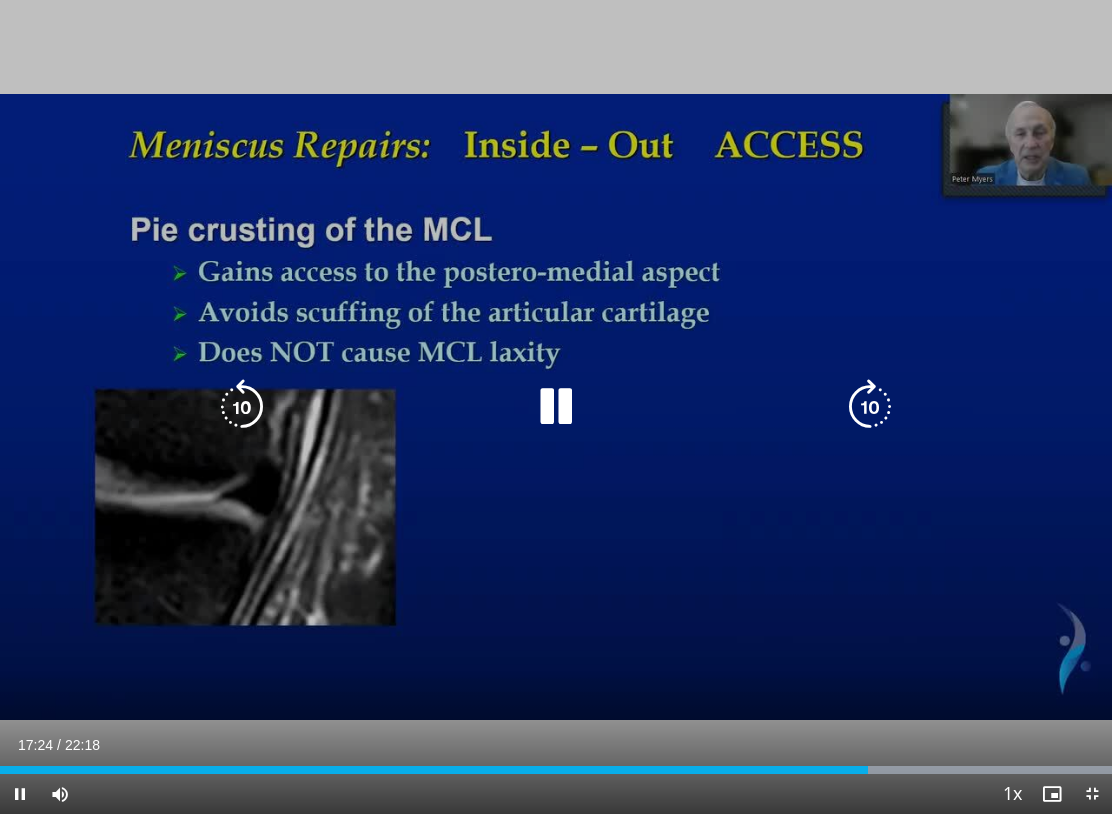 click on "20 seconds
Tap to unmute" at bounding box center (556, 407) 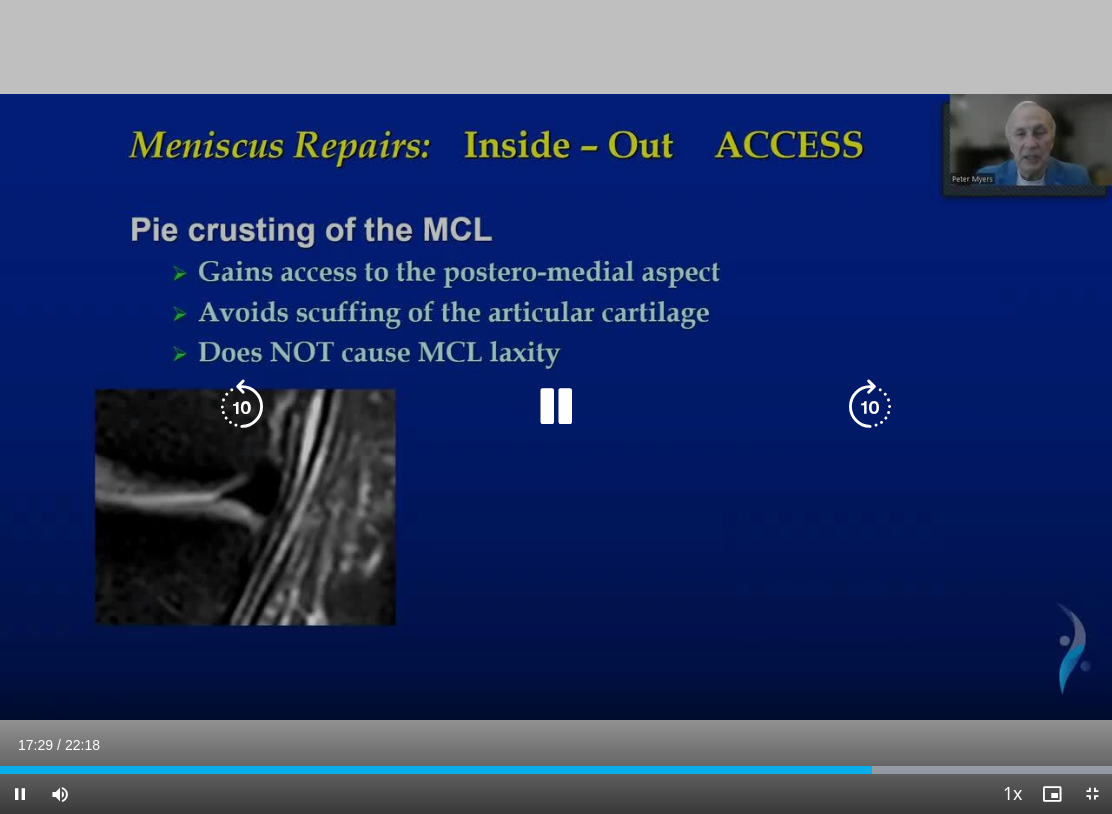 click at bounding box center [242, 407] 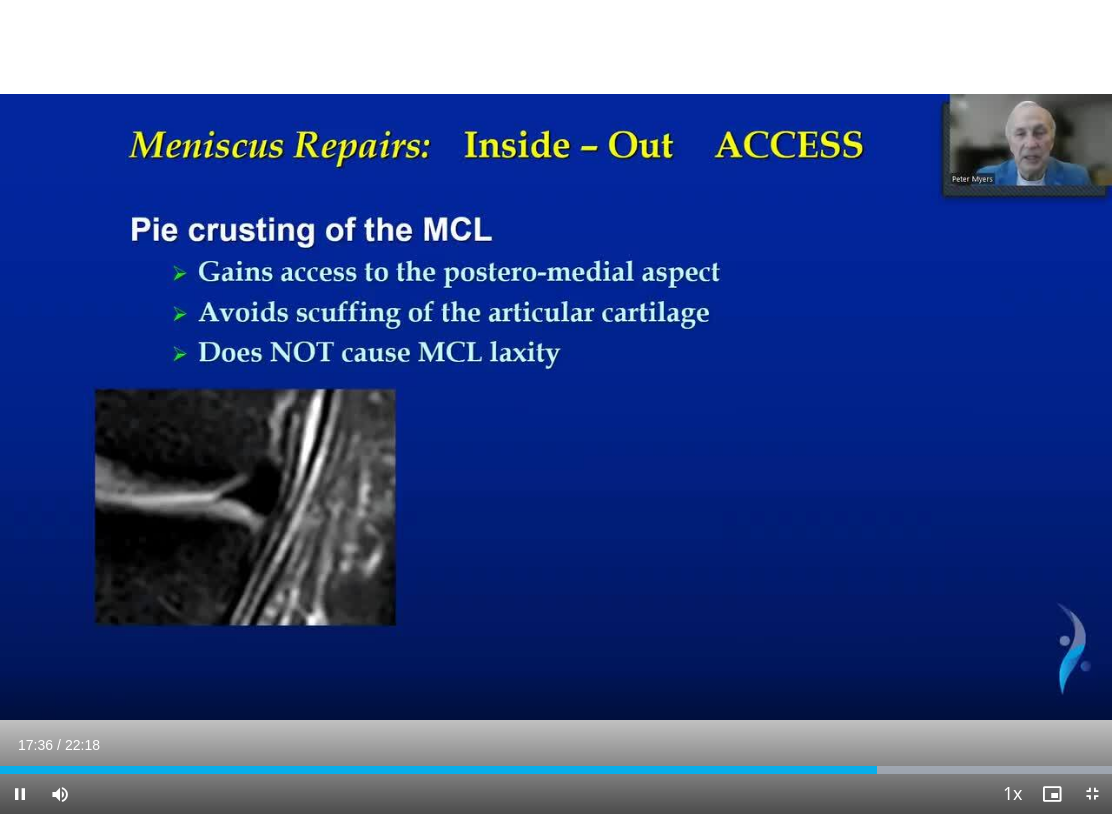 click on "10 seconds
Tap to unmute" at bounding box center [556, 407] 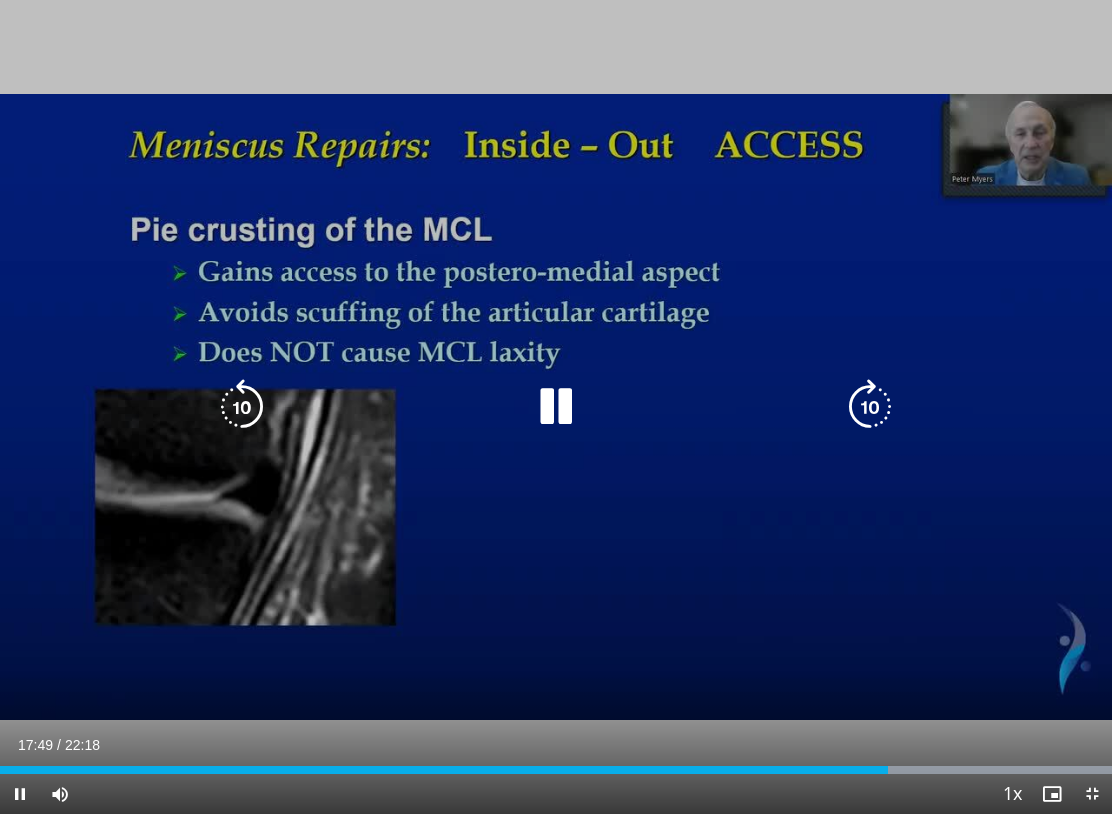 click at bounding box center (870, 407) 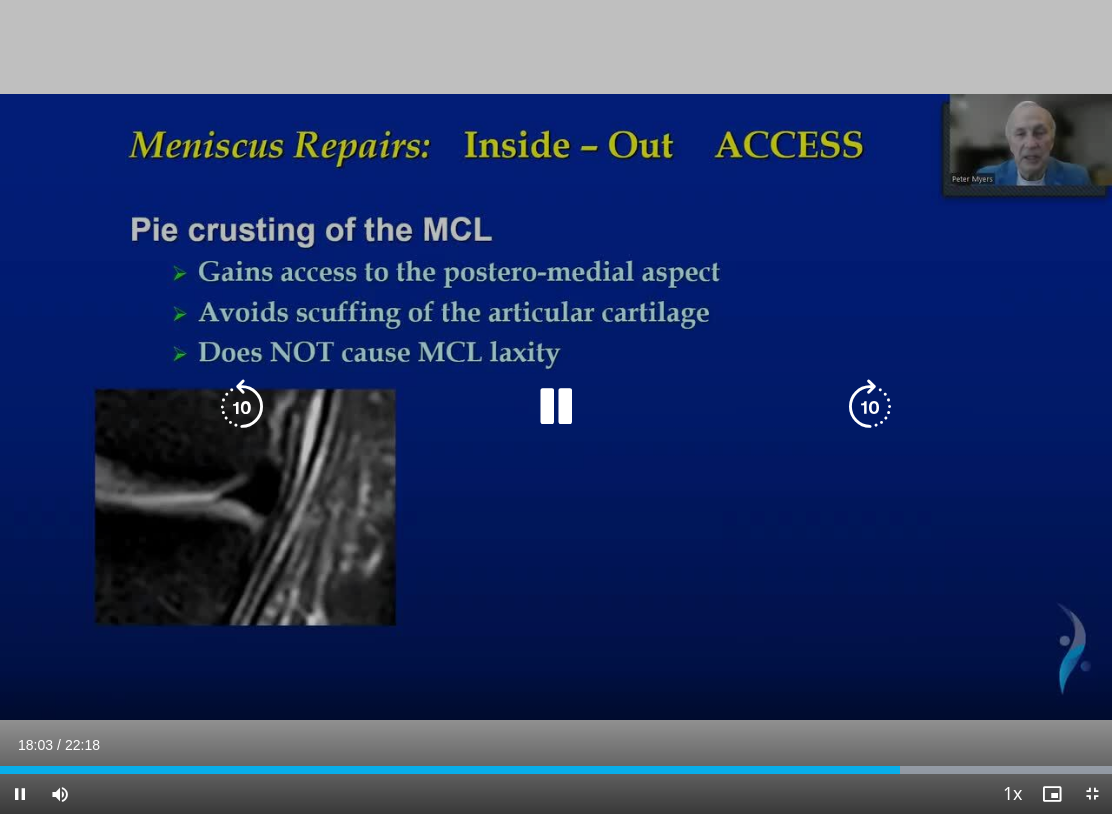 click at bounding box center [870, 407] 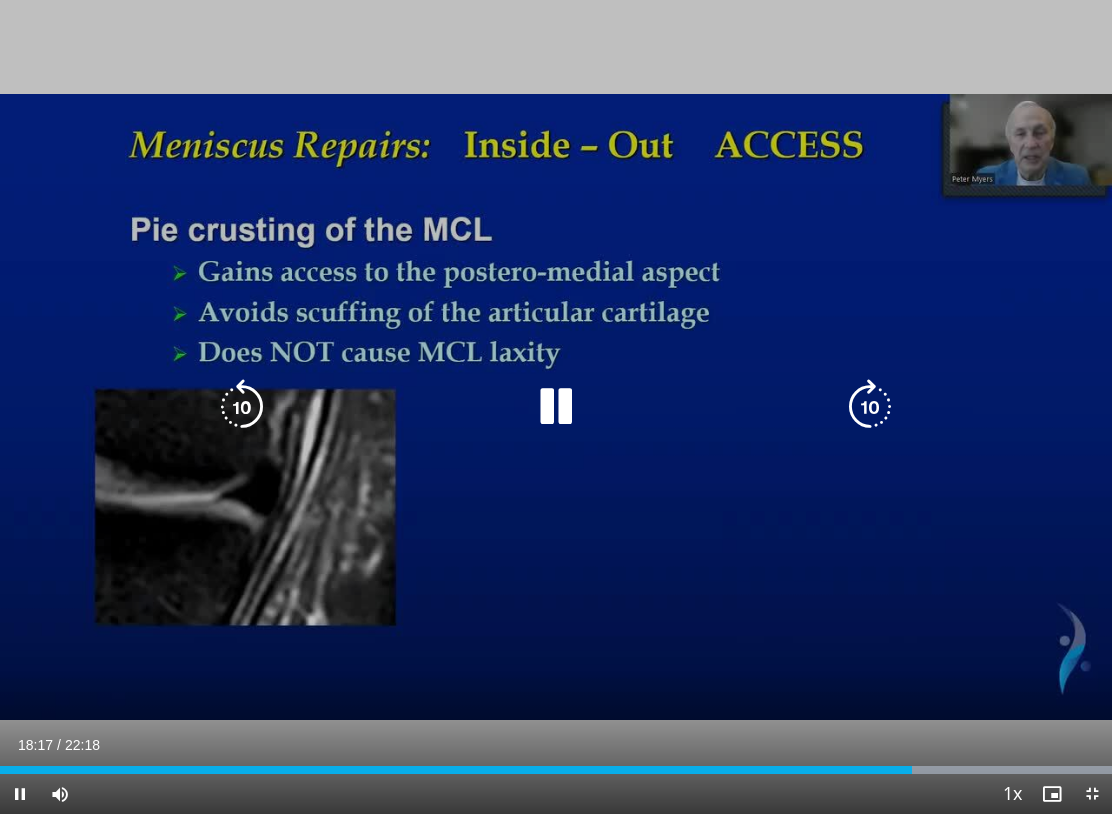 click at bounding box center (870, 407) 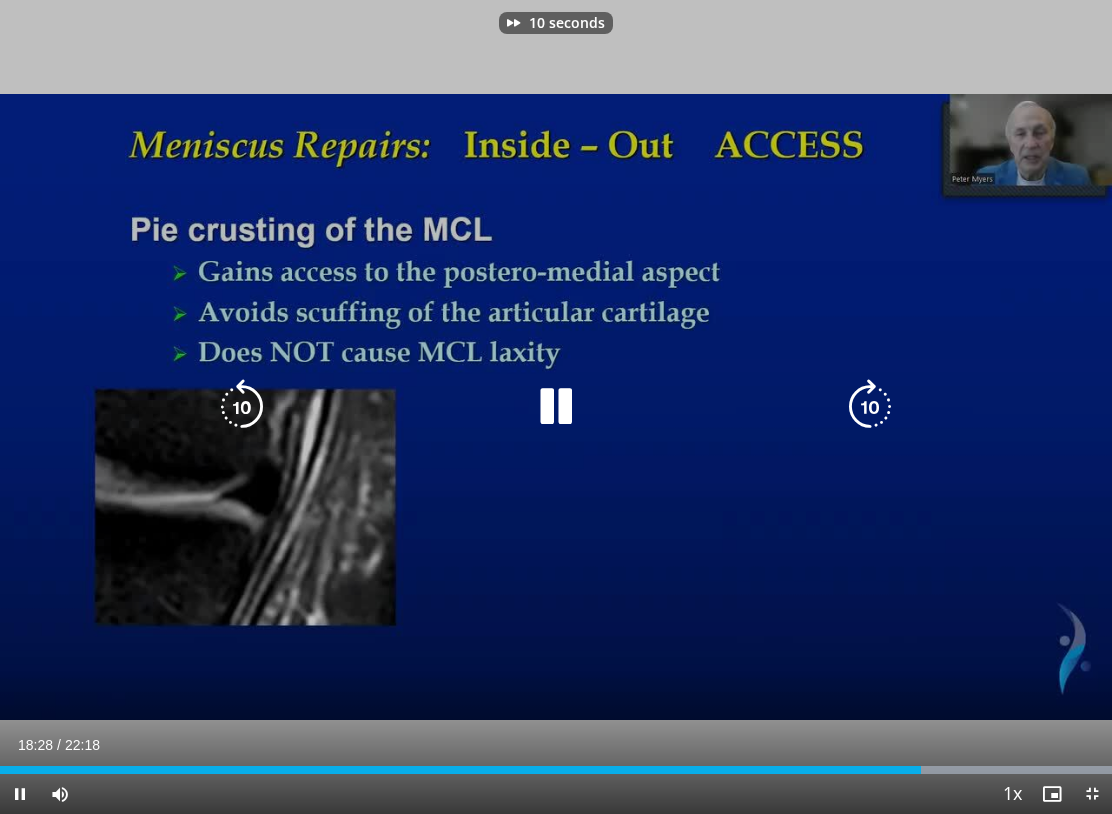 click at bounding box center (870, 407) 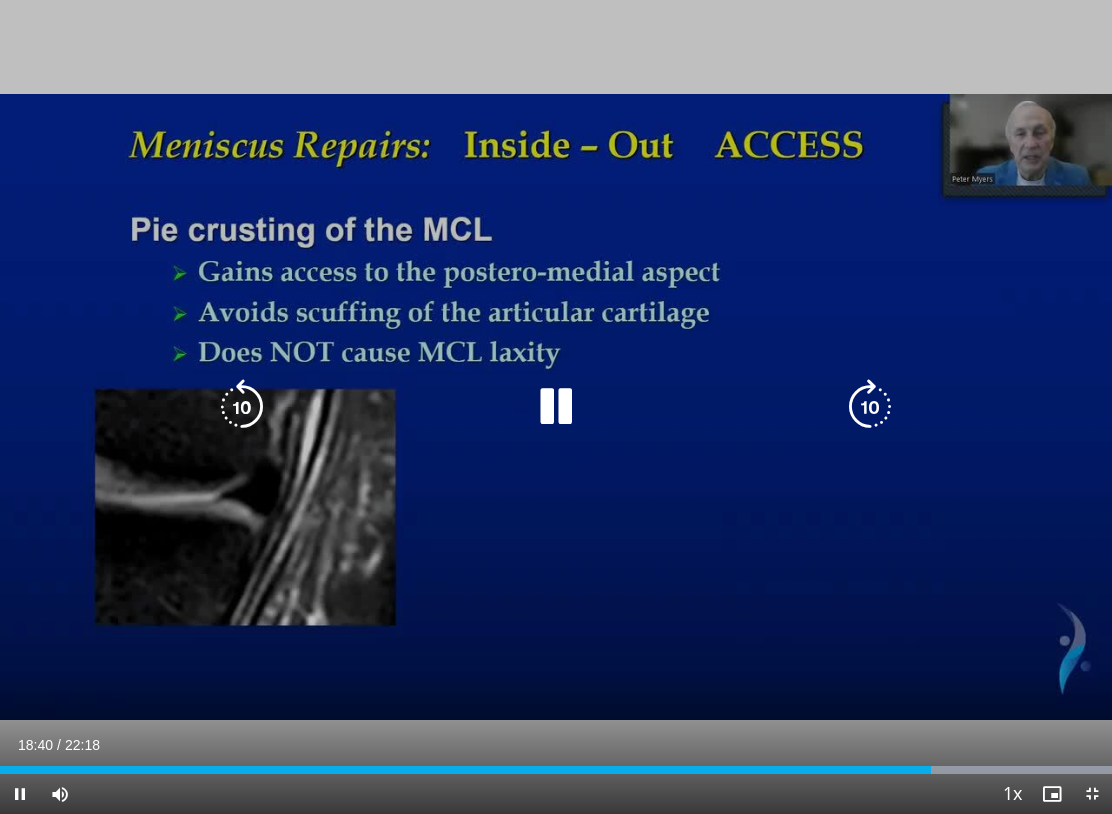 click at bounding box center [1092, 794] 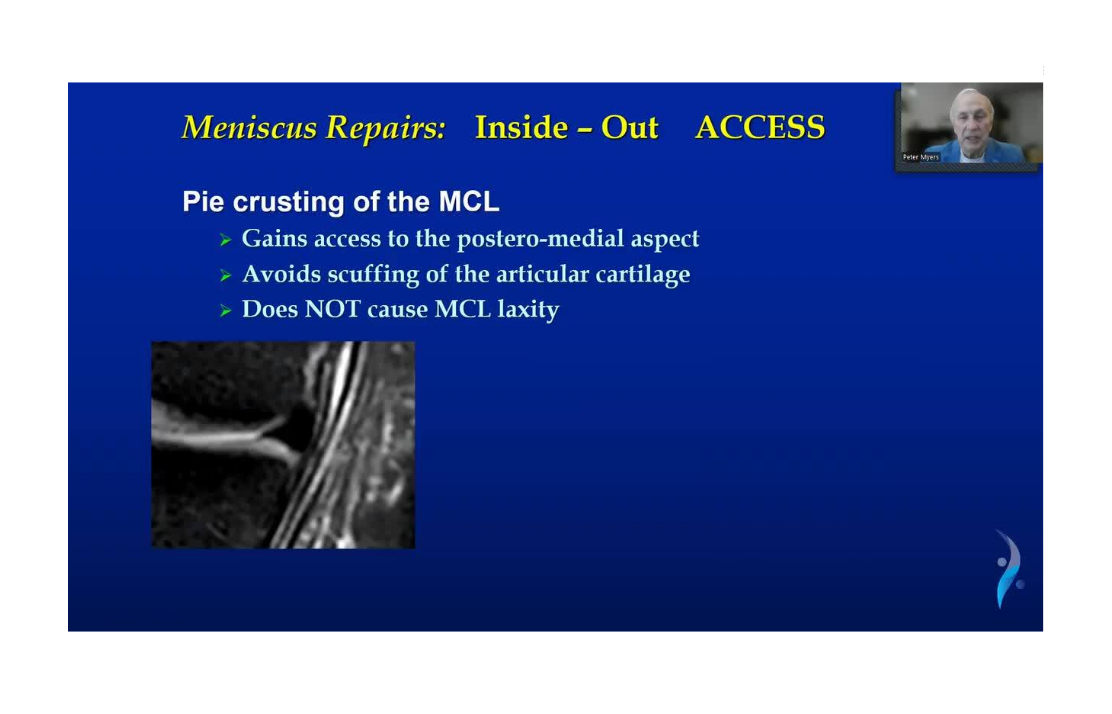 scroll, scrollTop: 60, scrollLeft: 0, axis: vertical 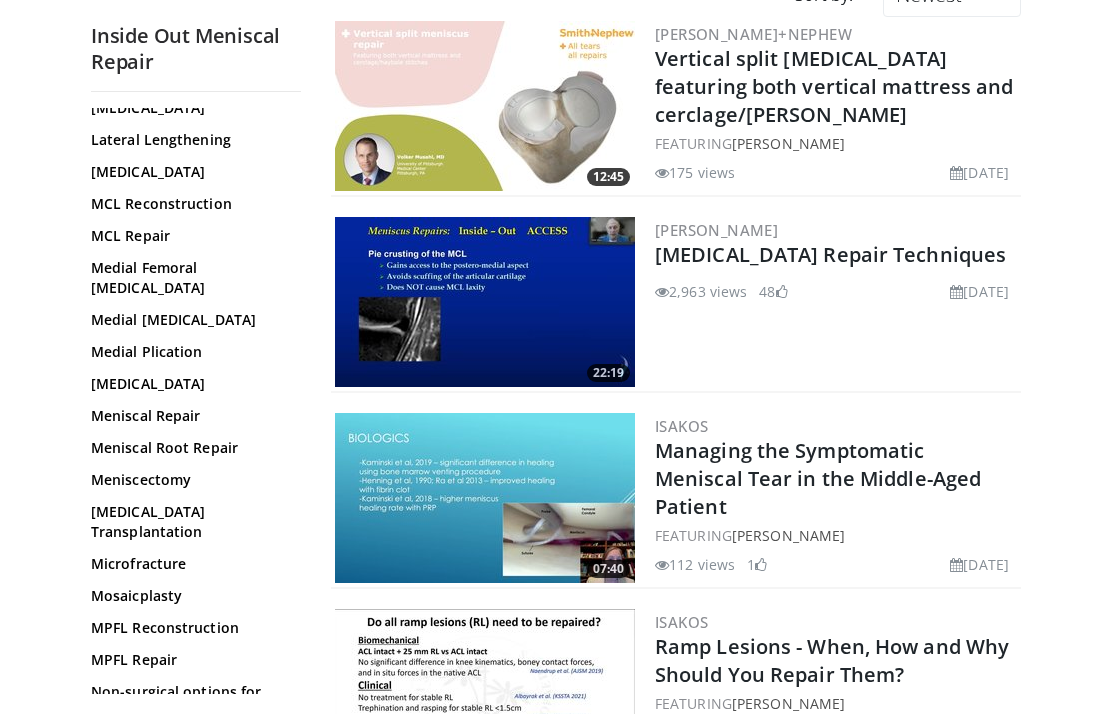 click on "Meniscal Repair" at bounding box center (191, 416) 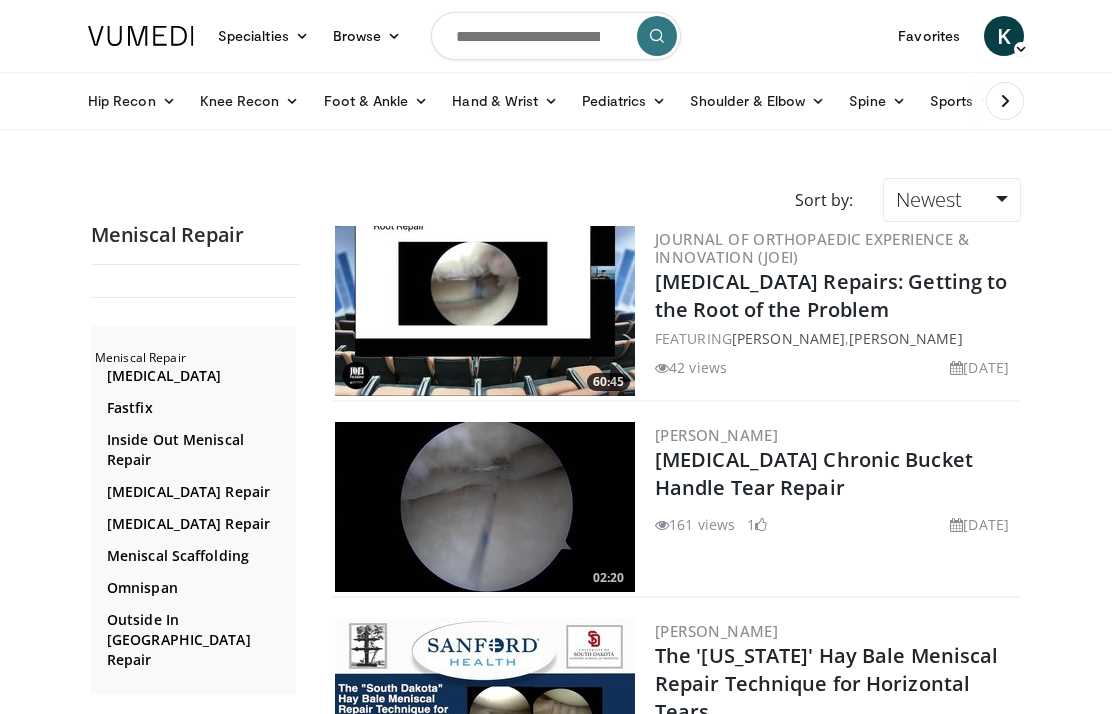 scroll, scrollTop: 0, scrollLeft: 0, axis: both 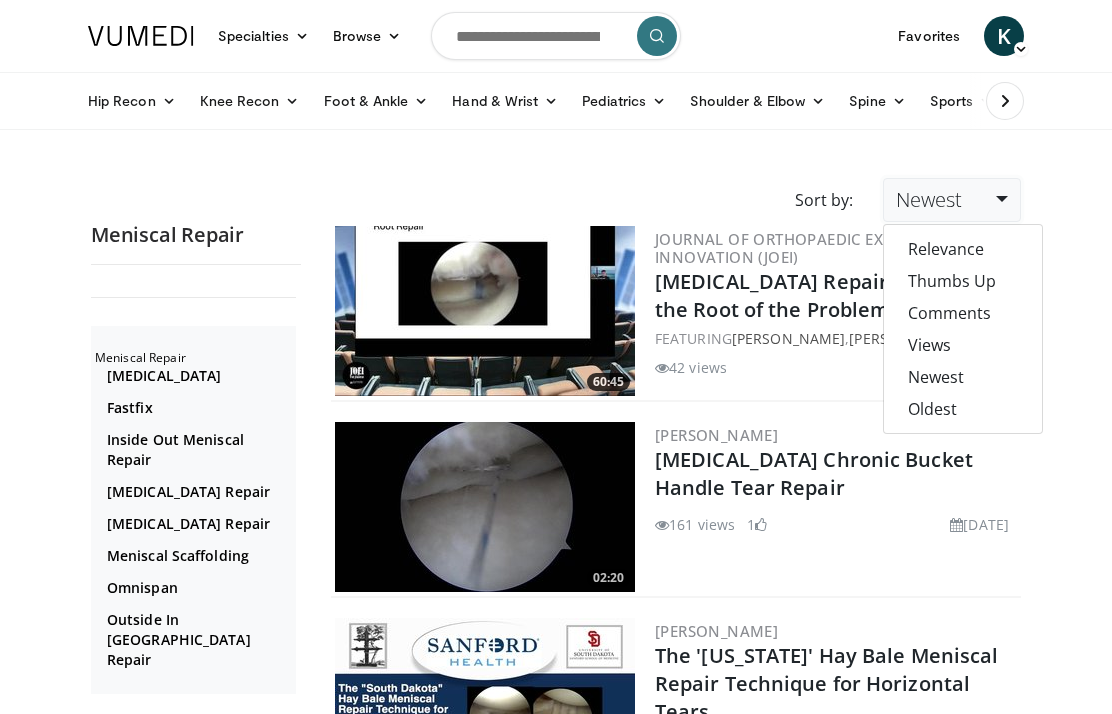 click on "Thumbs Up" at bounding box center [963, 281] 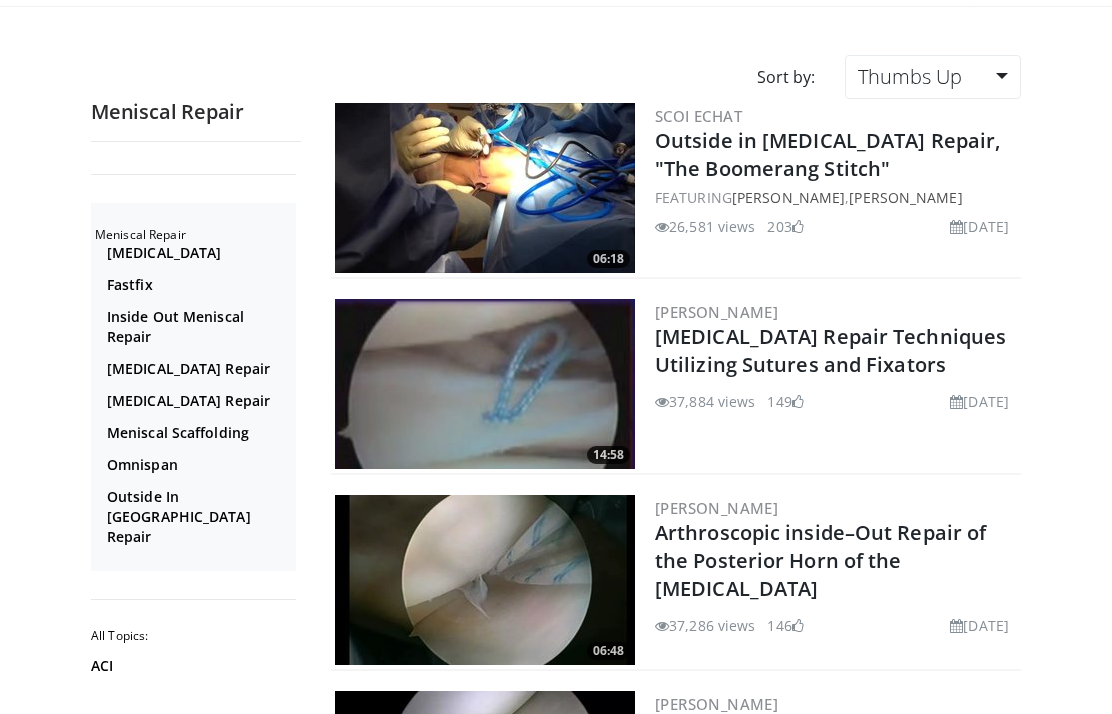 scroll, scrollTop: 123, scrollLeft: 0, axis: vertical 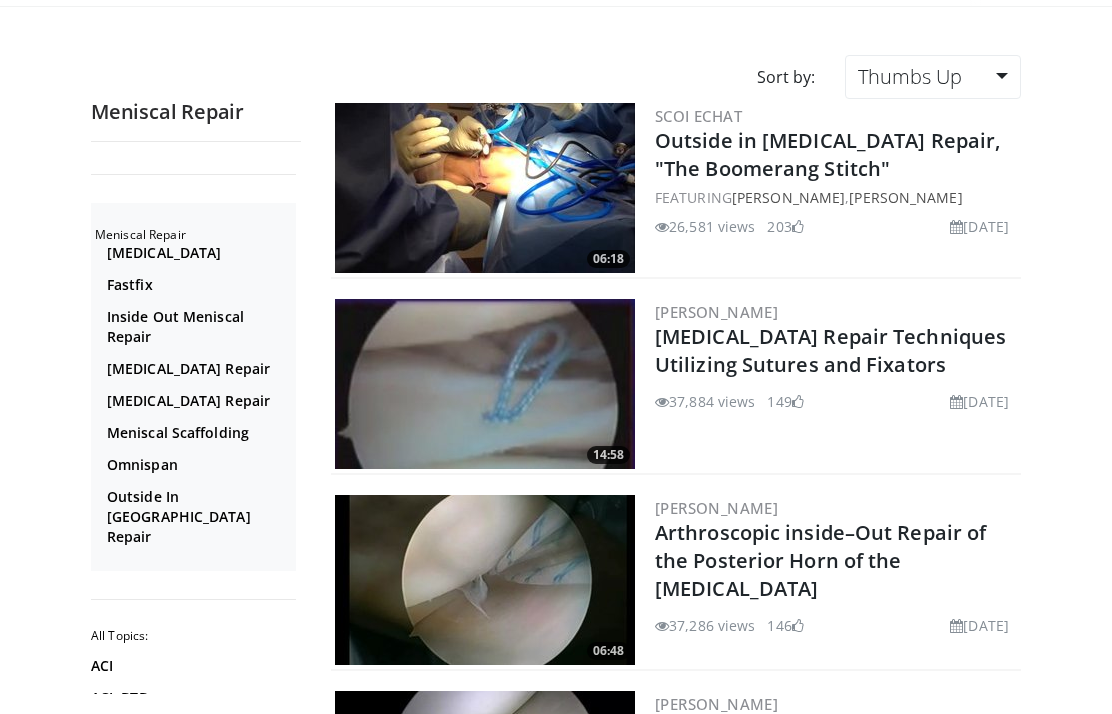 click on "Meniscus Repair Techniques Utilizing Sutures and Fixators" at bounding box center [830, 350] 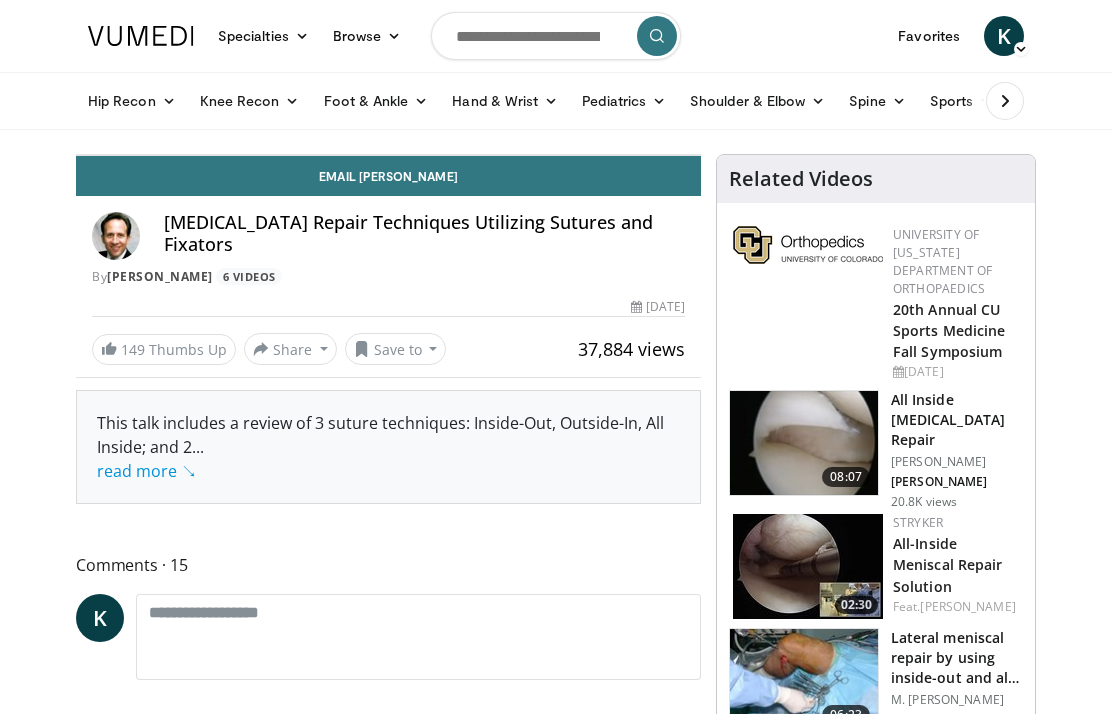 scroll, scrollTop: 0, scrollLeft: 0, axis: both 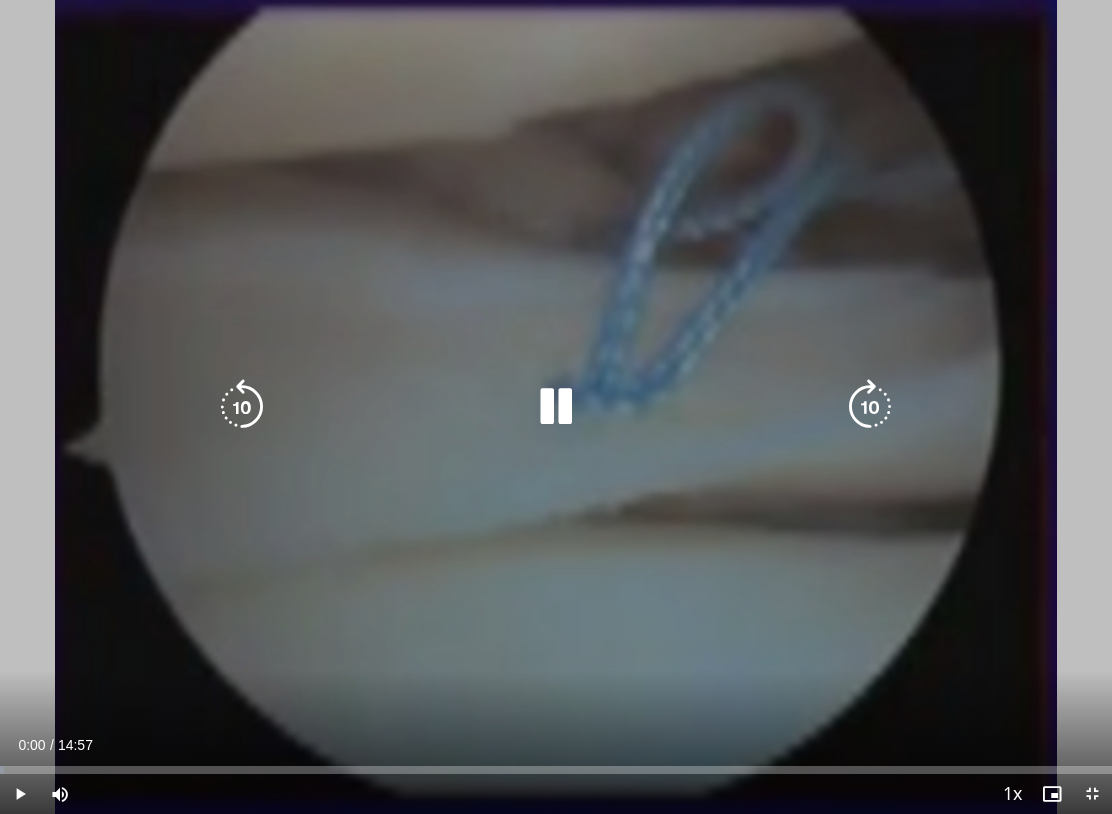 click on "Loaded :  0.34%" at bounding box center (556, 764) 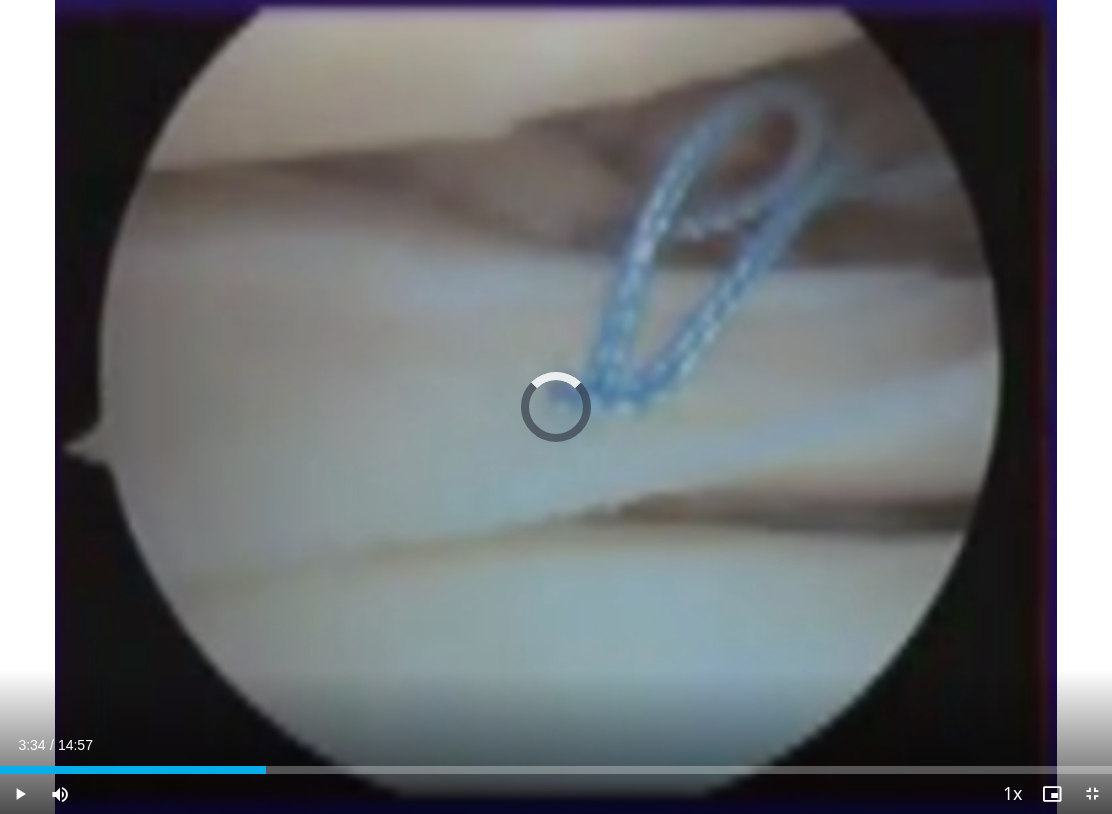 scroll, scrollTop: 0, scrollLeft: 0, axis: both 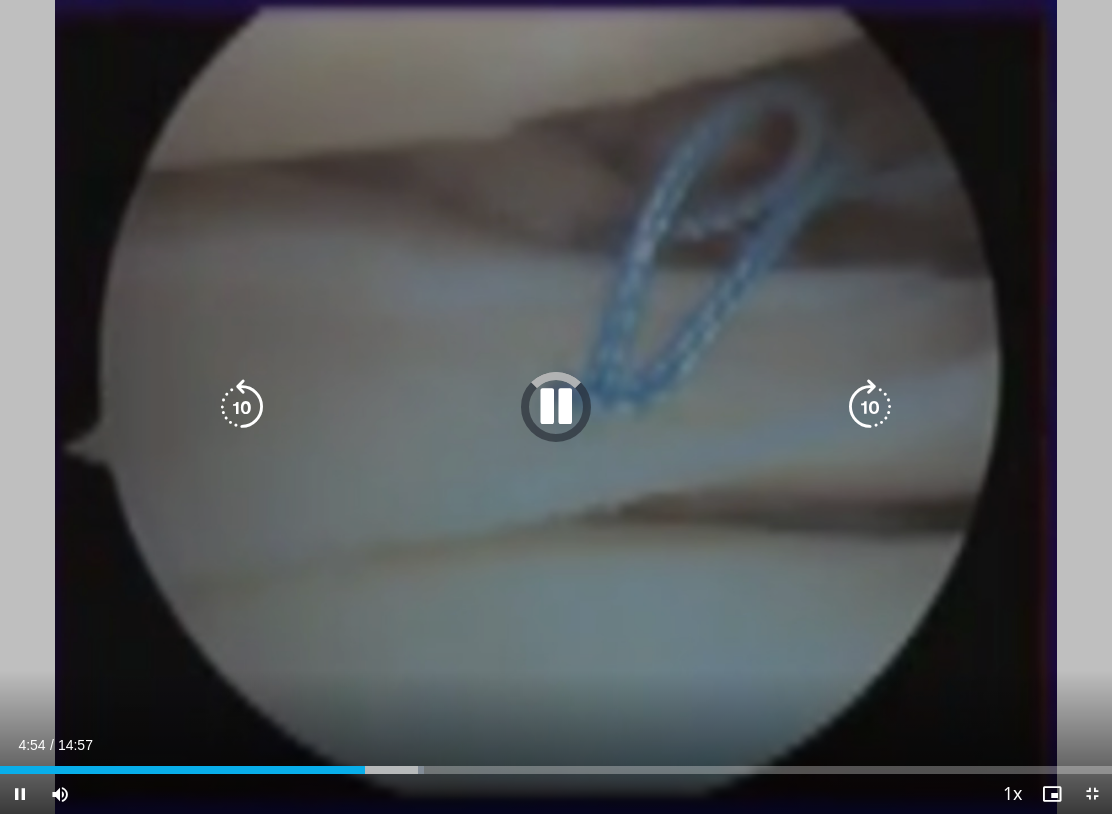 click on "Loaded :  38.11%" at bounding box center [556, 770] 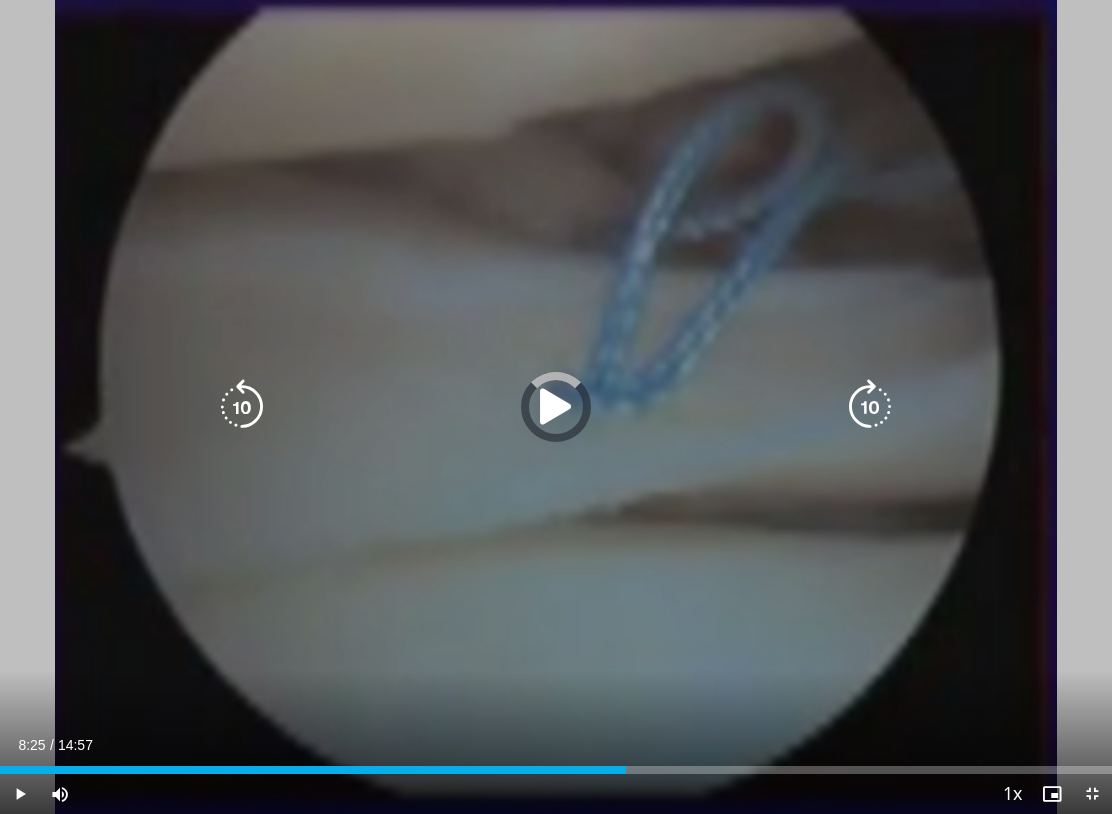 click on "Loaded :  47.97%" at bounding box center [556, 770] 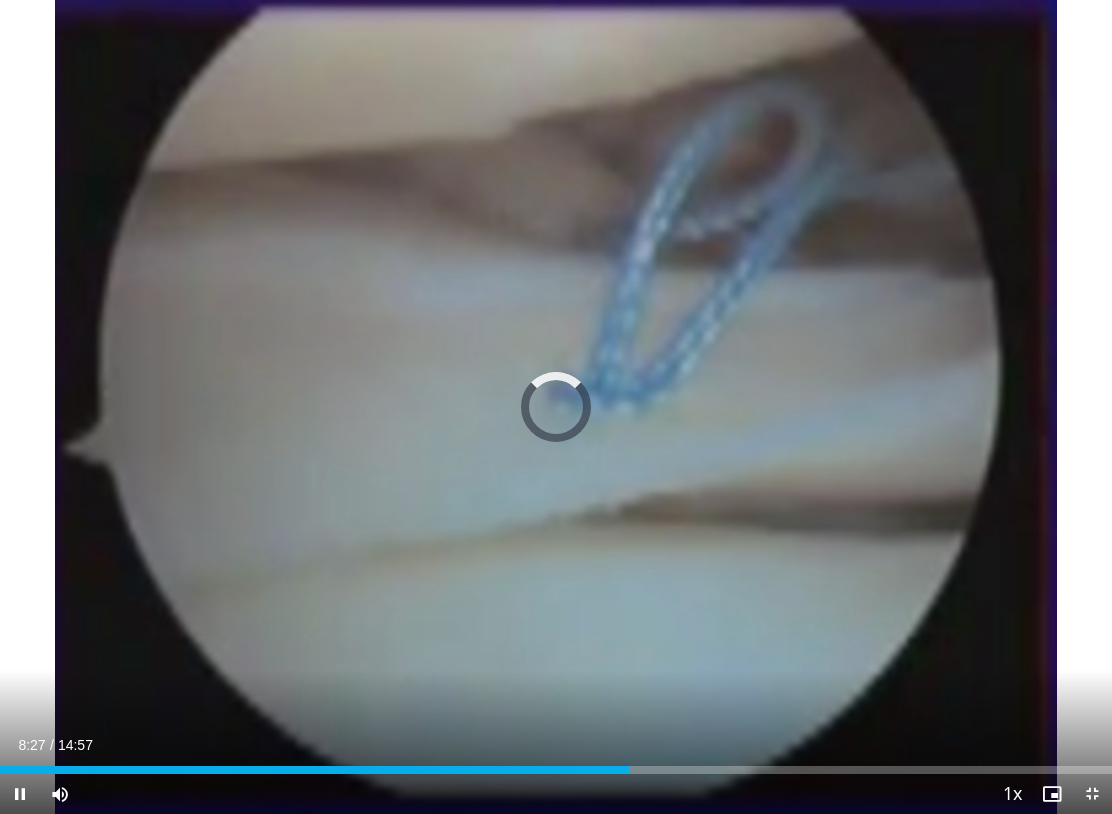 click on "10 seconds
Tap to unmute" at bounding box center [556, 407] 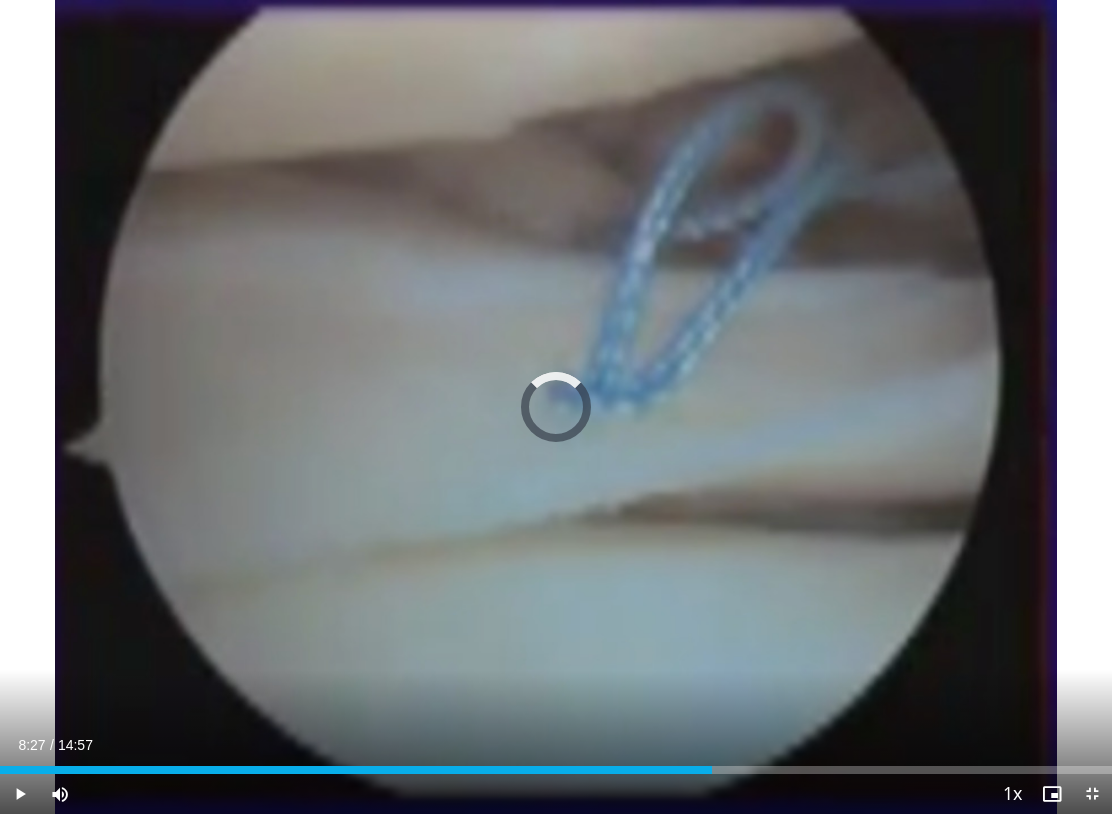 click on "Loaded :  56.39%" at bounding box center (556, 770) 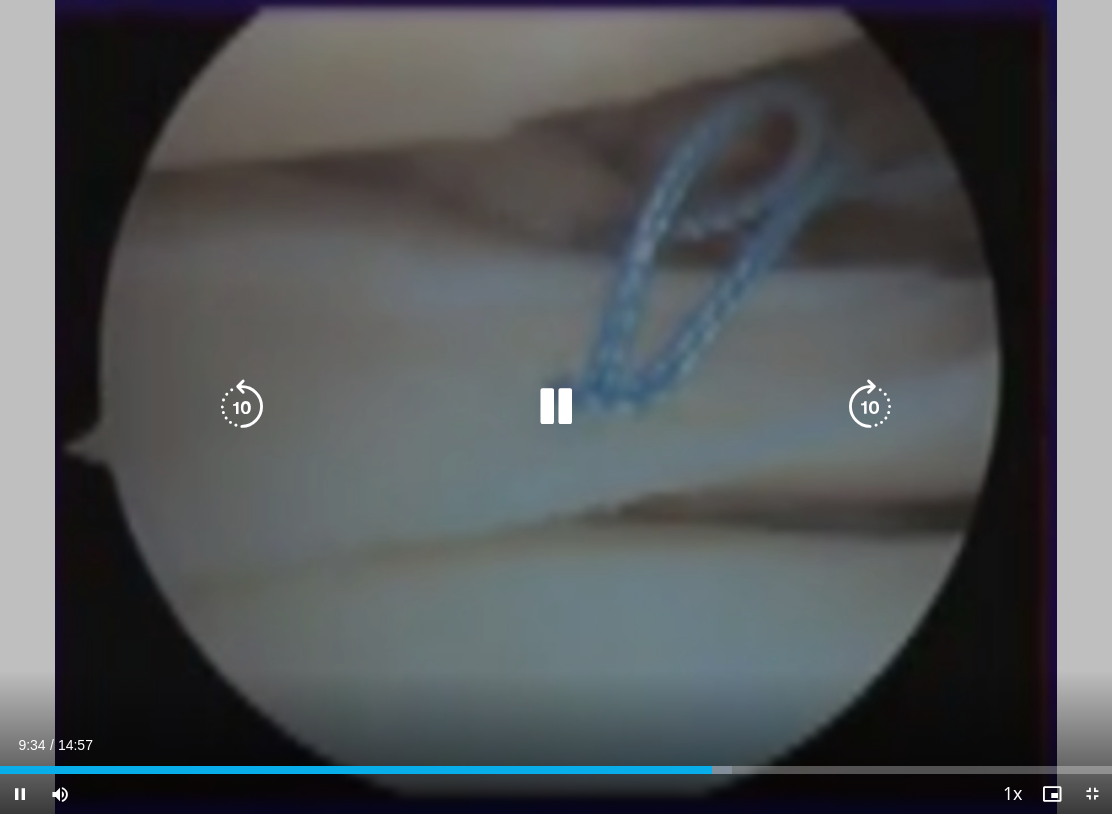 click on "Loaded :  65.82%" at bounding box center [556, 770] 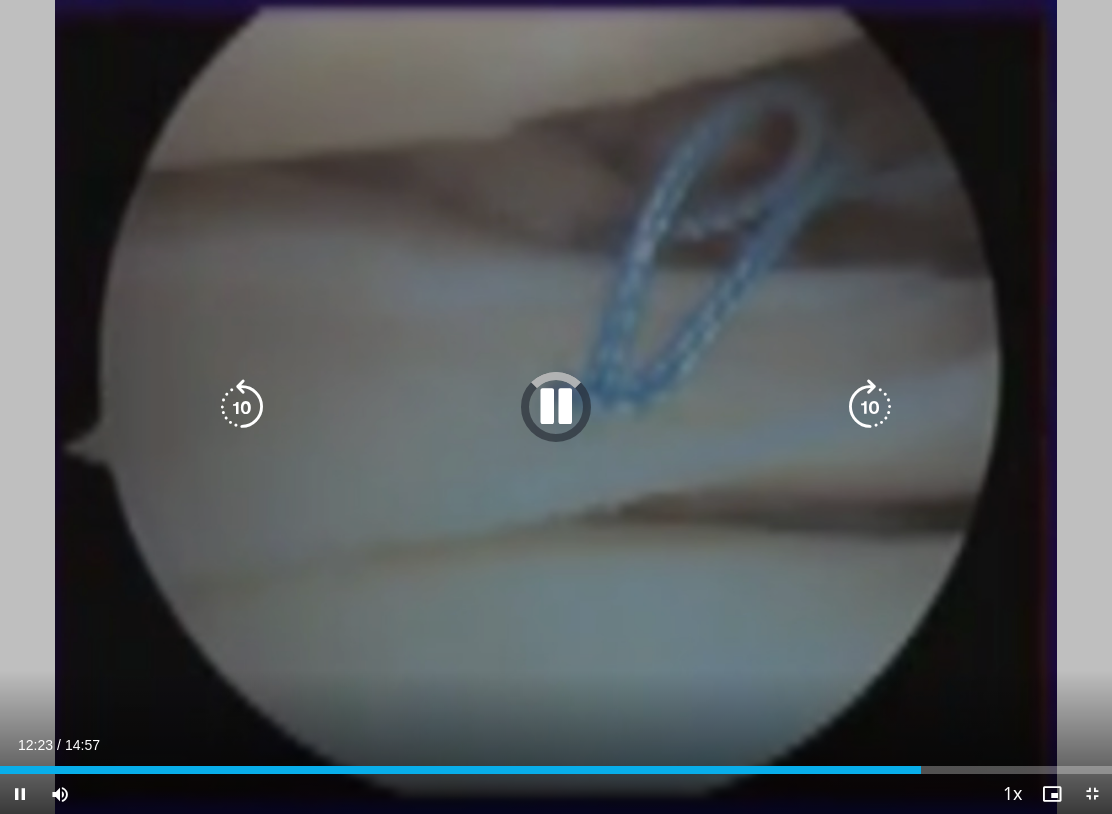 click on "Loaded :  74.42%" at bounding box center [556, 764] 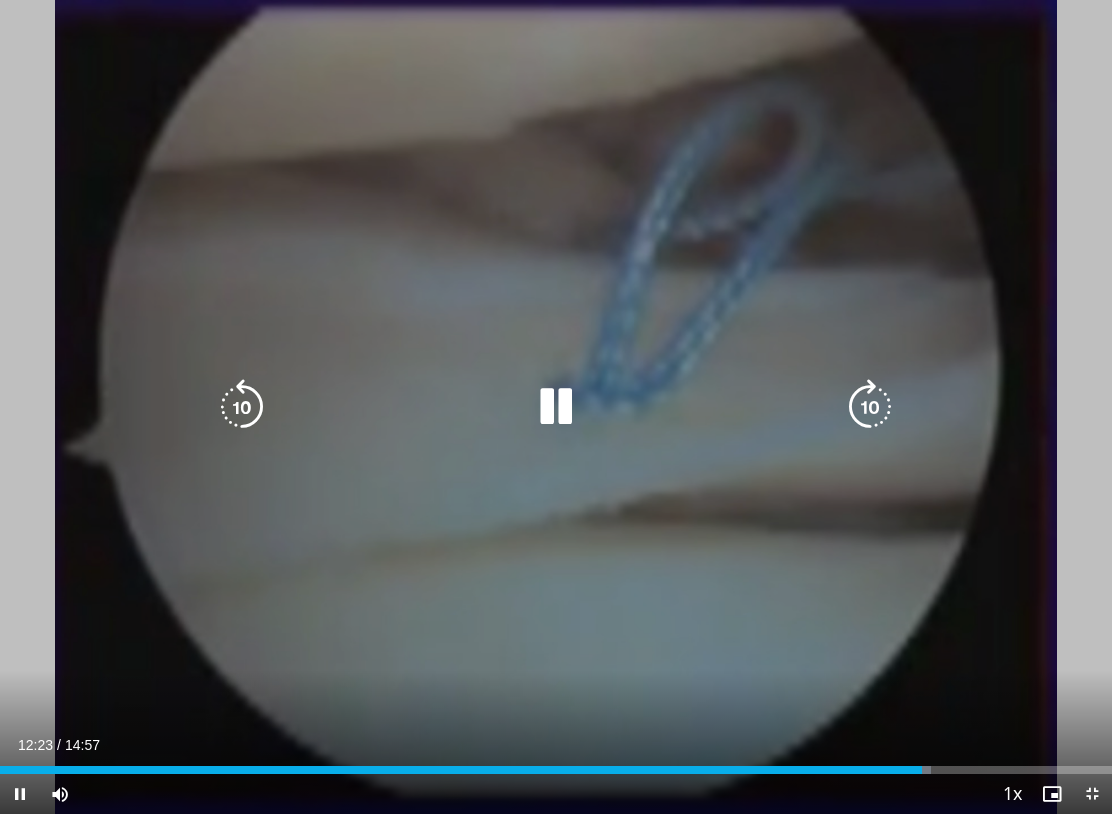 click on "Loaded :  83.68%" at bounding box center [556, 770] 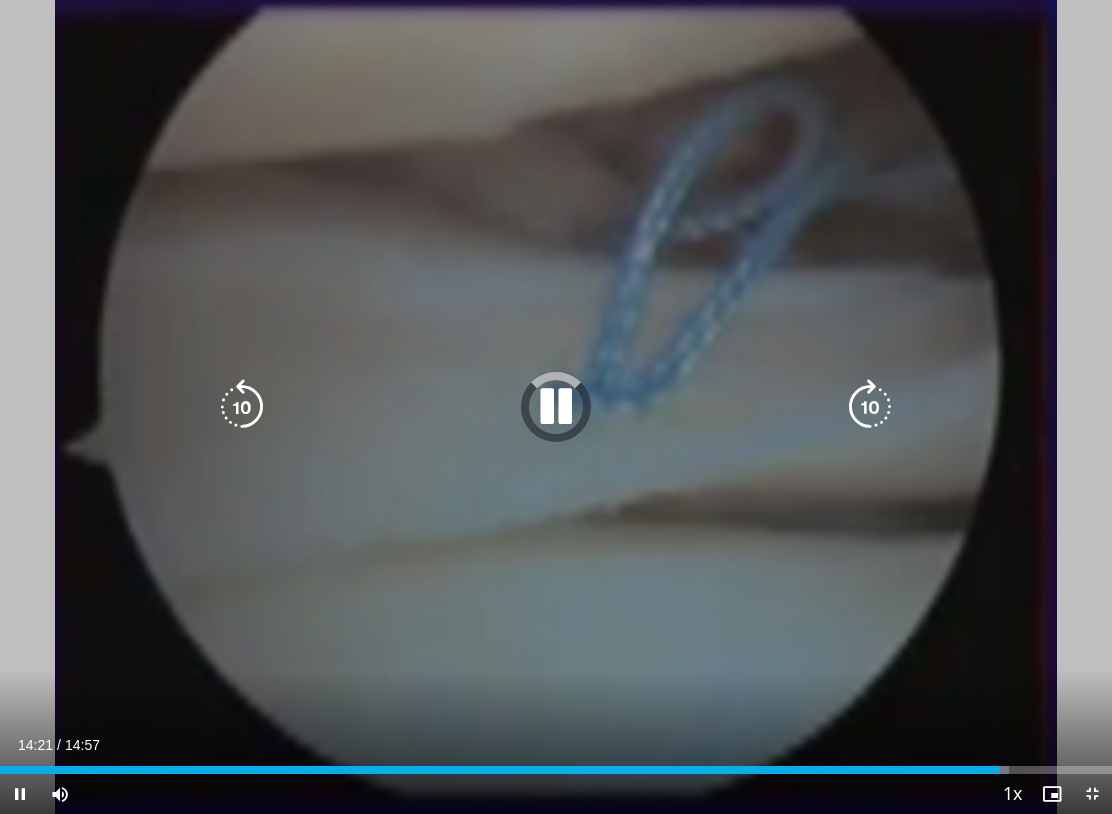 click on "Loaded :  90.73%" at bounding box center (556, 770) 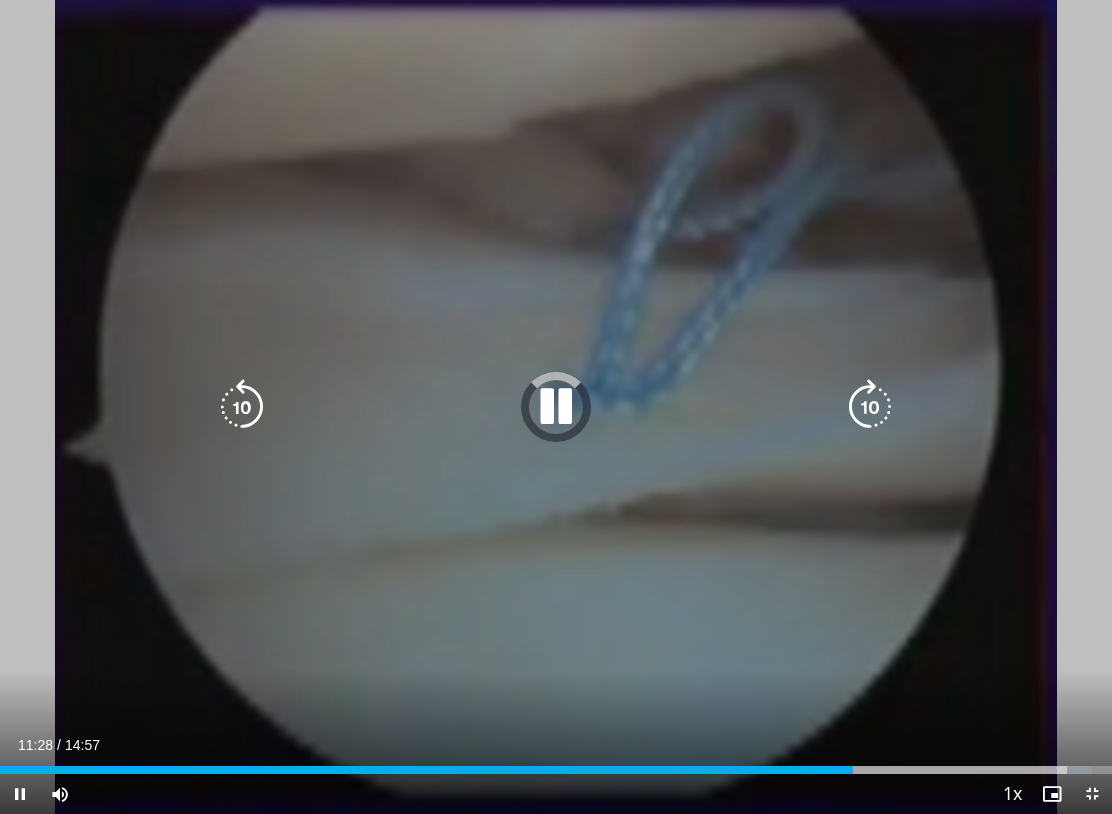 click on "Loaded :  98.18%" at bounding box center (556, 764) 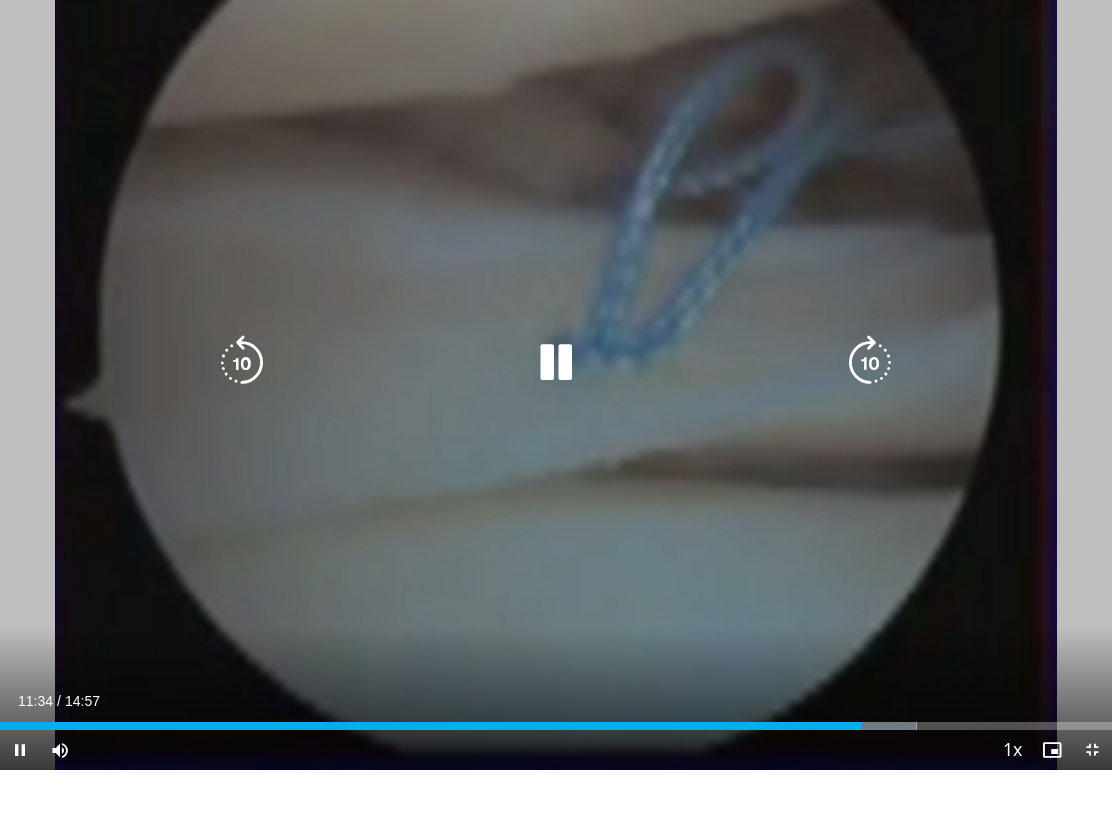 scroll, scrollTop: 63, scrollLeft: 0, axis: vertical 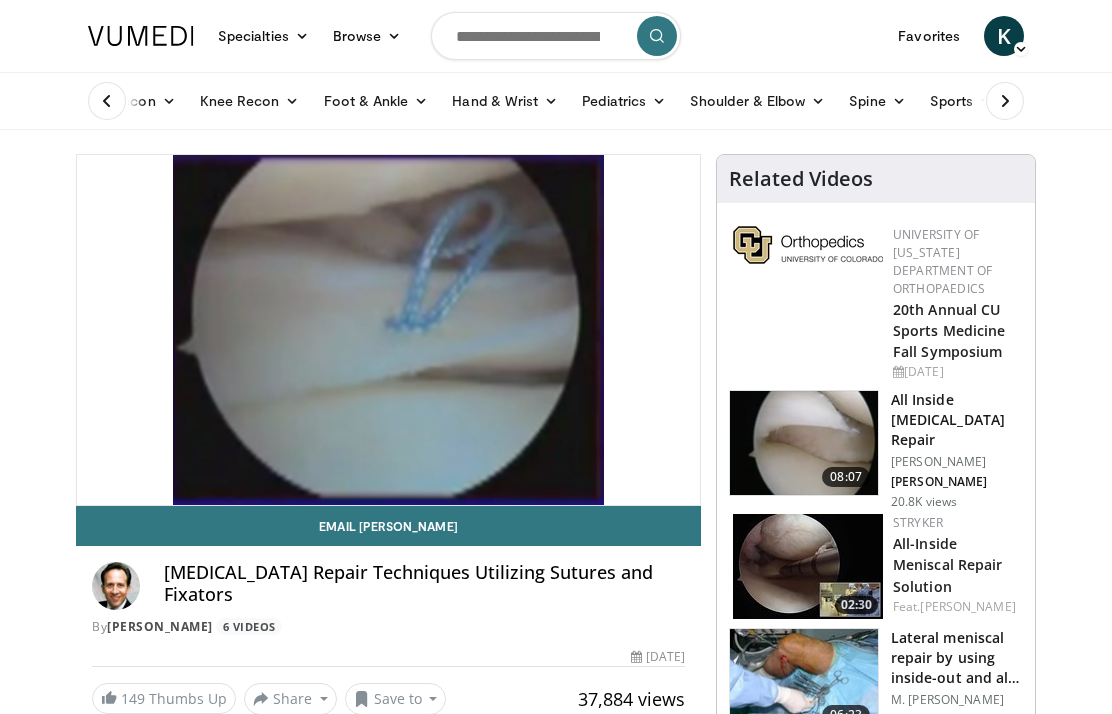 click on "Lateral meniscal repair by using inside-out and all-inside techniques" at bounding box center [957, 658] 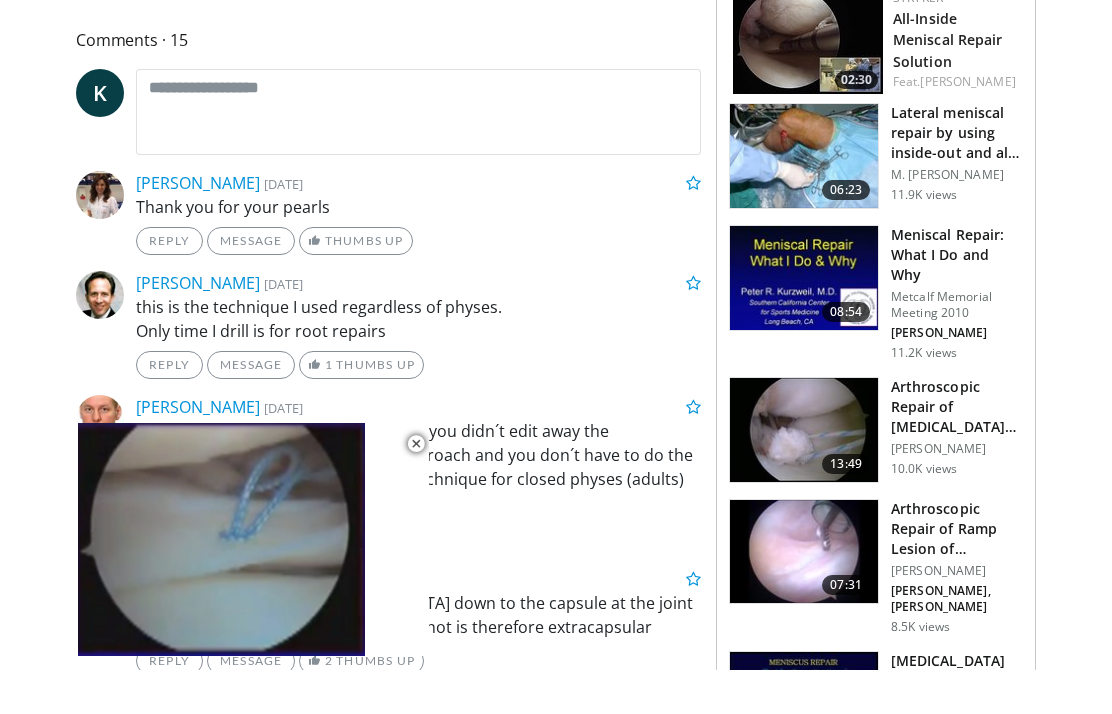 scroll, scrollTop: 487, scrollLeft: 0, axis: vertical 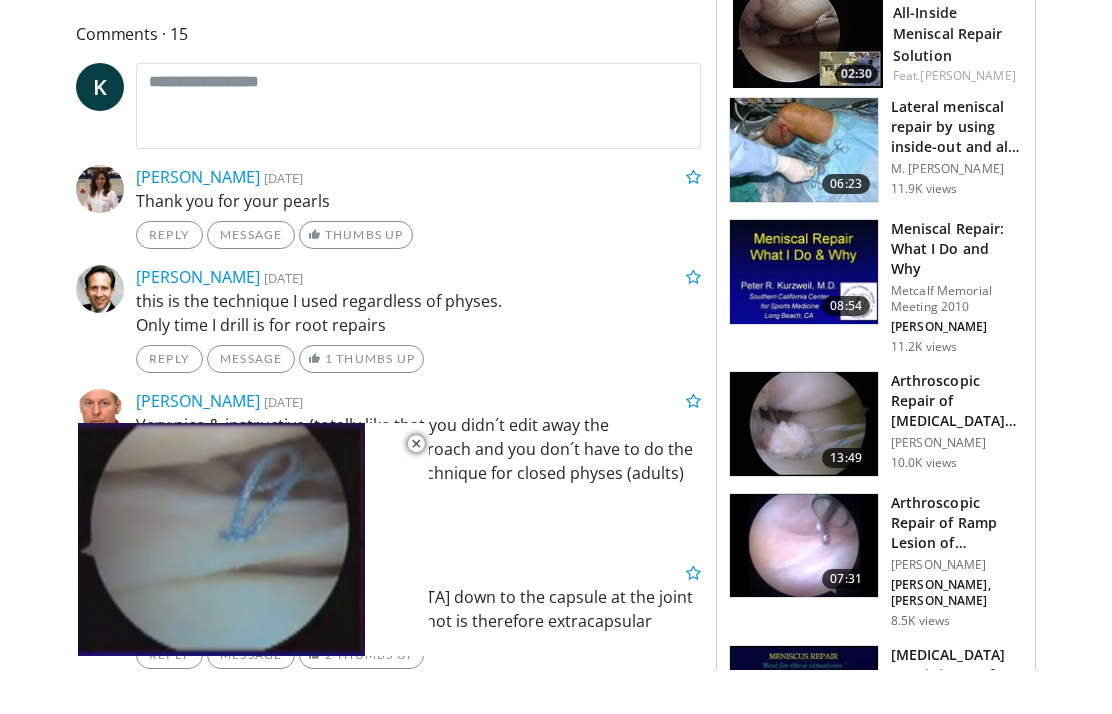 click on "Arthroscopic Repair of Ramp Lesion of [MEDICAL_DATA]" at bounding box center [957, 567] 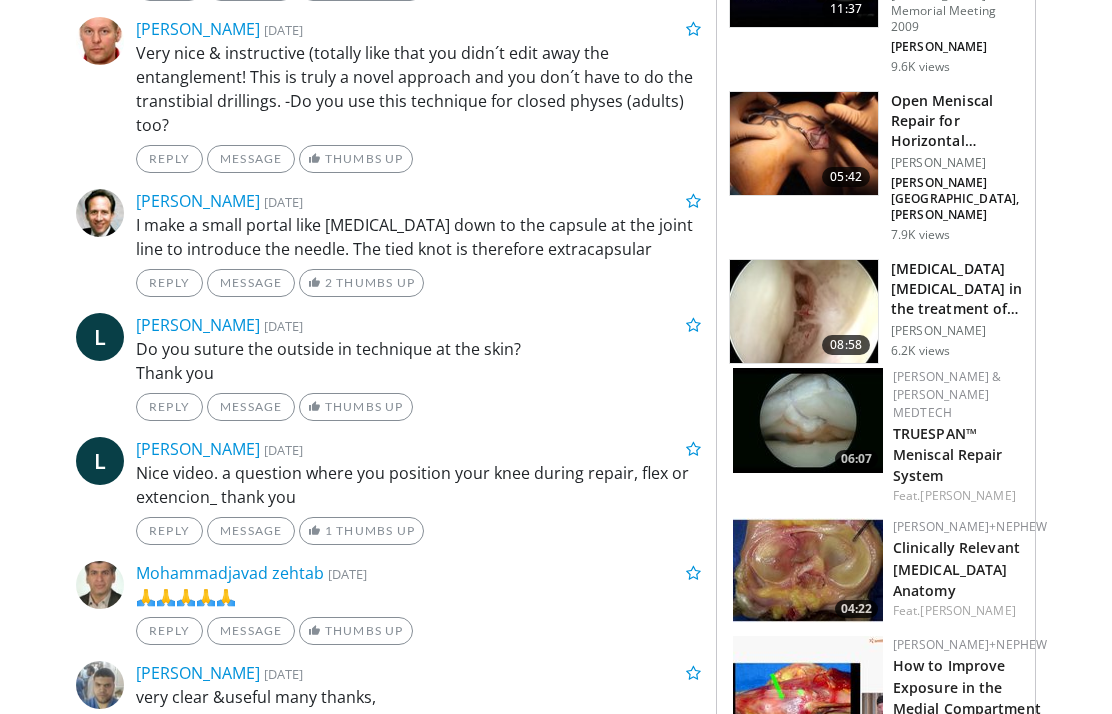 scroll, scrollTop: 1218, scrollLeft: 0, axis: vertical 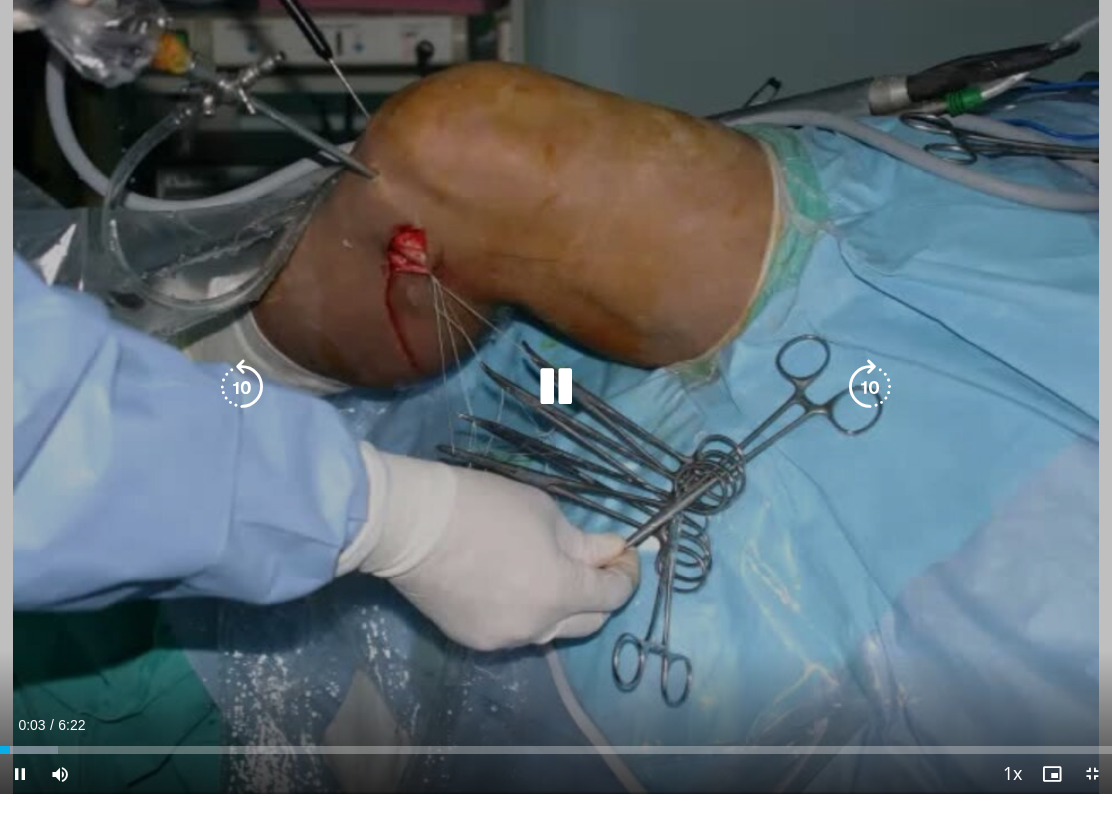 click at bounding box center [870, 407] 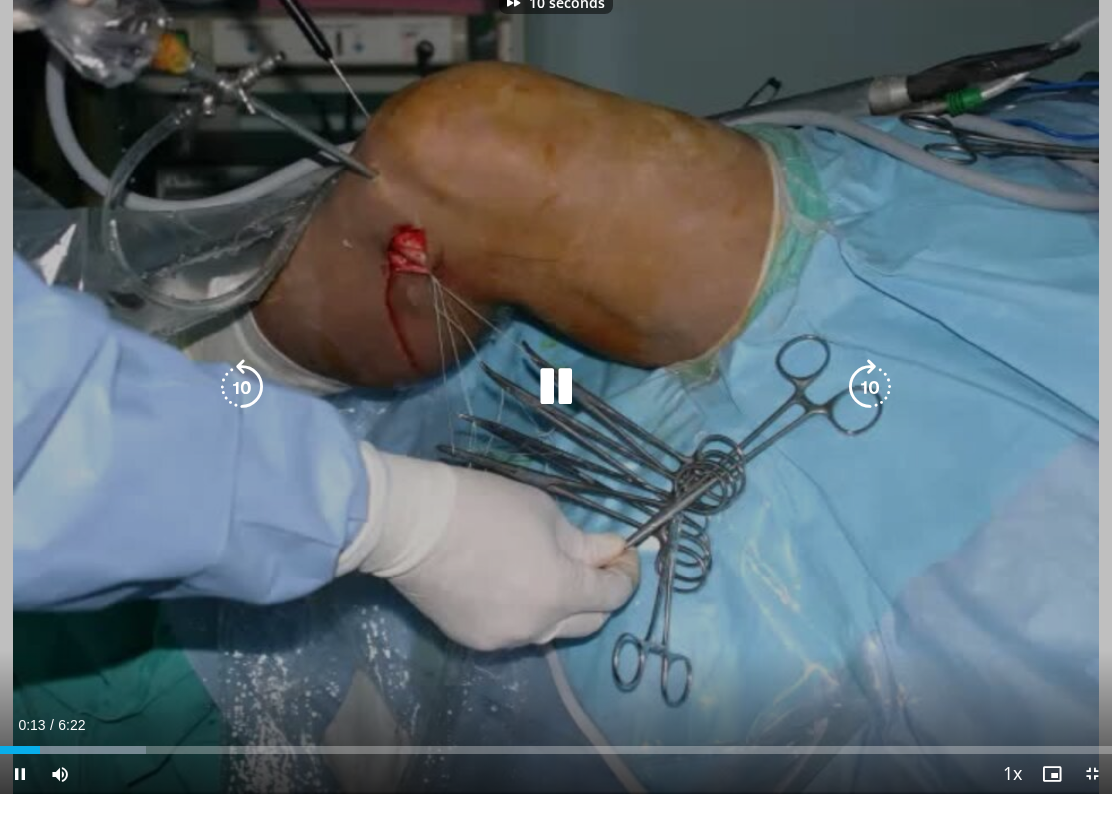click at bounding box center [870, 407] 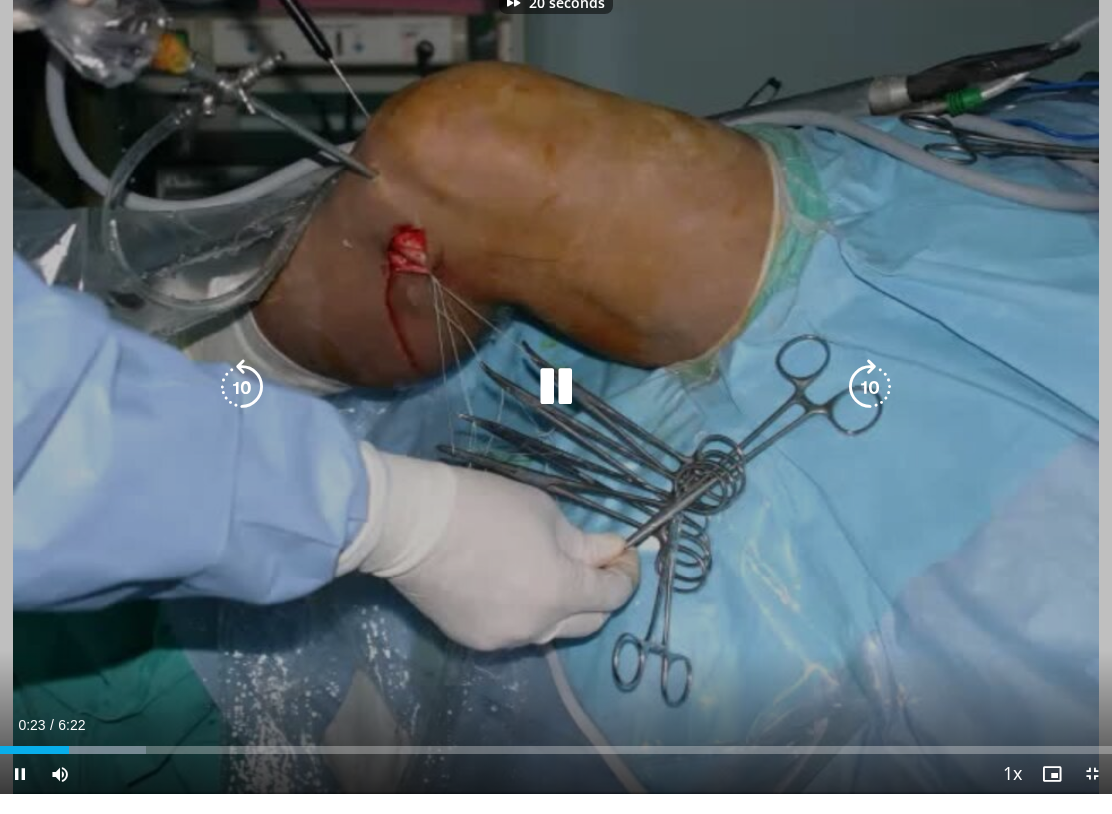 click at bounding box center (870, 407) 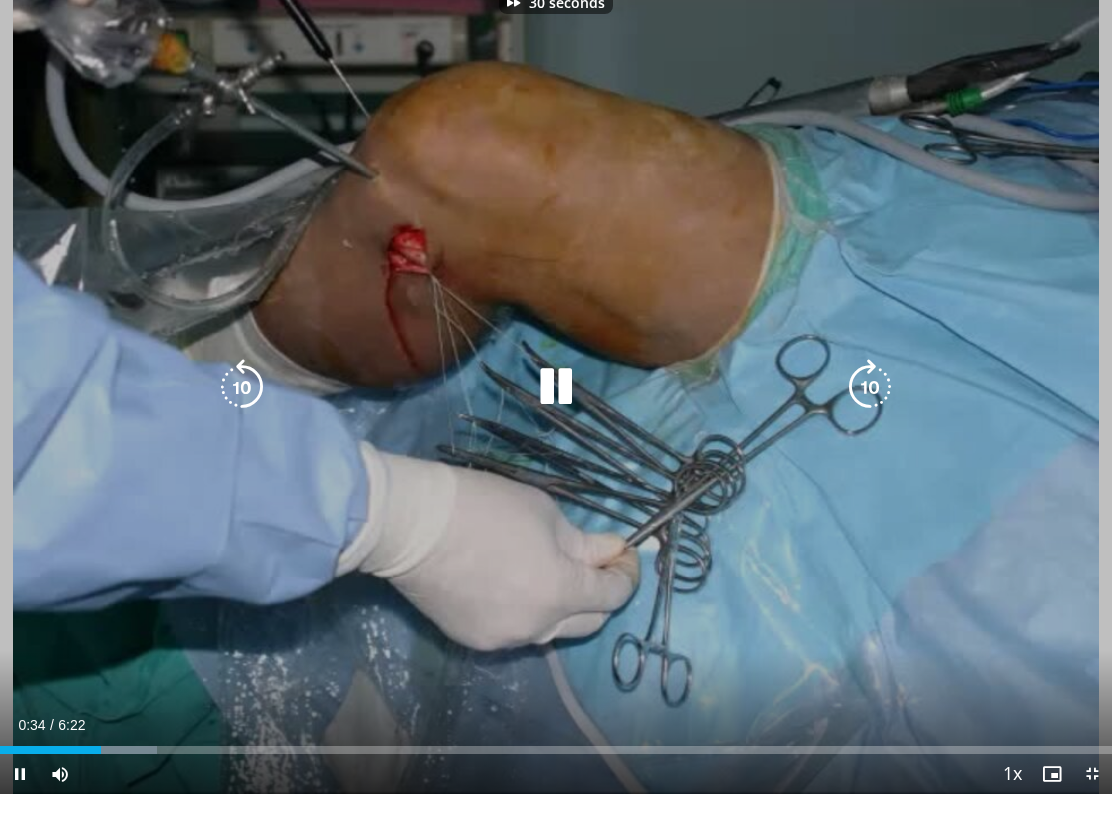 click at bounding box center [870, 407] 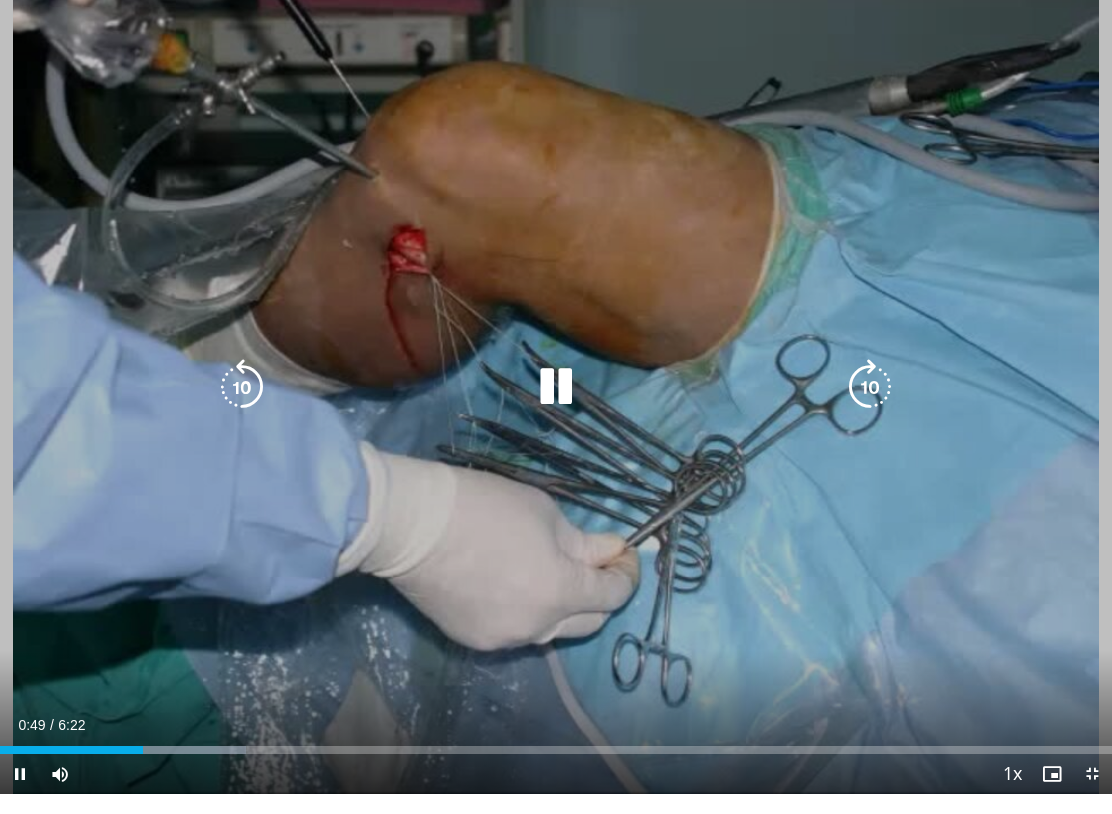 click at bounding box center (870, 407) 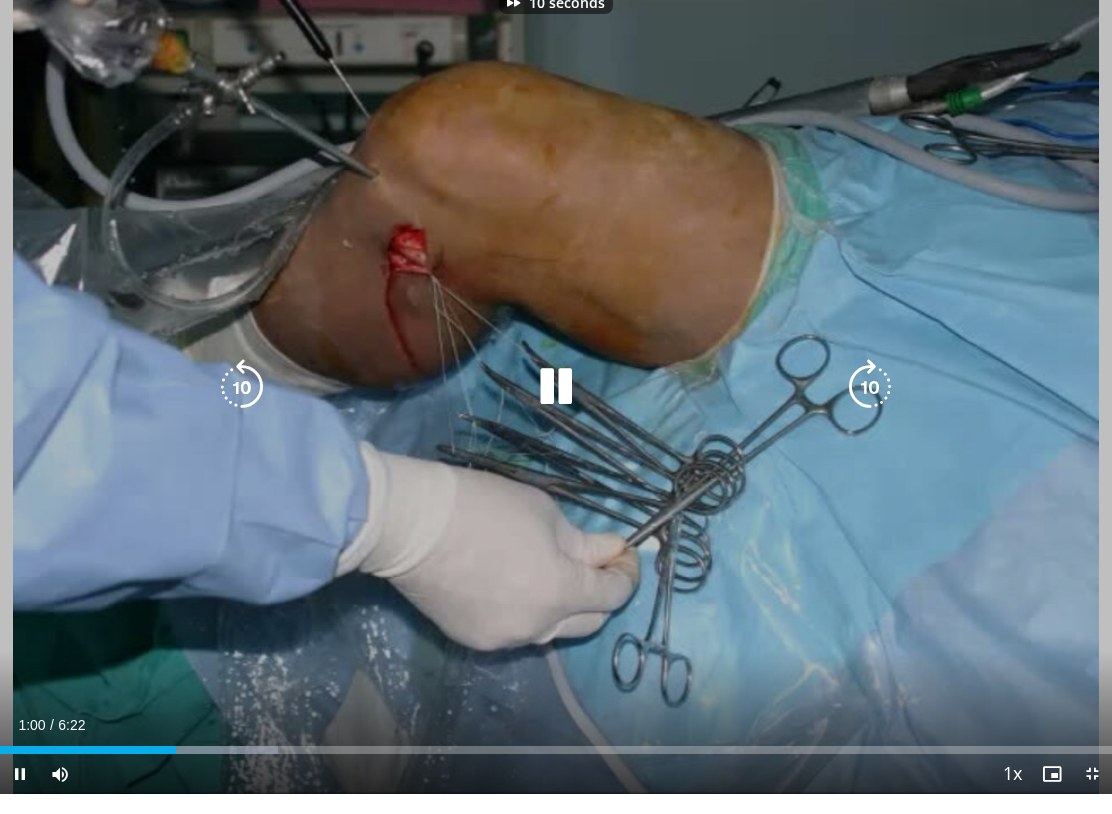 click at bounding box center (870, 407) 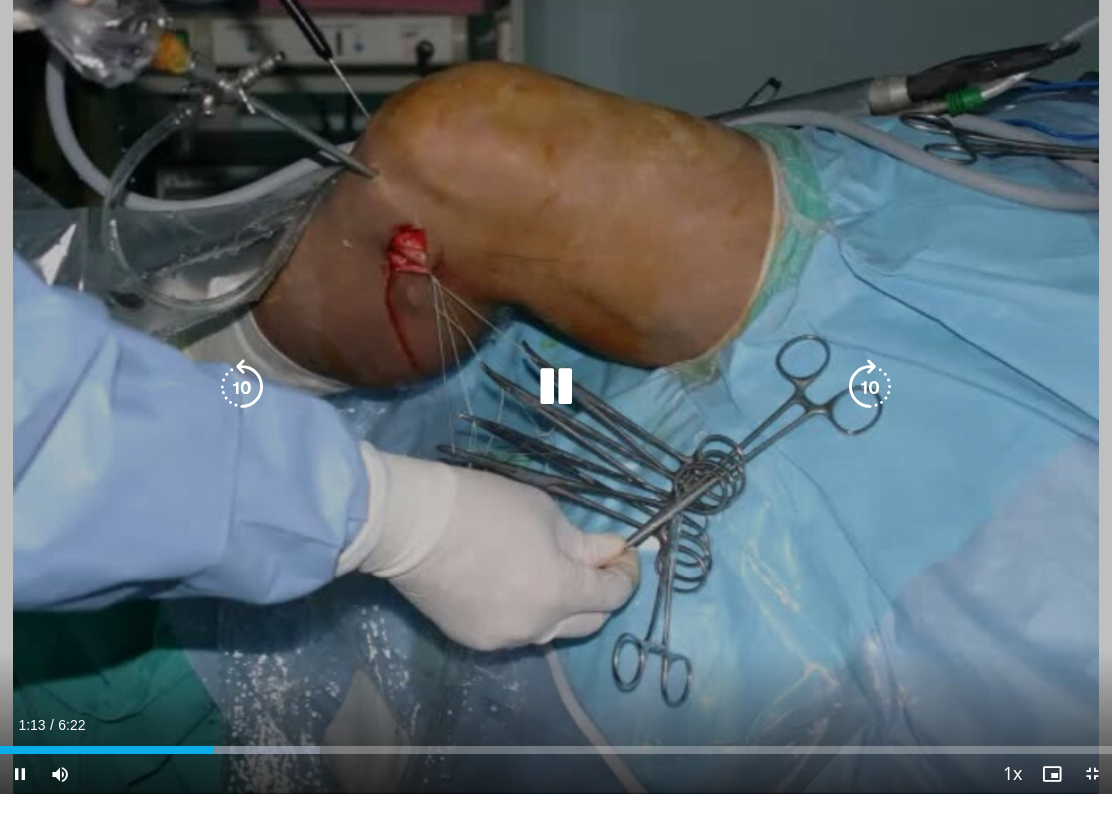 click at bounding box center (870, 407) 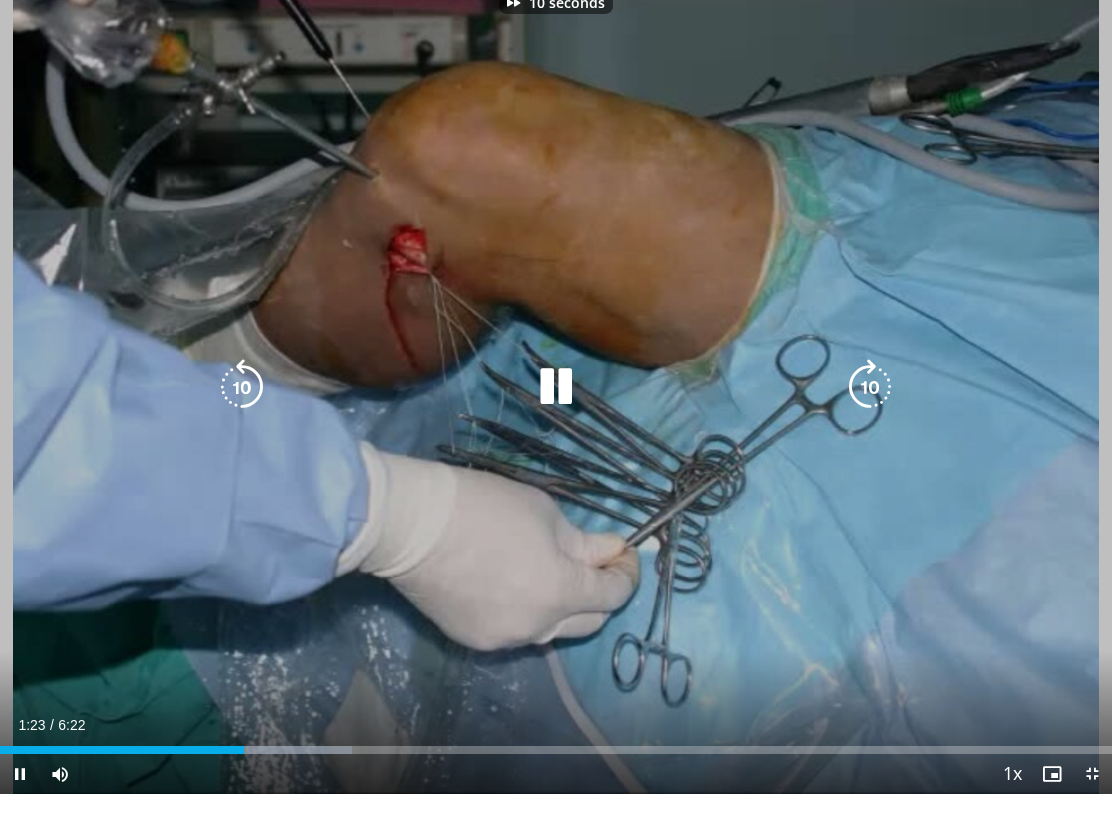 click at bounding box center (870, 407) 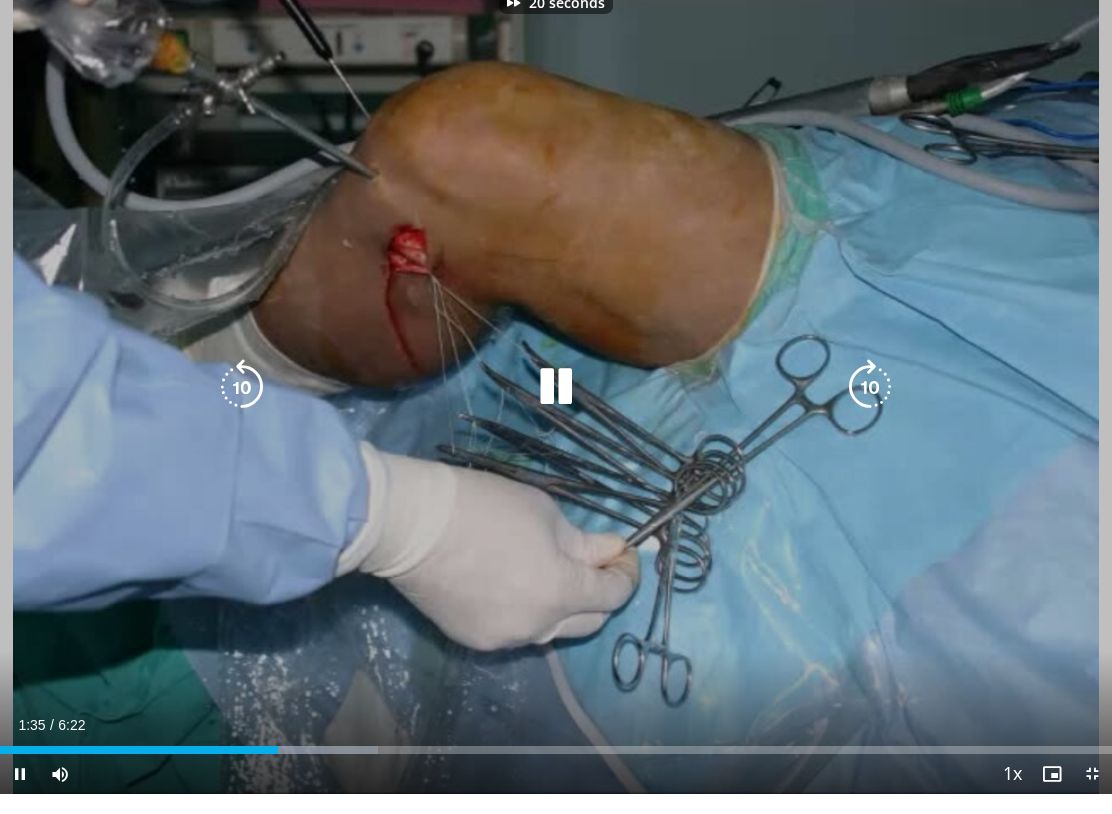 click at bounding box center [870, 407] 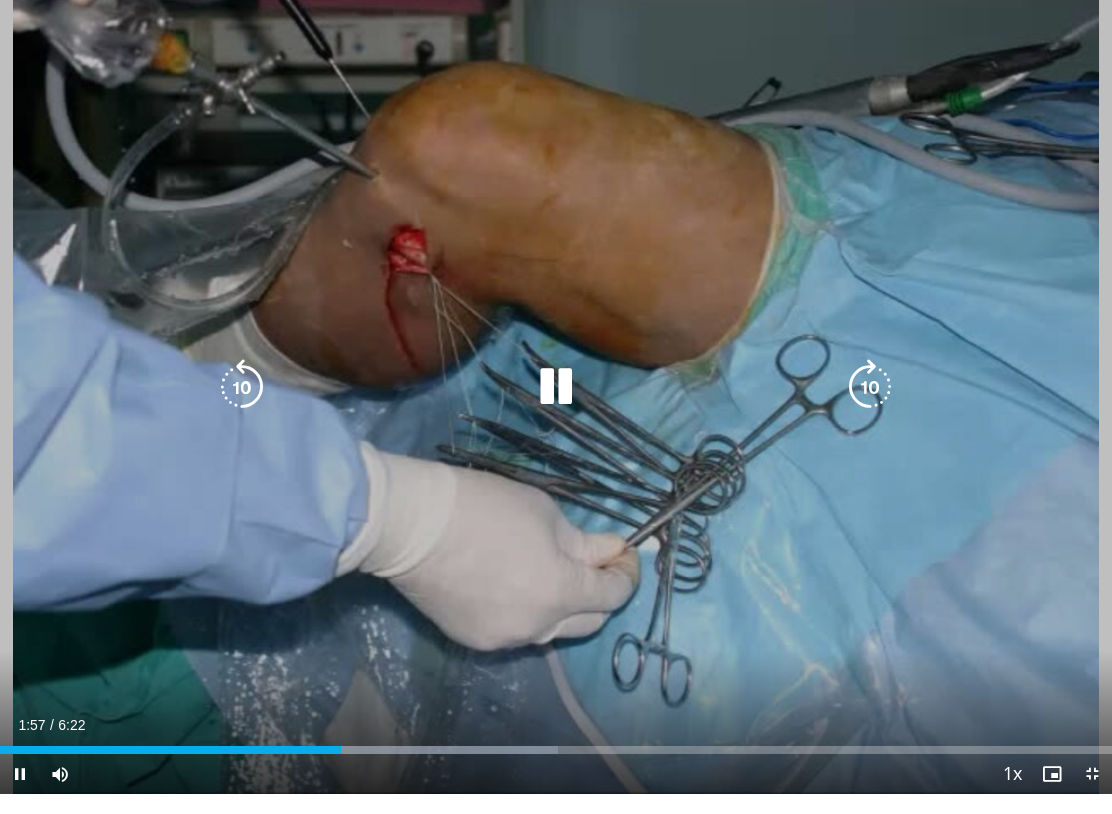 click at bounding box center (242, 407) 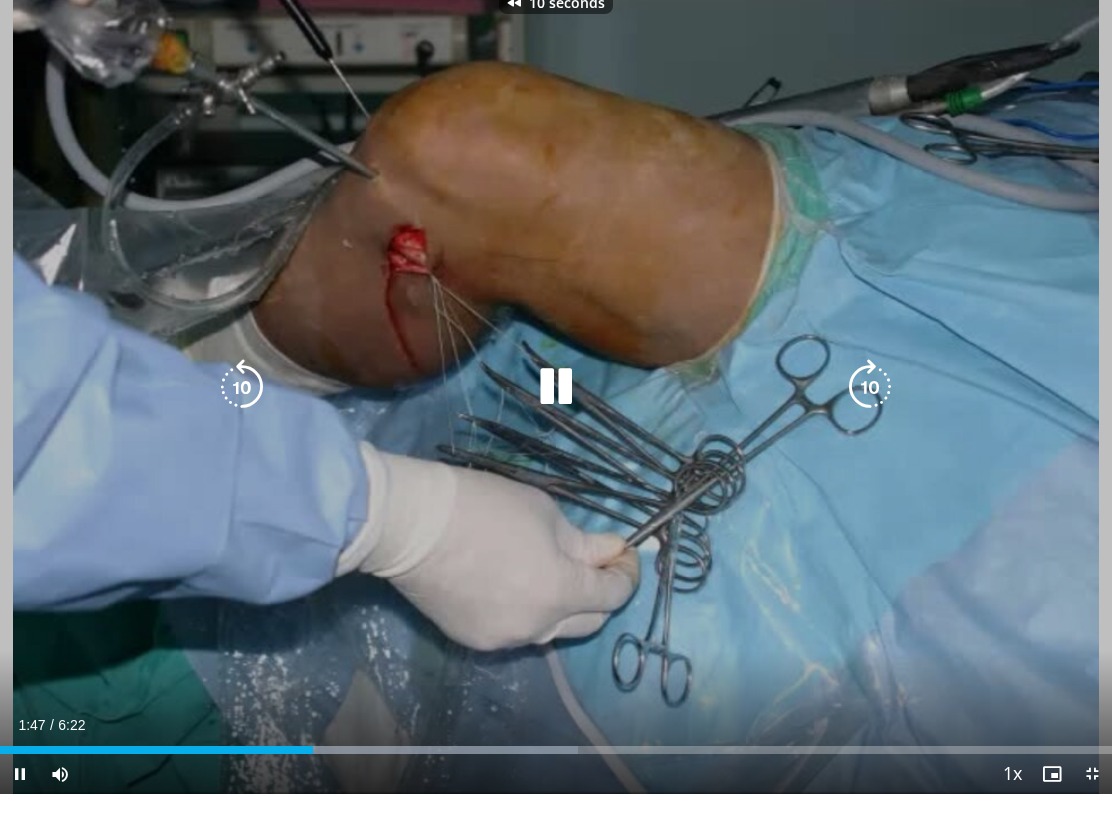 click at bounding box center [242, 407] 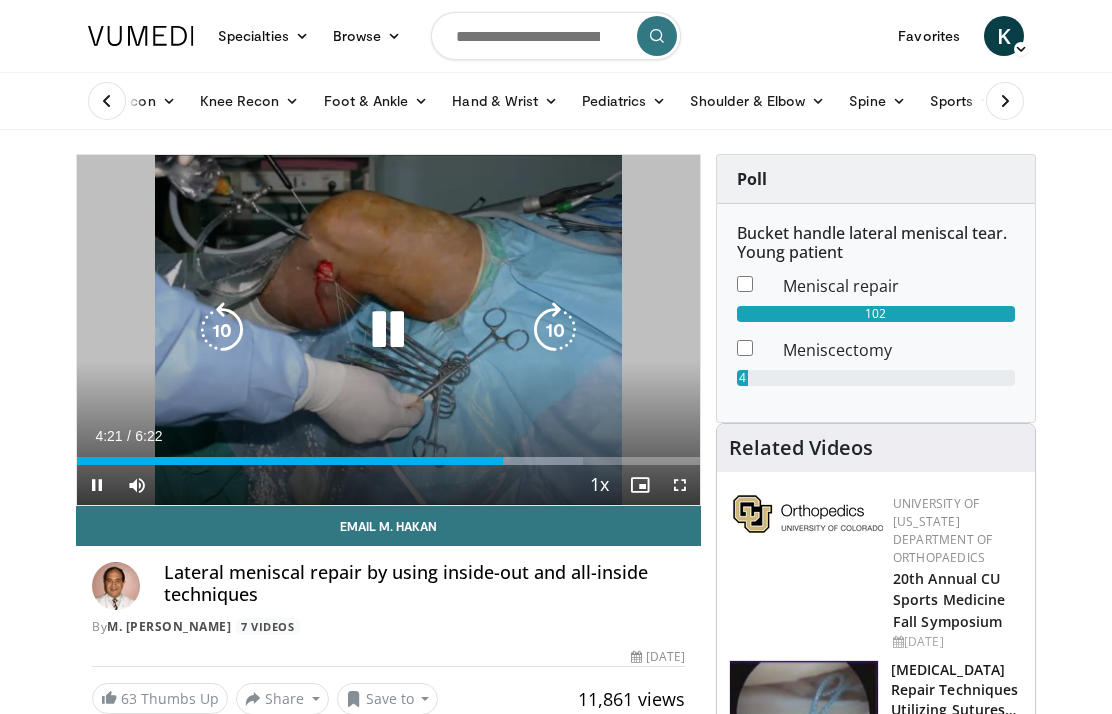 click at bounding box center (555, 330) 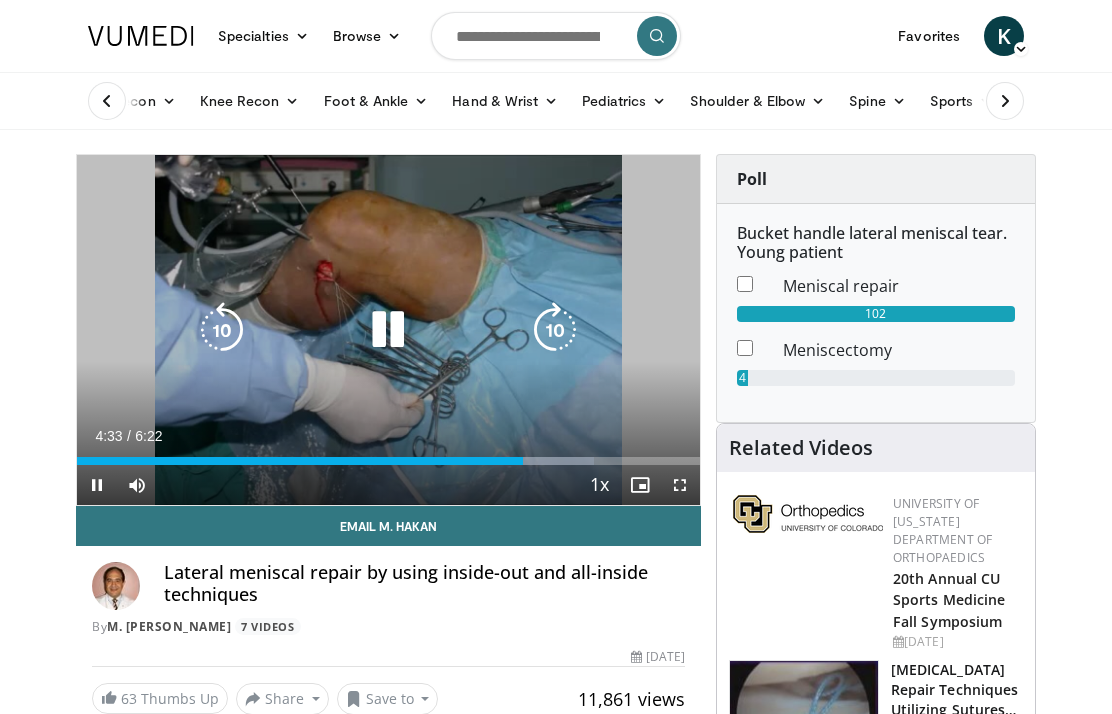 click at bounding box center (555, 330) 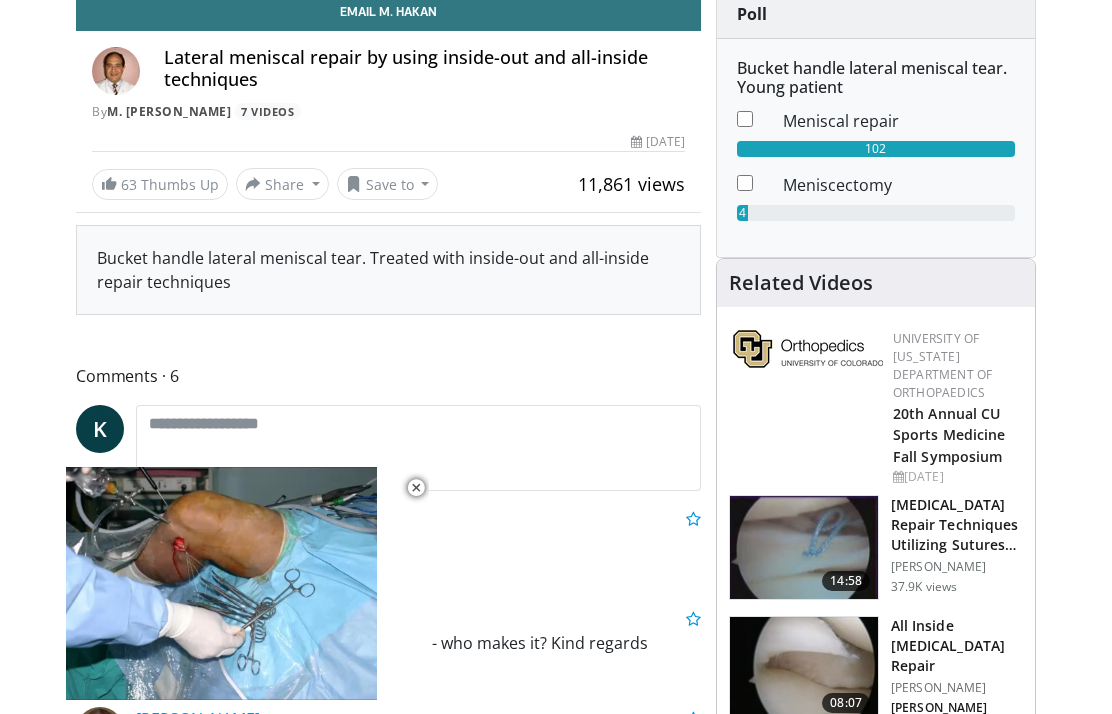 scroll, scrollTop: 95, scrollLeft: 0, axis: vertical 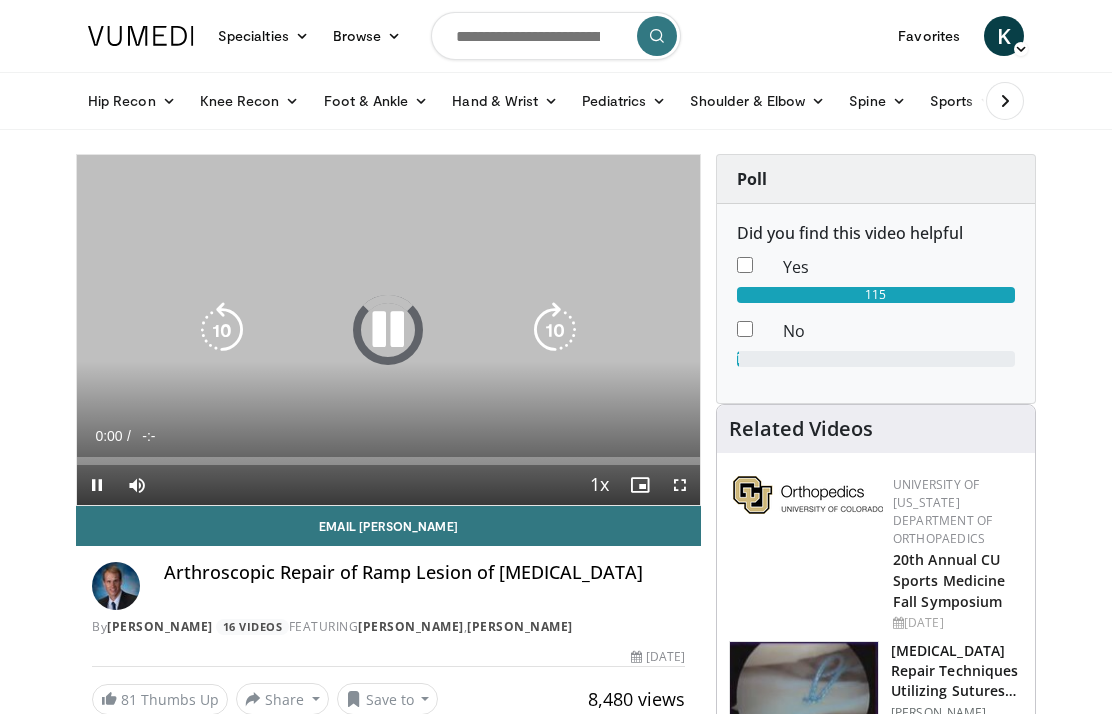 click at bounding box center (555, 330) 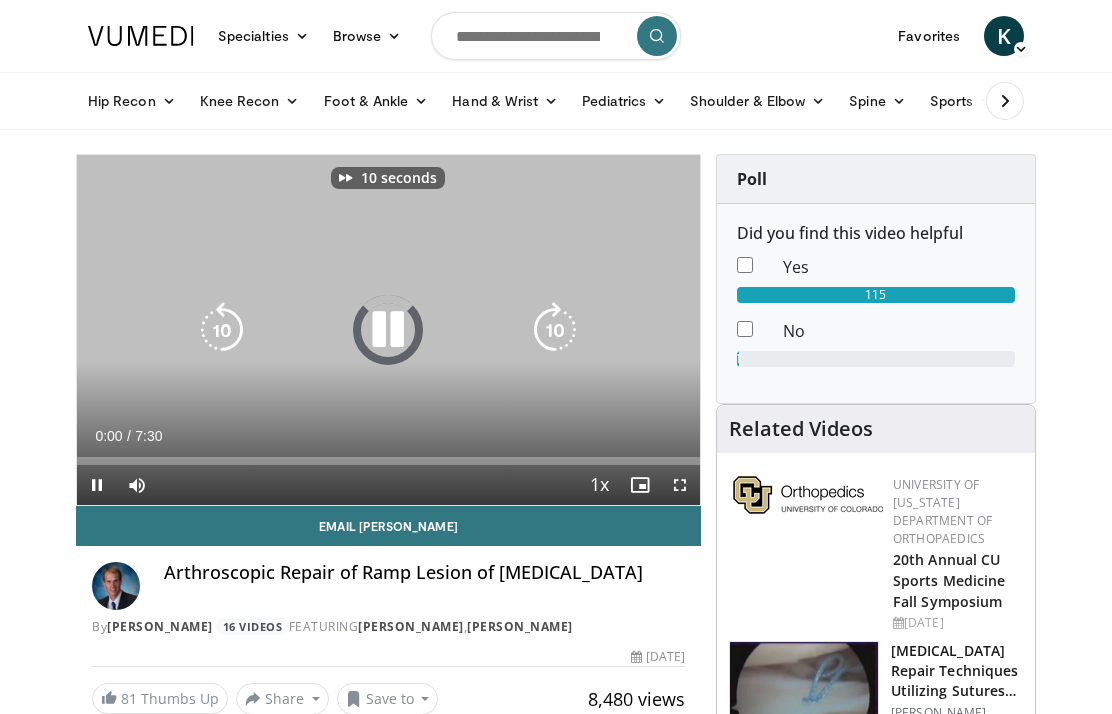 click at bounding box center (555, 330) 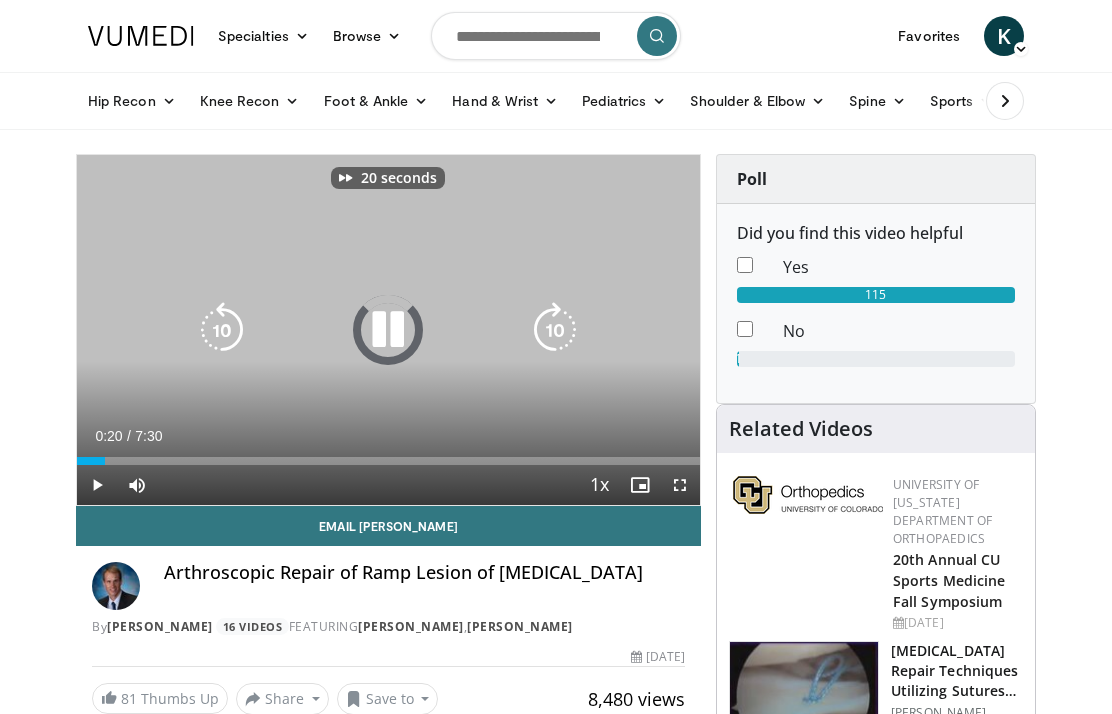 click at bounding box center (555, 330) 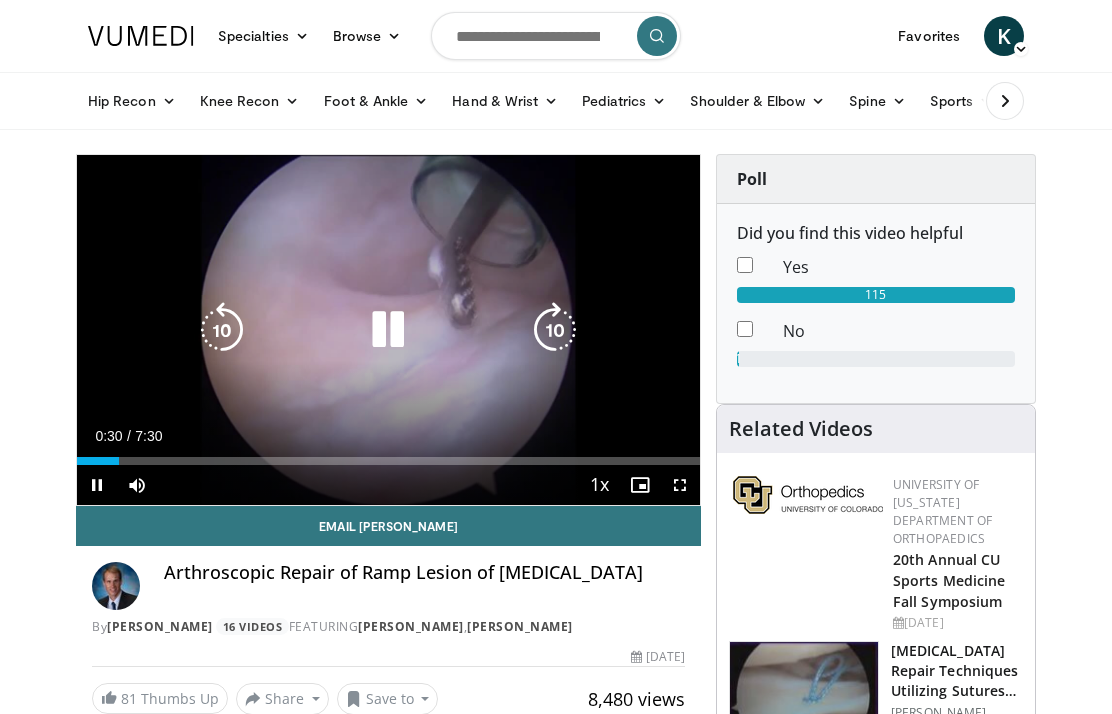 click at bounding box center (555, 330) 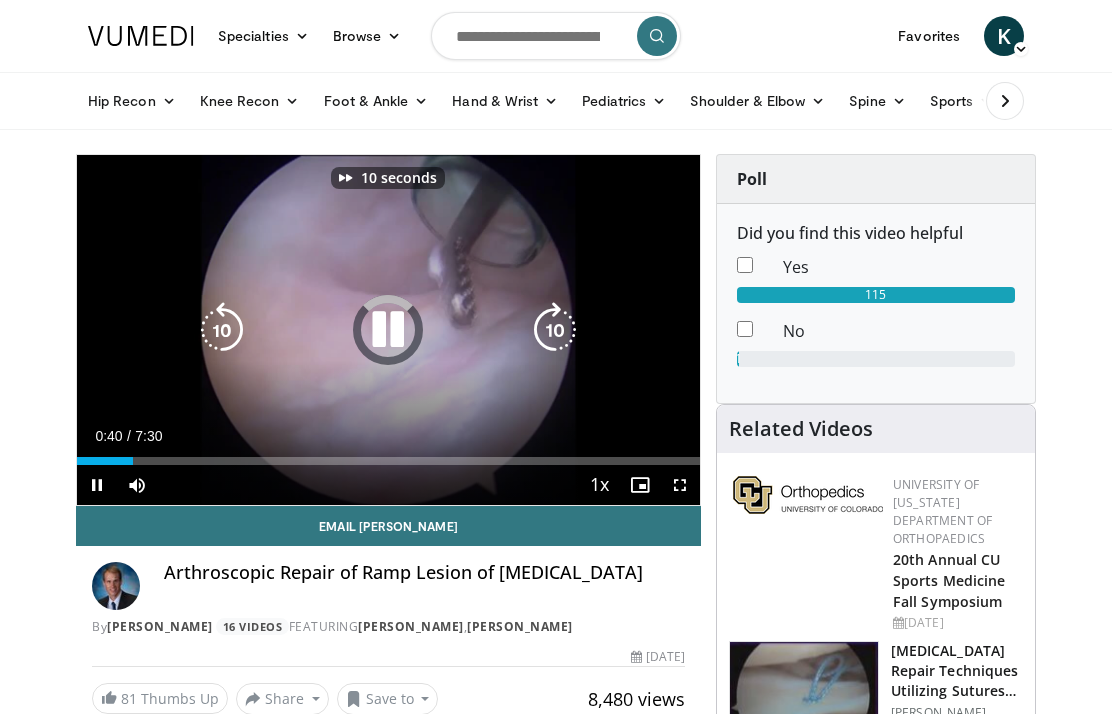 click at bounding box center (555, 330) 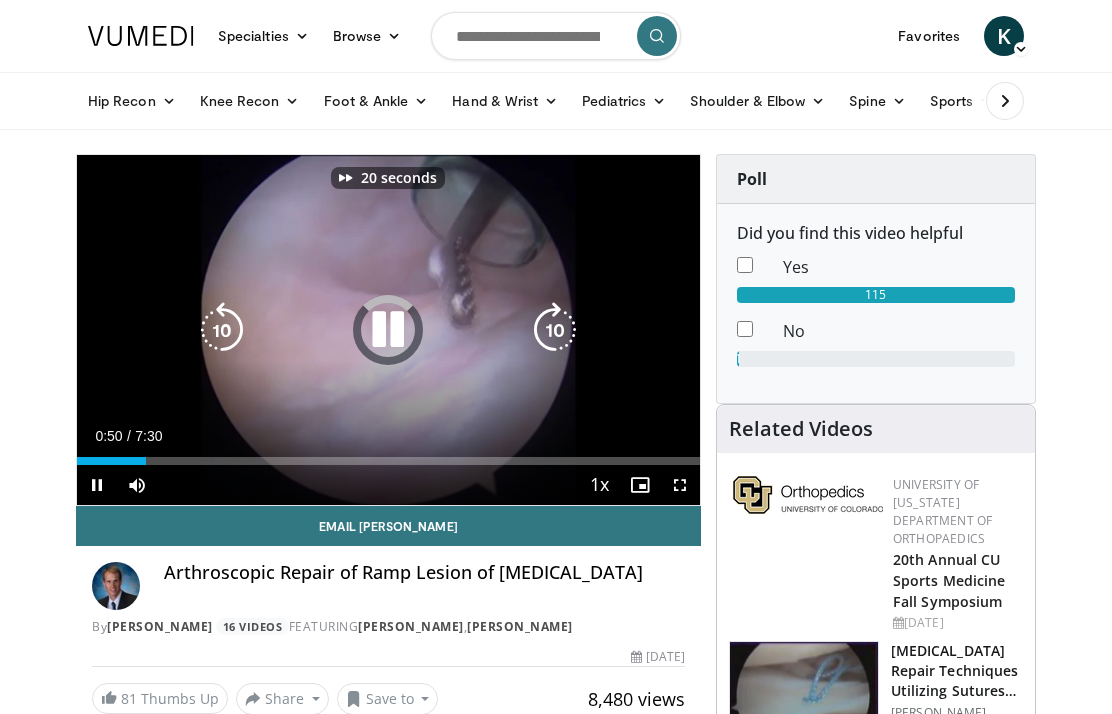 click at bounding box center (555, 330) 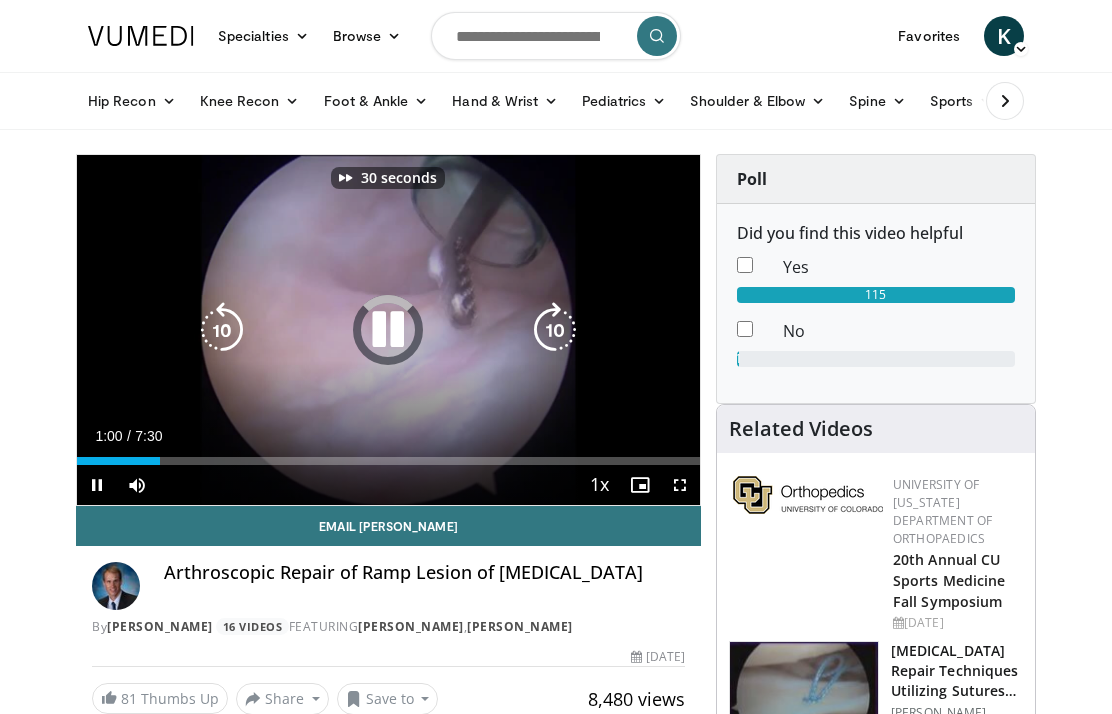 click at bounding box center (555, 330) 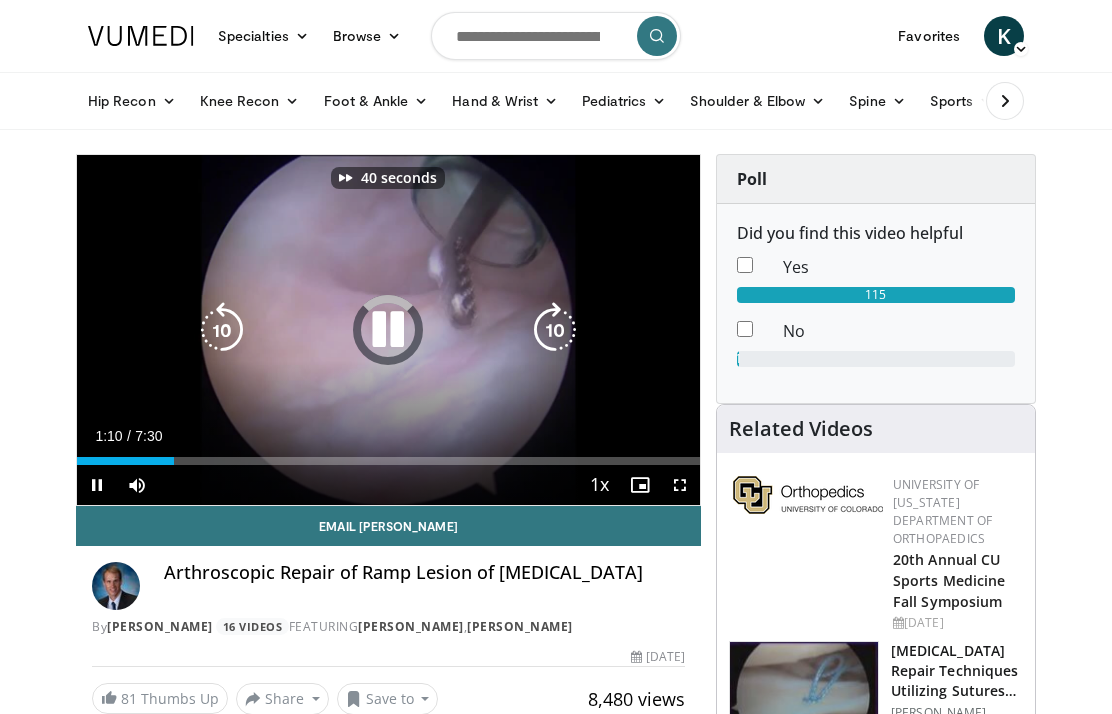 click at bounding box center [555, 330] 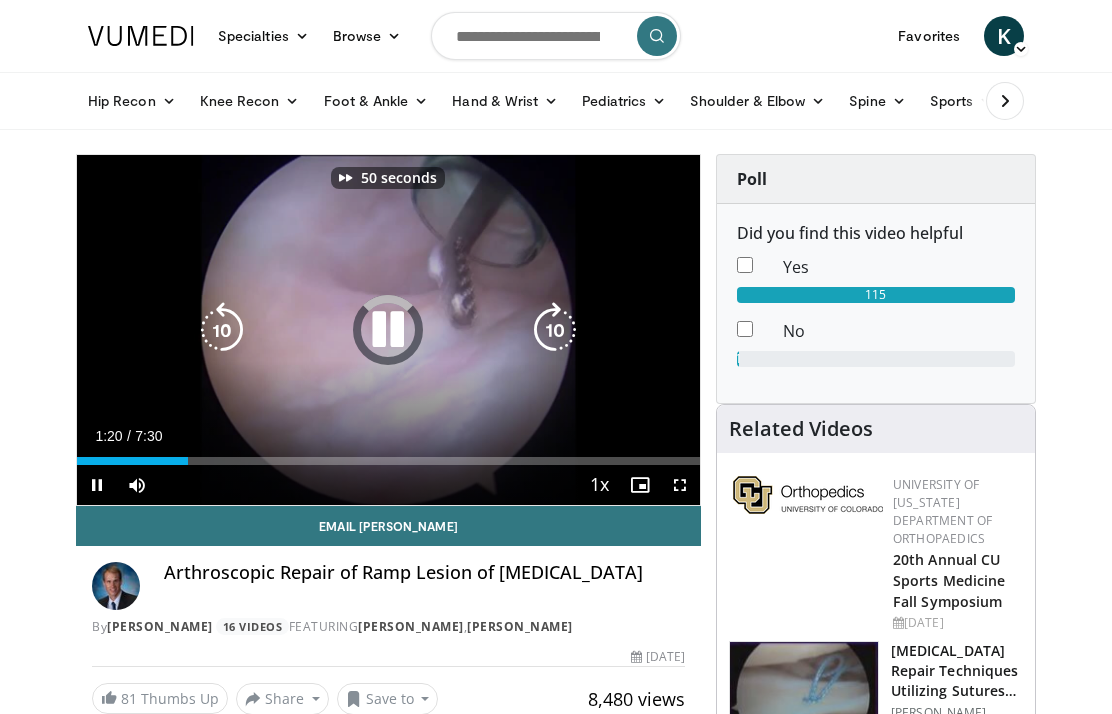 click at bounding box center [555, 330] 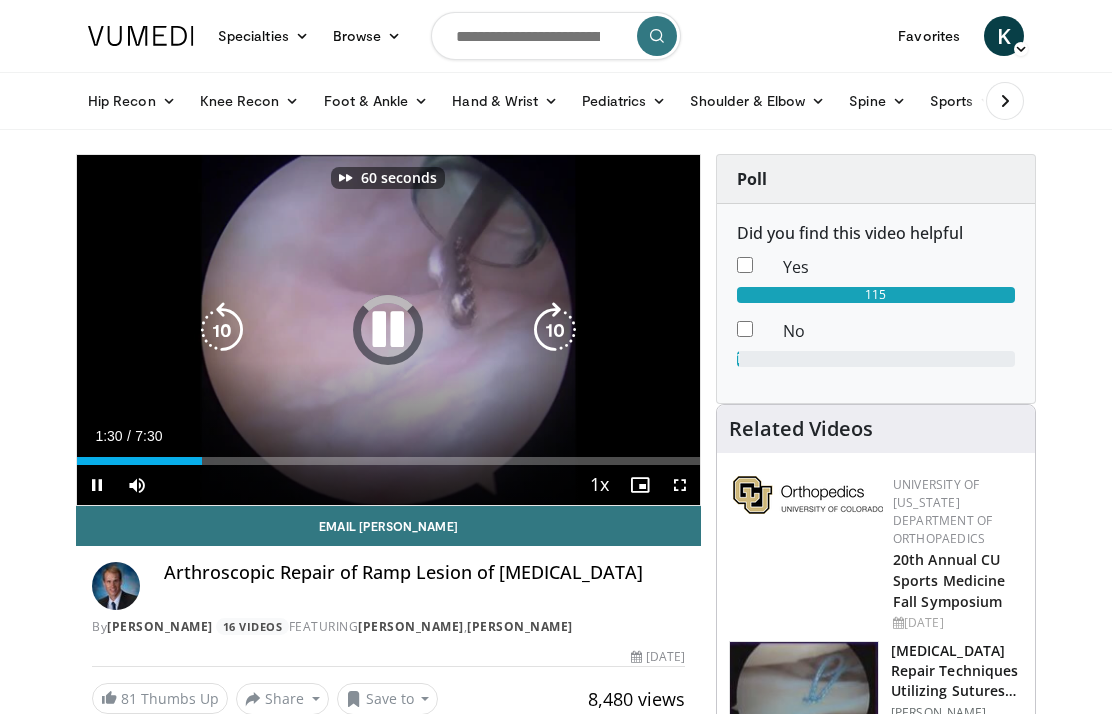 click at bounding box center [555, 330] 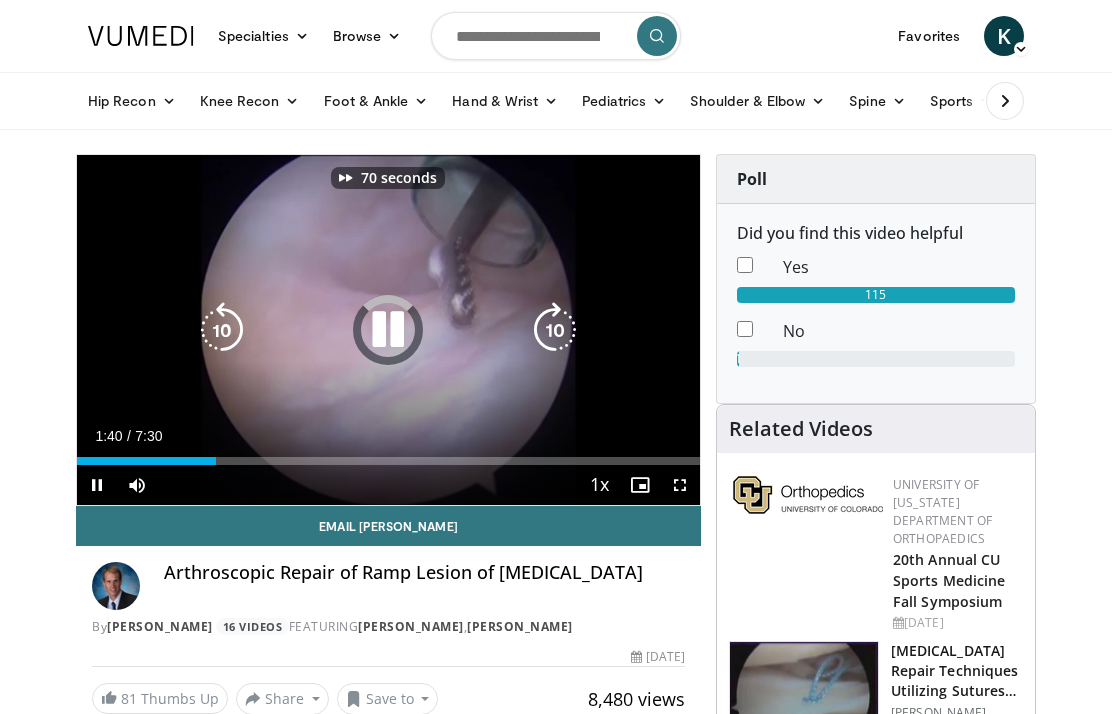 click at bounding box center (555, 330) 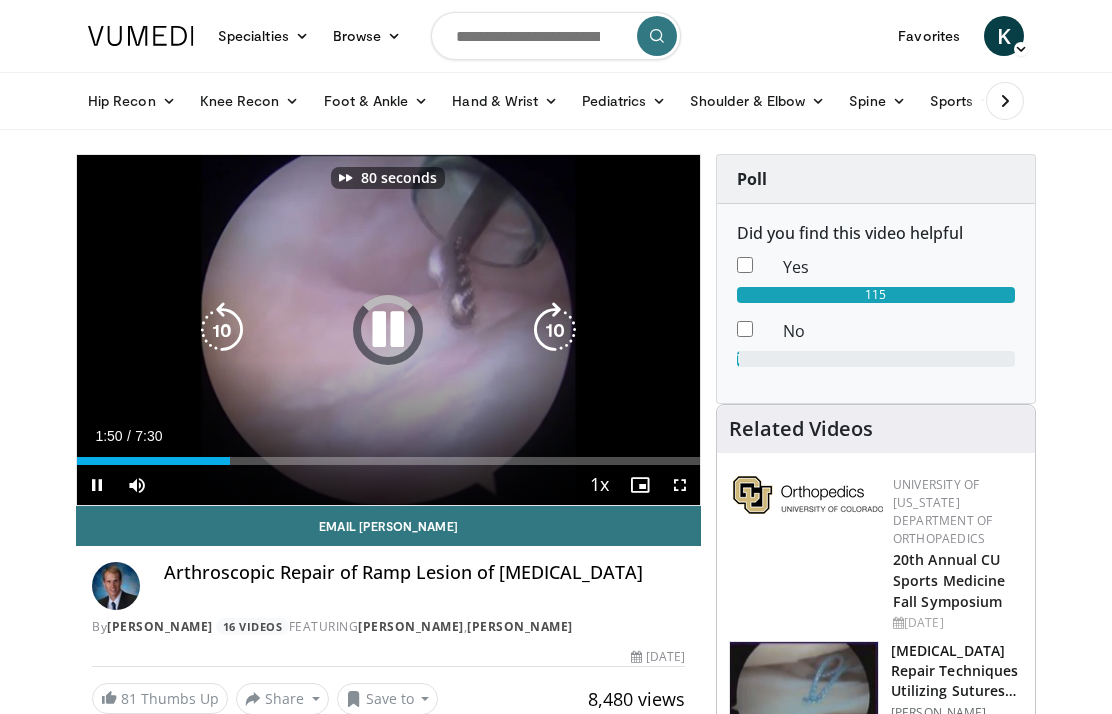 click at bounding box center (555, 330) 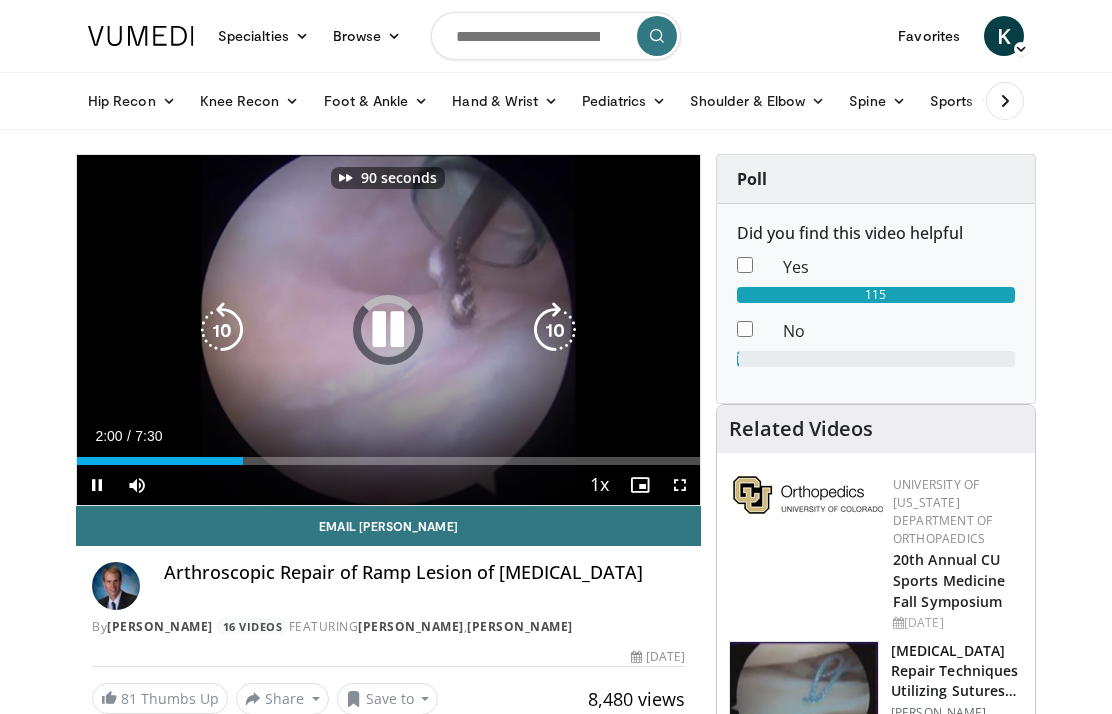 click at bounding box center [555, 330] 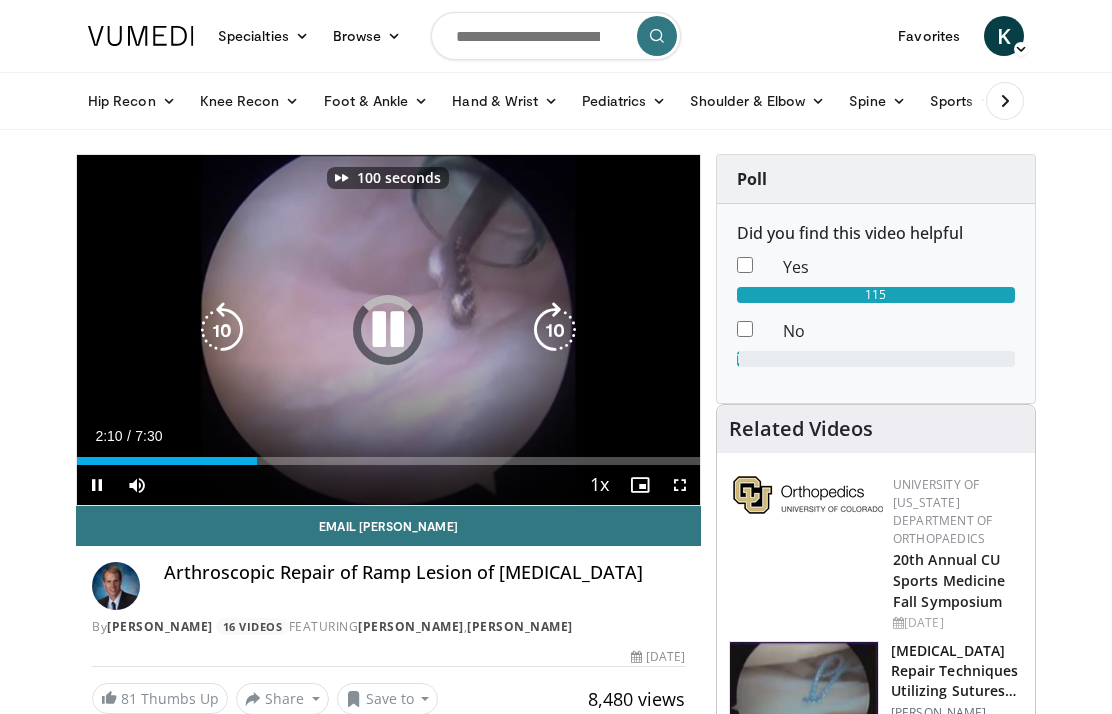 click at bounding box center (555, 330) 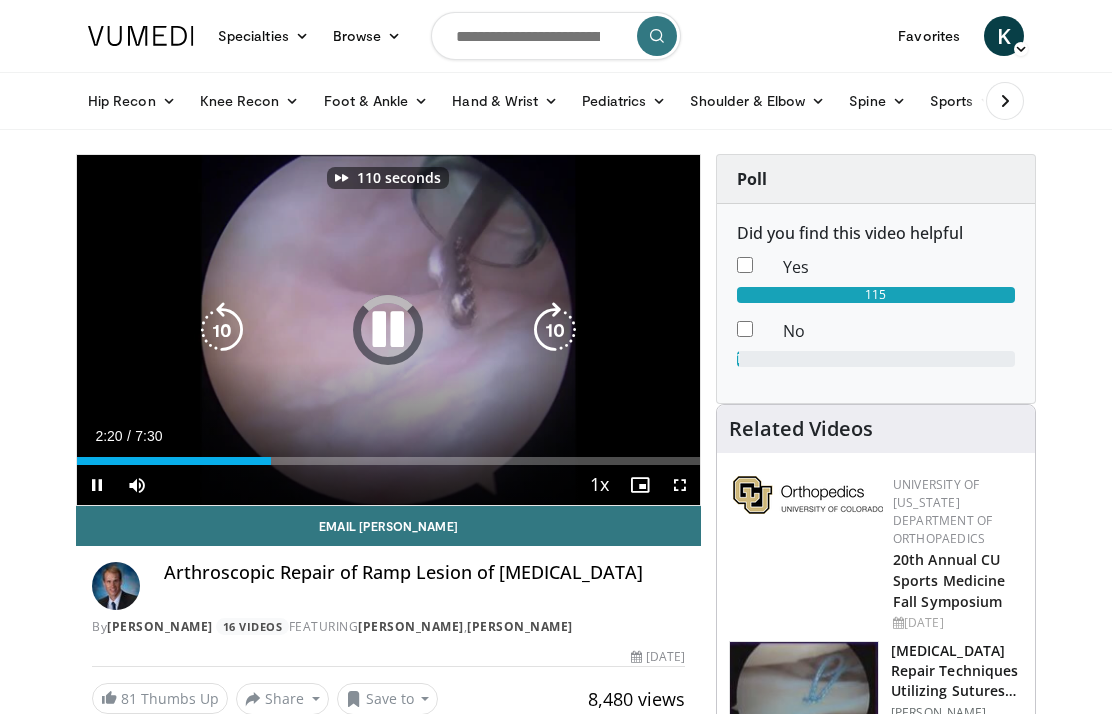 click at bounding box center [555, 330] 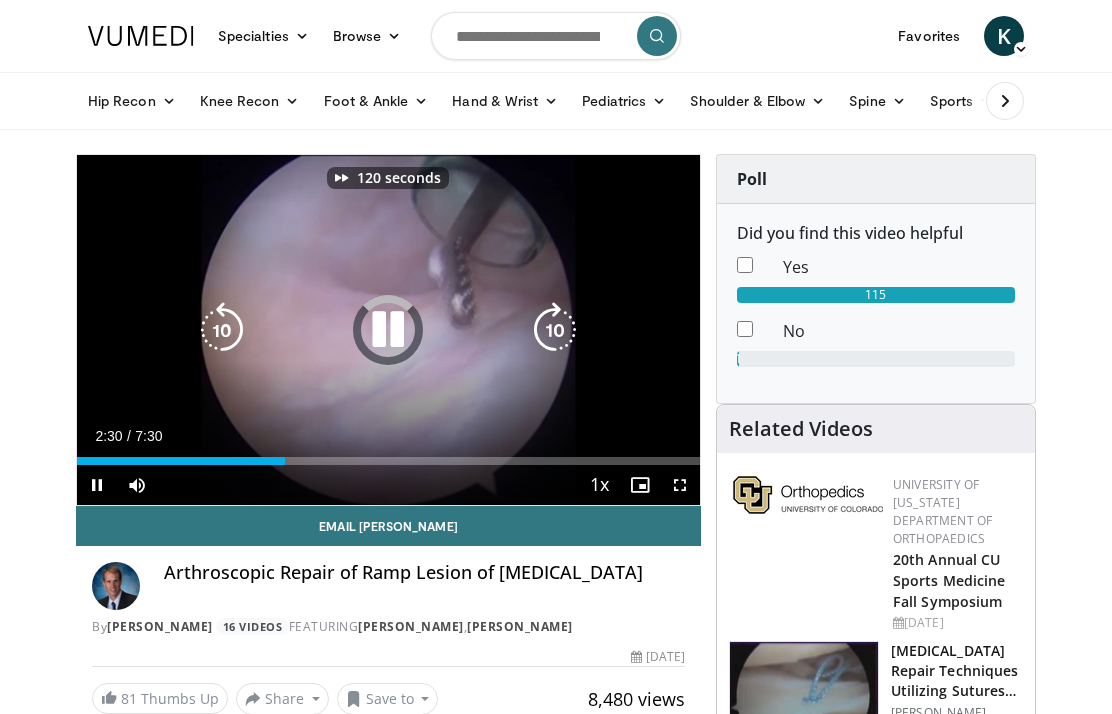click at bounding box center (555, 330) 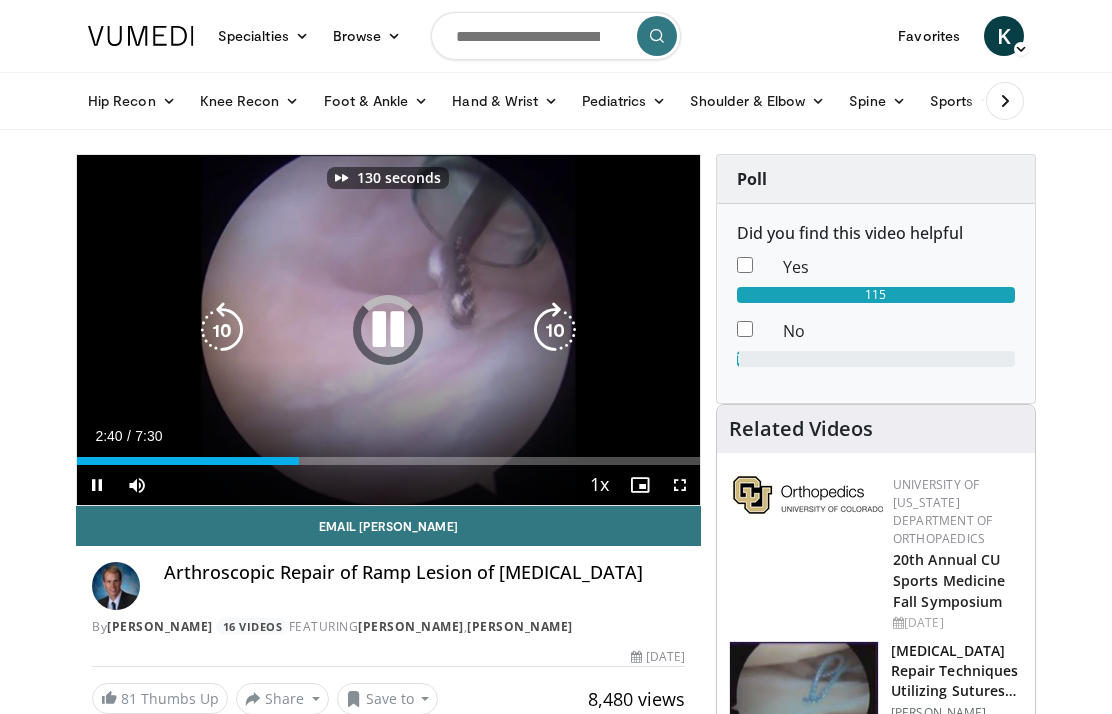 click at bounding box center [555, 330] 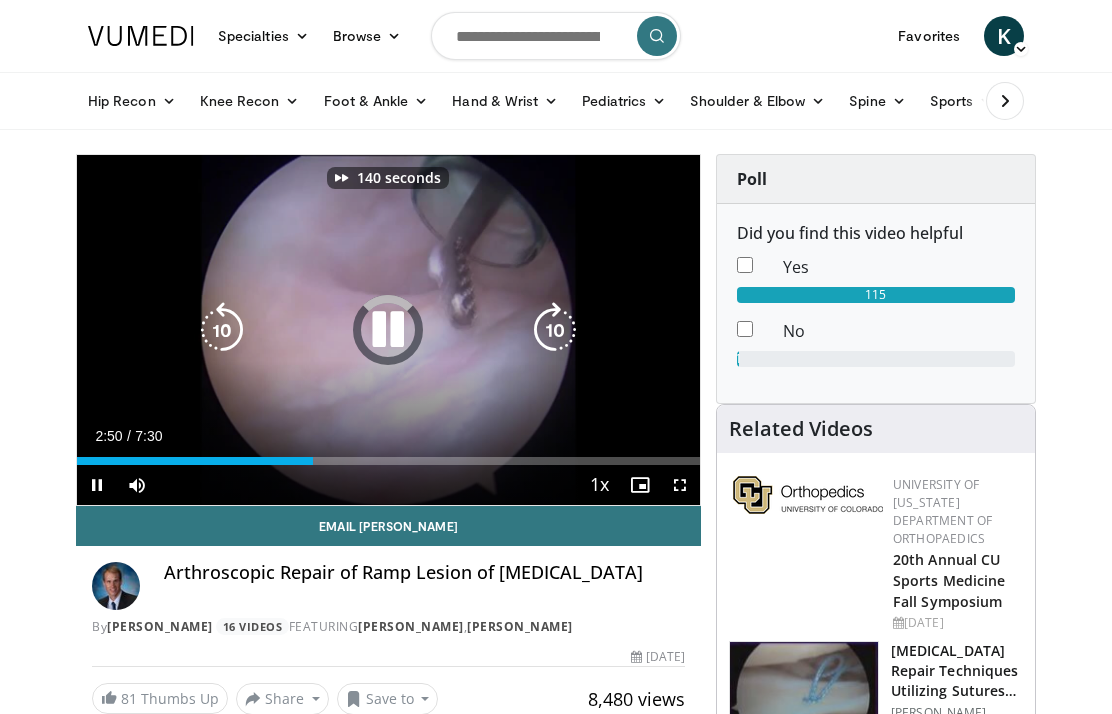 click at bounding box center [555, 330] 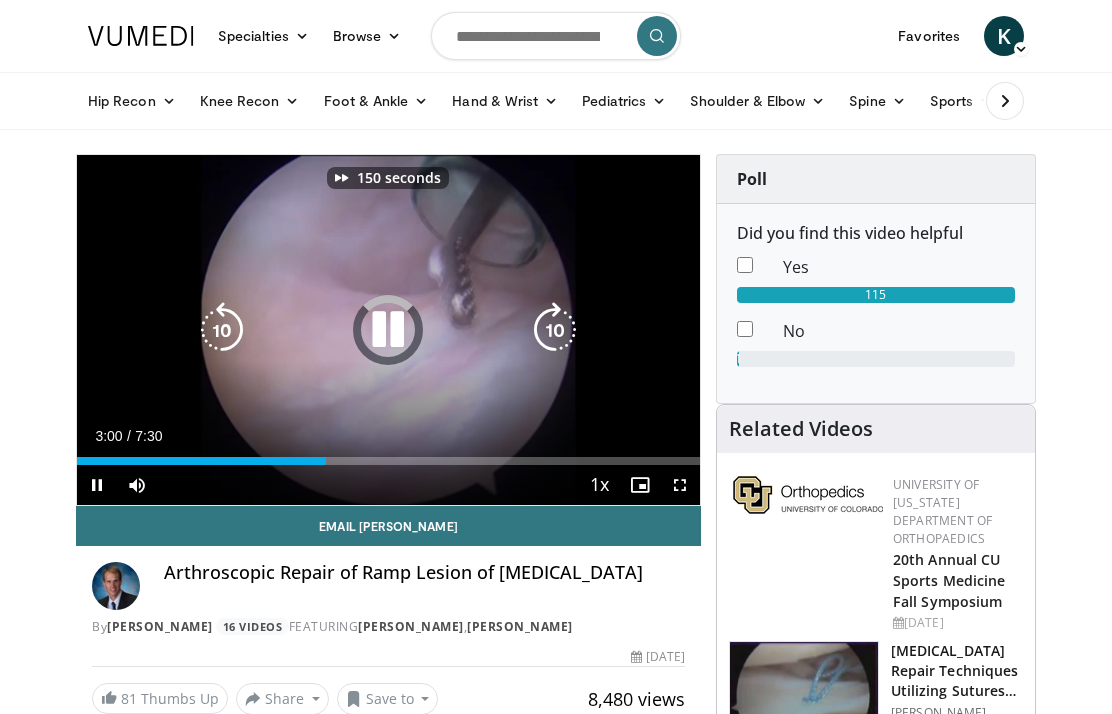 click at bounding box center (555, 330) 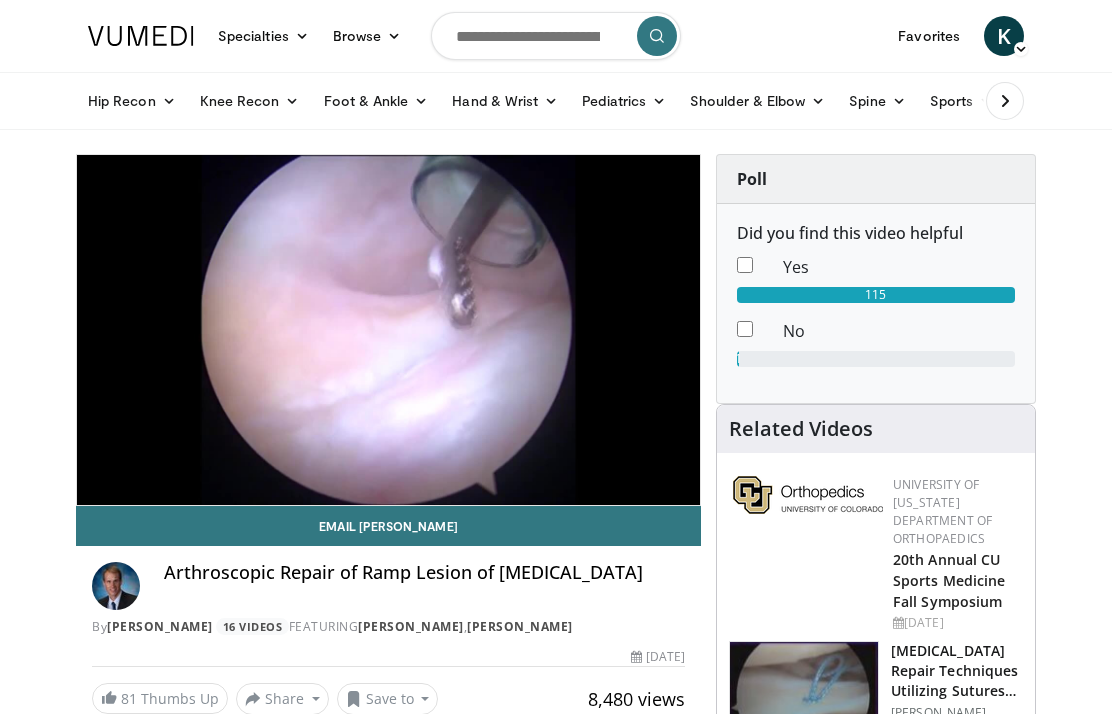 click at bounding box center [555, 330] 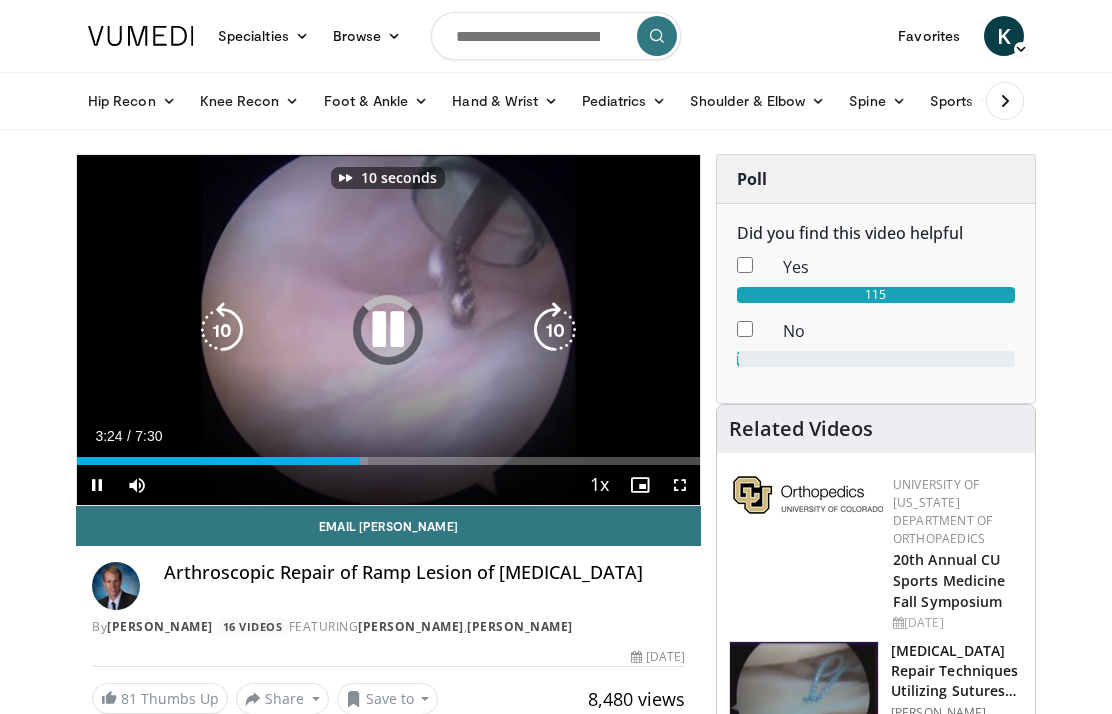click on "10 seconds
Tap to unmute" at bounding box center [388, 330] 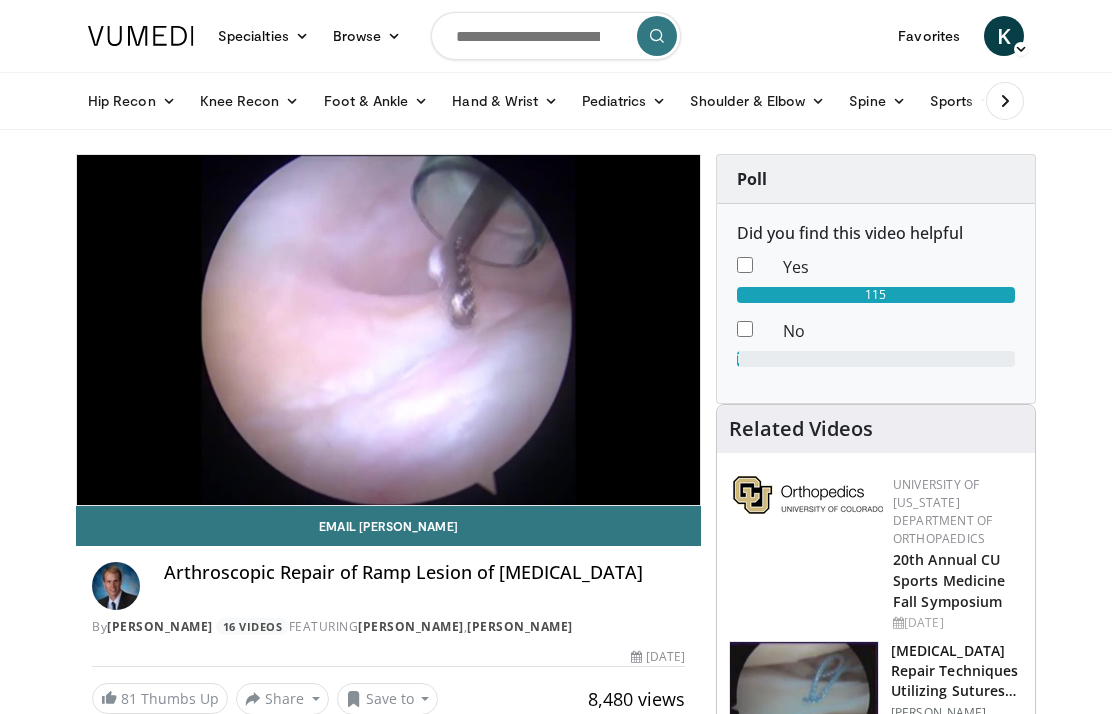 click at bounding box center (555, 330) 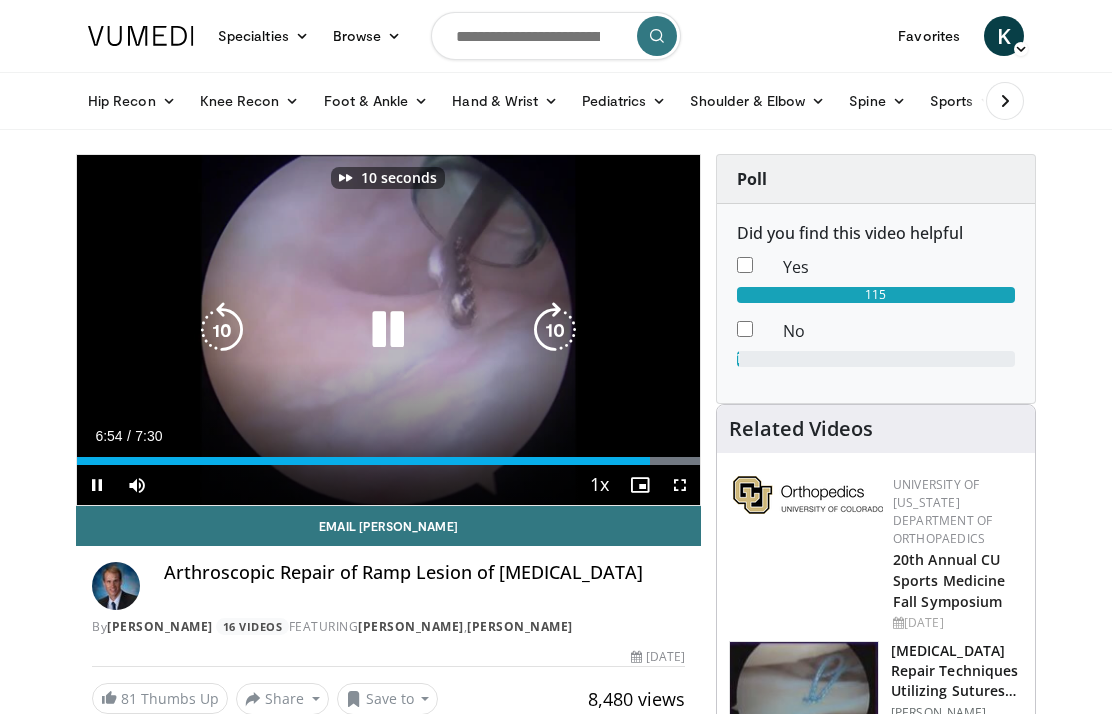 click at bounding box center (555, 330) 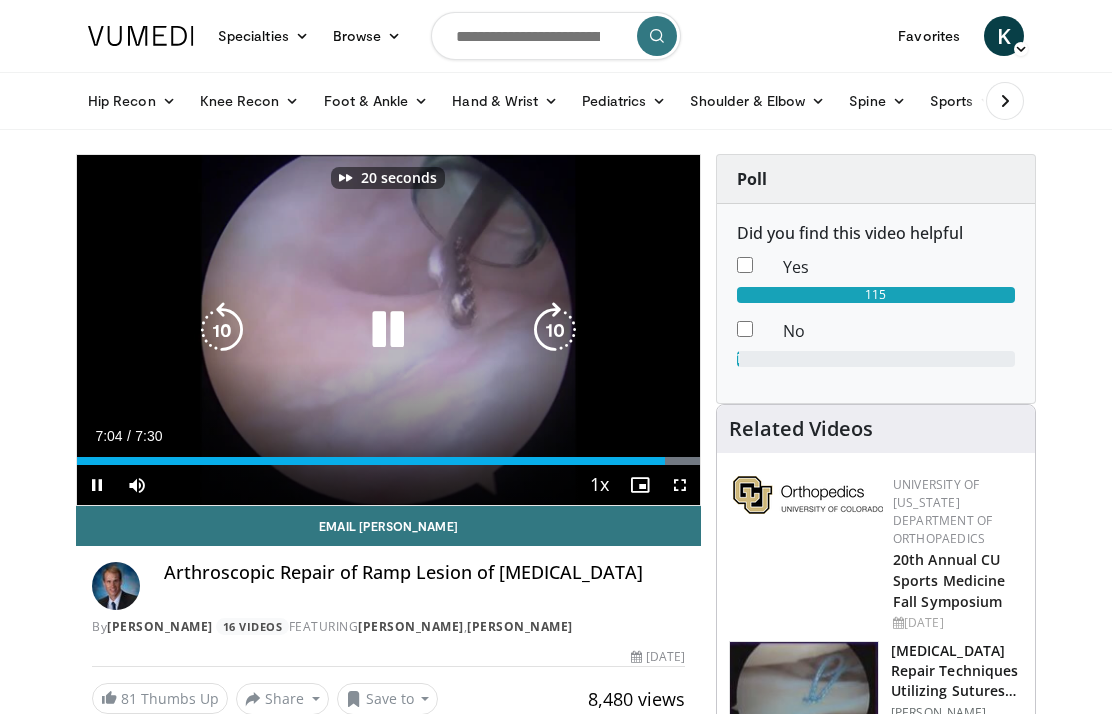 click at bounding box center (555, 330) 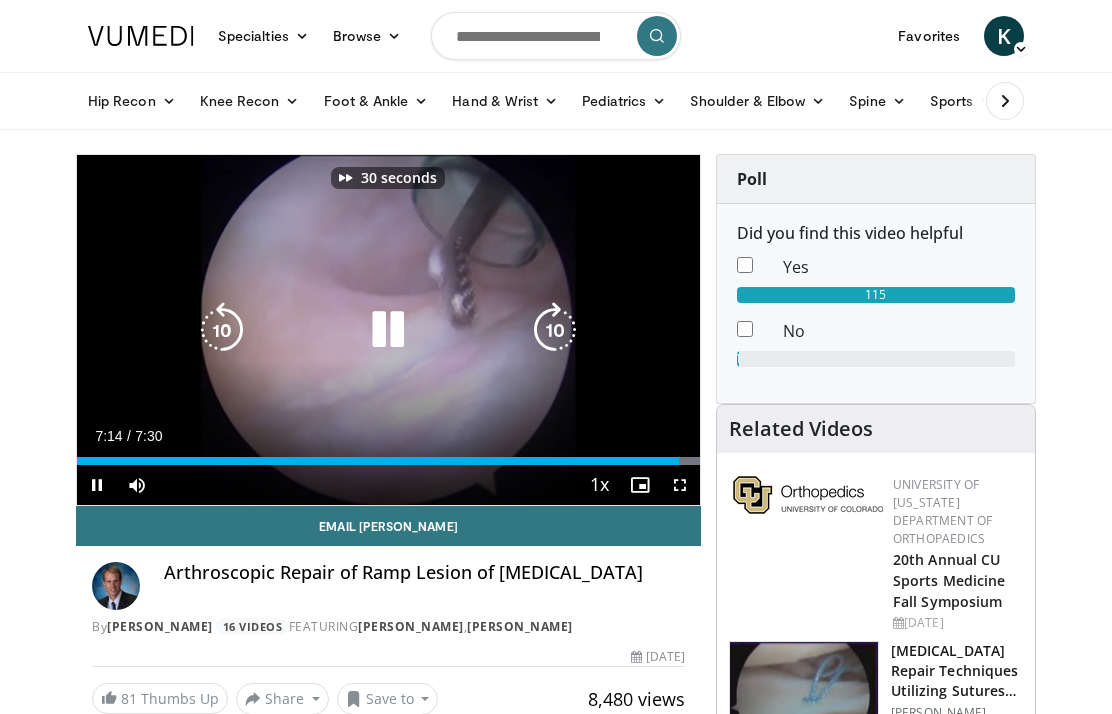 click at bounding box center [555, 330] 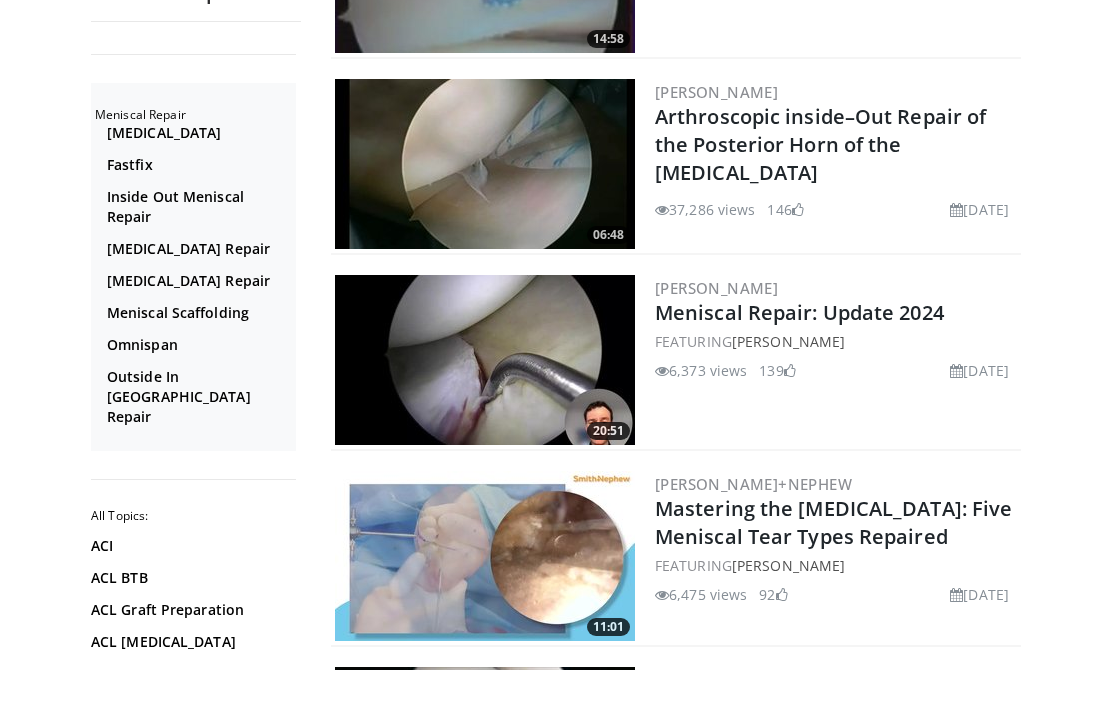 scroll, scrollTop: 500, scrollLeft: 0, axis: vertical 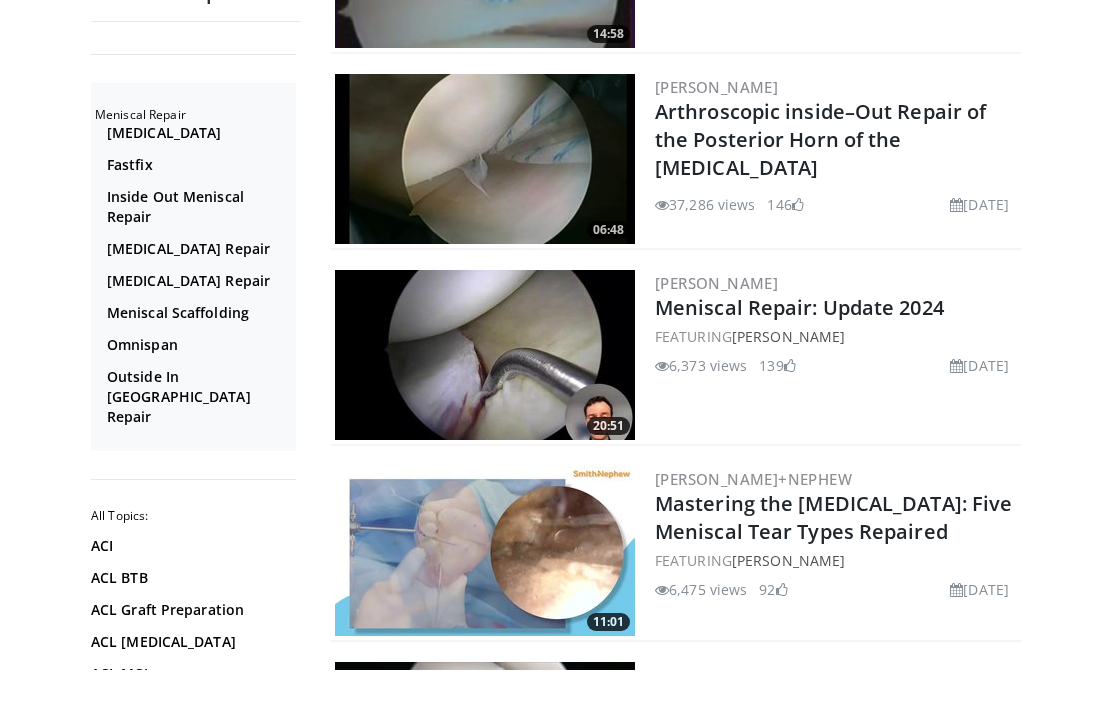 click on "Meniscal Repair: Update 2024" at bounding box center [836, 352] 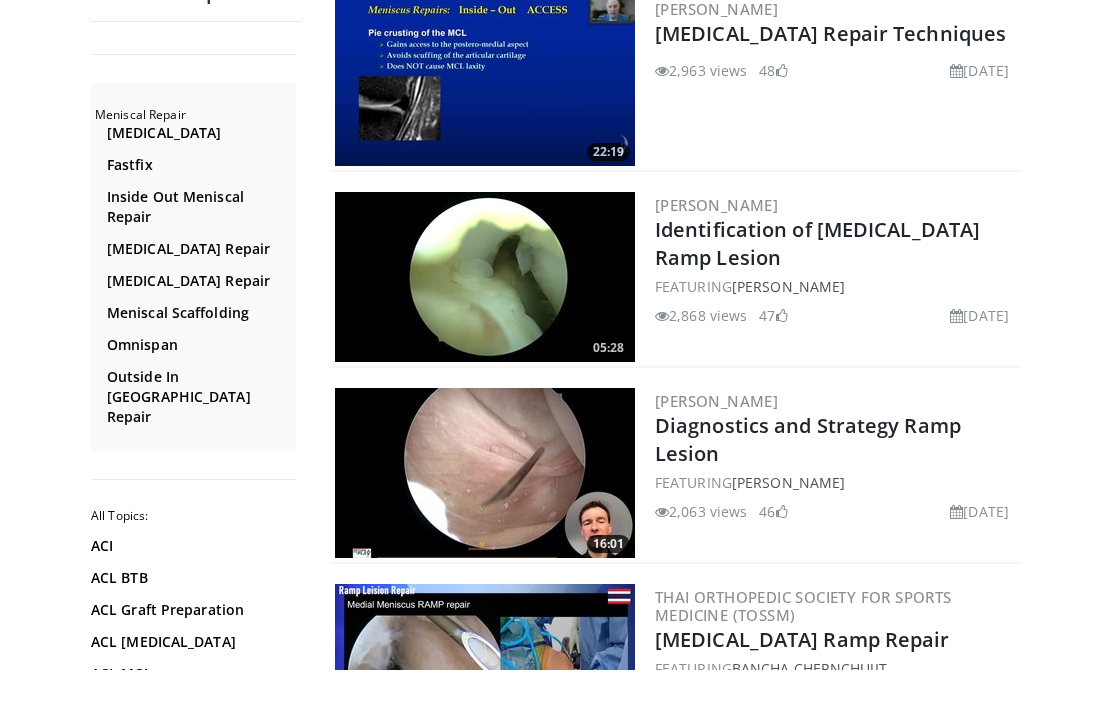 scroll, scrollTop: 3746, scrollLeft: 0, axis: vertical 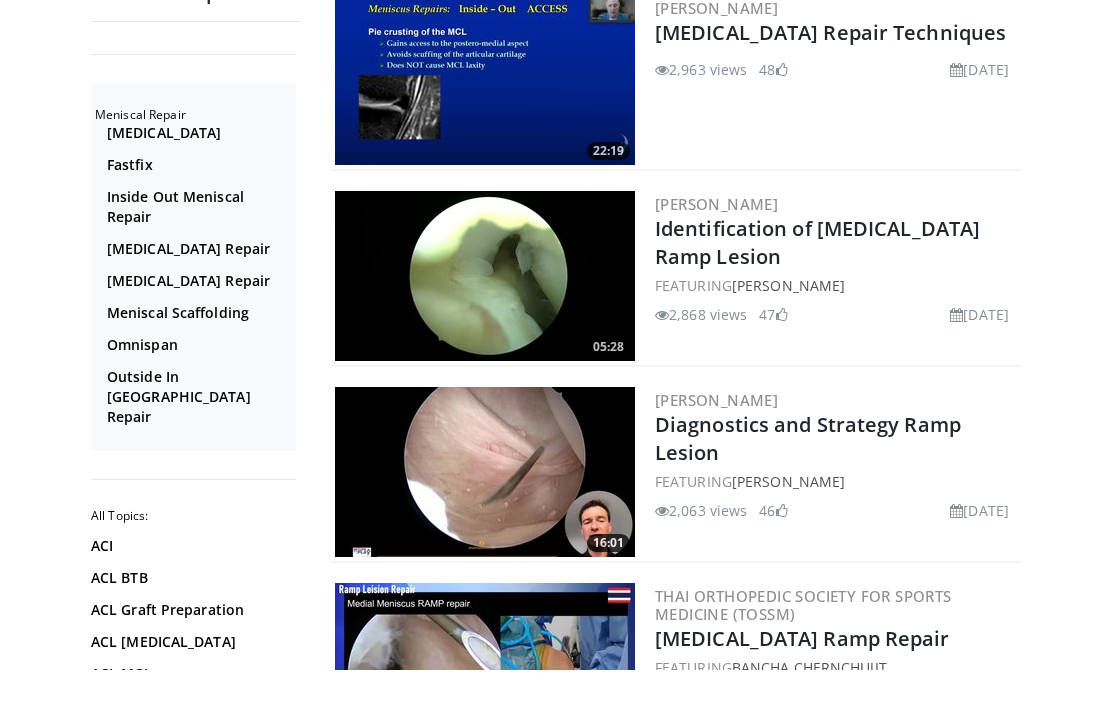 click on "Diagnostics and Strategy Ramp Lesion" at bounding box center [808, 482] 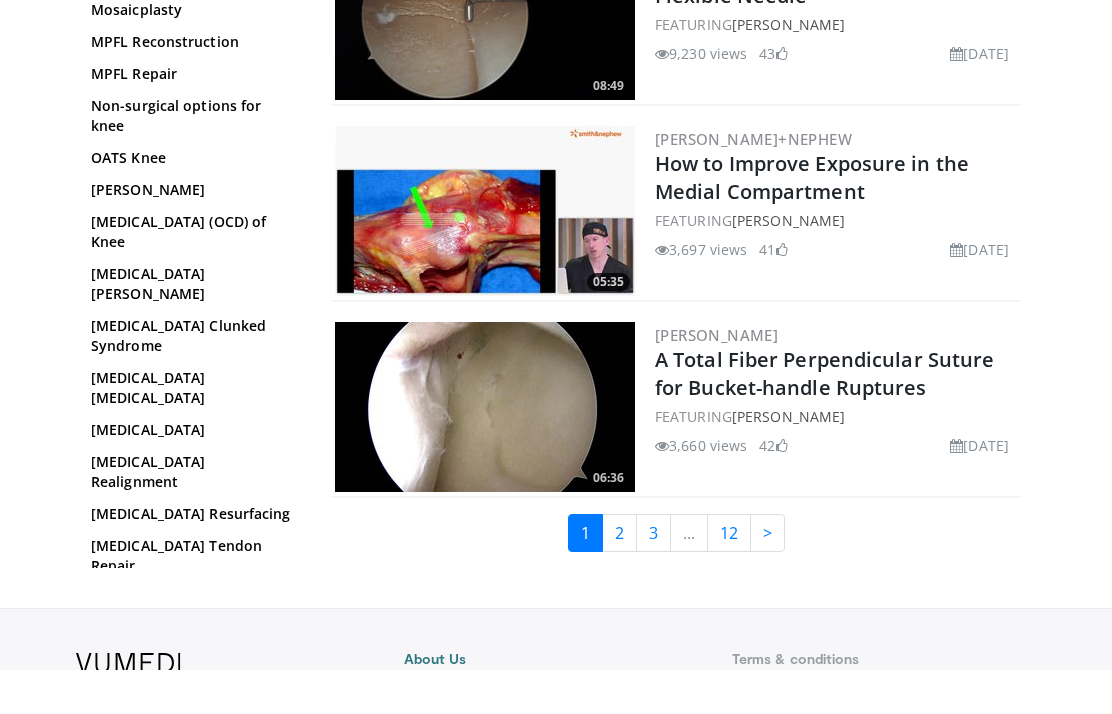 scroll, scrollTop: 4596, scrollLeft: 0, axis: vertical 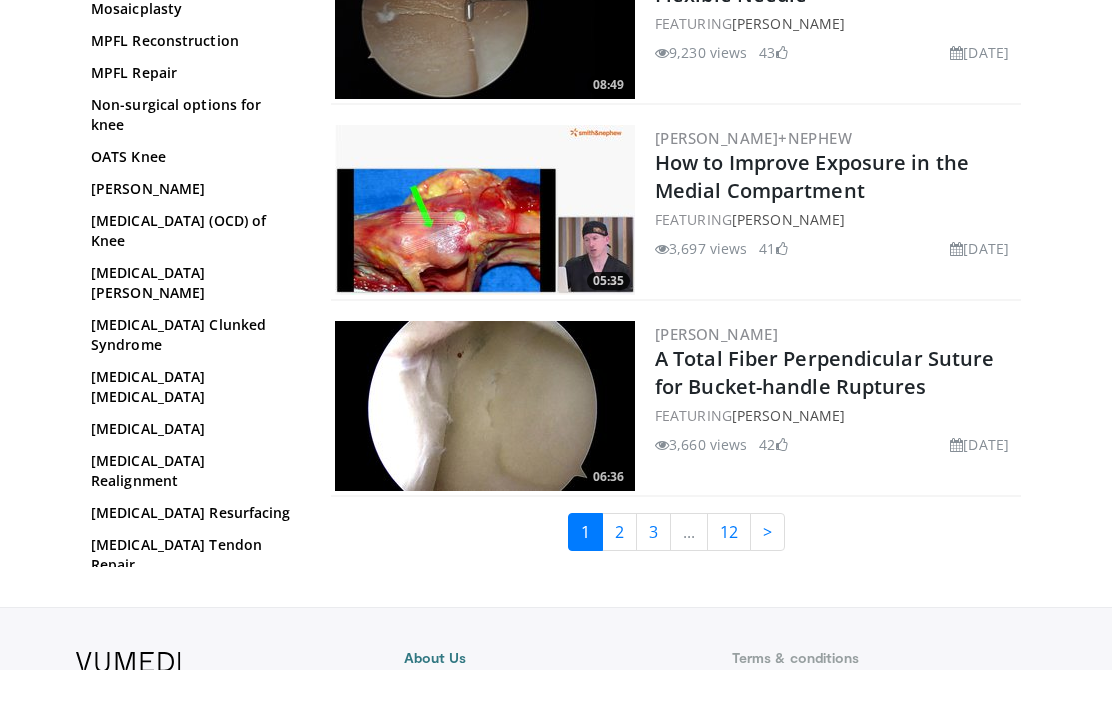 click on "2" at bounding box center [619, 576] 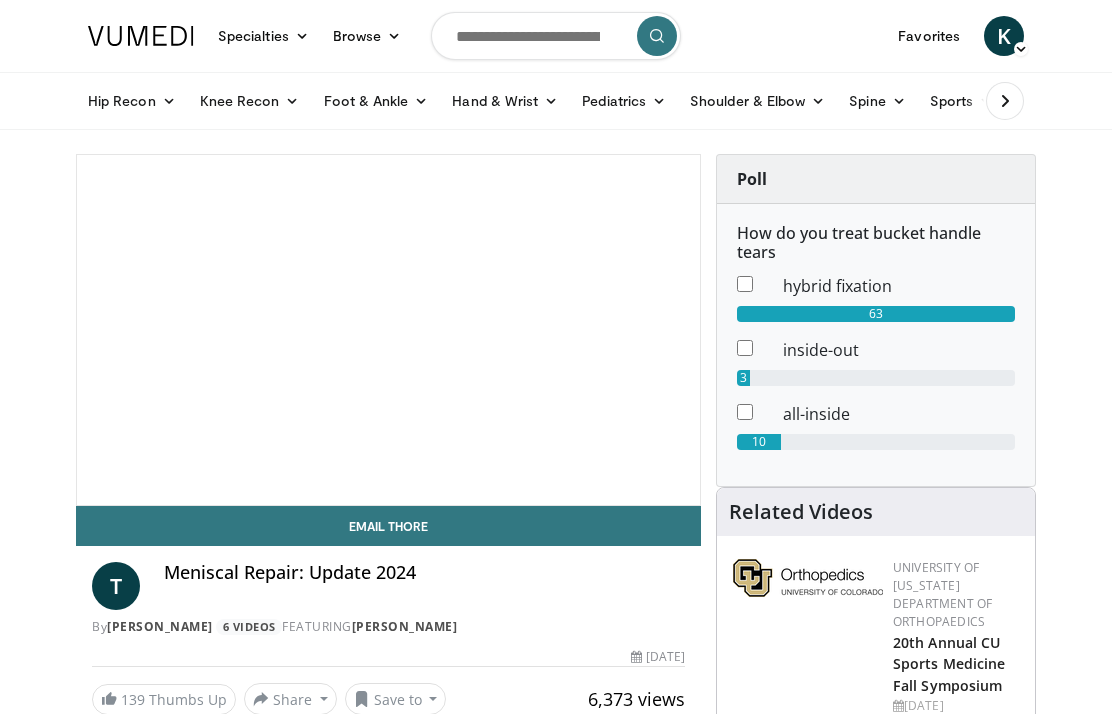 scroll, scrollTop: 0, scrollLeft: 0, axis: both 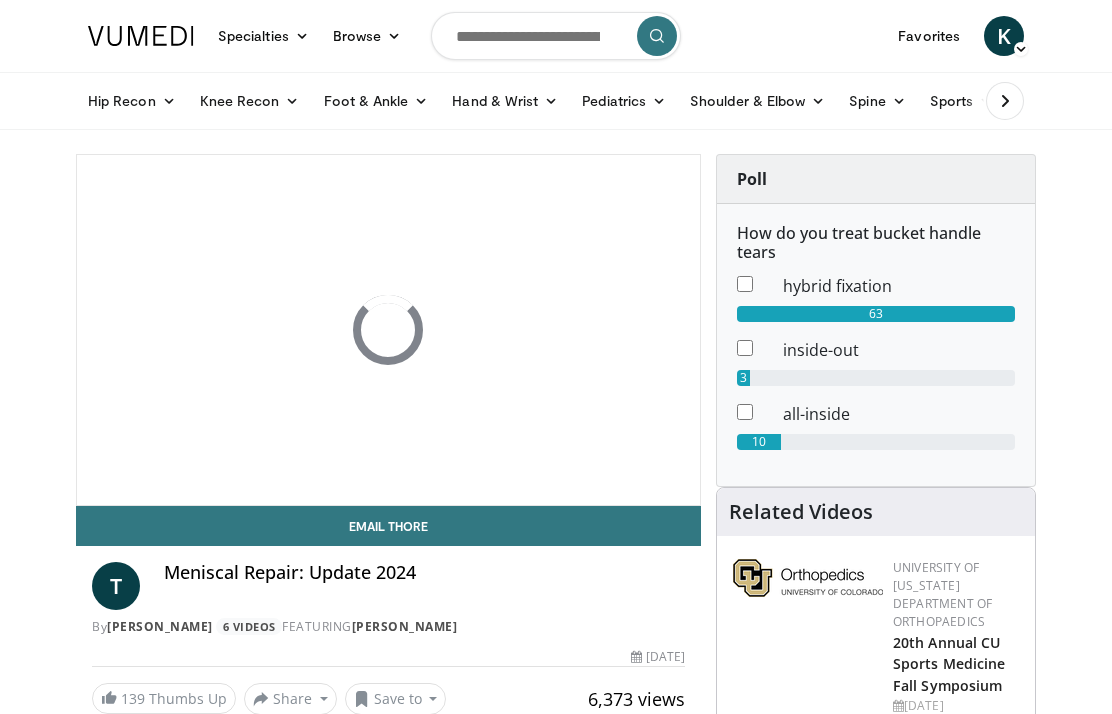 click on "10 seconds
Tap to unmute" at bounding box center [388, 330] 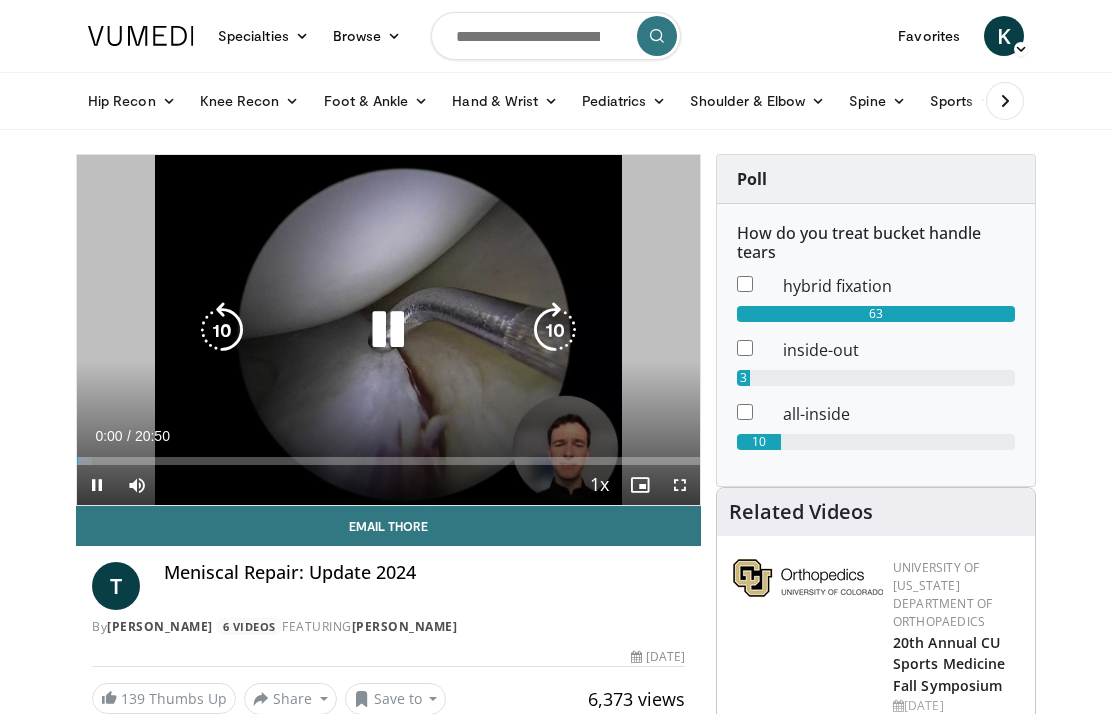 click on "Current Time  0:00 / Duration  20:50" at bounding box center (388, 436) 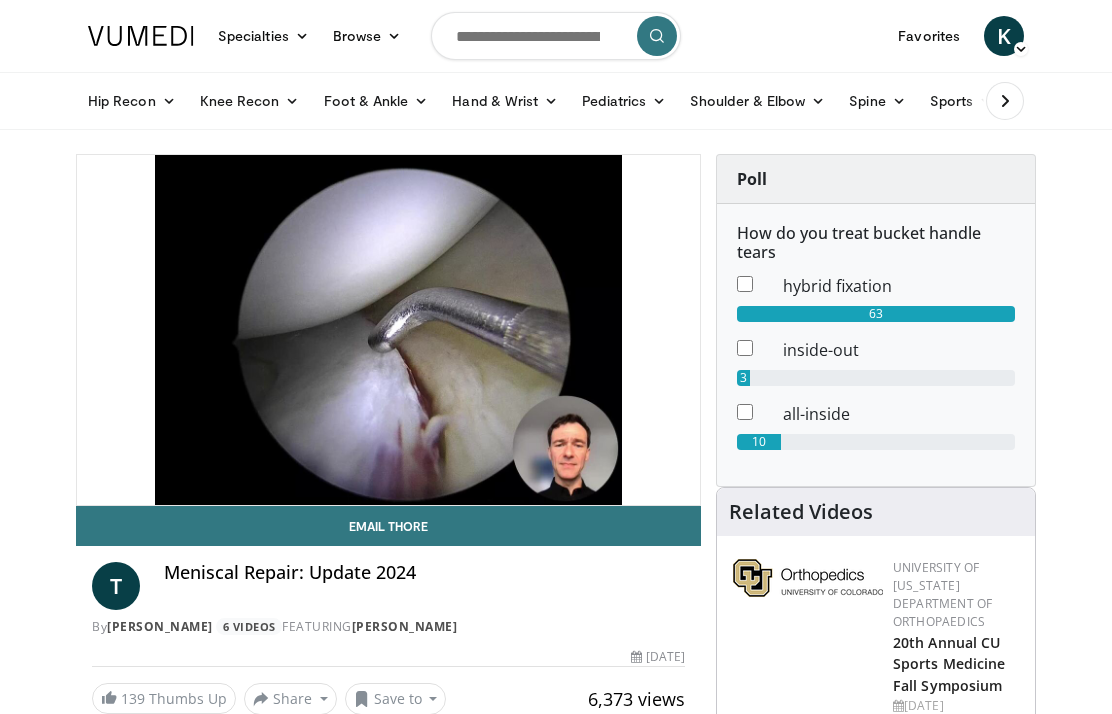 click on "Loaded :  2.36%" at bounding box center [388, 501] 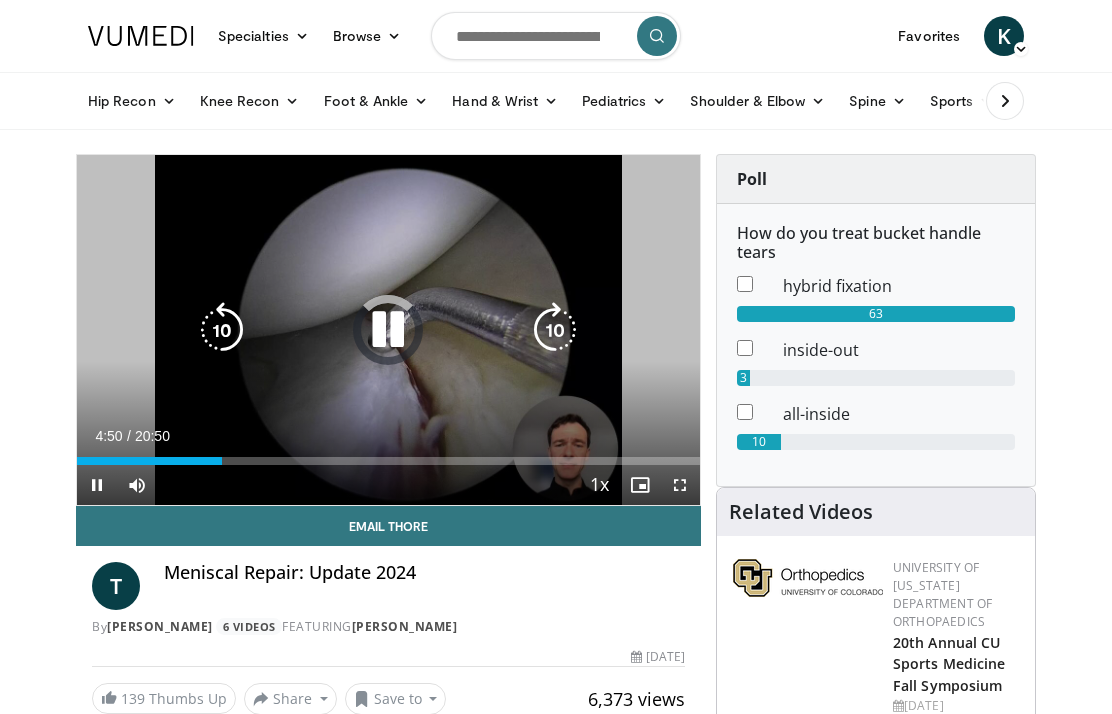 click on "Loaded :  0.79%" at bounding box center [388, 455] 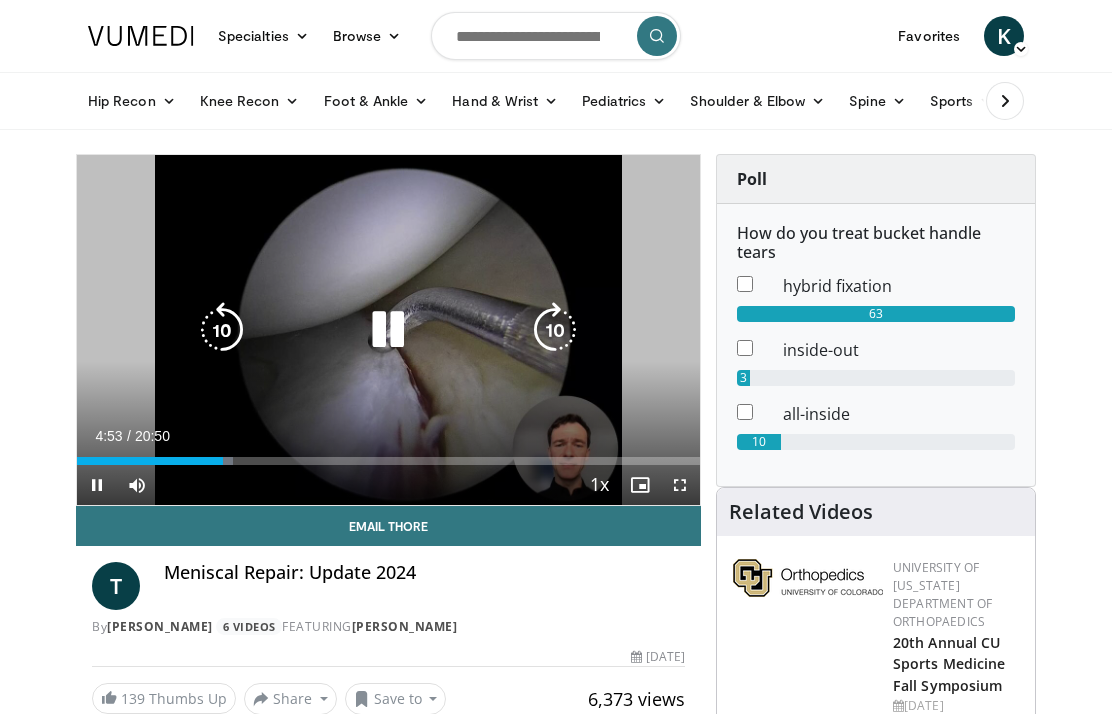 click at bounding box center [555, 330] 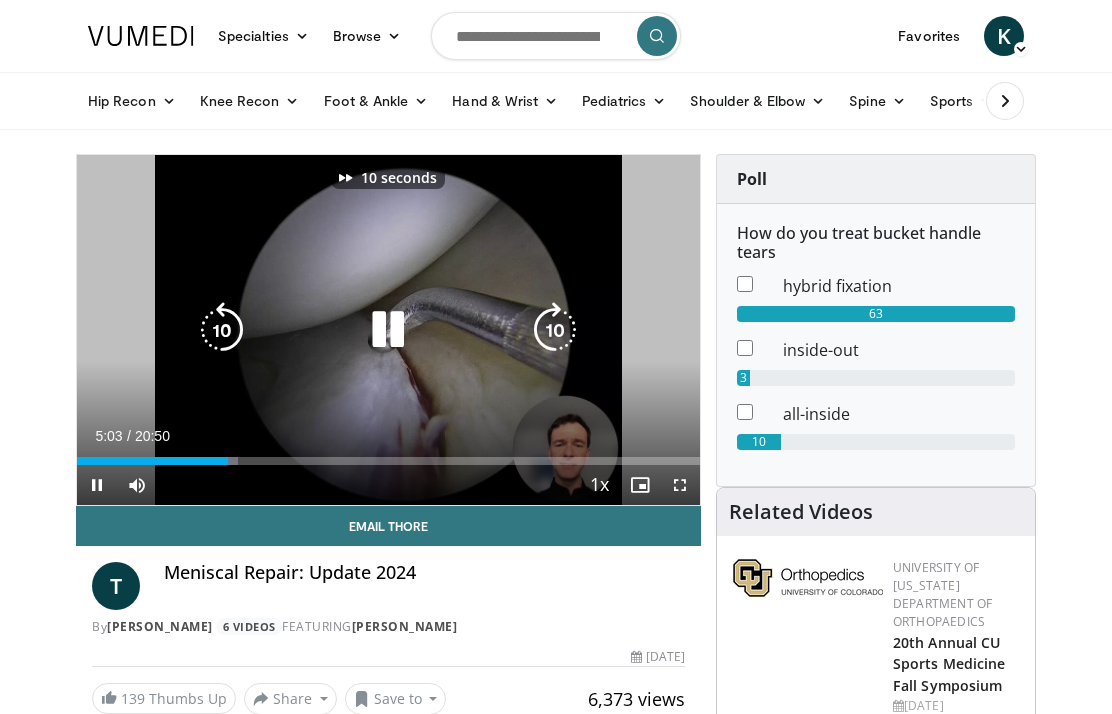 click at bounding box center (555, 330) 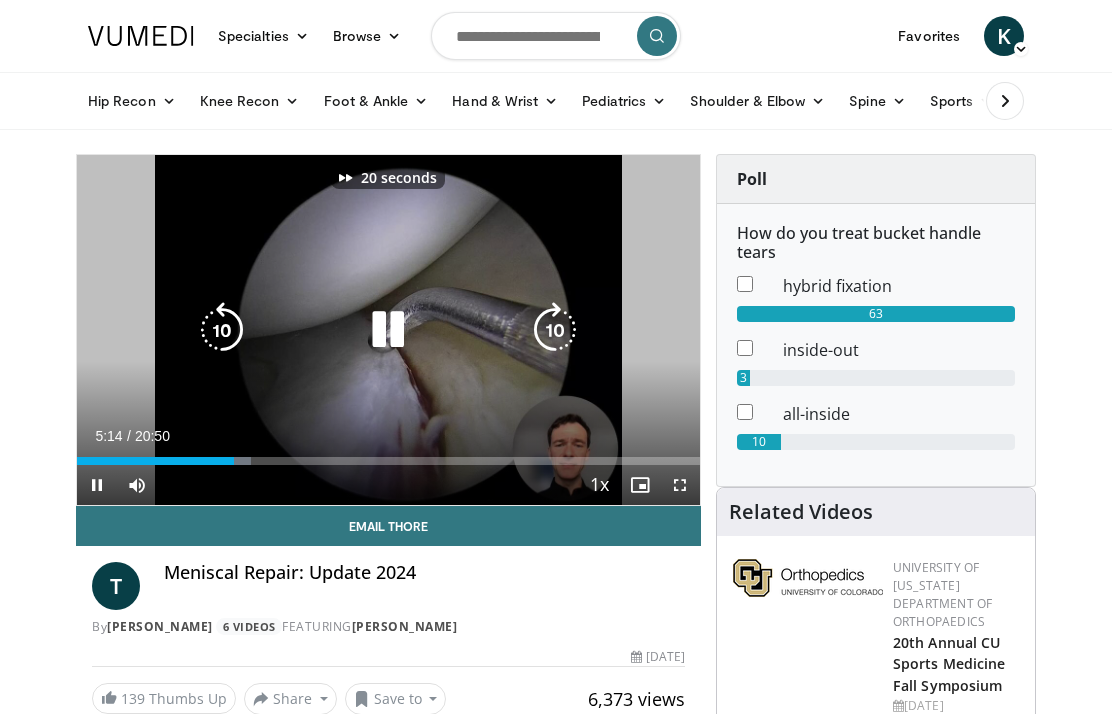 click at bounding box center [555, 330] 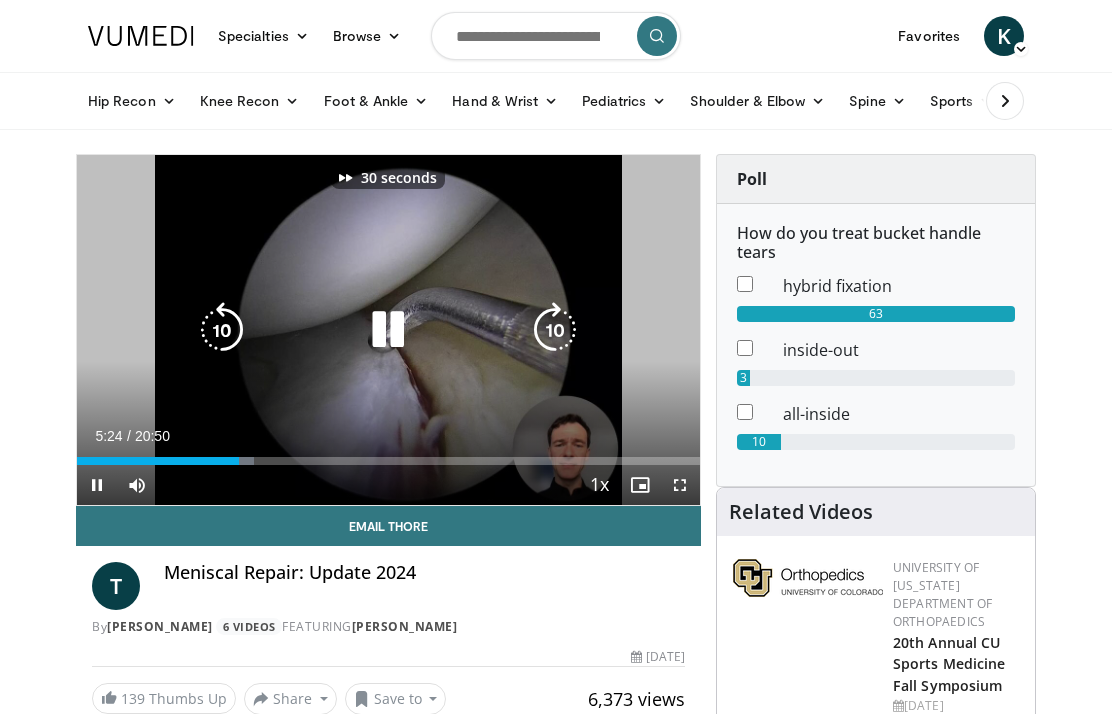 click at bounding box center (555, 330) 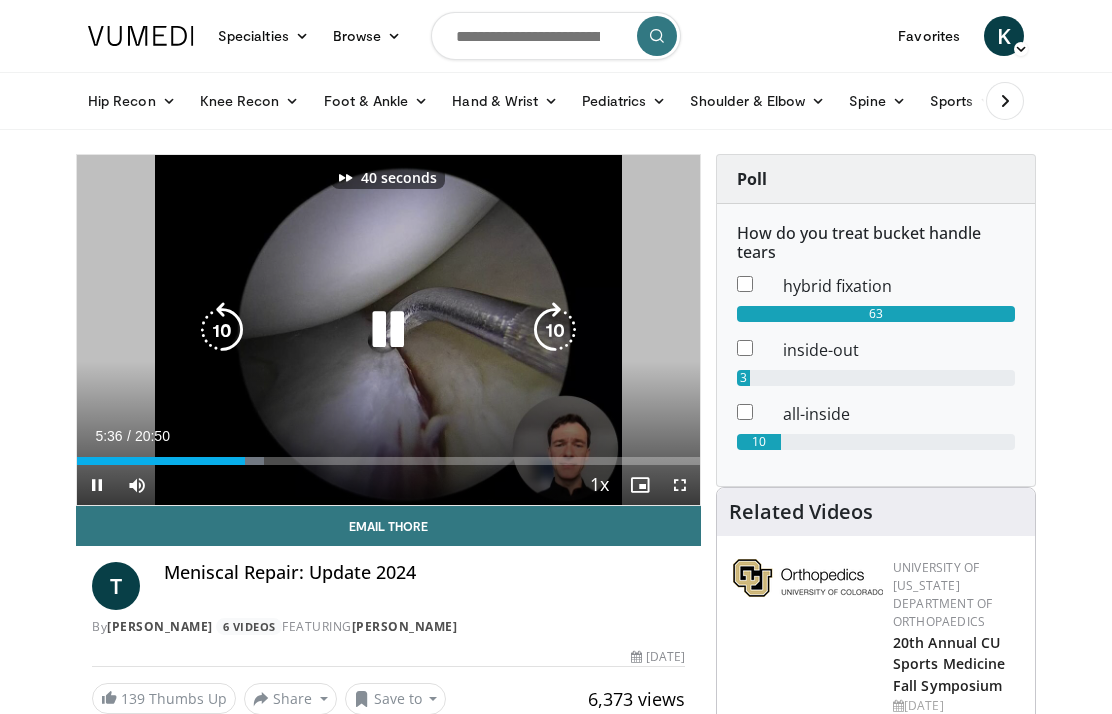 click at bounding box center [555, 330] 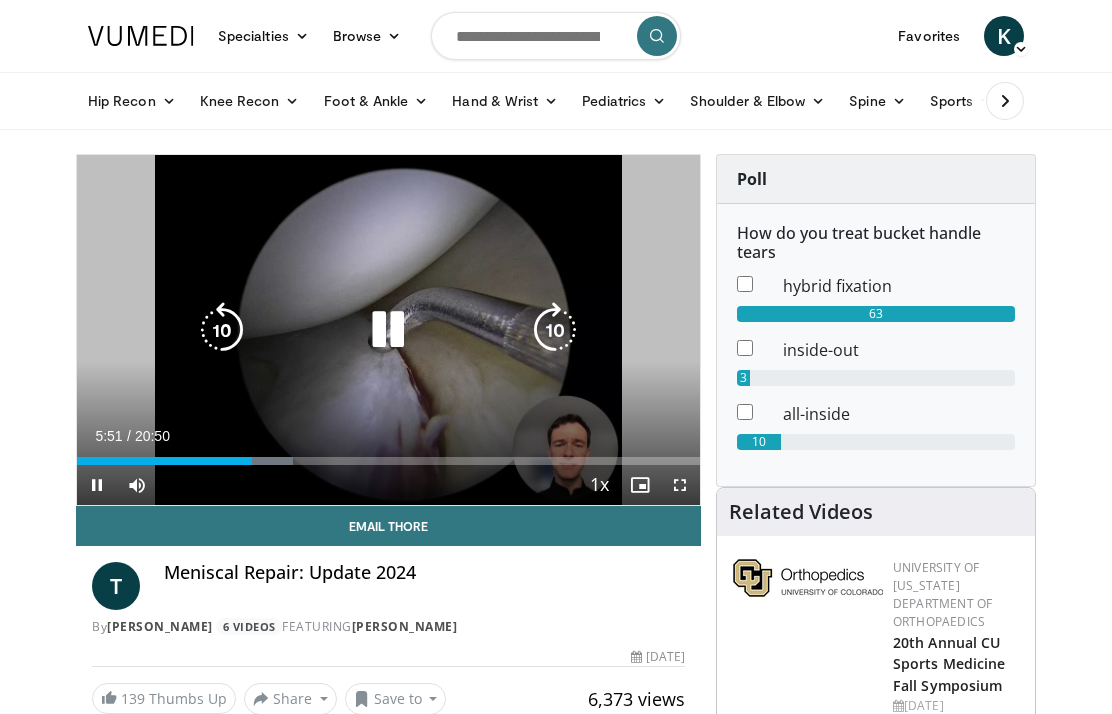 click at bounding box center (555, 330) 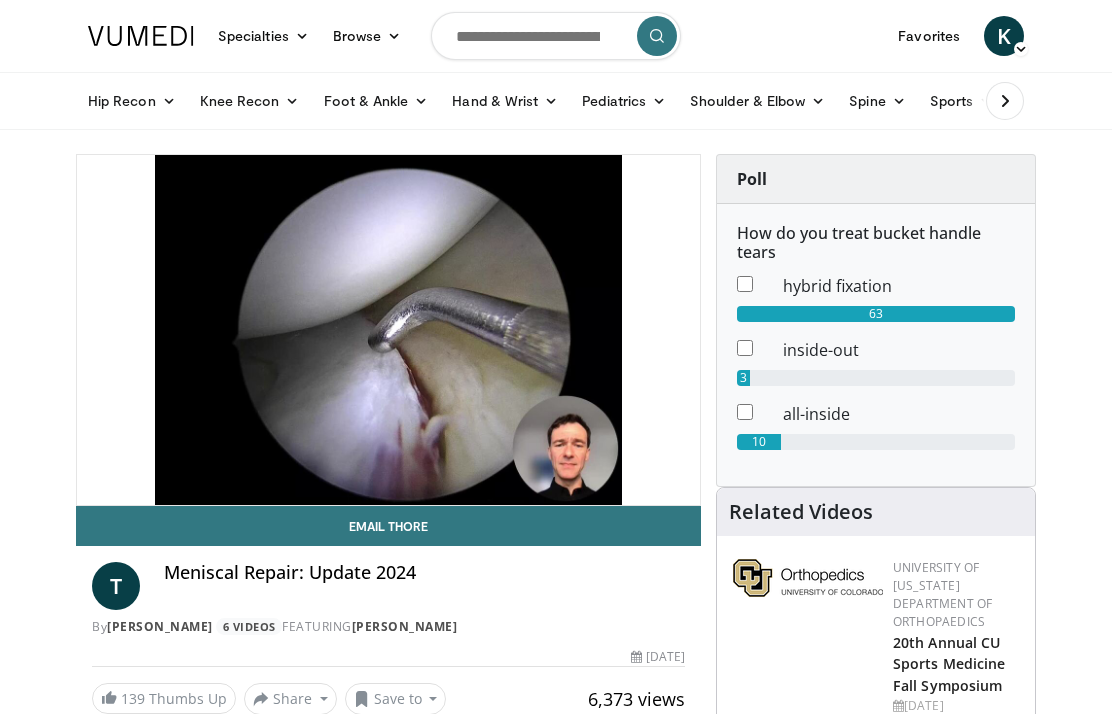 click at bounding box center [555, 330] 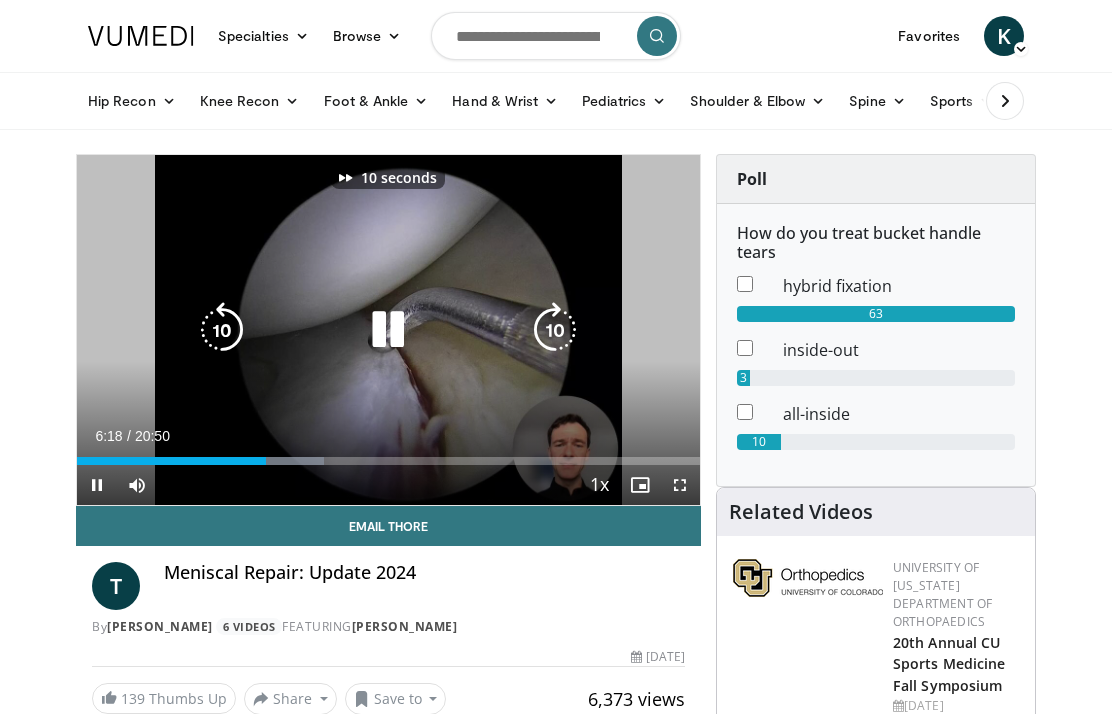 click at bounding box center (555, 330) 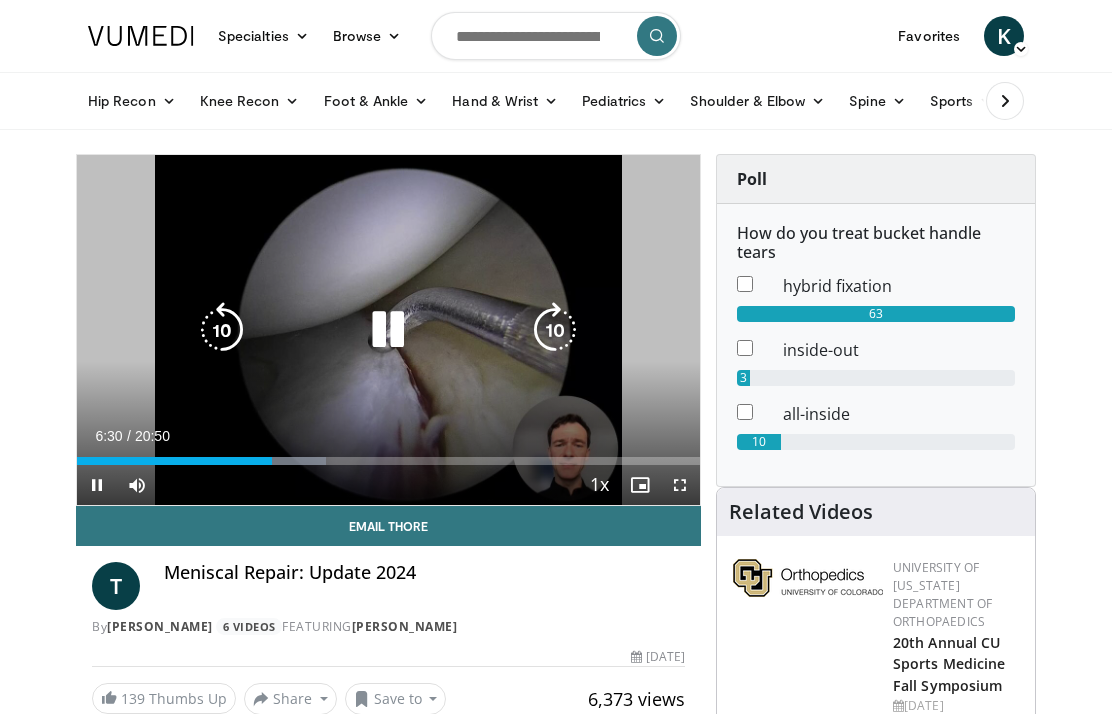 click at bounding box center [555, 330] 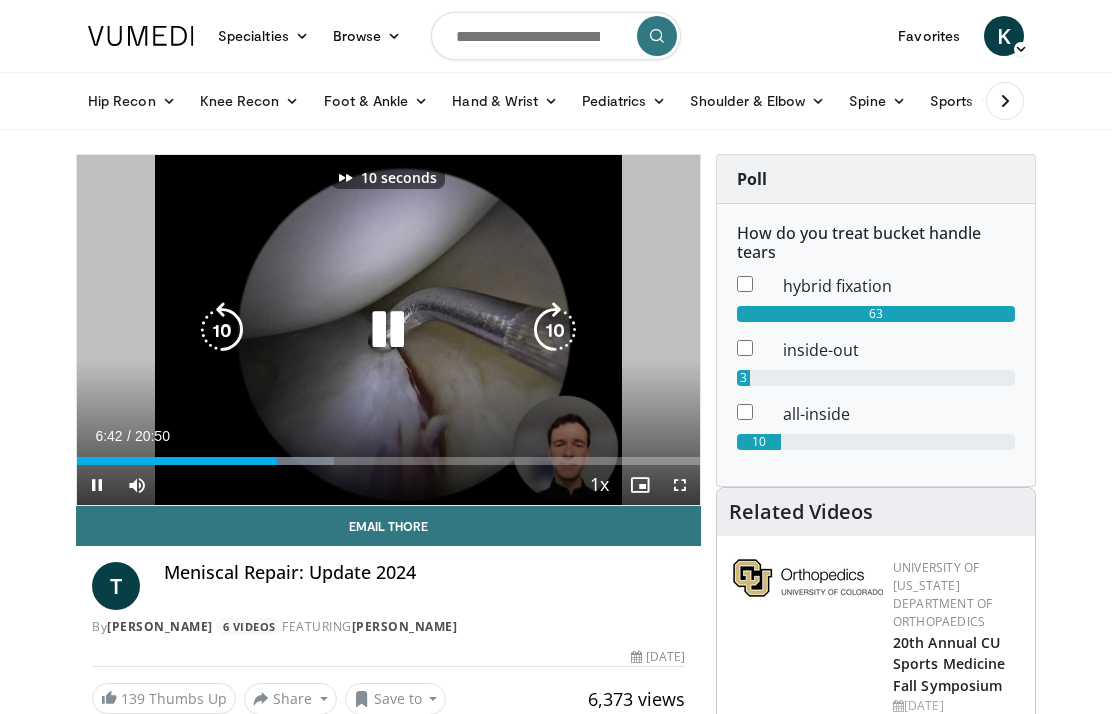 click at bounding box center [555, 330] 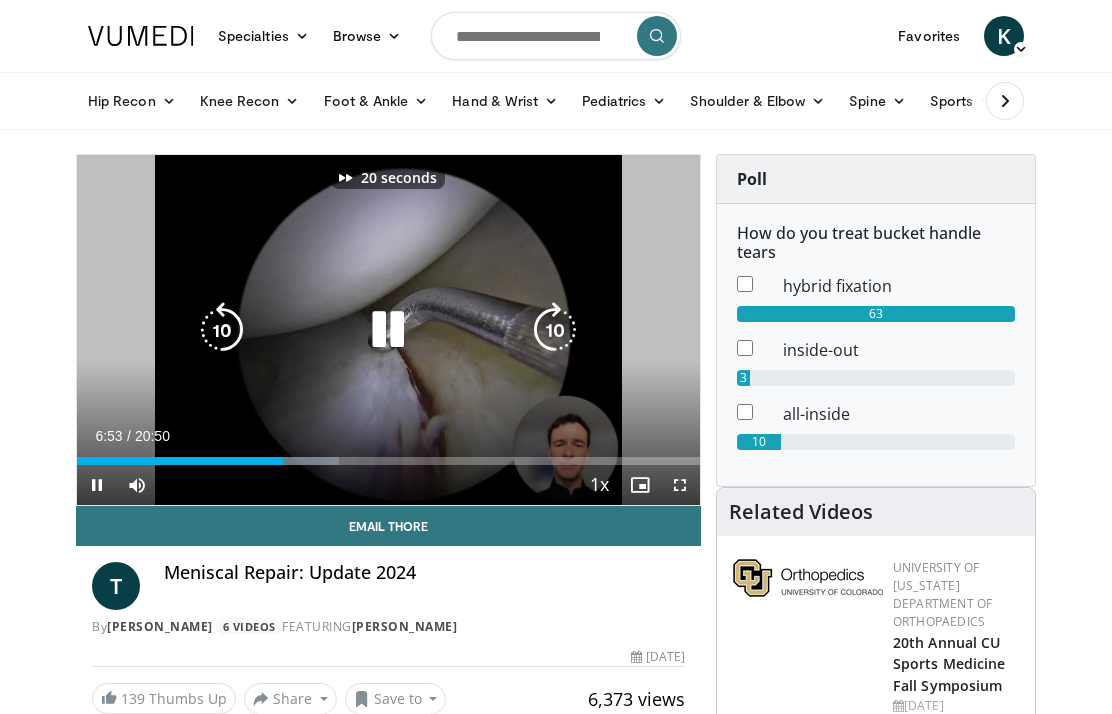 click at bounding box center [555, 330] 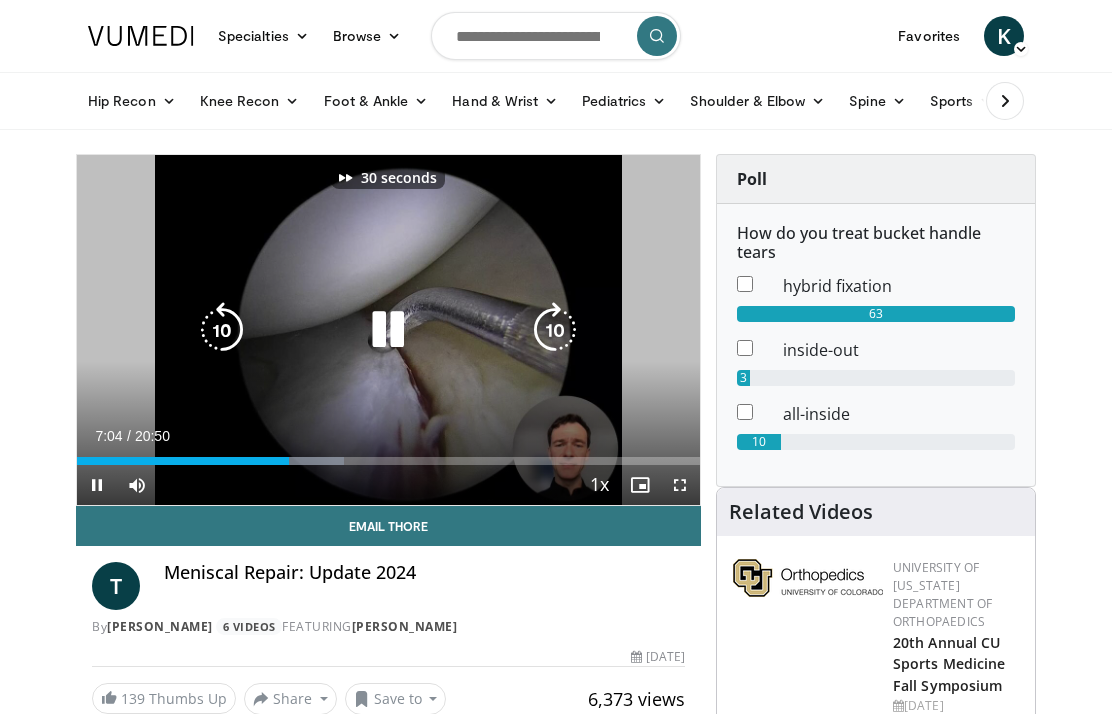 click at bounding box center (555, 330) 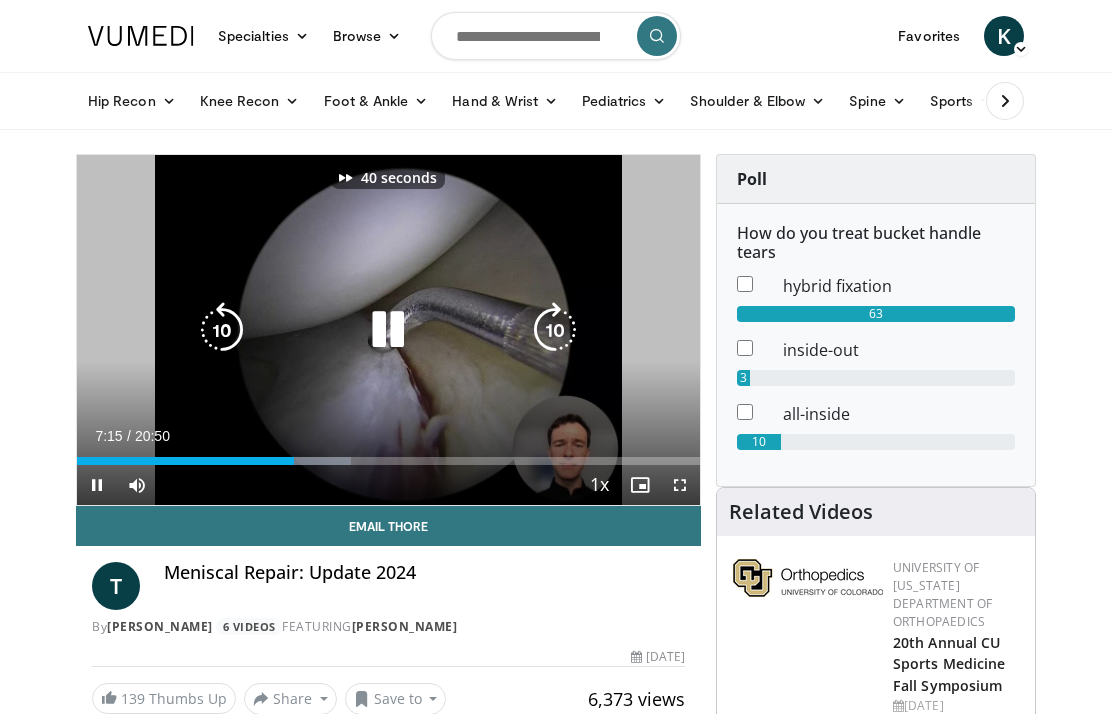 click at bounding box center [555, 330] 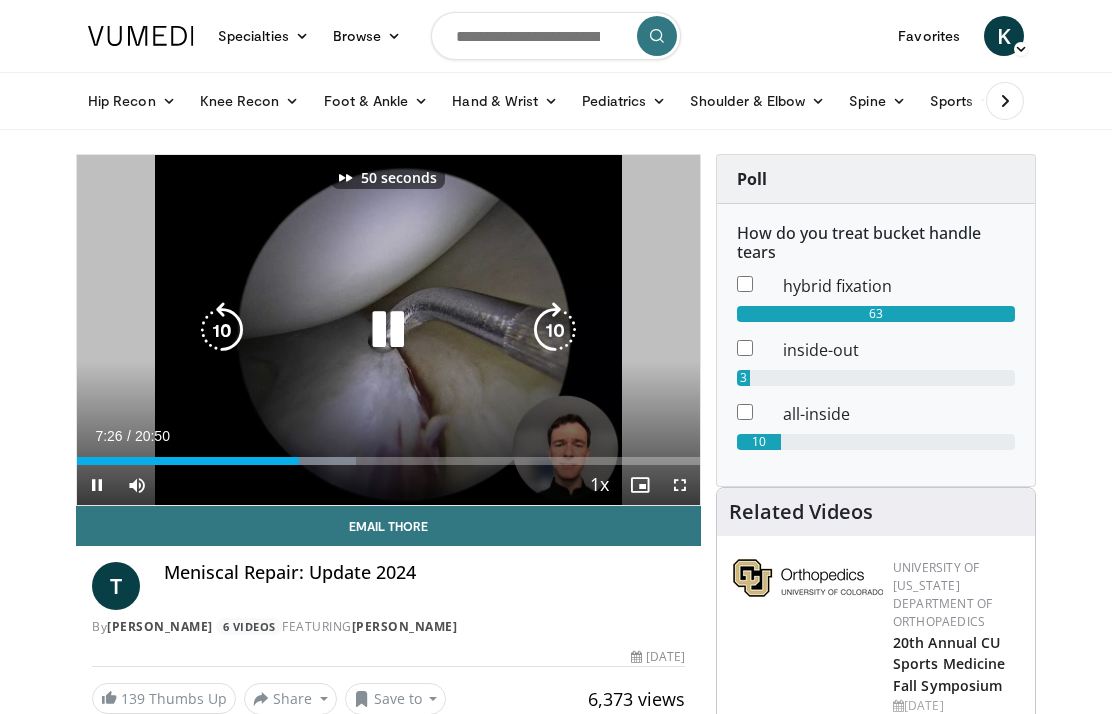 click at bounding box center [555, 330] 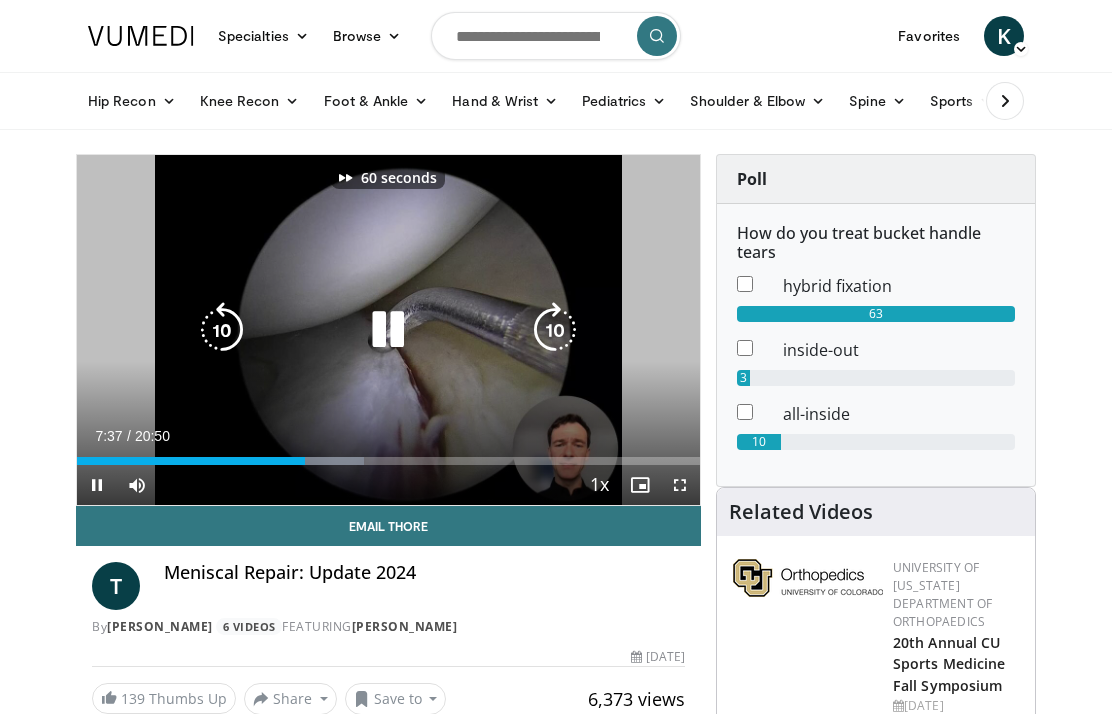 click at bounding box center [555, 330] 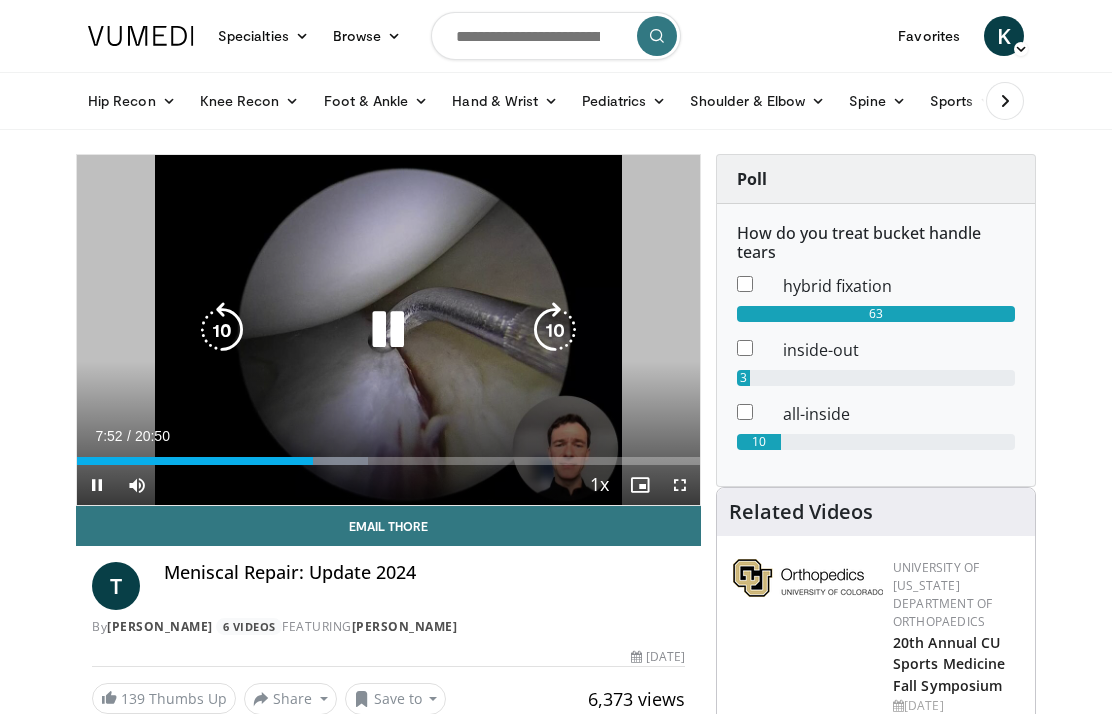 click at bounding box center (555, 330) 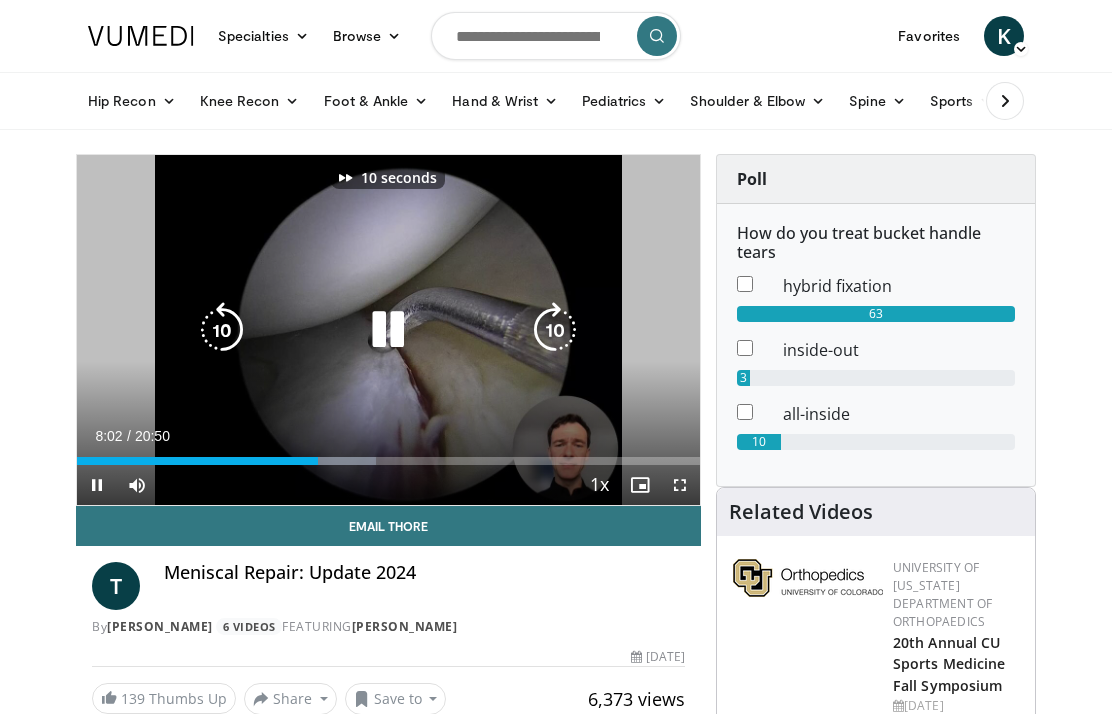 click at bounding box center (555, 330) 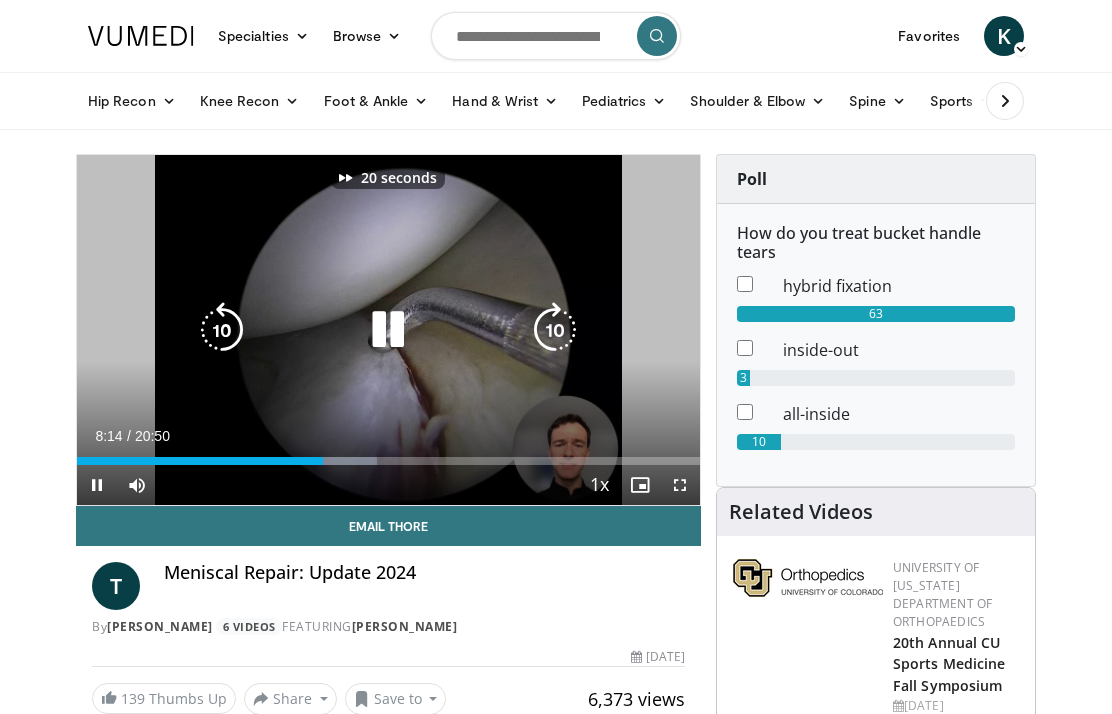 click at bounding box center [555, 330] 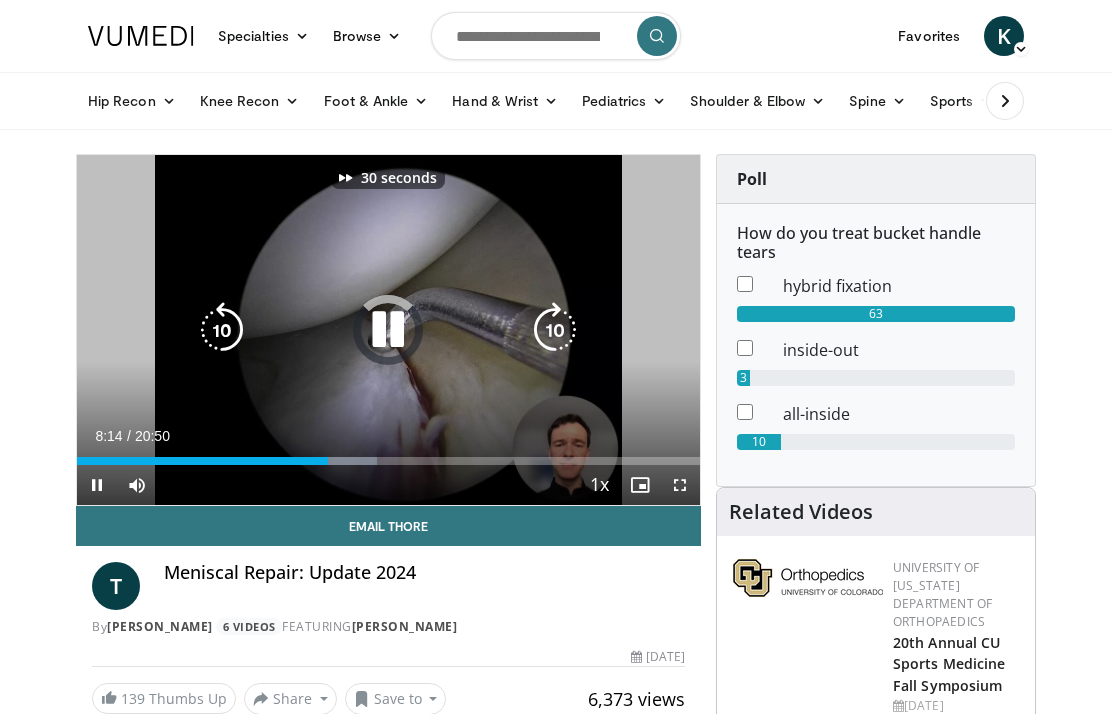 click at bounding box center (555, 330) 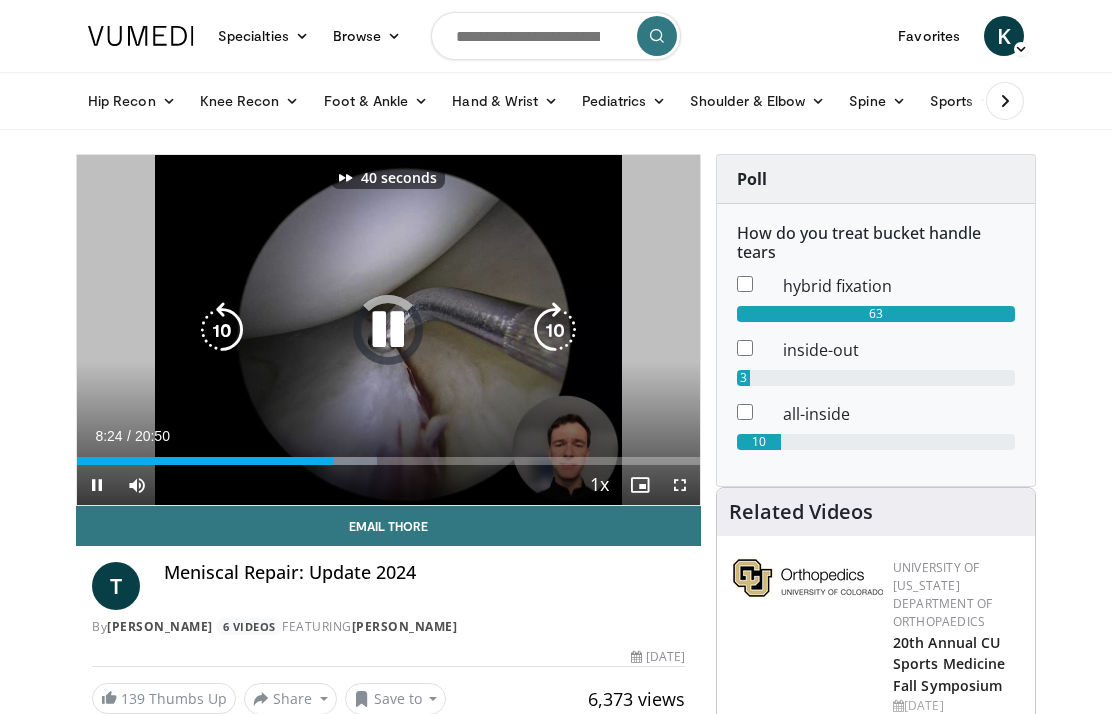 click at bounding box center [555, 330] 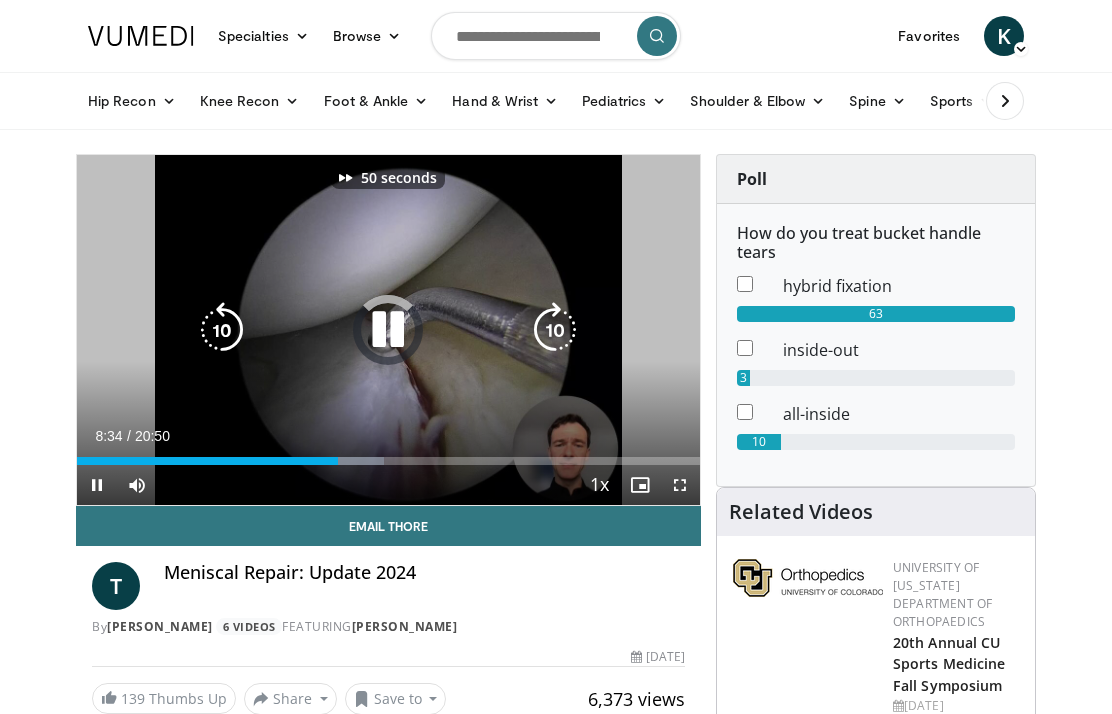 click at bounding box center (555, 330) 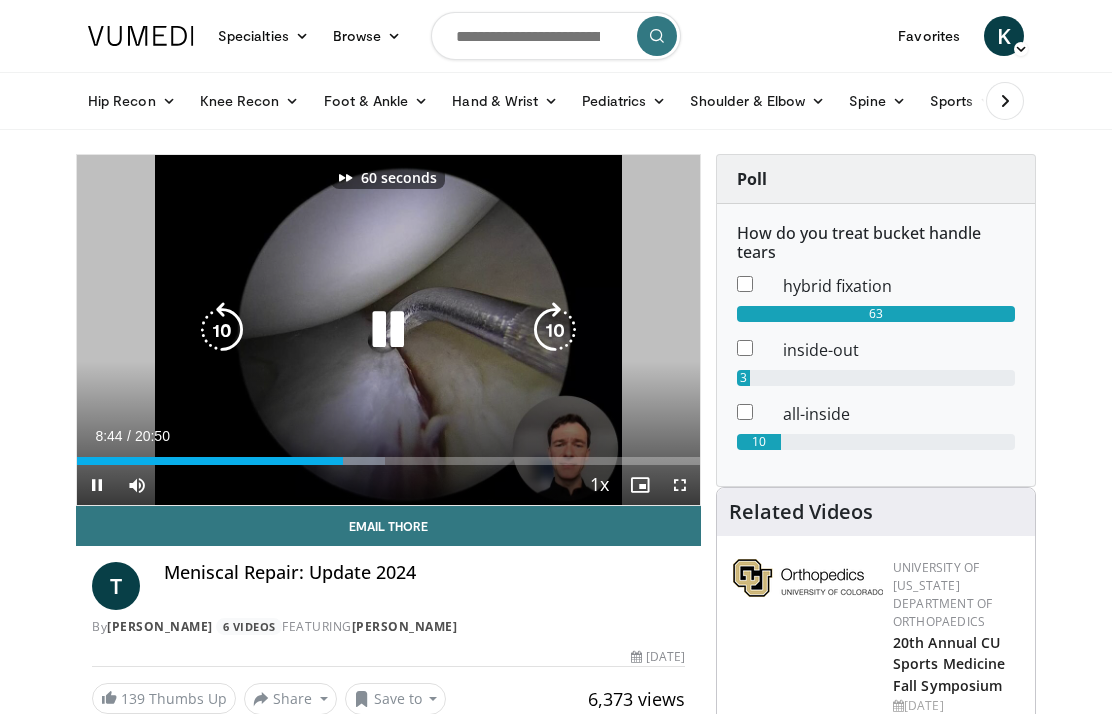 click at bounding box center [555, 330] 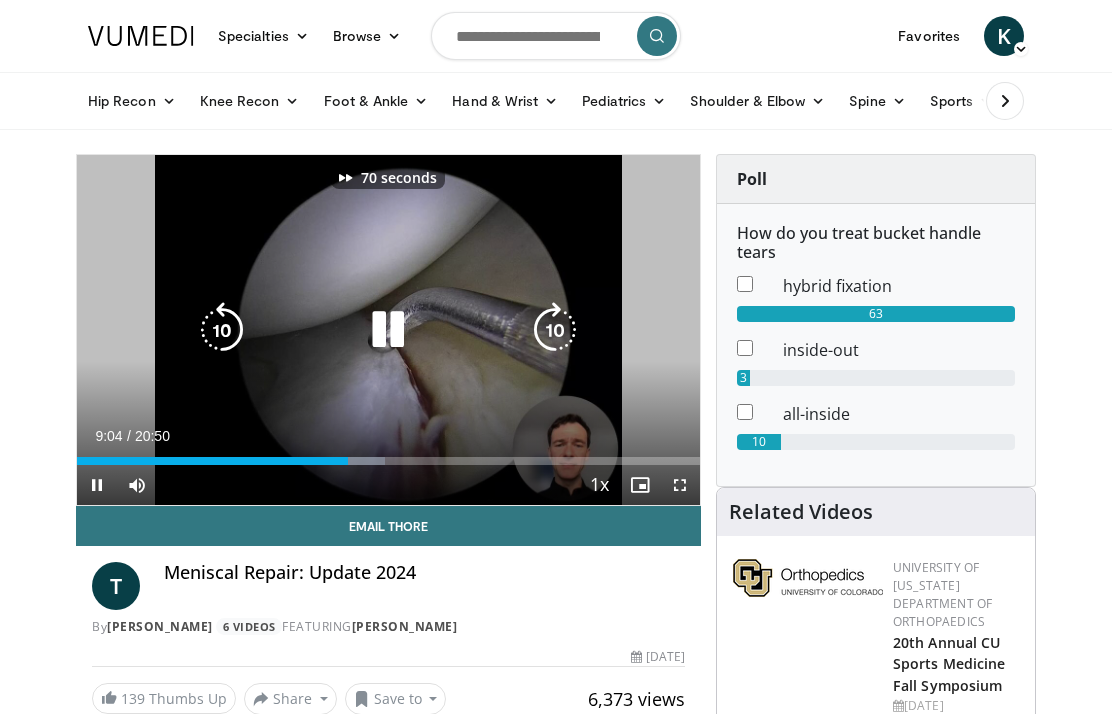 click at bounding box center [555, 330] 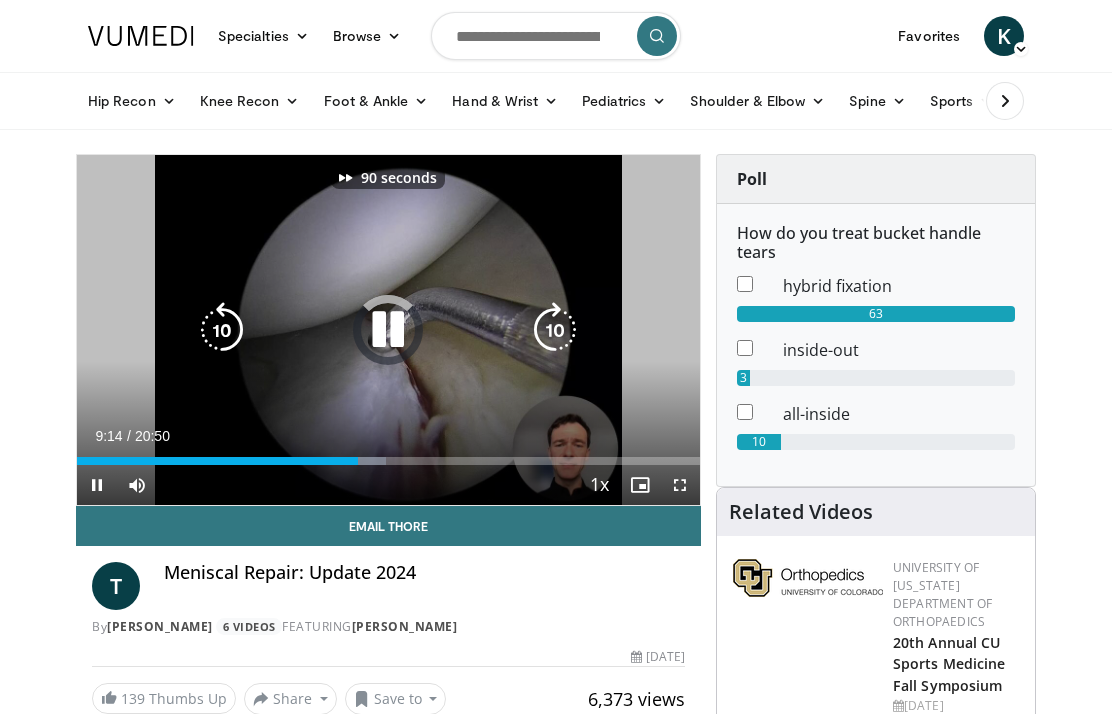 click at bounding box center [555, 330] 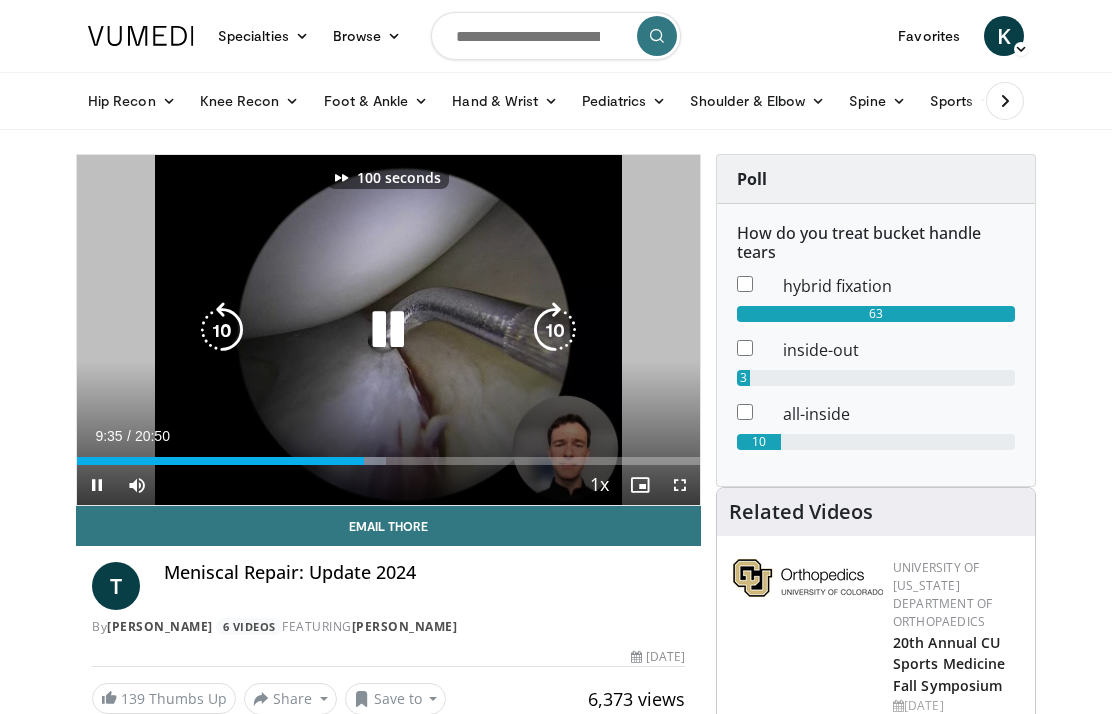 click at bounding box center (555, 330) 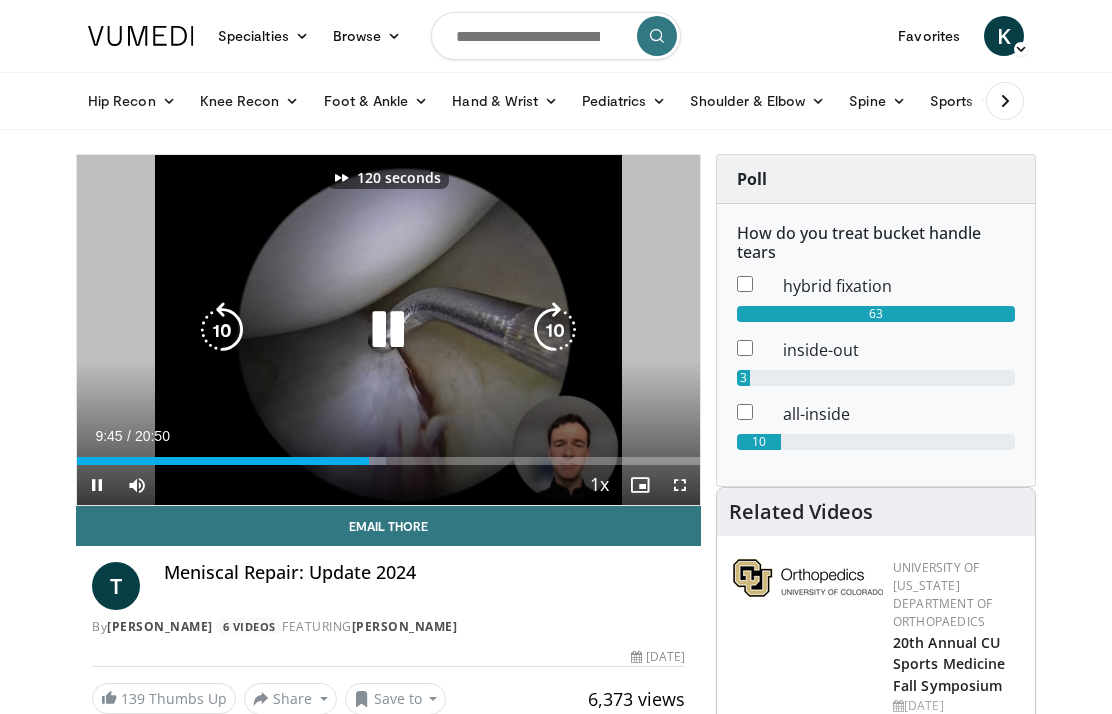 click at bounding box center [555, 330] 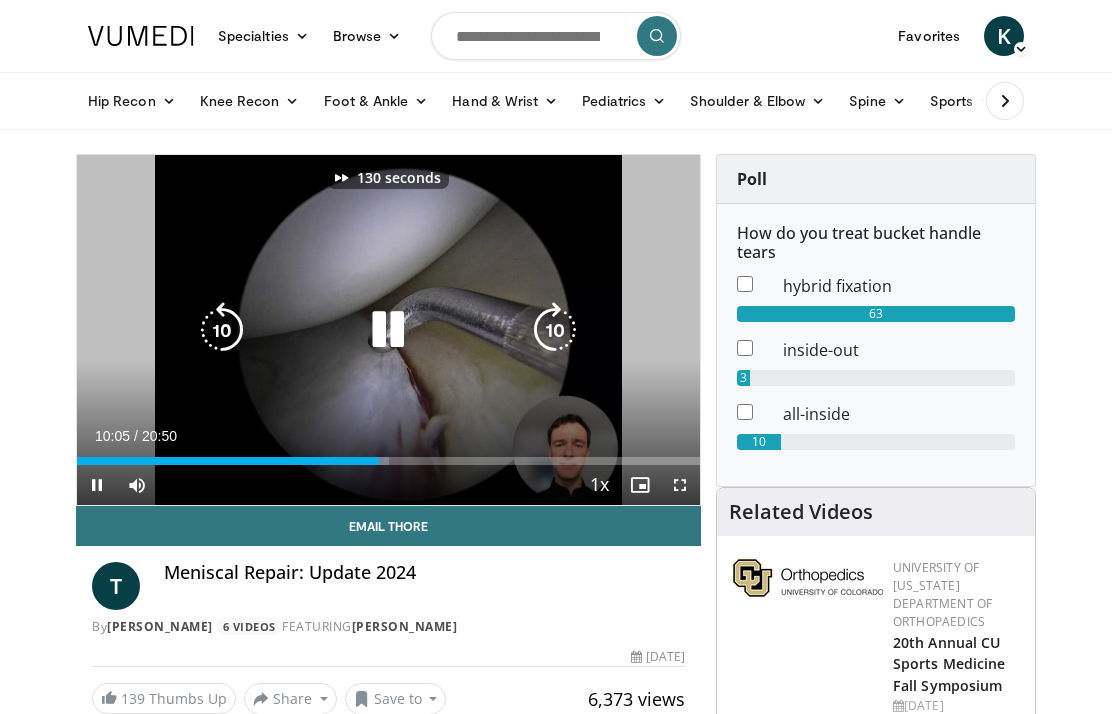 click at bounding box center [555, 330] 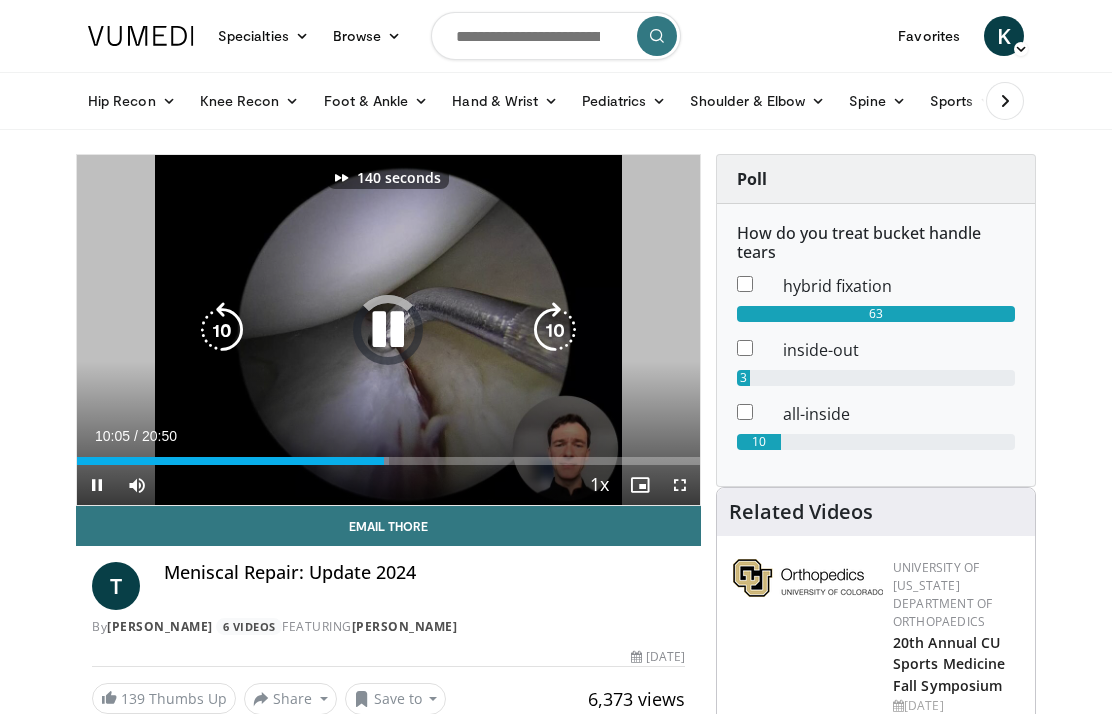 click at bounding box center (555, 330) 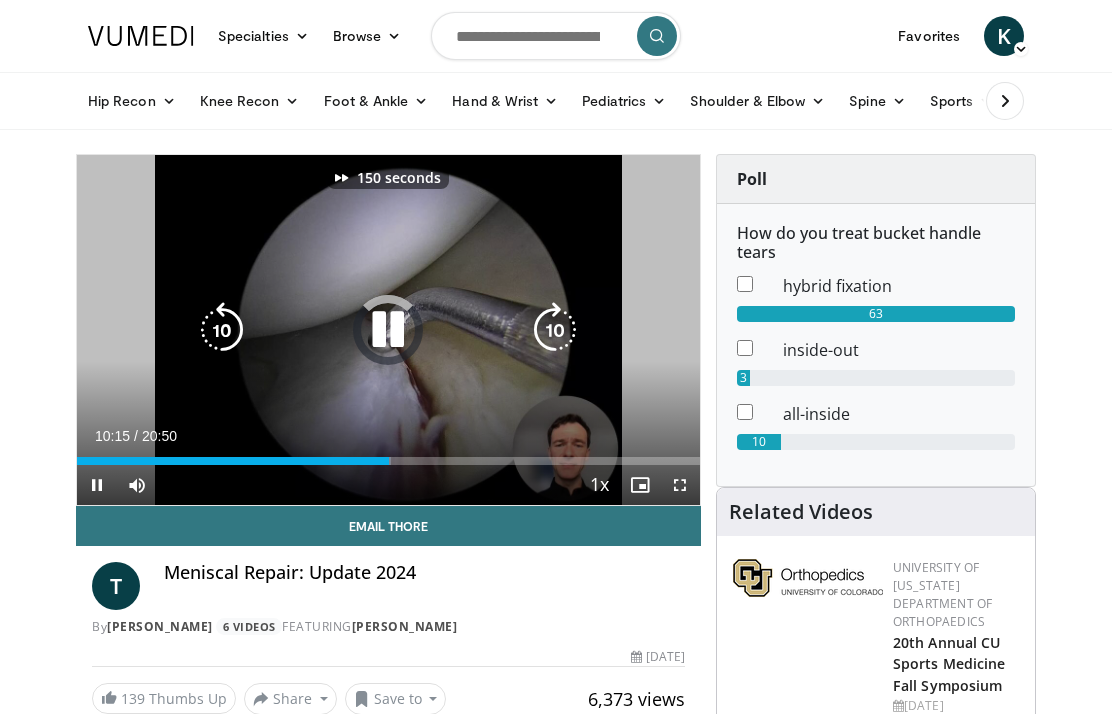 click at bounding box center (555, 330) 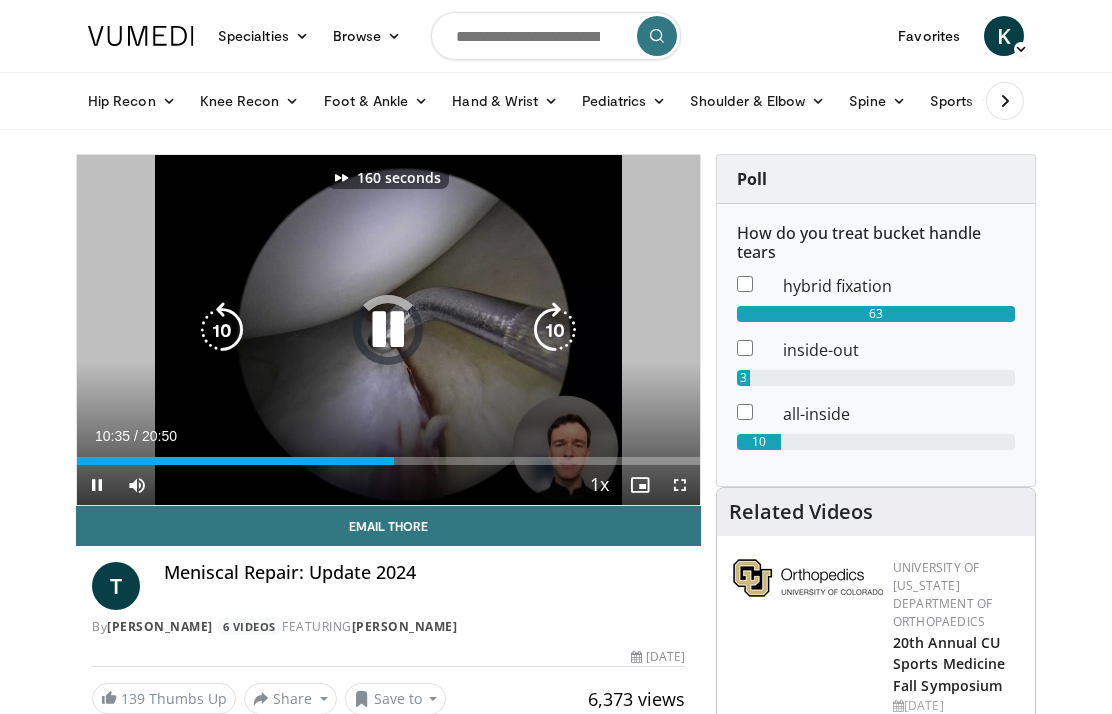 click at bounding box center [555, 330] 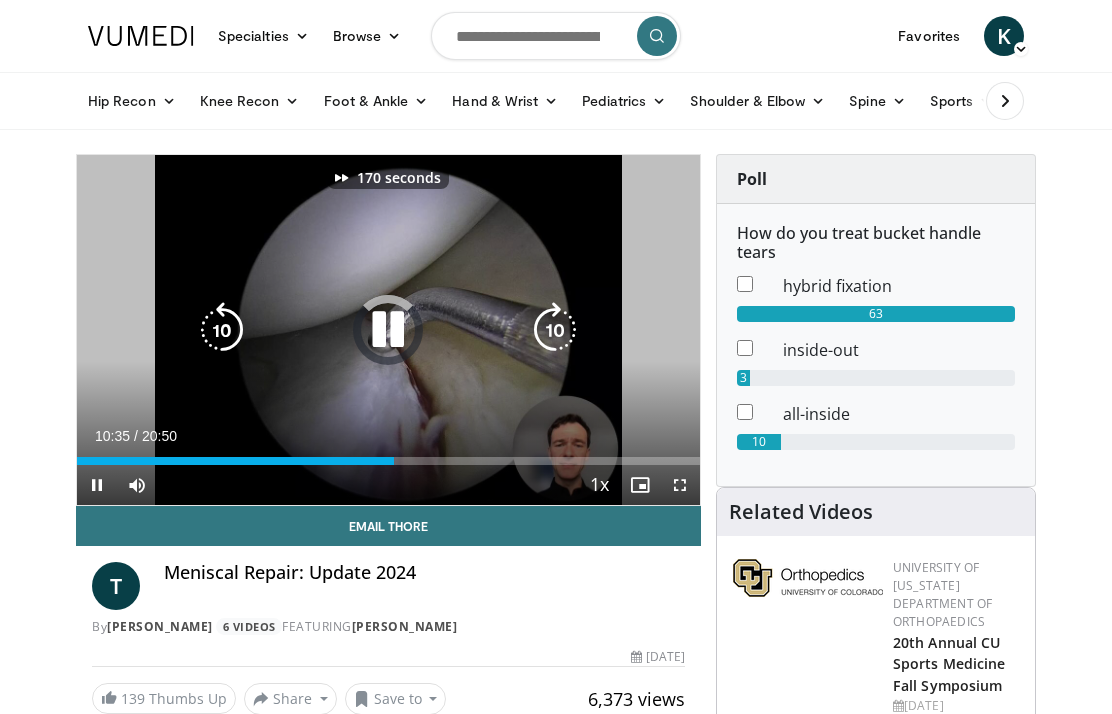 click at bounding box center (555, 330) 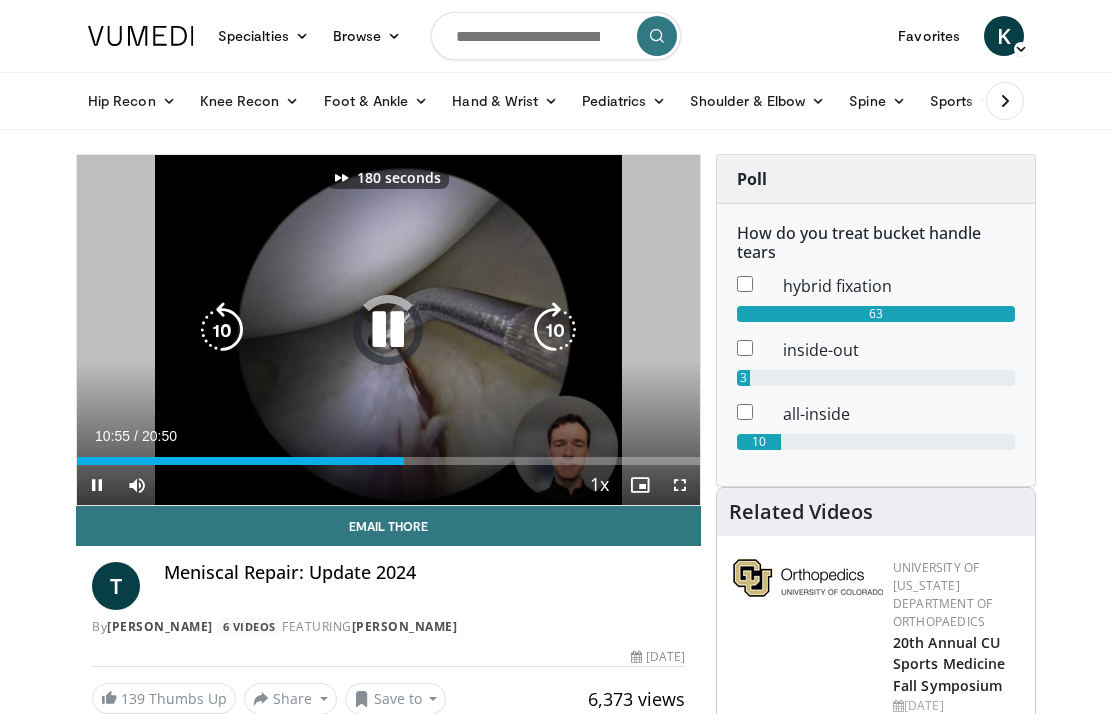 click at bounding box center (555, 330) 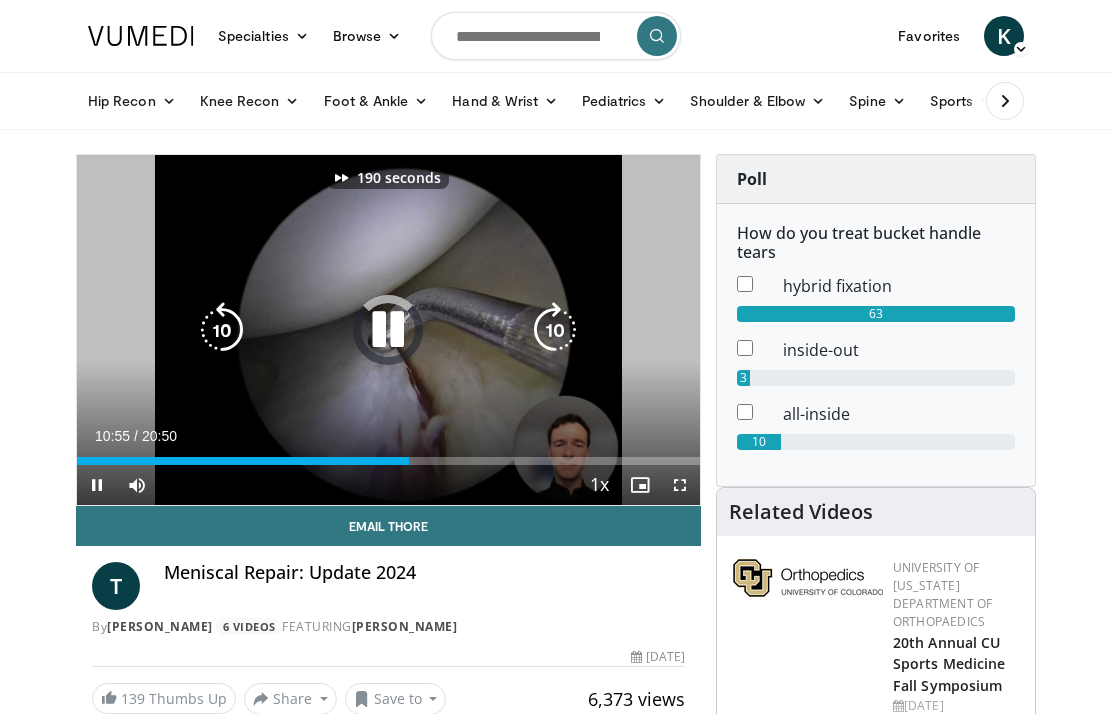 click at bounding box center [555, 330] 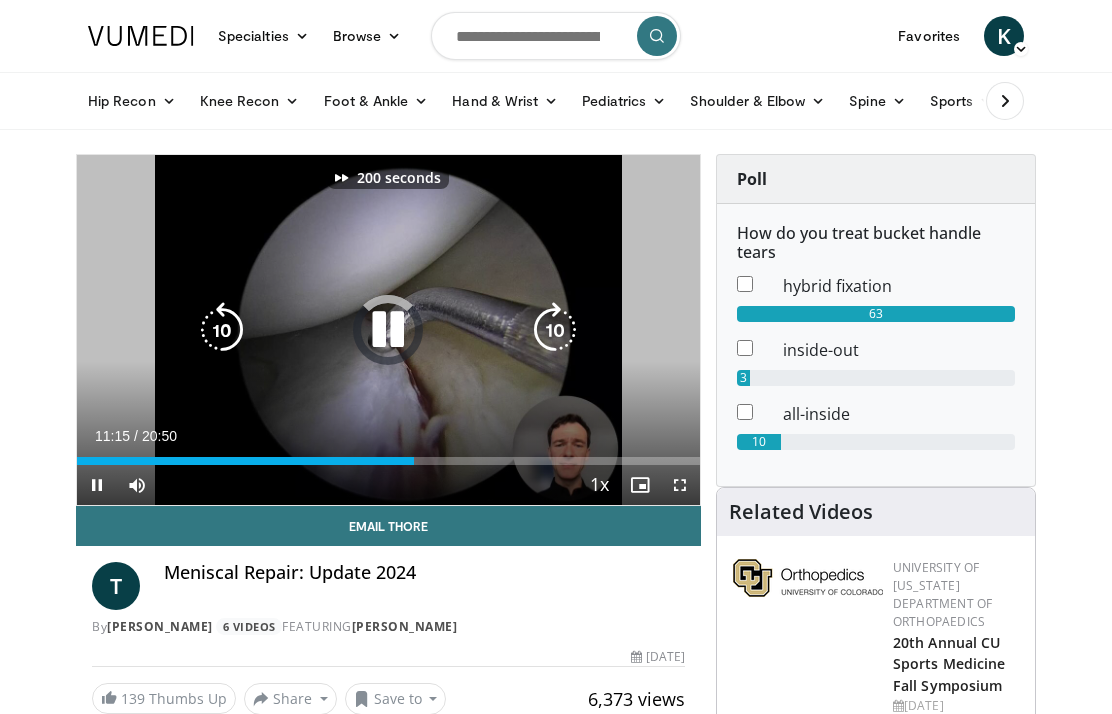 click at bounding box center (555, 330) 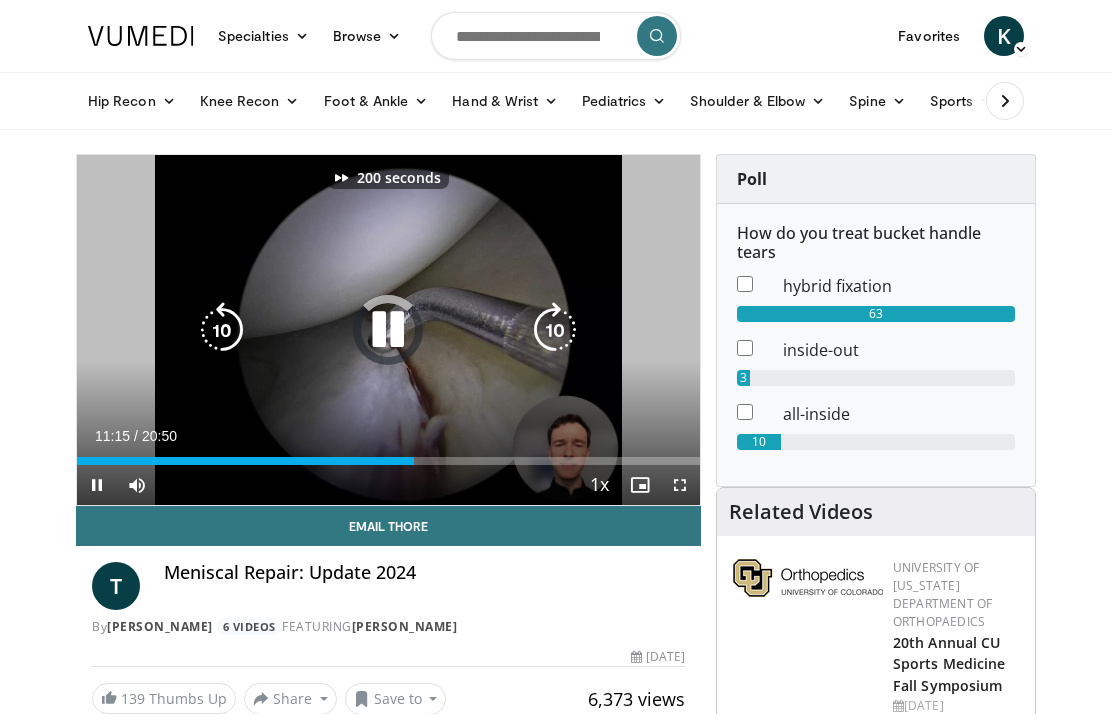 click at bounding box center [555, 330] 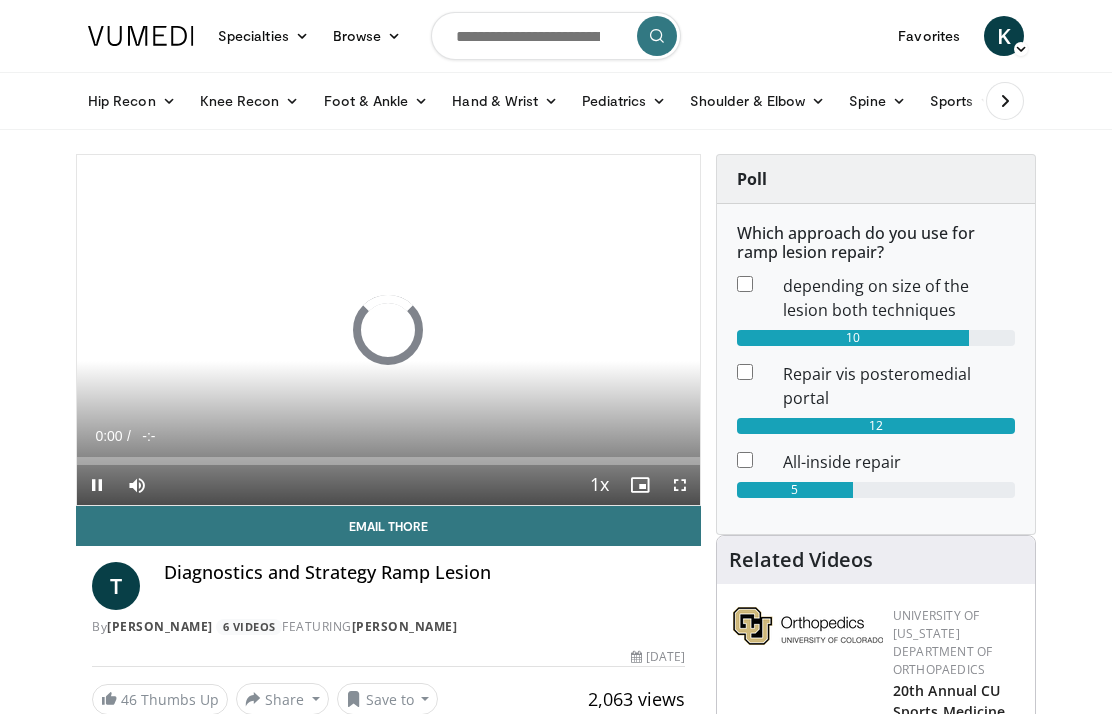 scroll, scrollTop: 0, scrollLeft: 0, axis: both 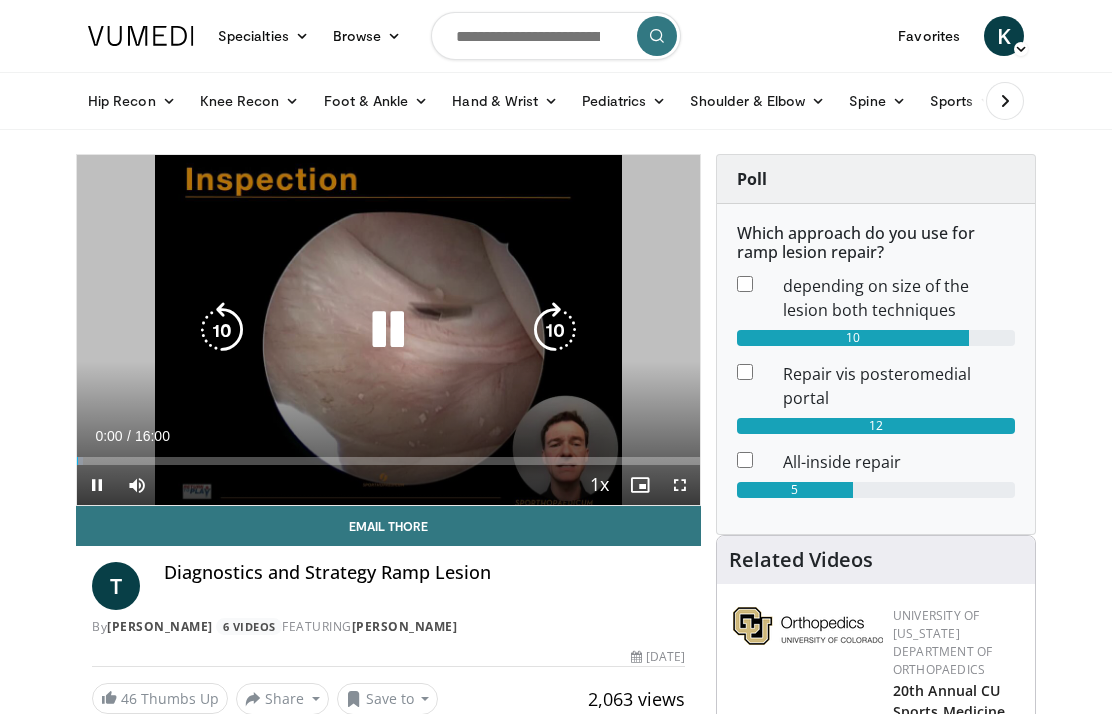 click at bounding box center [555, 330] 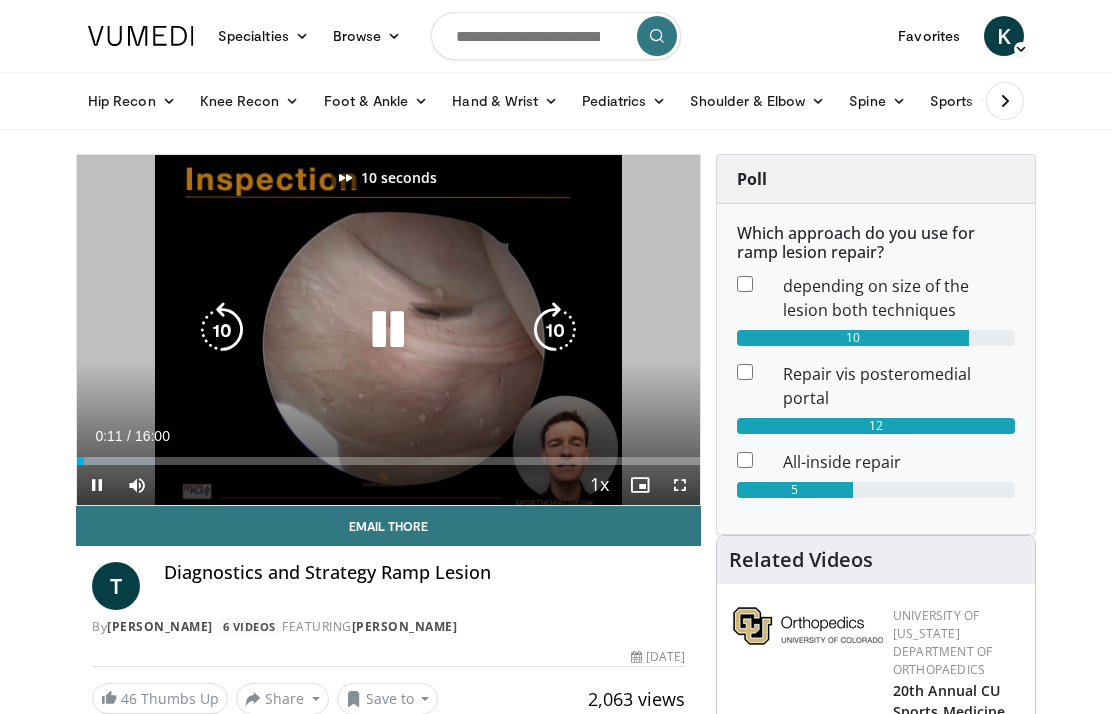 click at bounding box center [555, 330] 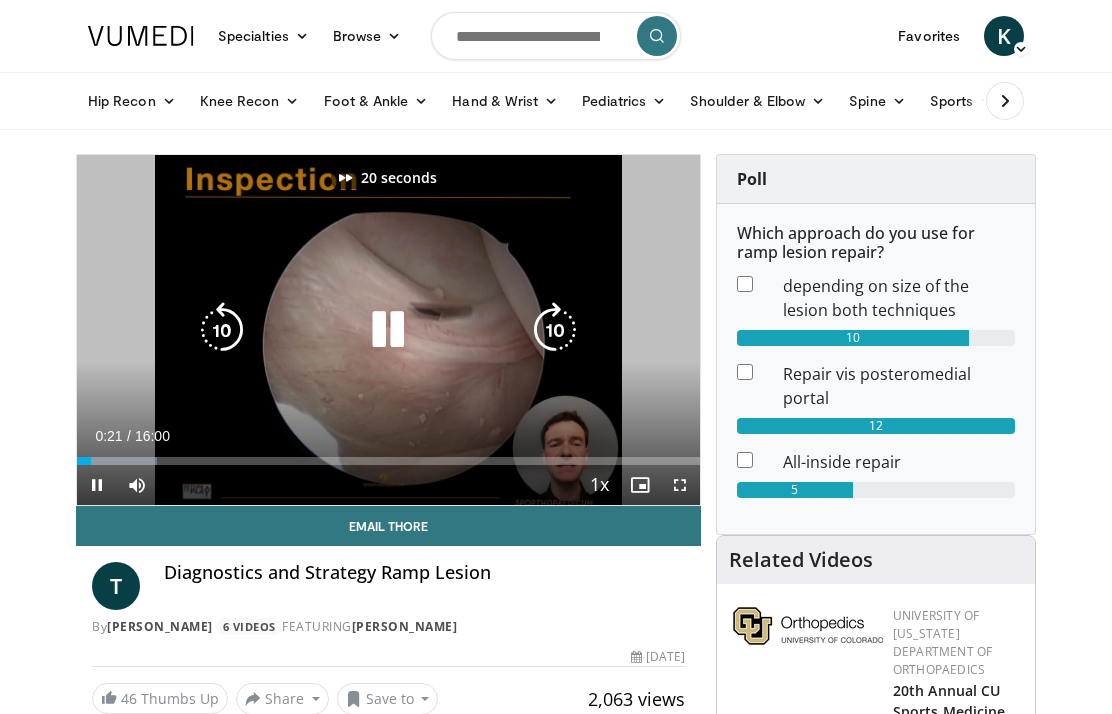 click at bounding box center [555, 330] 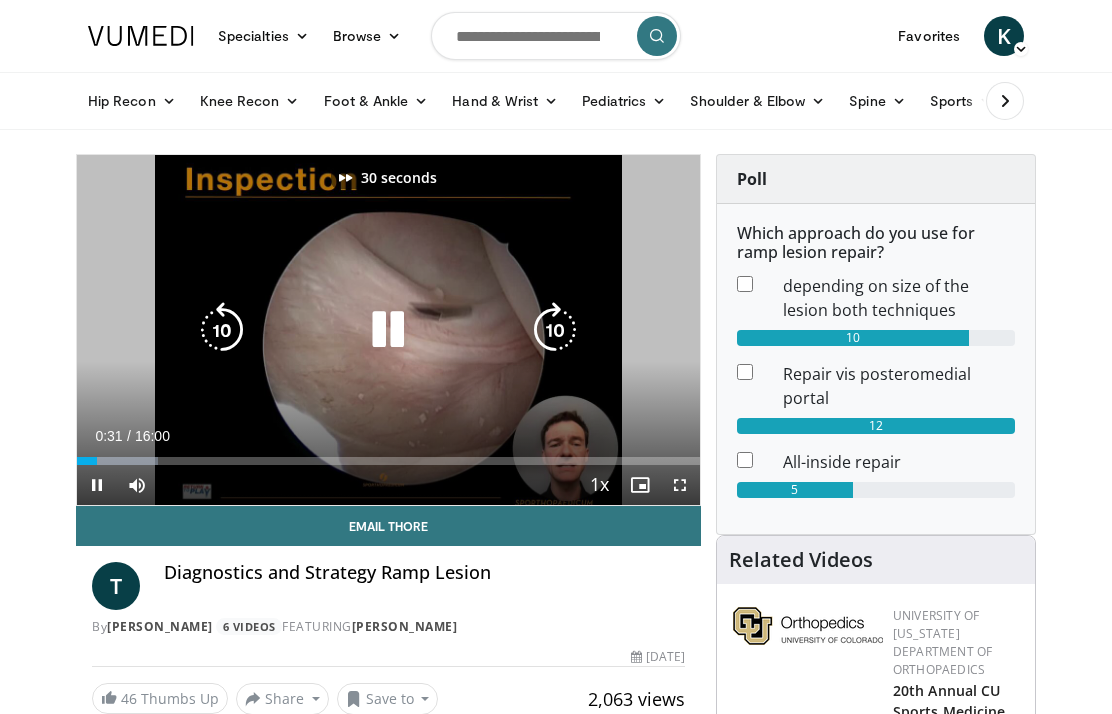 click at bounding box center (555, 330) 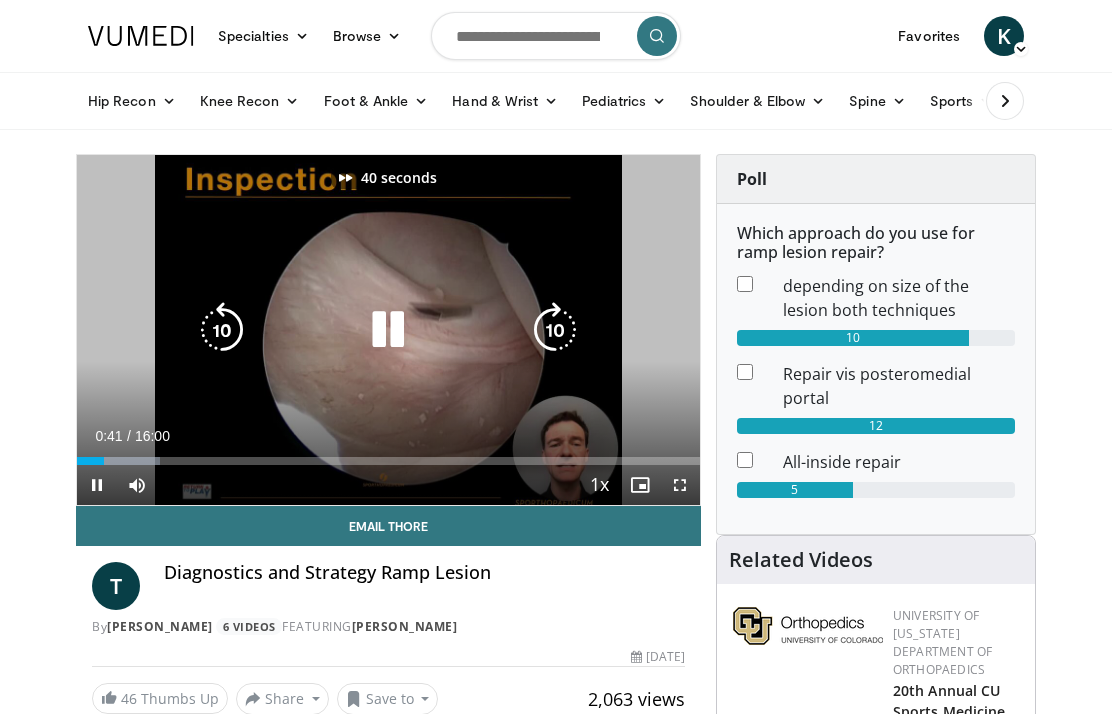 click at bounding box center [555, 330] 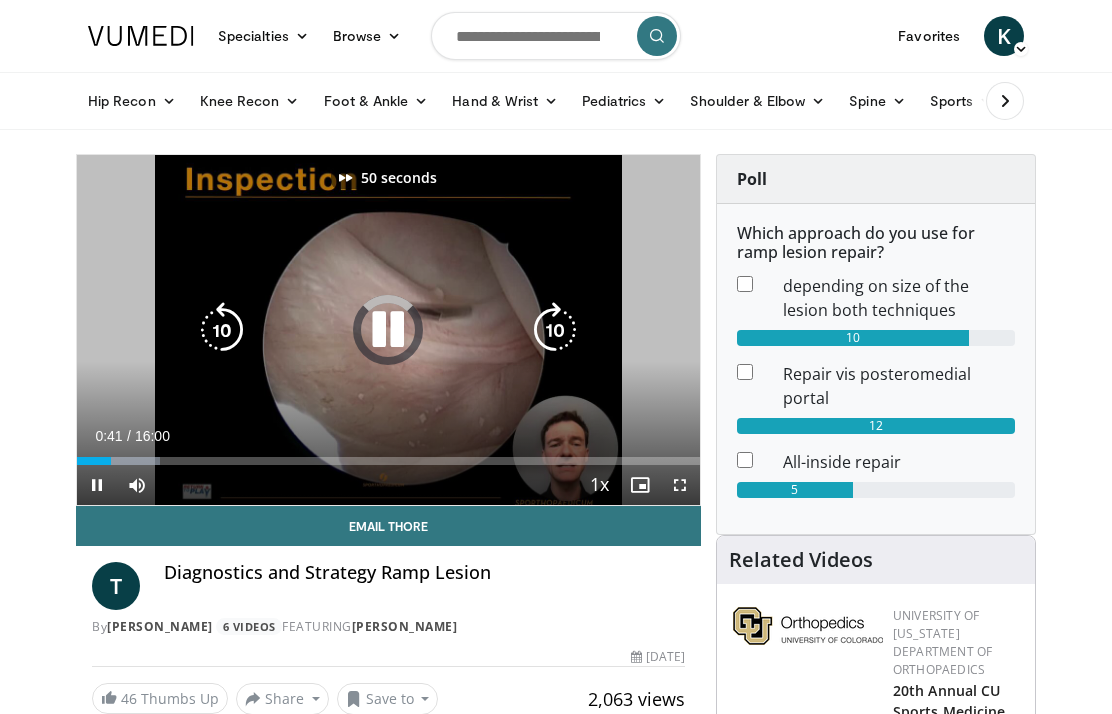 click at bounding box center [555, 330] 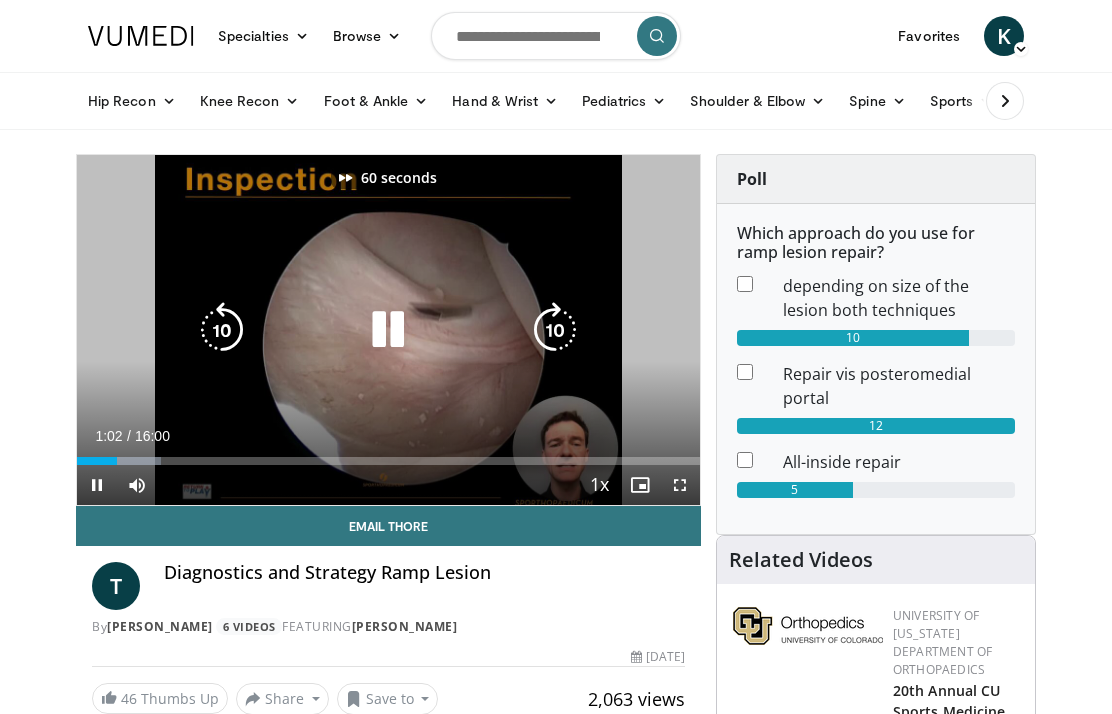 click at bounding box center (555, 330) 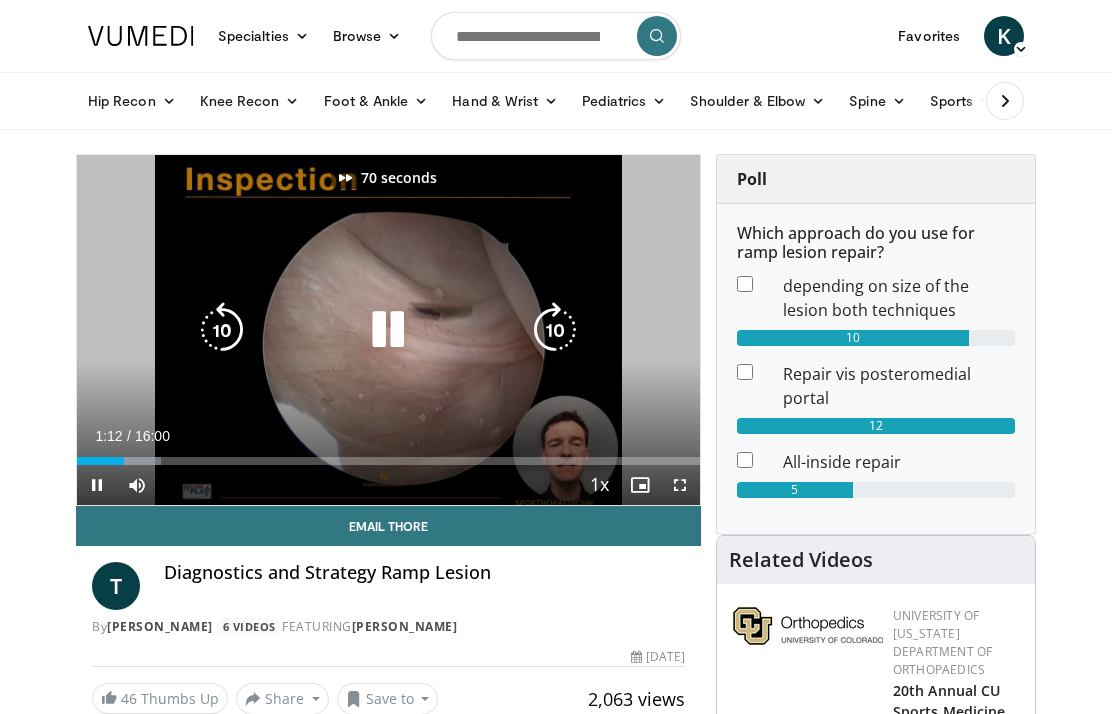 click at bounding box center (555, 330) 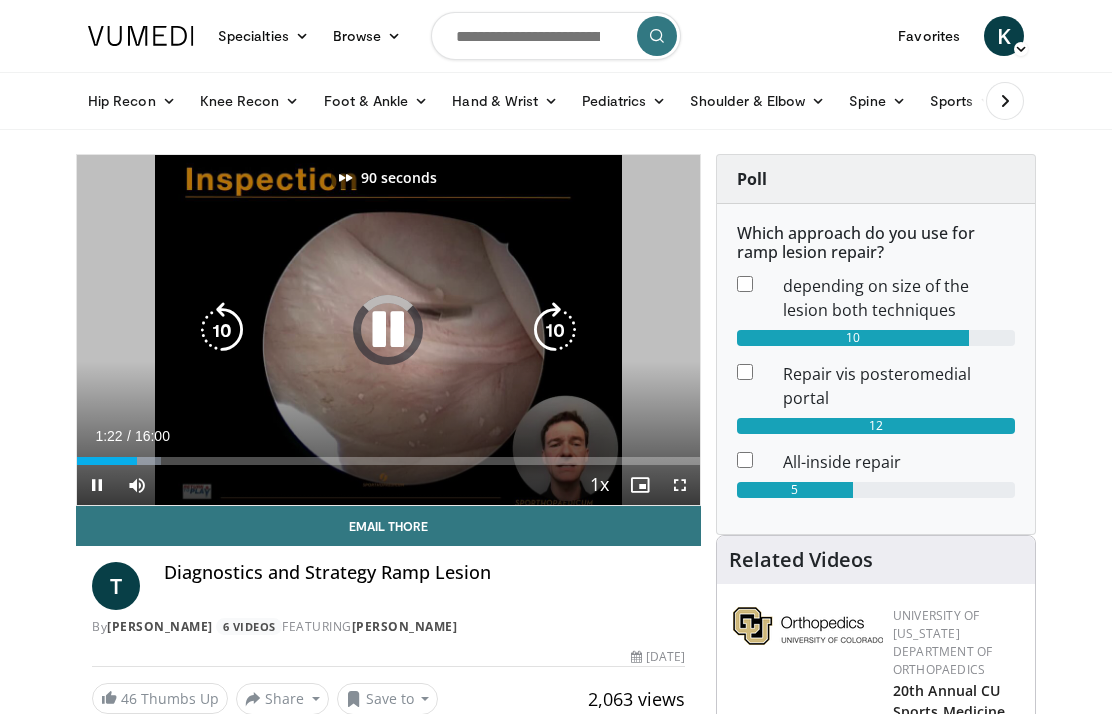 click at bounding box center (555, 330) 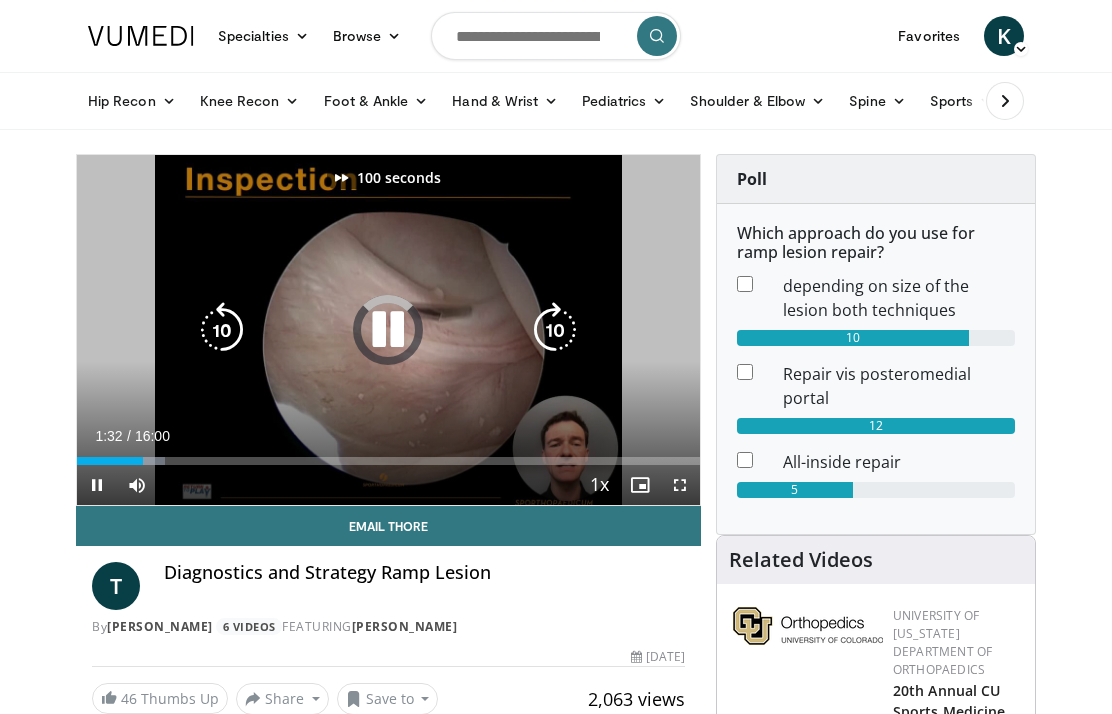 click at bounding box center (555, 330) 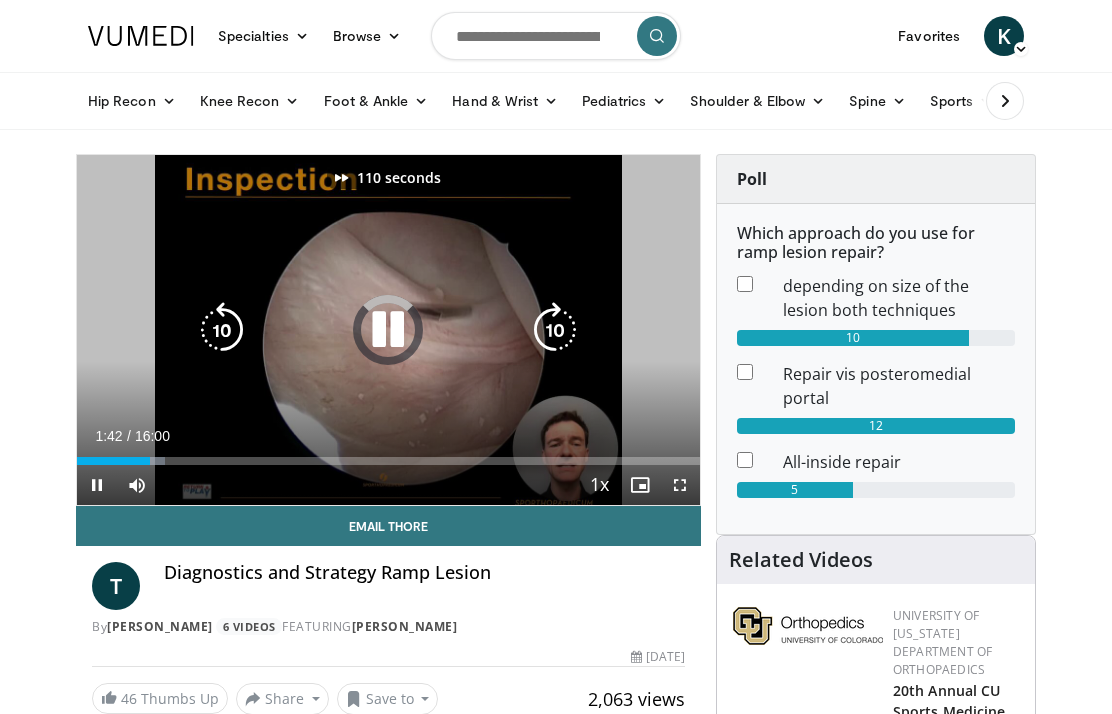 click at bounding box center (555, 330) 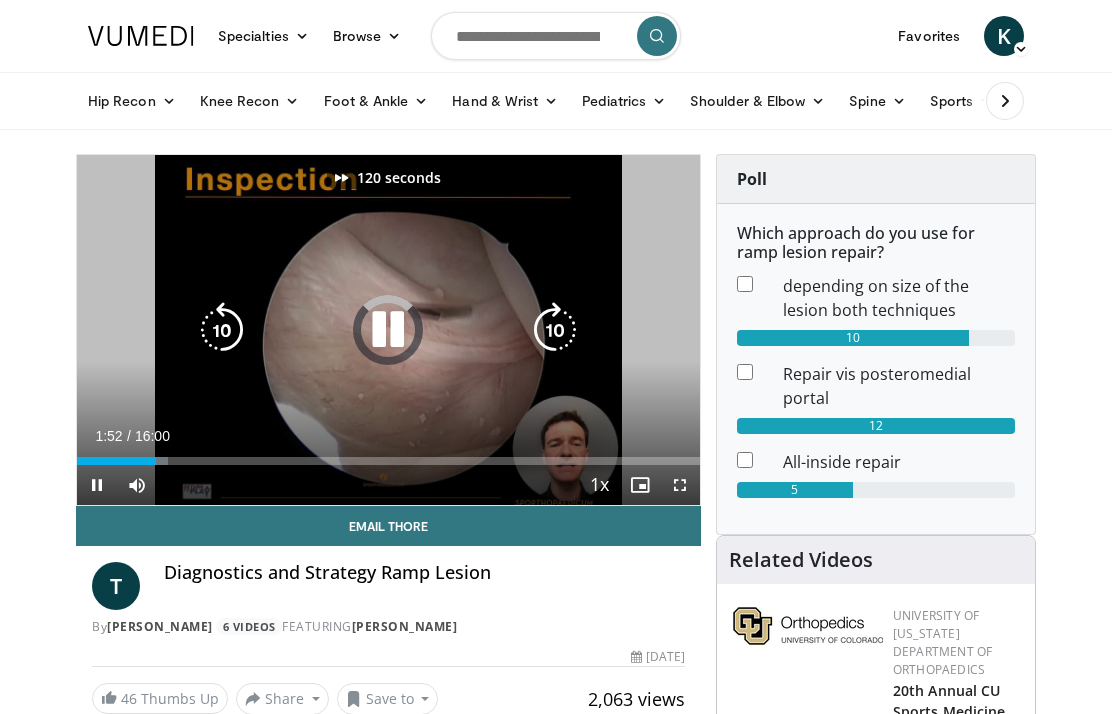 click at bounding box center (555, 330) 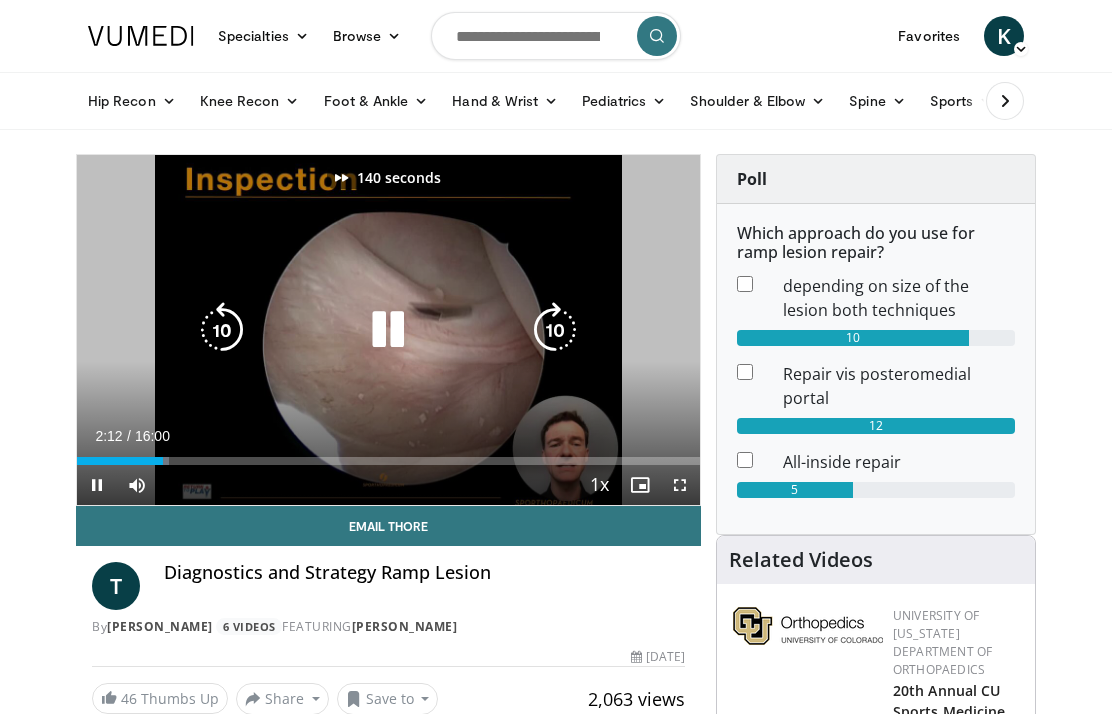 click at bounding box center [555, 330] 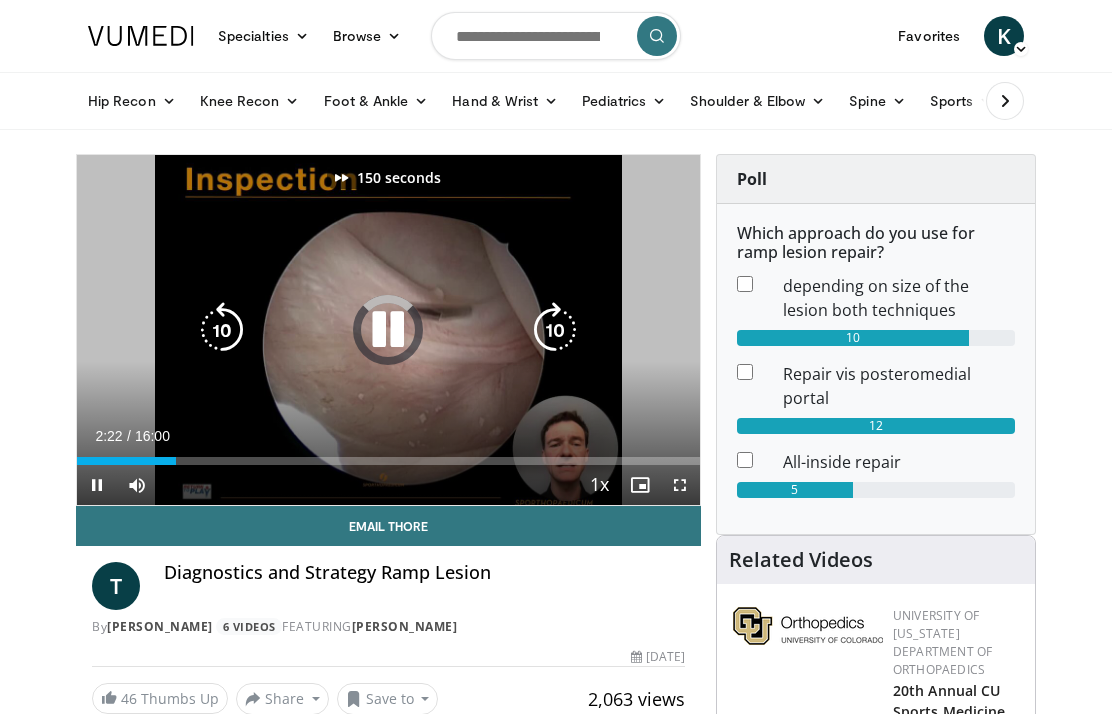 click at bounding box center (555, 330) 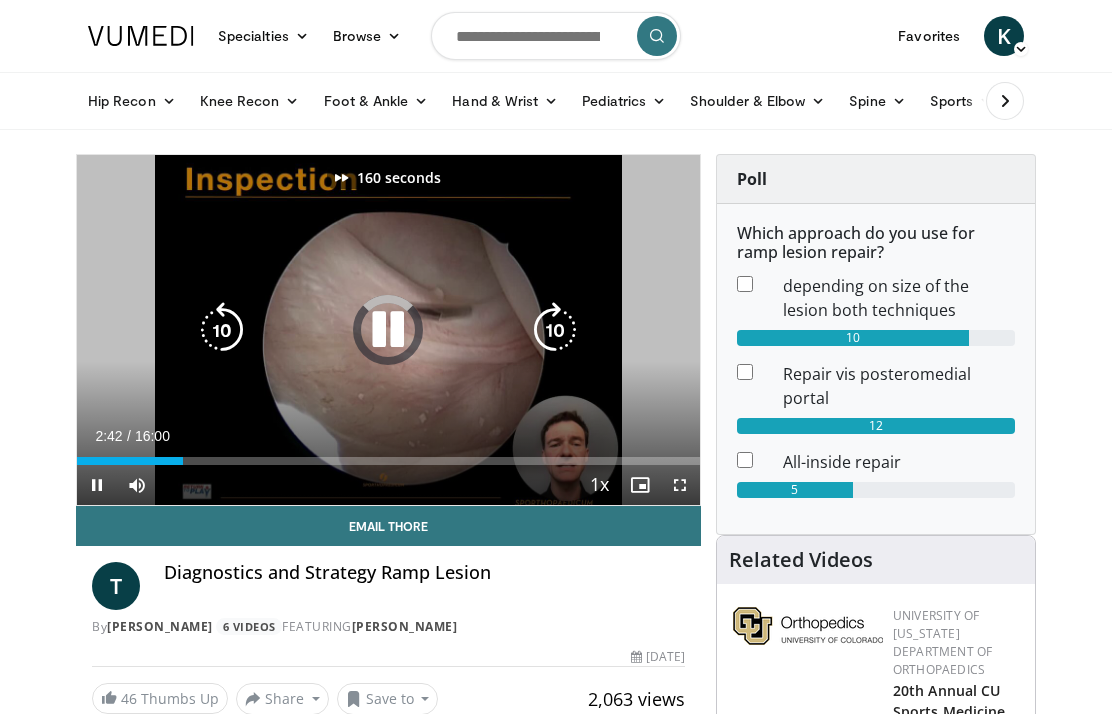 click at bounding box center (555, 330) 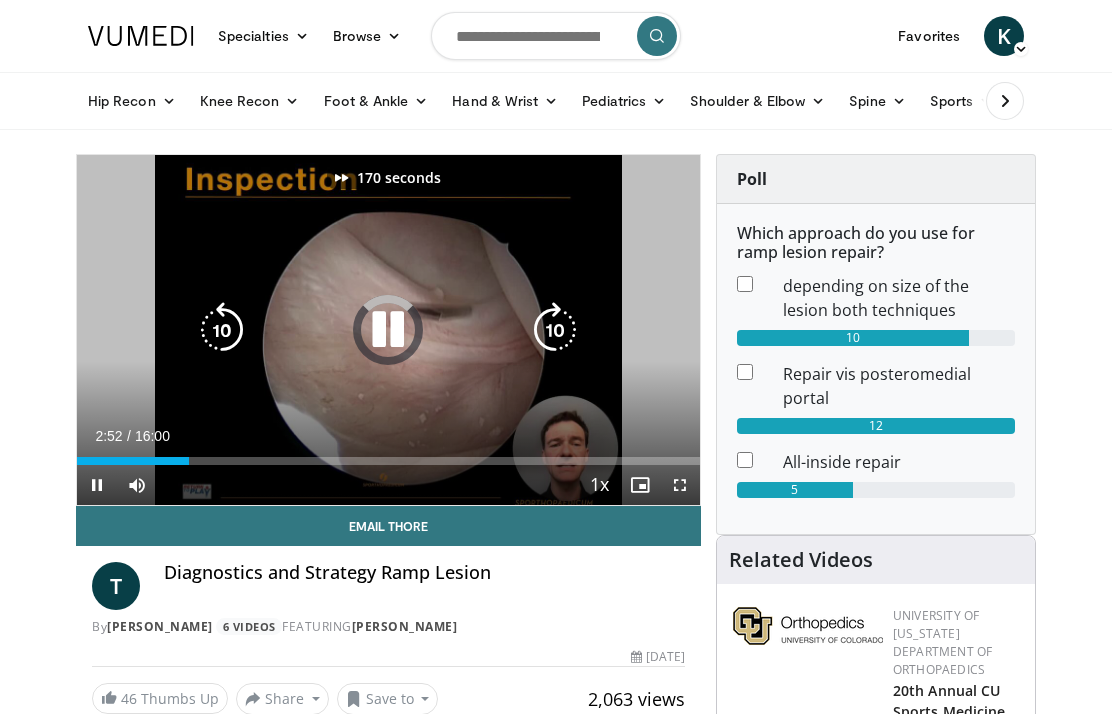 click at bounding box center [555, 330] 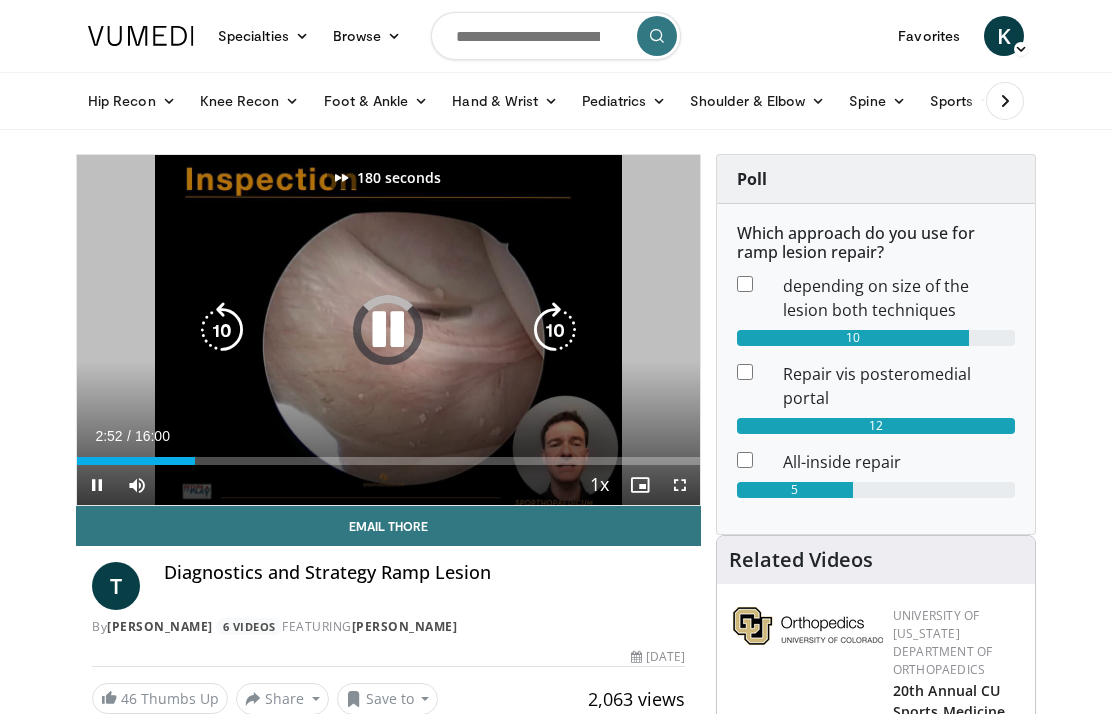 click at bounding box center (555, 330) 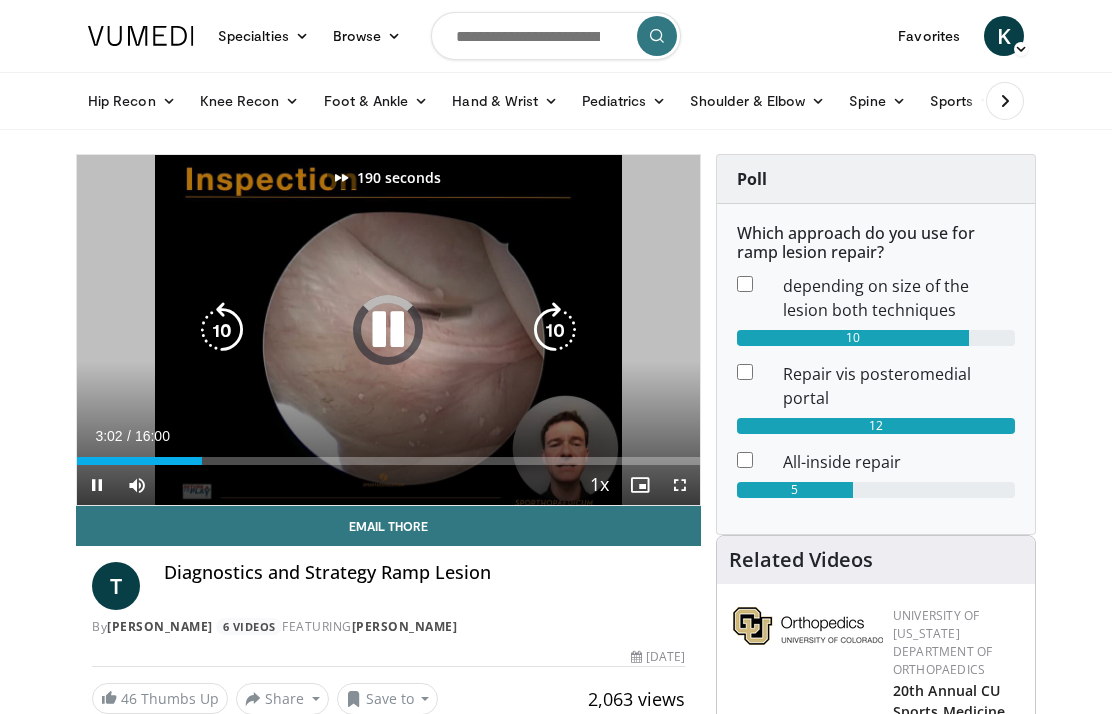 click at bounding box center [555, 330] 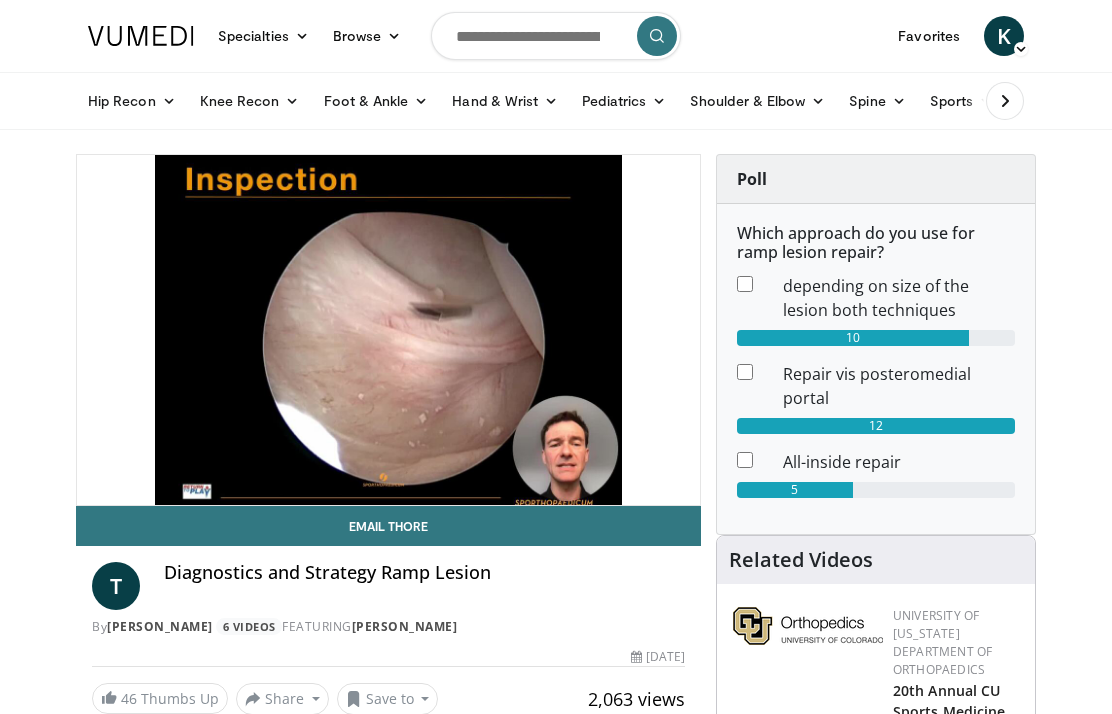 click at bounding box center (555, 330) 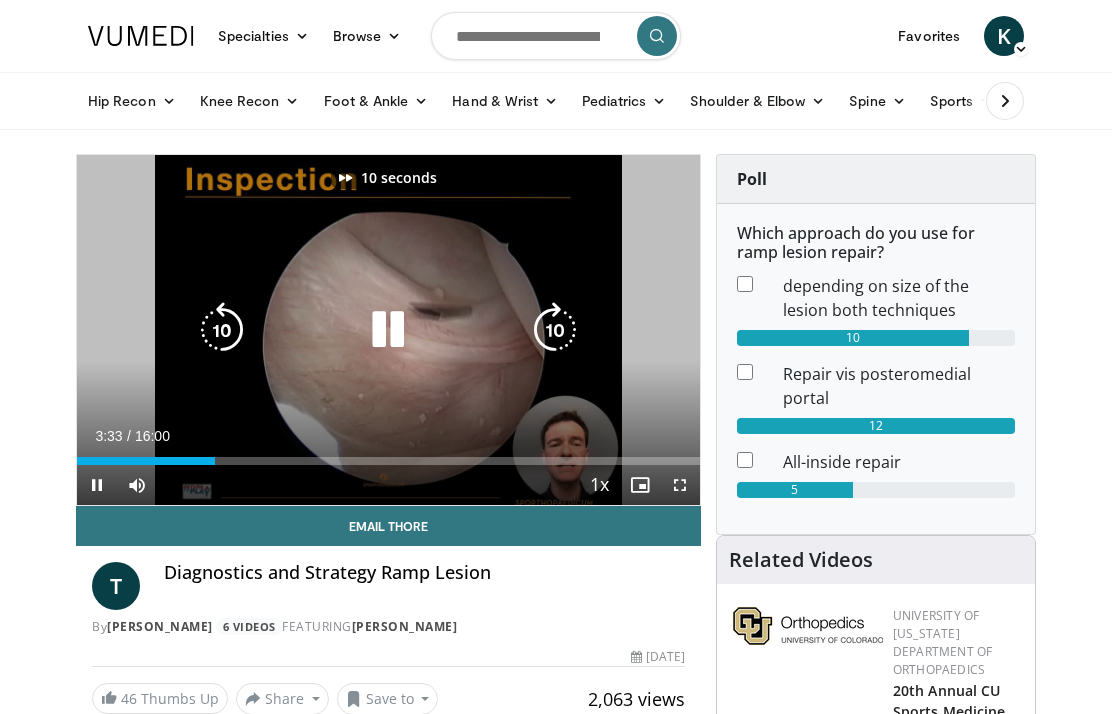 click at bounding box center (555, 330) 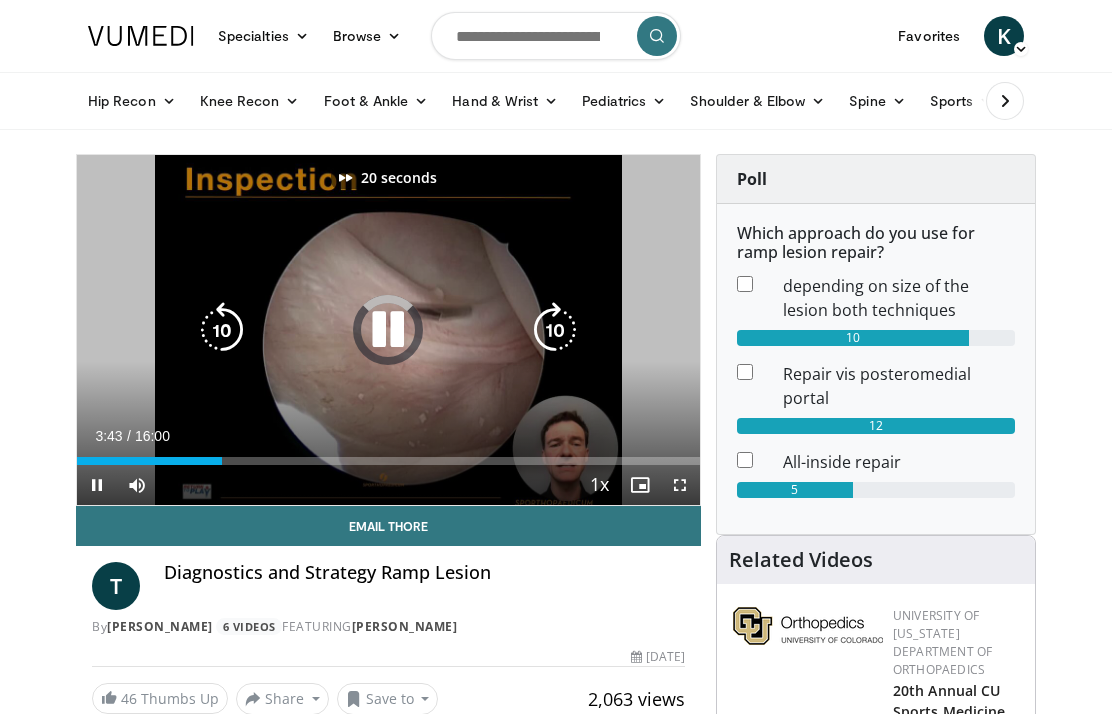 click at bounding box center (555, 330) 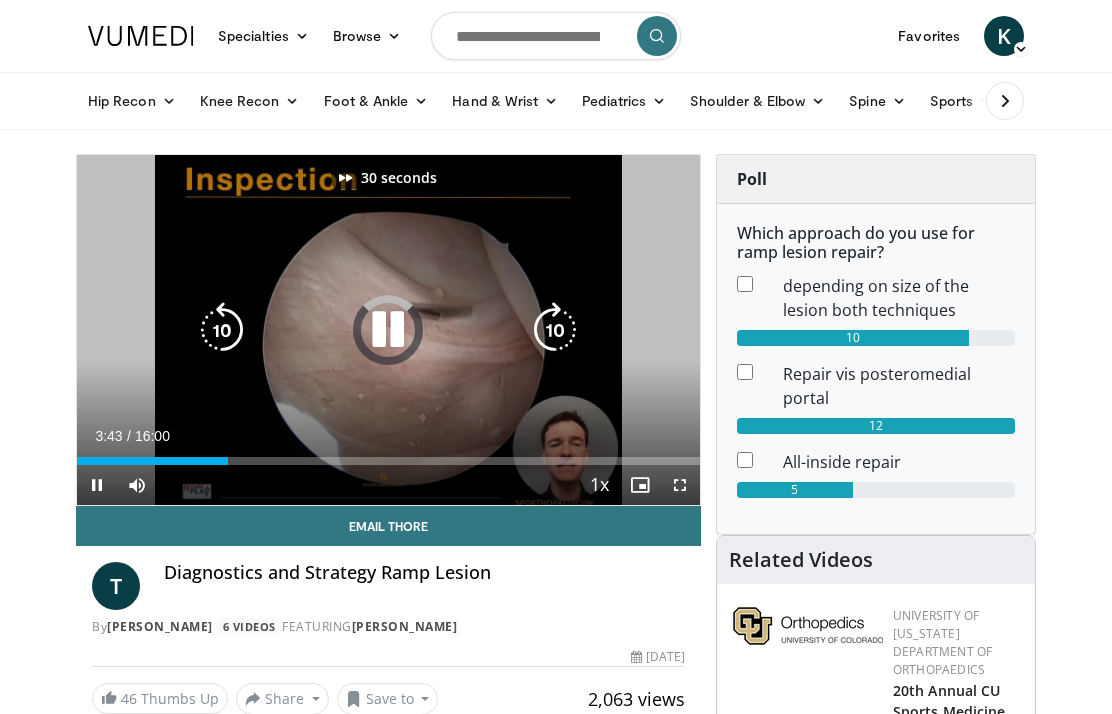 click at bounding box center [555, 330] 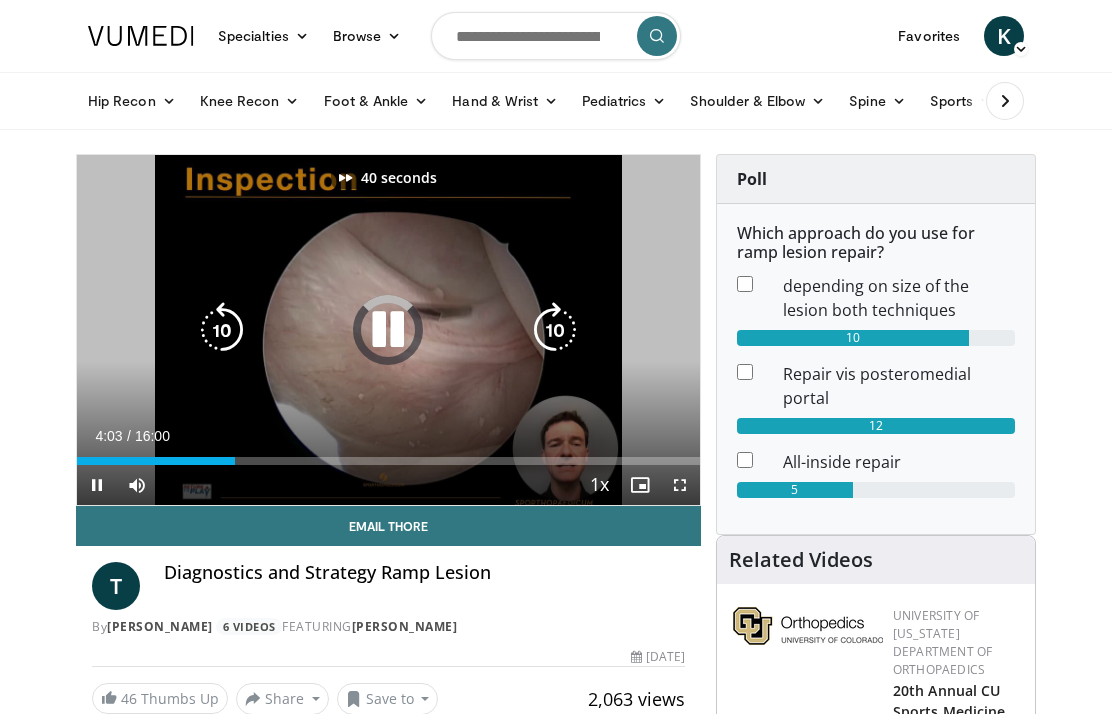 click at bounding box center (555, 330) 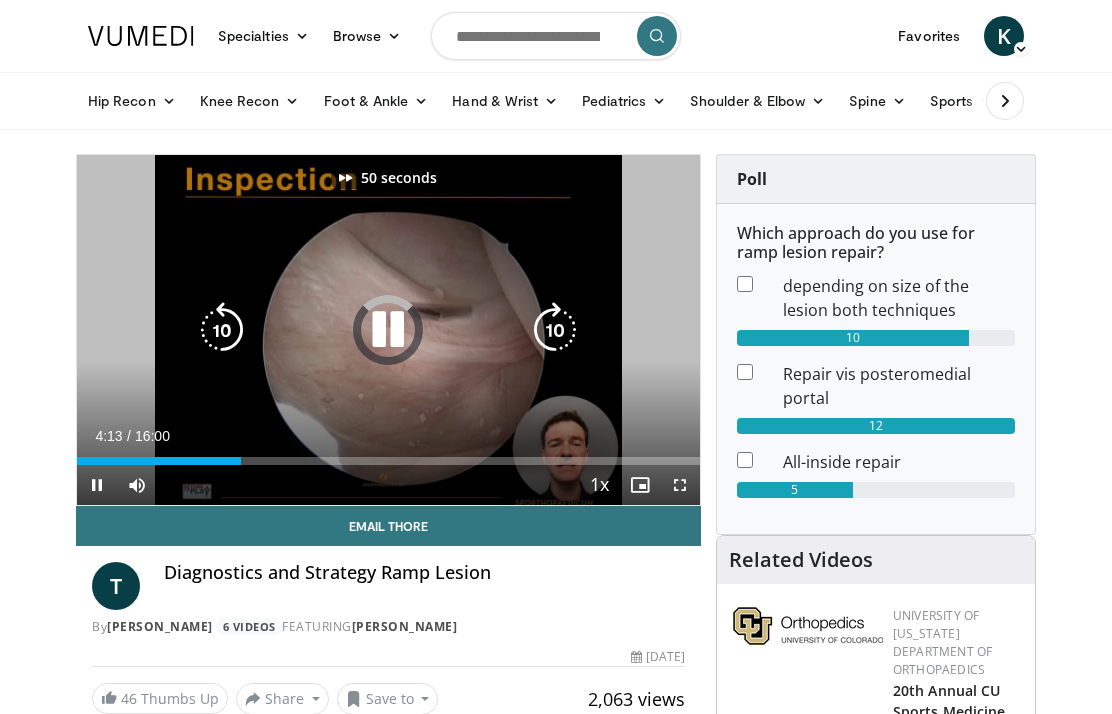 click at bounding box center (555, 330) 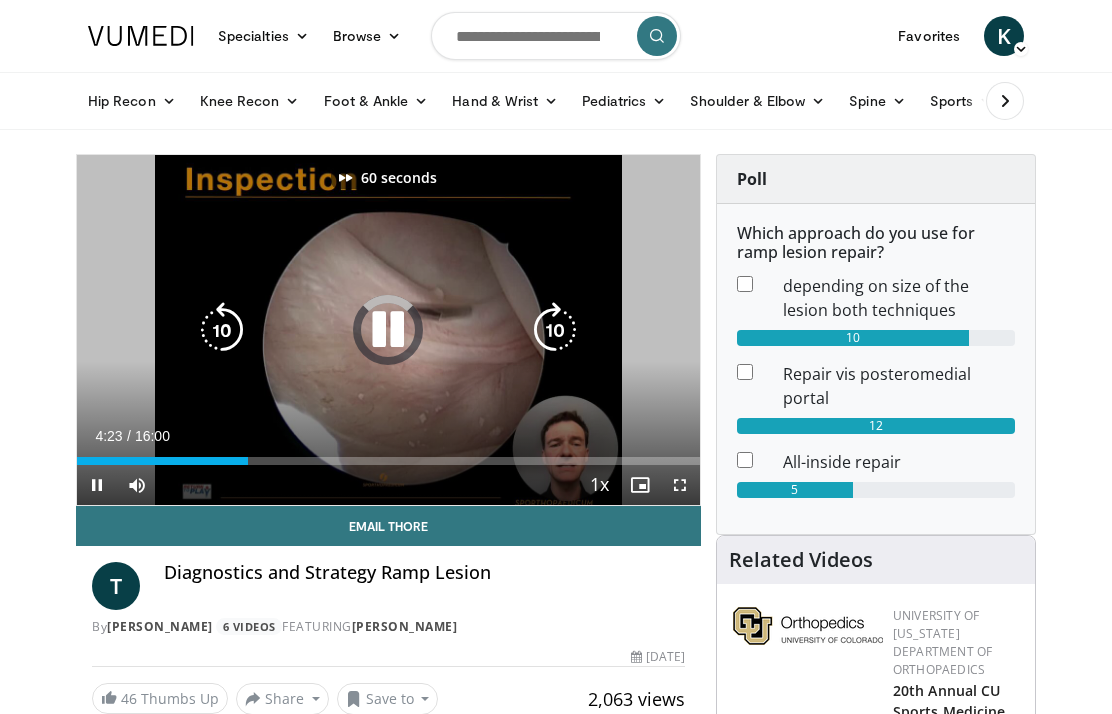 click at bounding box center (555, 330) 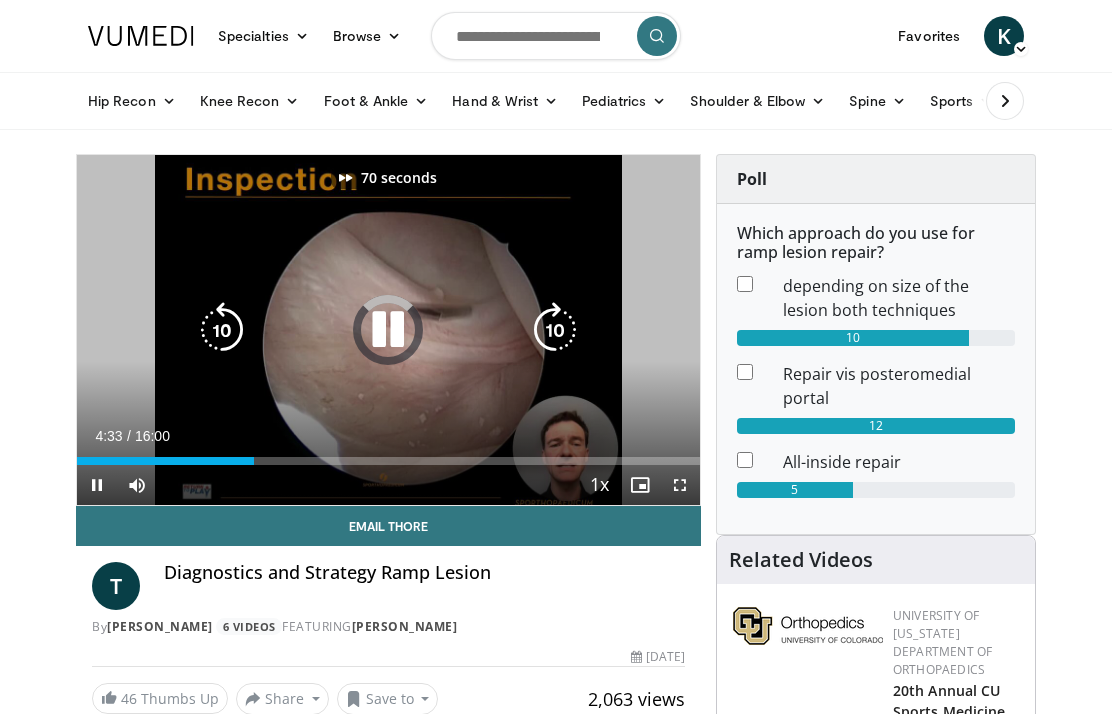 click at bounding box center (555, 330) 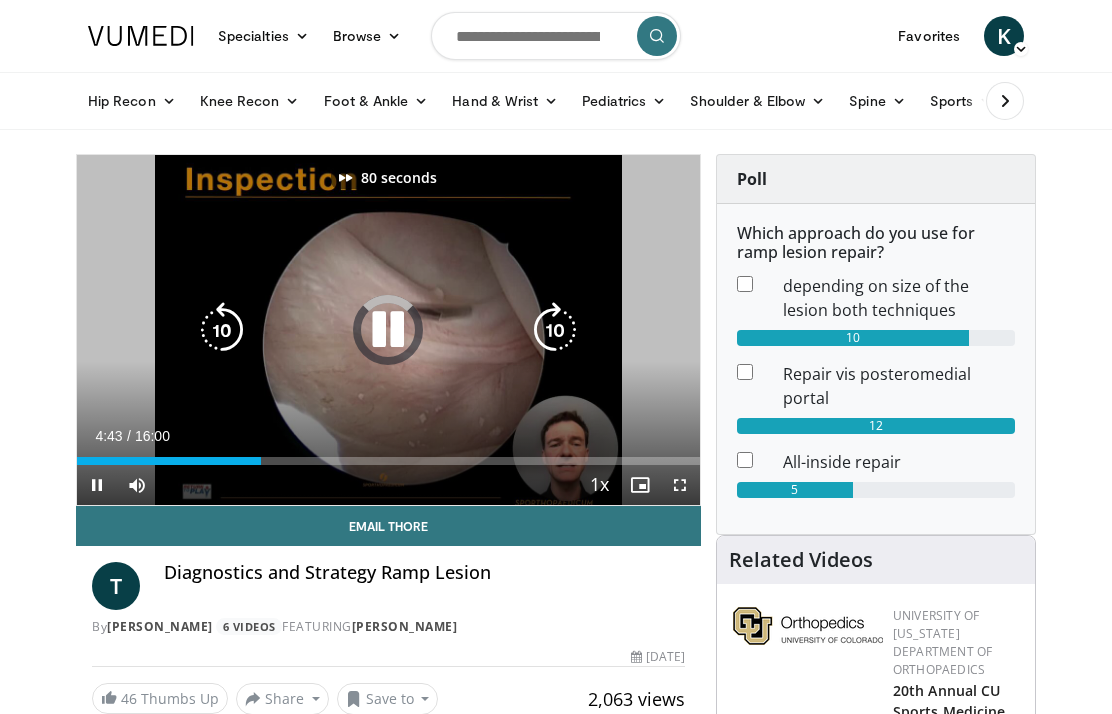 click at bounding box center (555, 330) 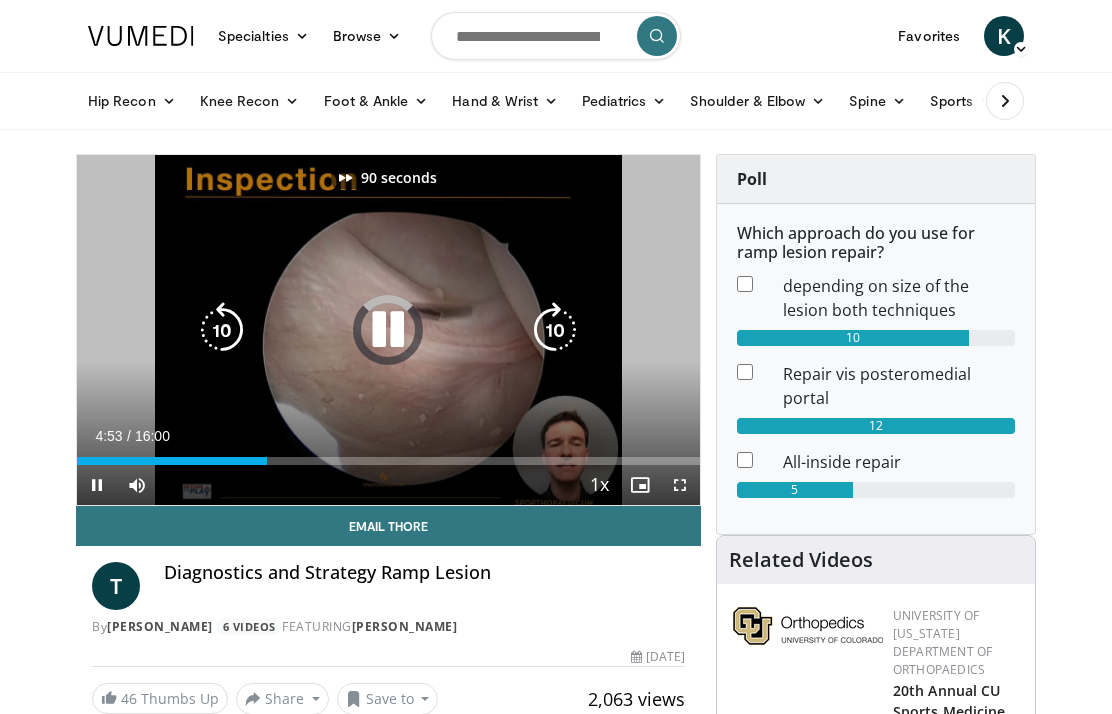 click at bounding box center (555, 330) 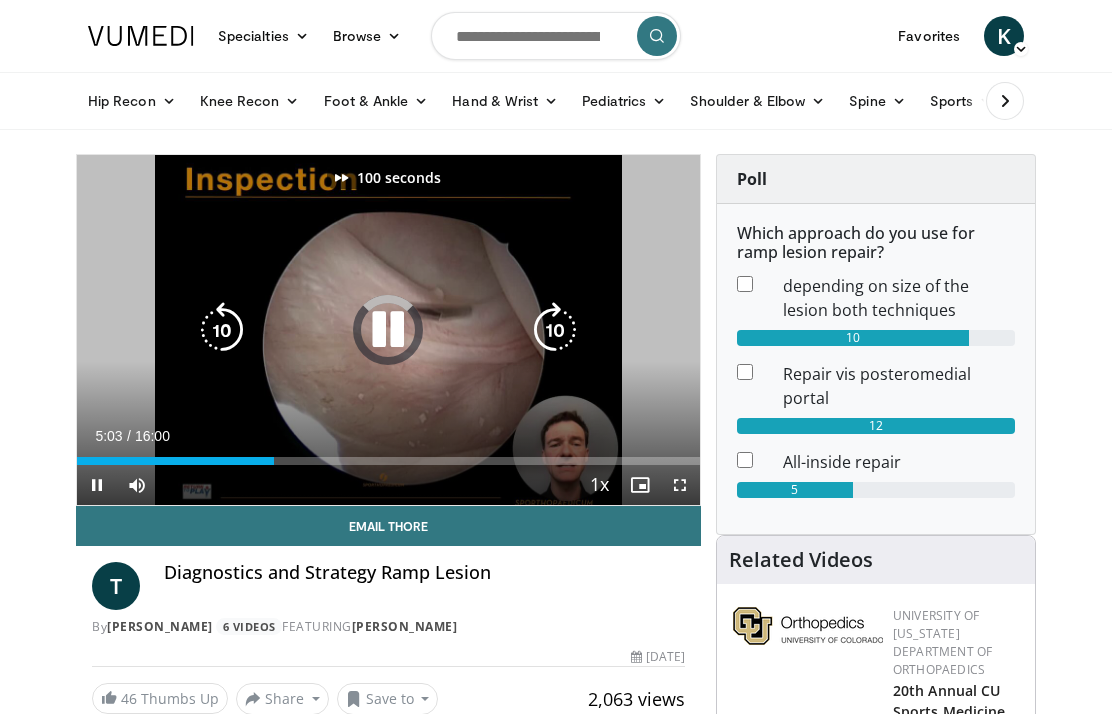 click at bounding box center (555, 330) 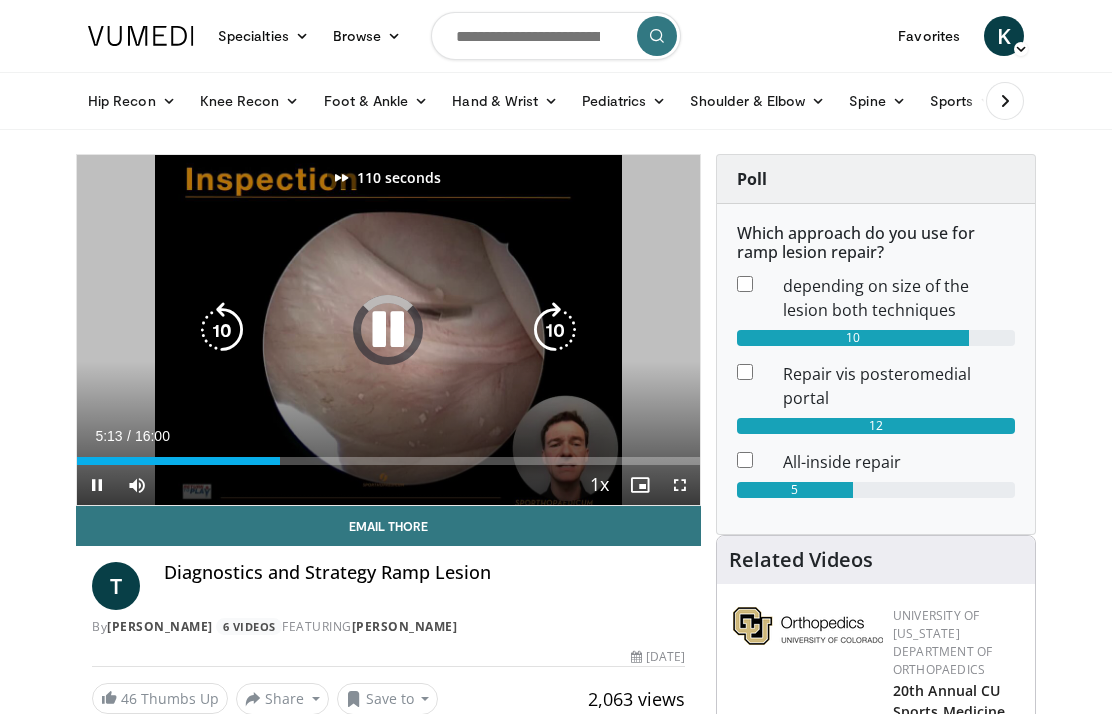 click at bounding box center (555, 330) 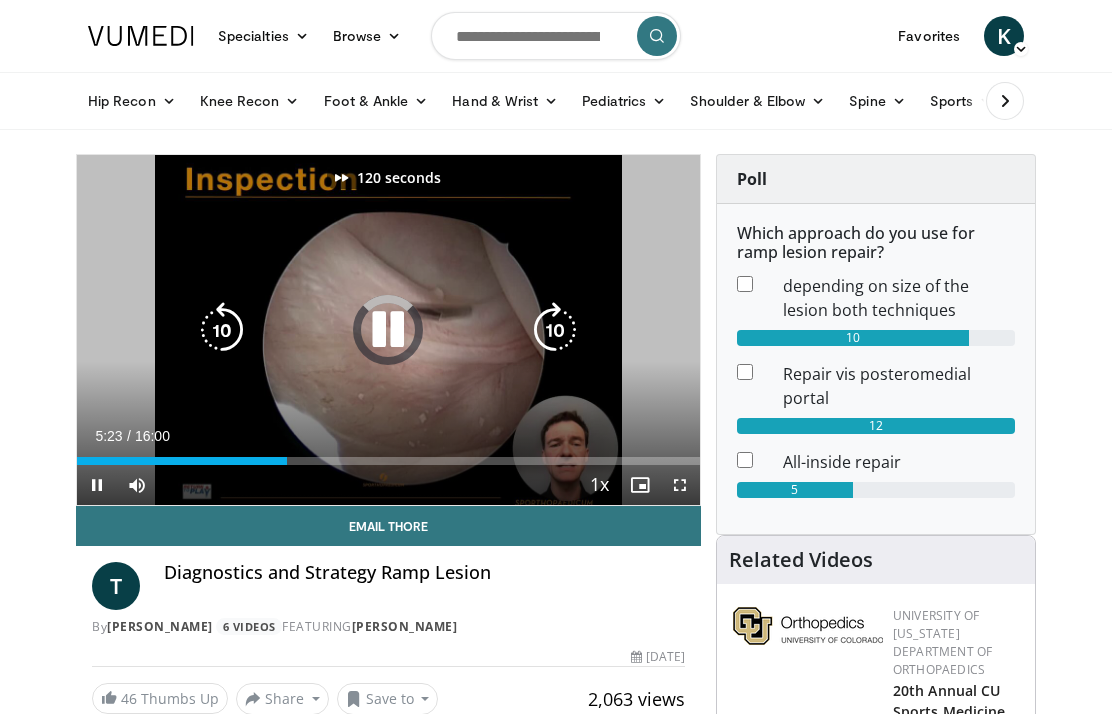 click at bounding box center (555, 330) 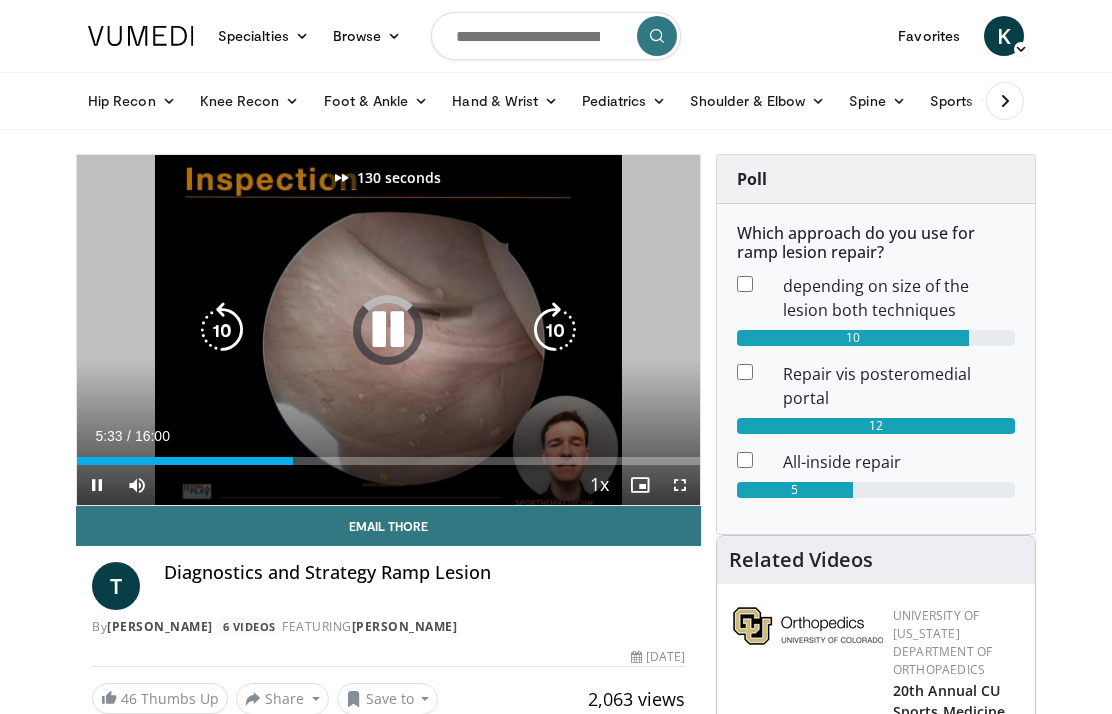 click at bounding box center (555, 330) 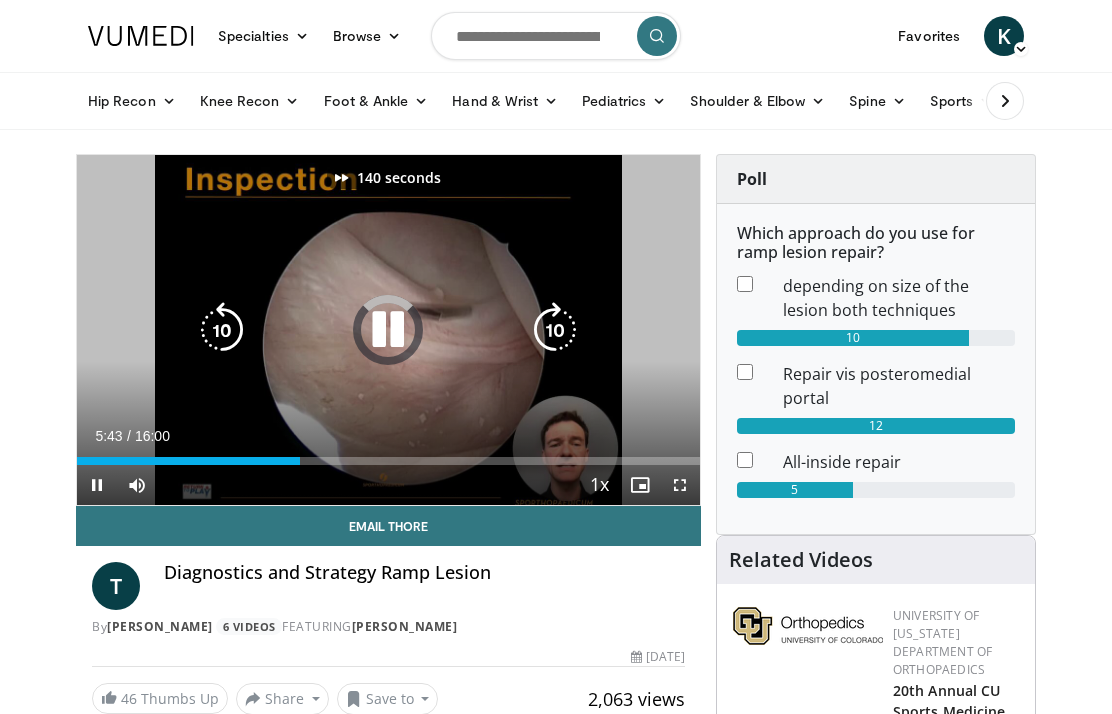 click at bounding box center [555, 330] 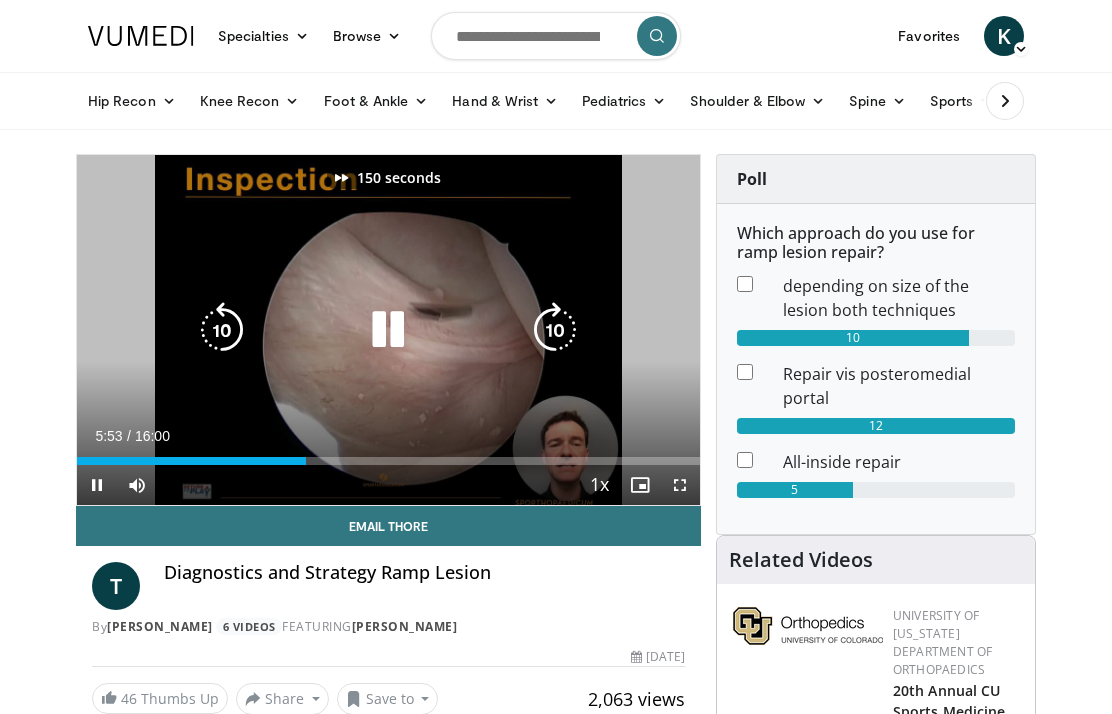 click at bounding box center [555, 330] 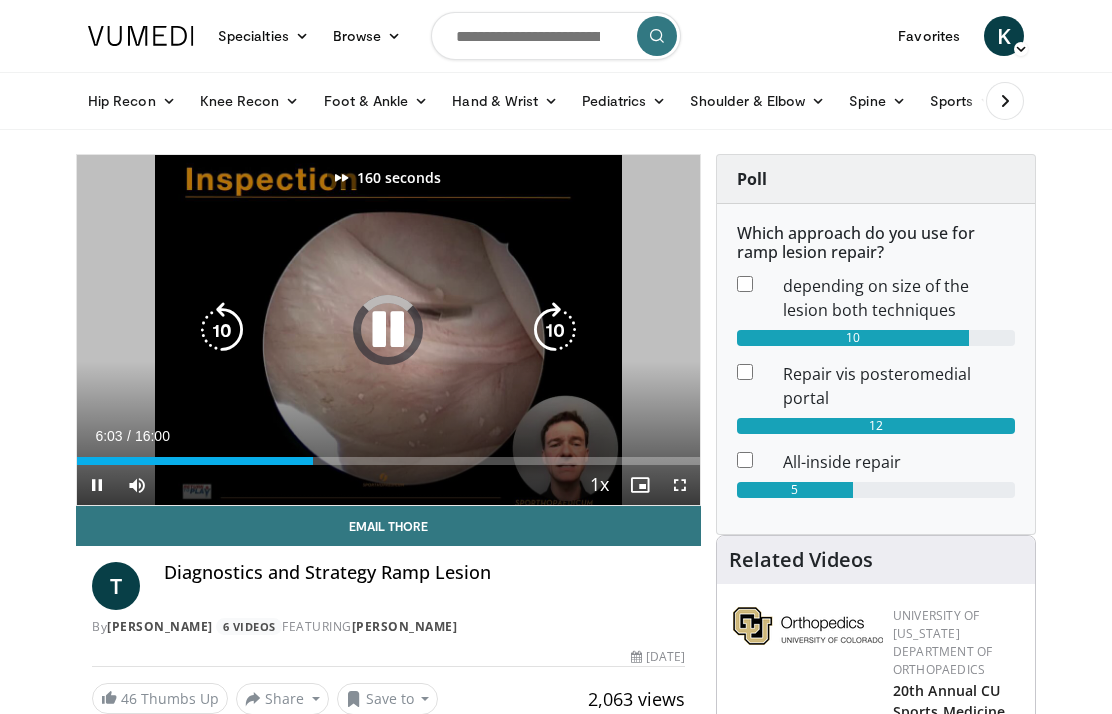 click at bounding box center [555, 330] 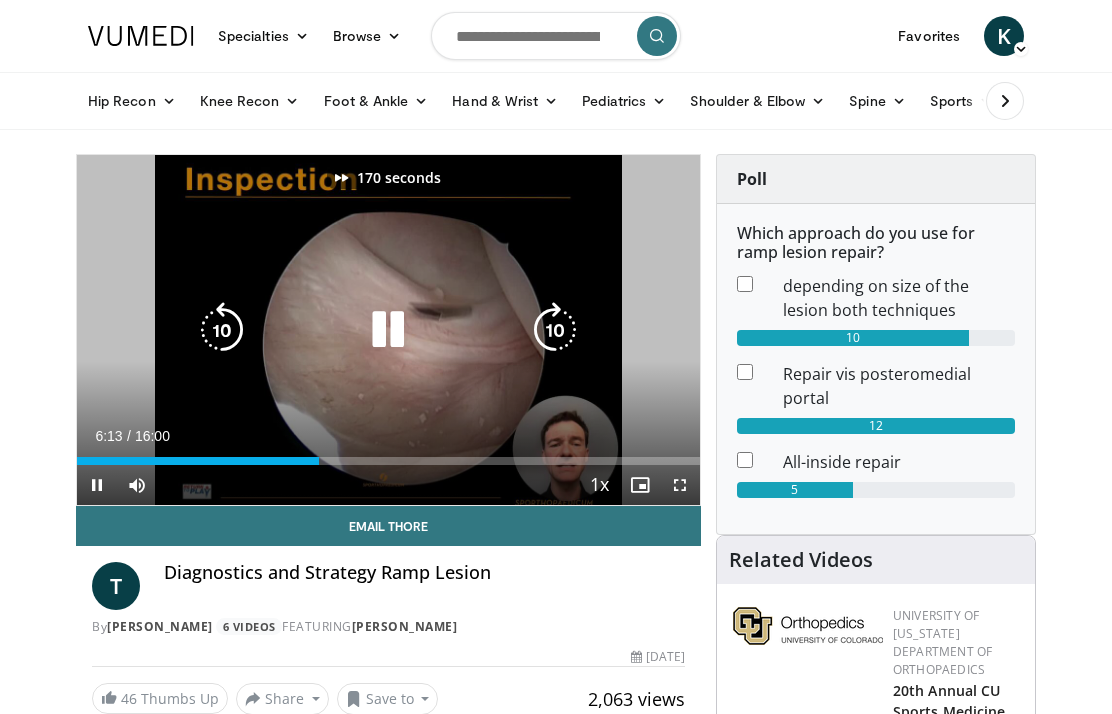 click at bounding box center [555, 330] 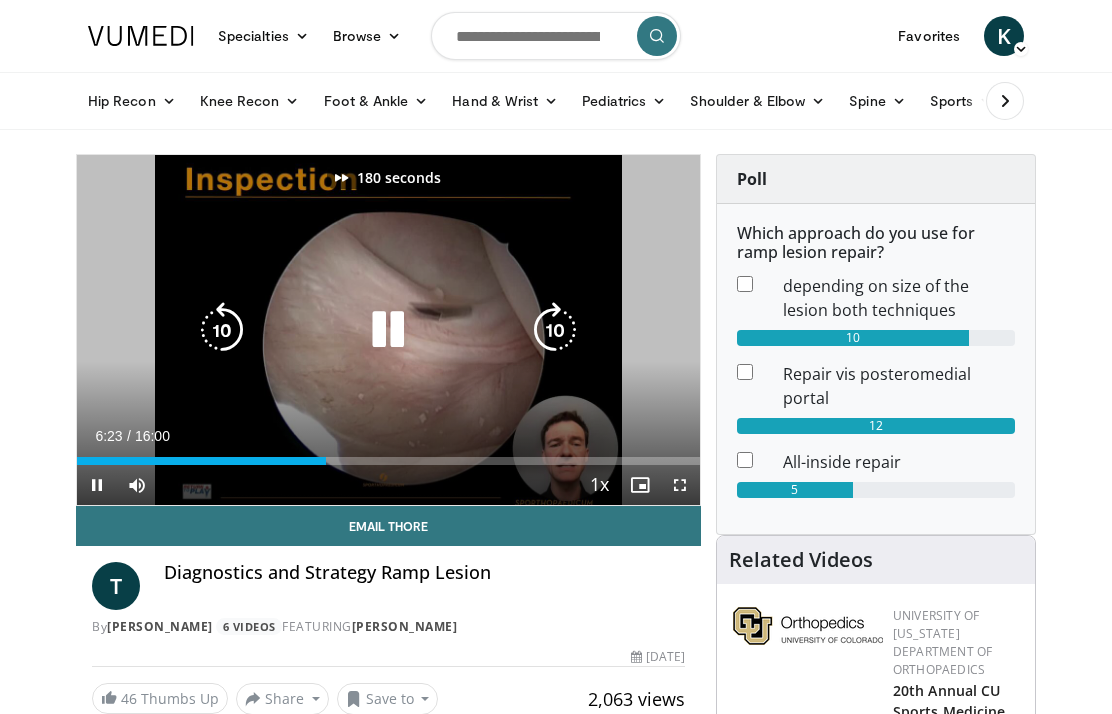 click at bounding box center [555, 330] 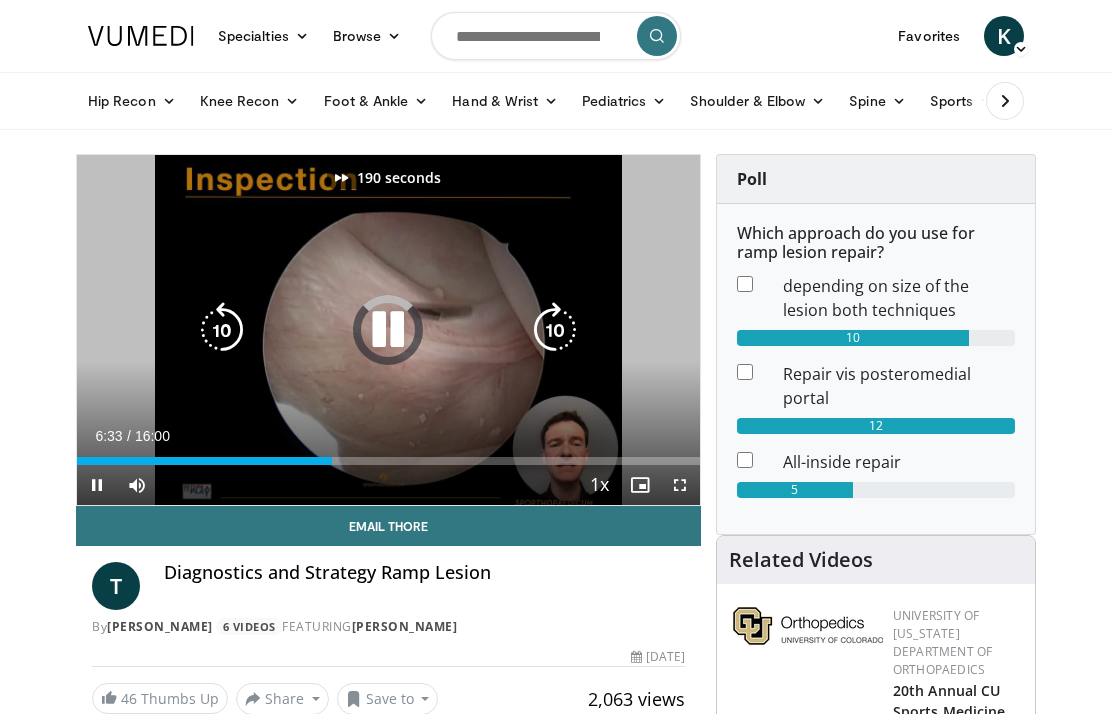 click at bounding box center [389, 330] 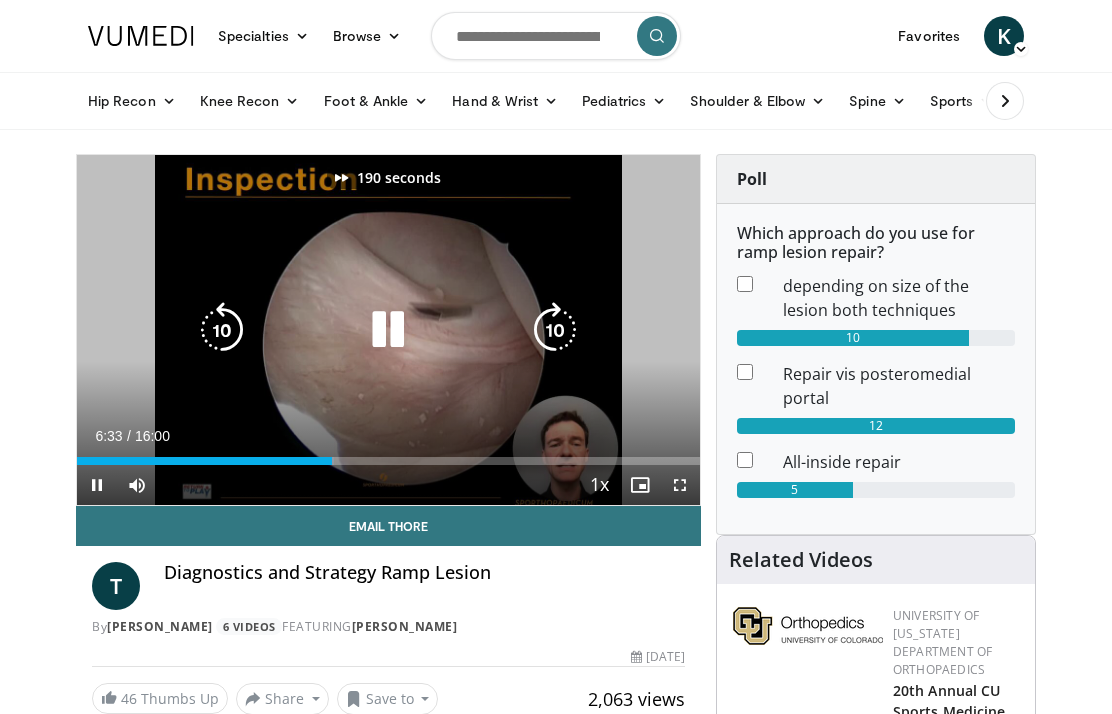 click at bounding box center (555, 330) 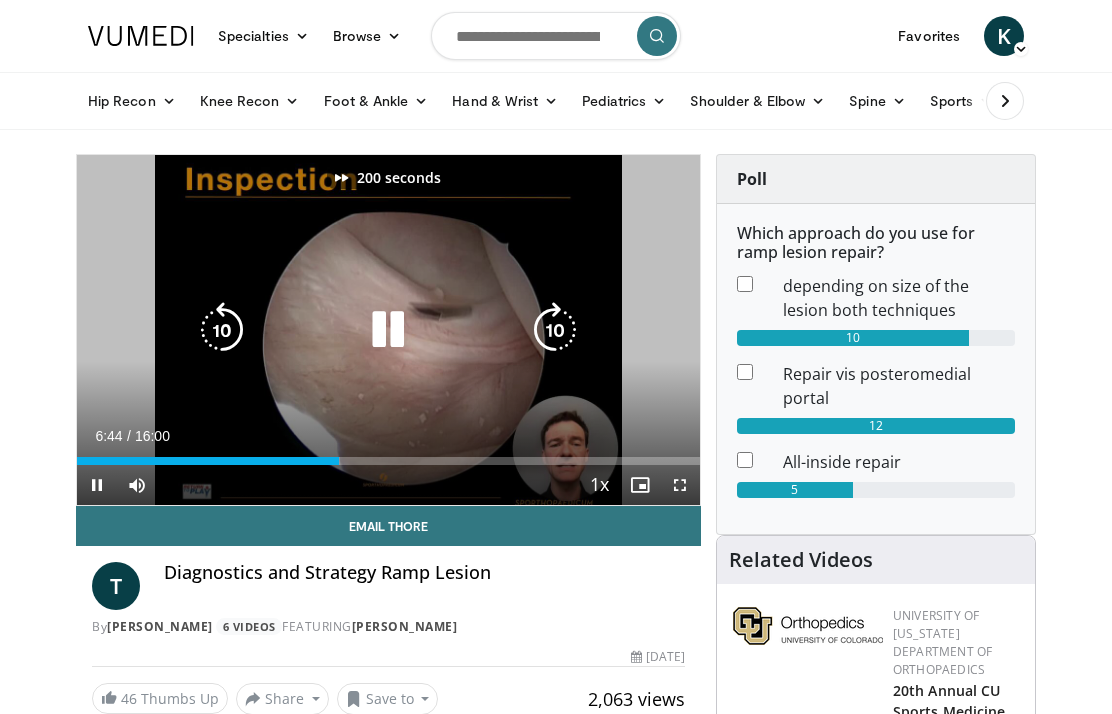 click at bounding box center [555, 330] 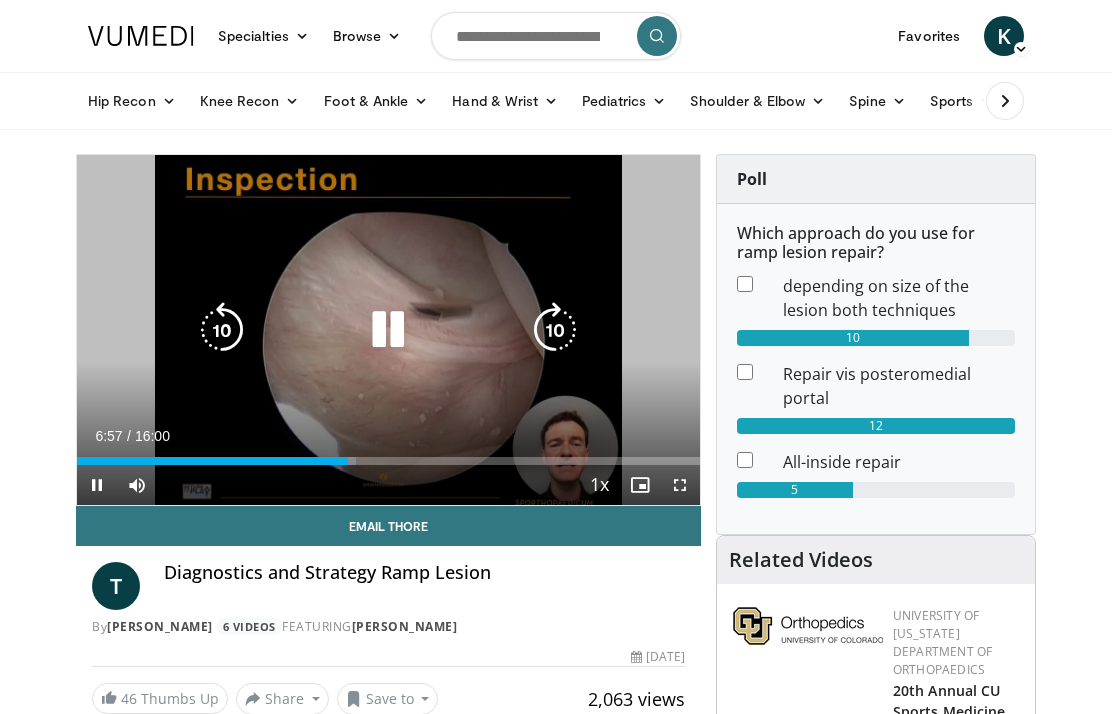 click at bounding box center (555, 330) 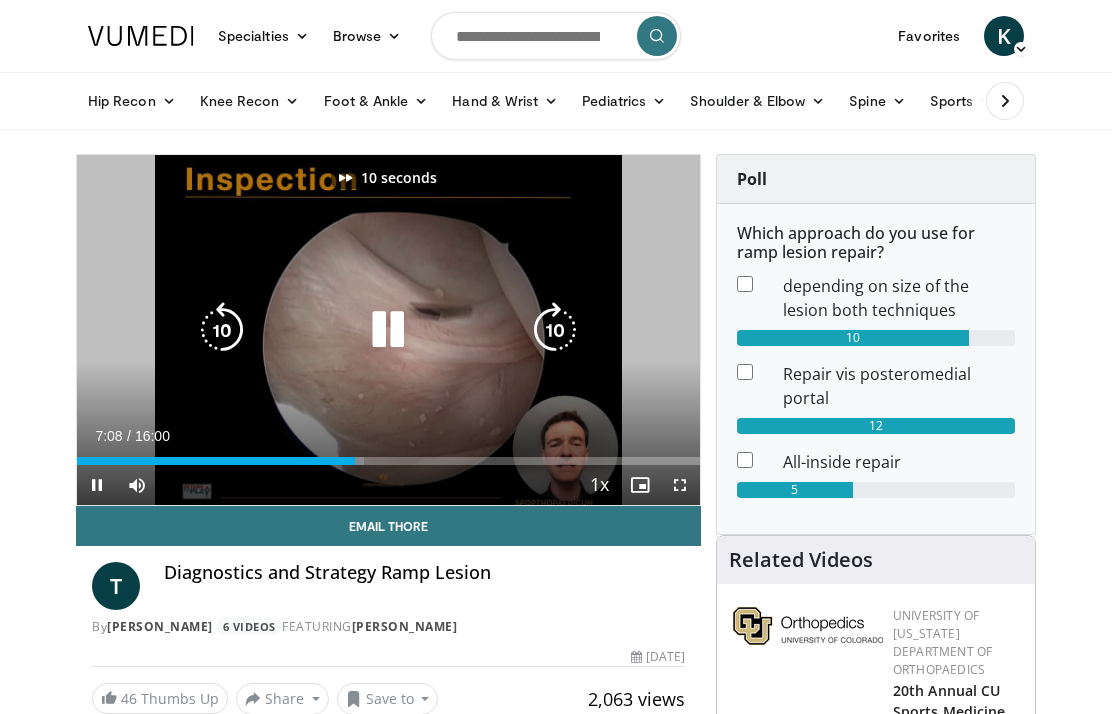 click at bounding box center (555, 330) 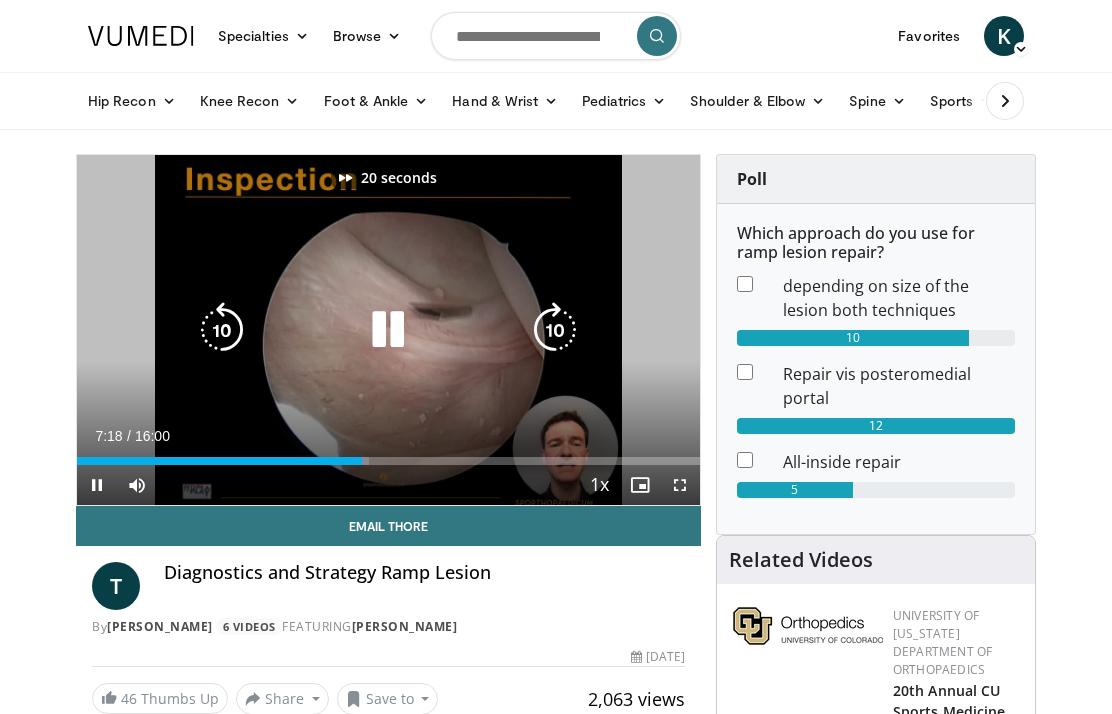 click at bounding box center (555, 330) 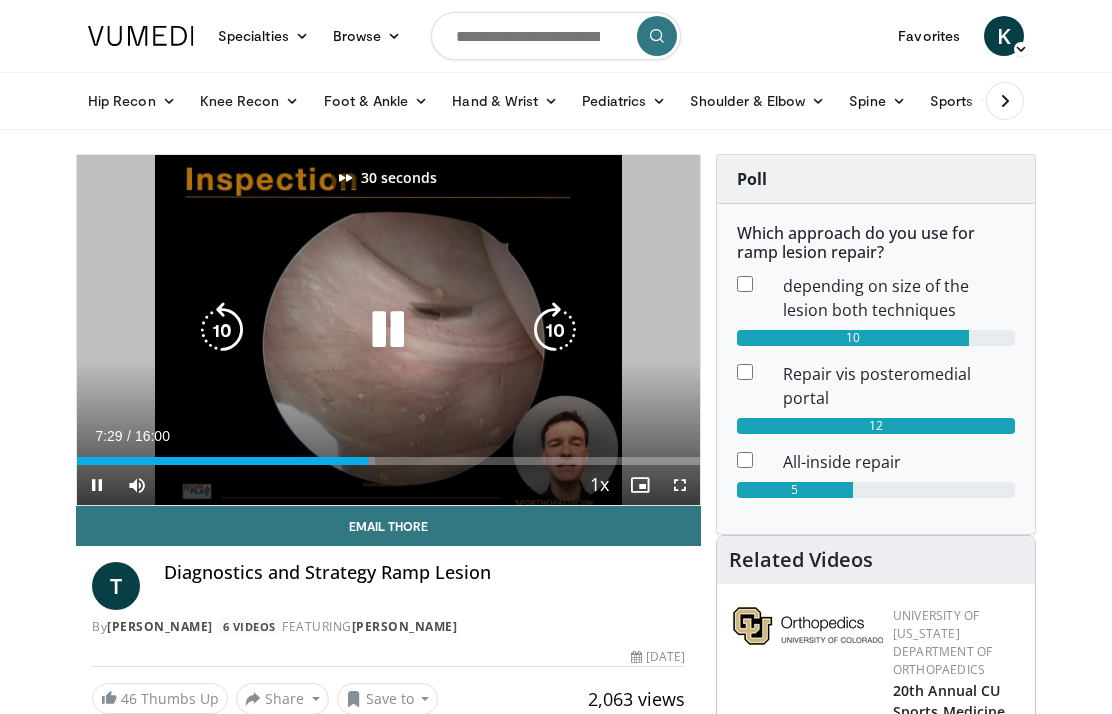 click at bounding box center [555, 330] 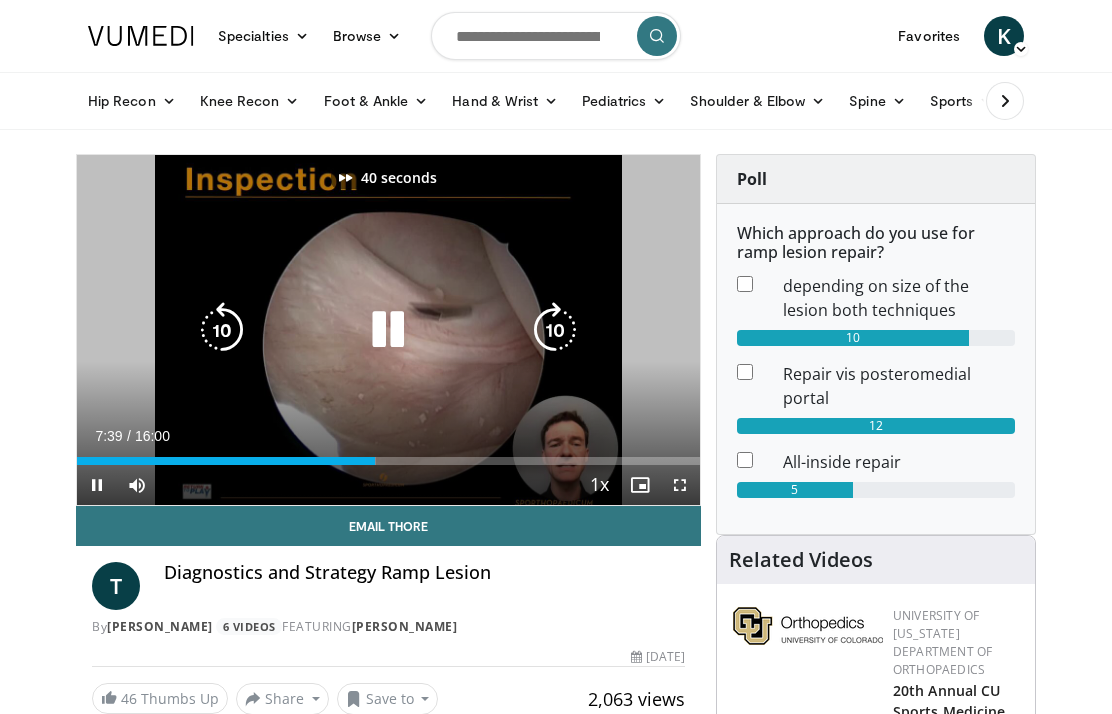click at bounding box center [555, 330] 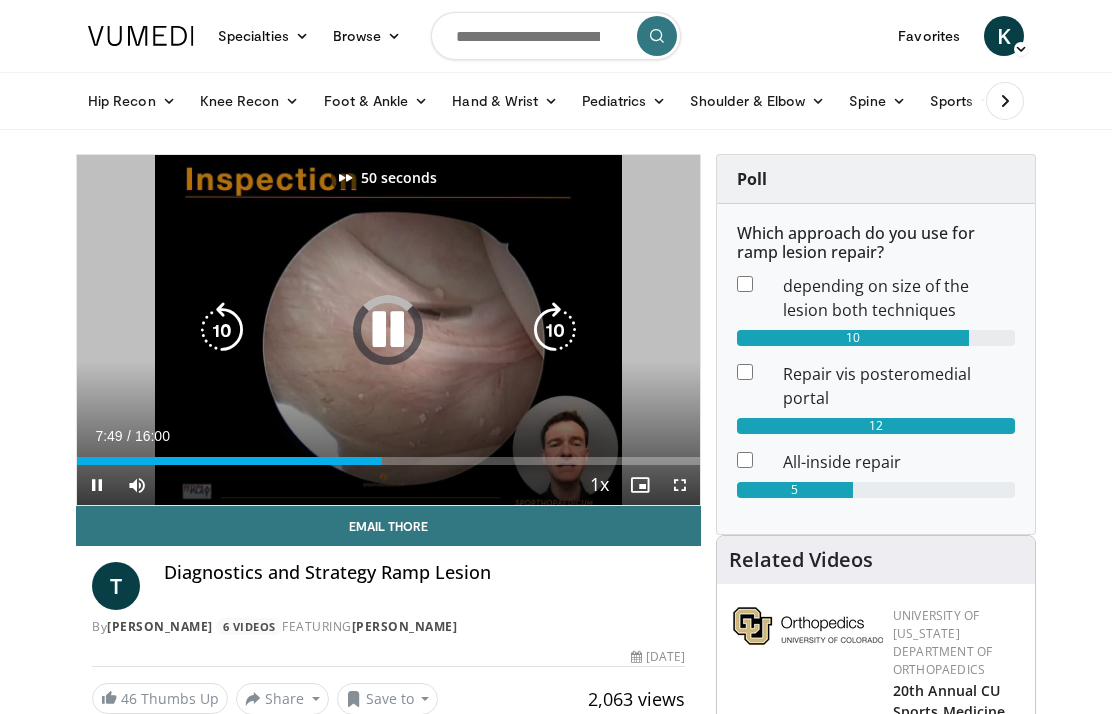 click at bounding box center [555, 330] 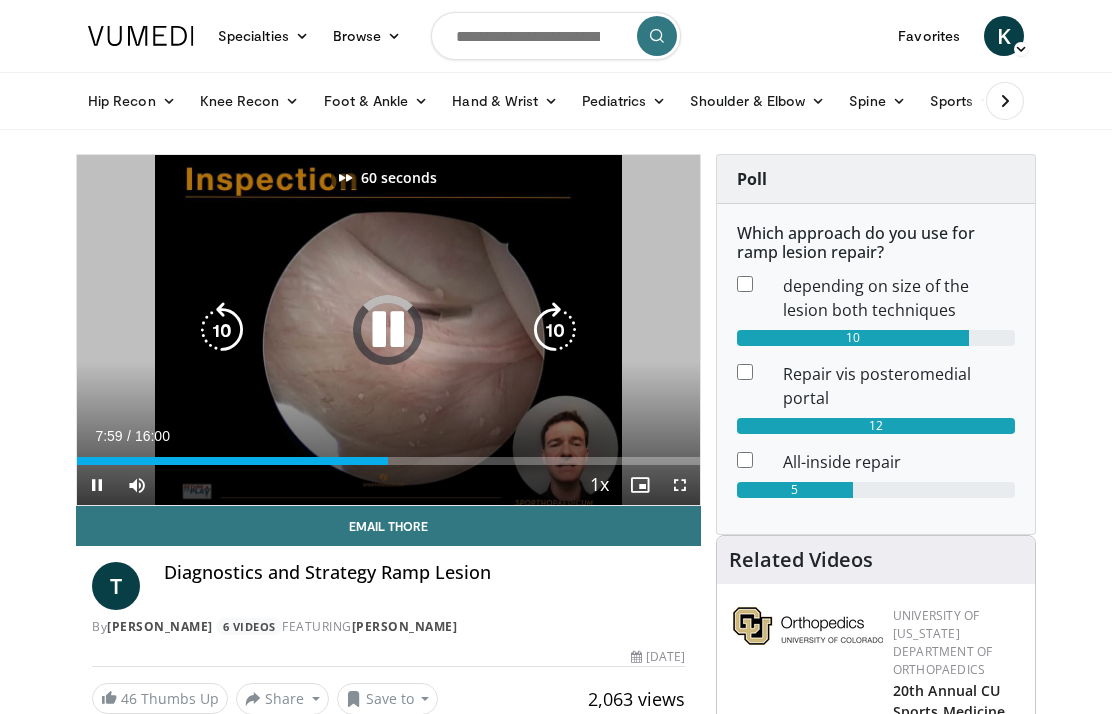 click at bounding box center [555, 330] 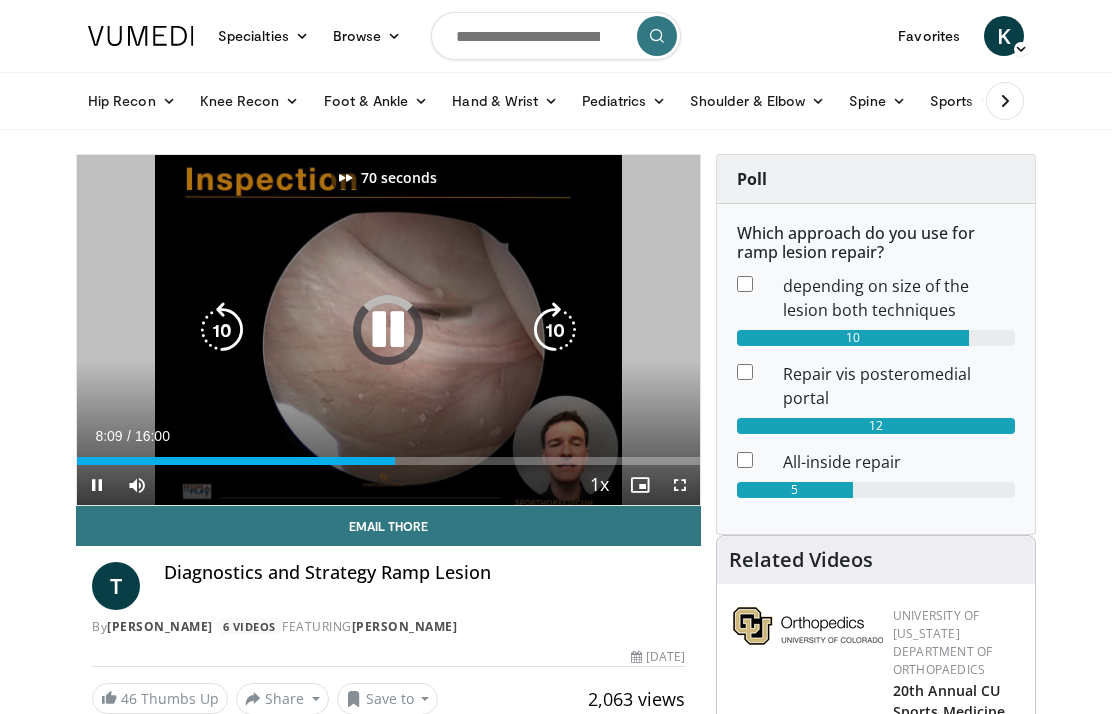 click at bounding box center (555, 330) 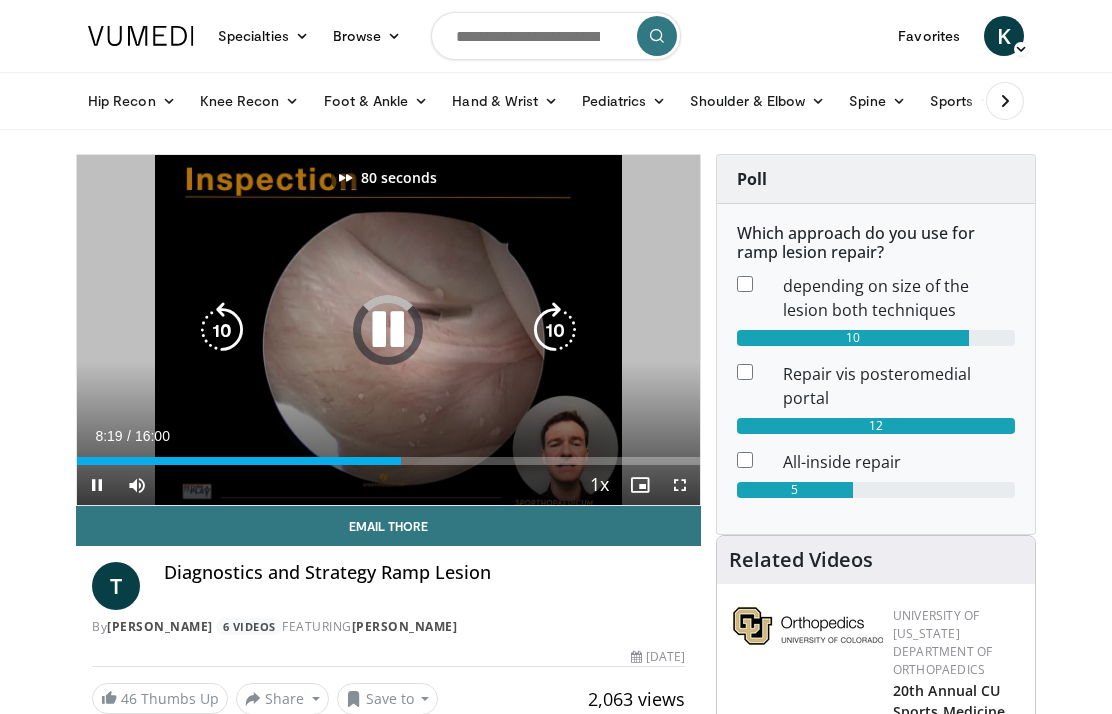 click at bounding box center (555, 330) 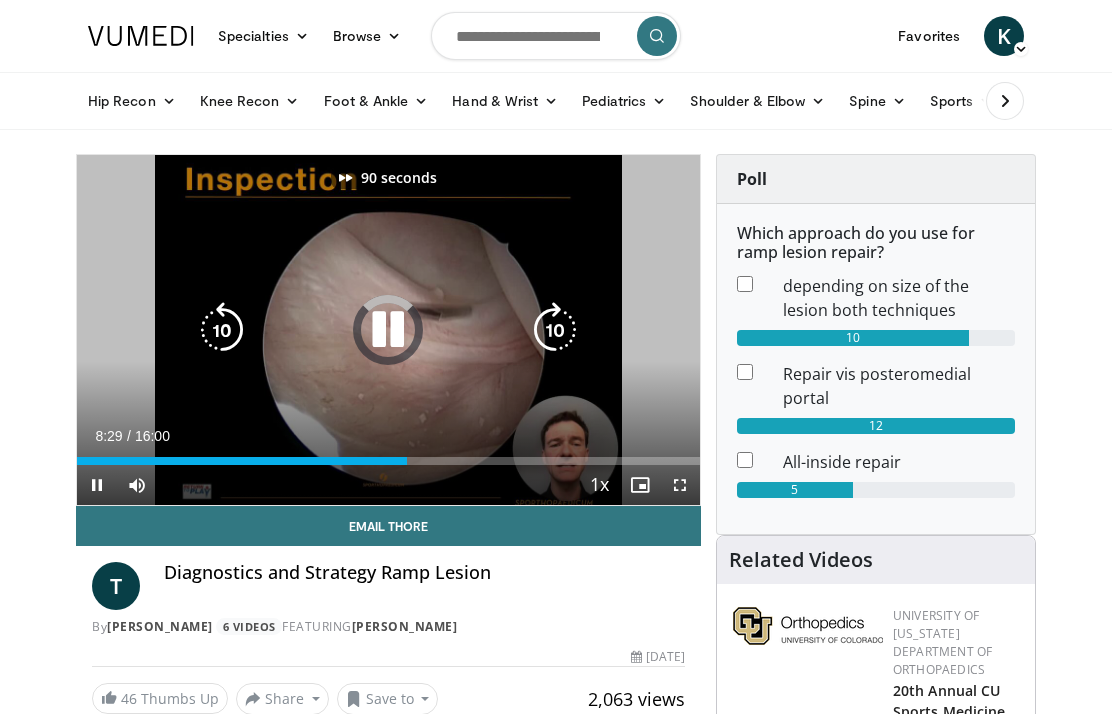 click at bounding box center (555, 330) 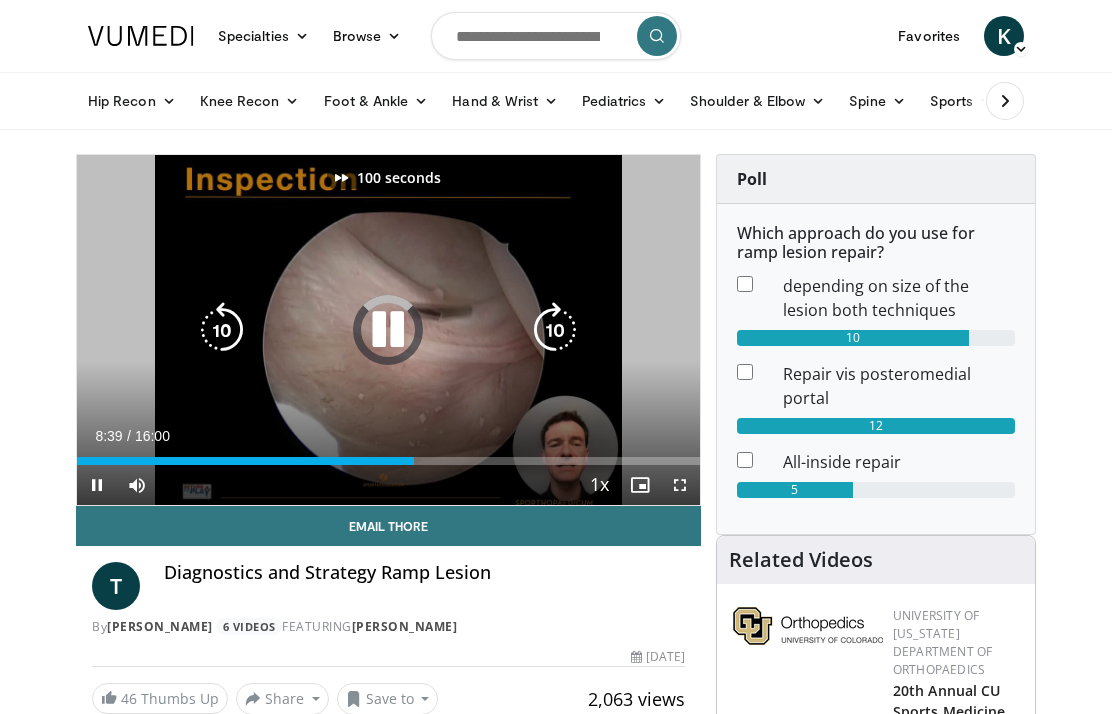 click at bounding box center [555, 330] 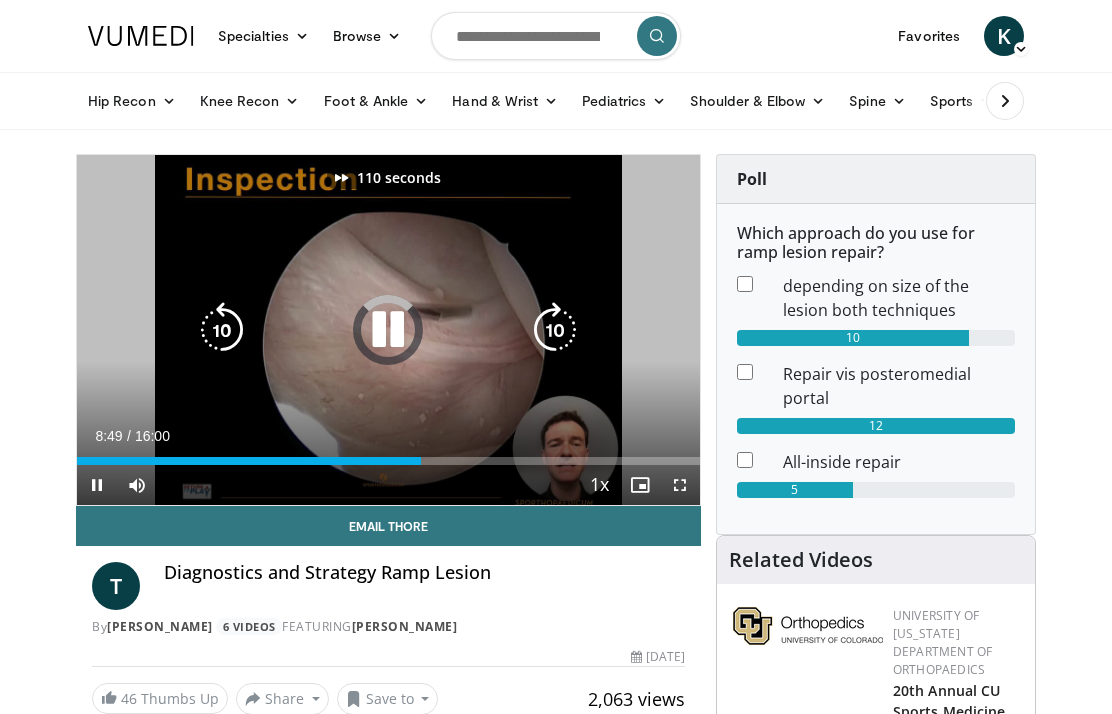 click at bounding box center [555, 330] 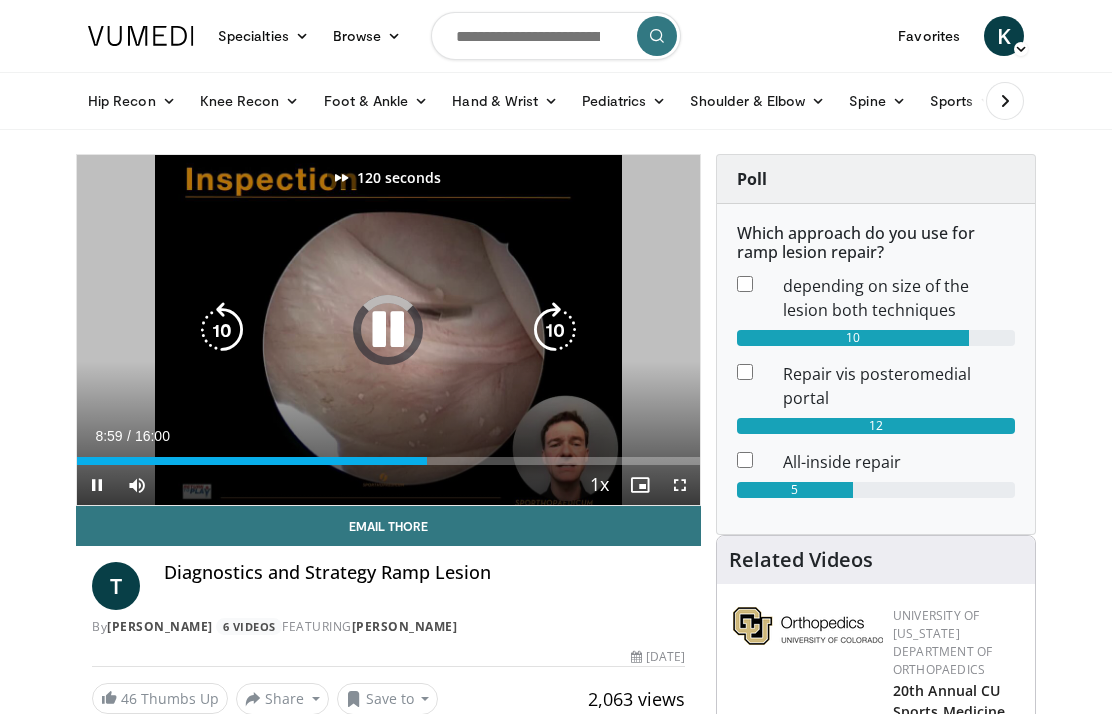 click at bounding box center [555, 330] 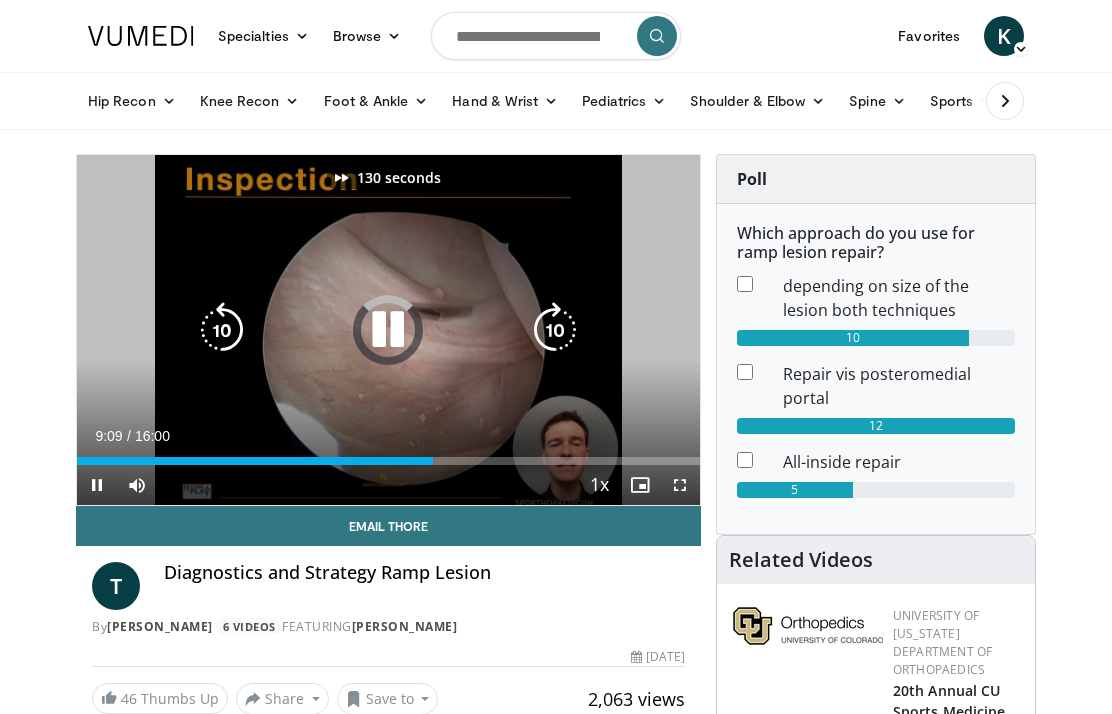 click at bounding box center (555, 330) 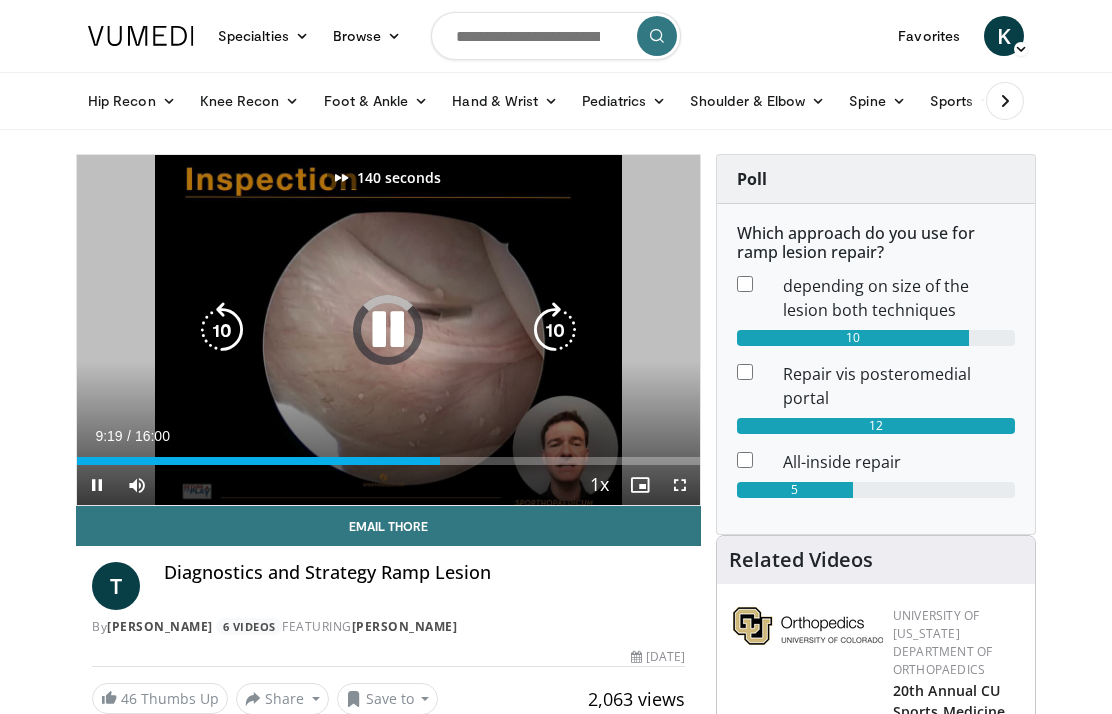 click at bounding box center [555, 330] 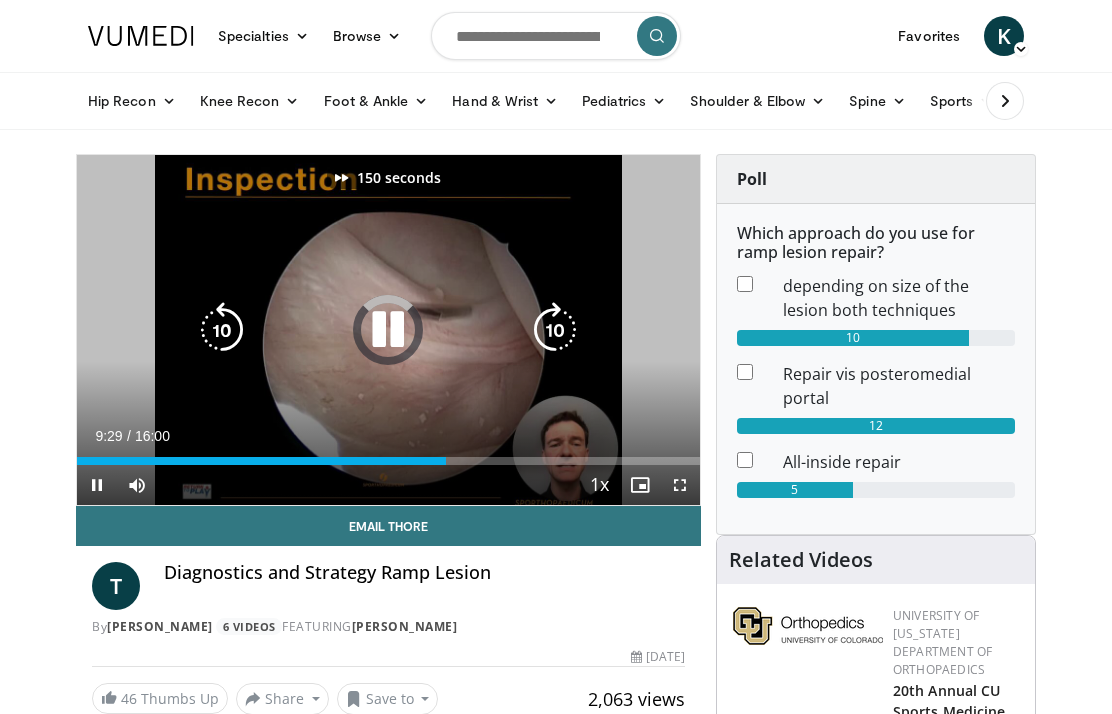 click at bounding box center [555, 330] 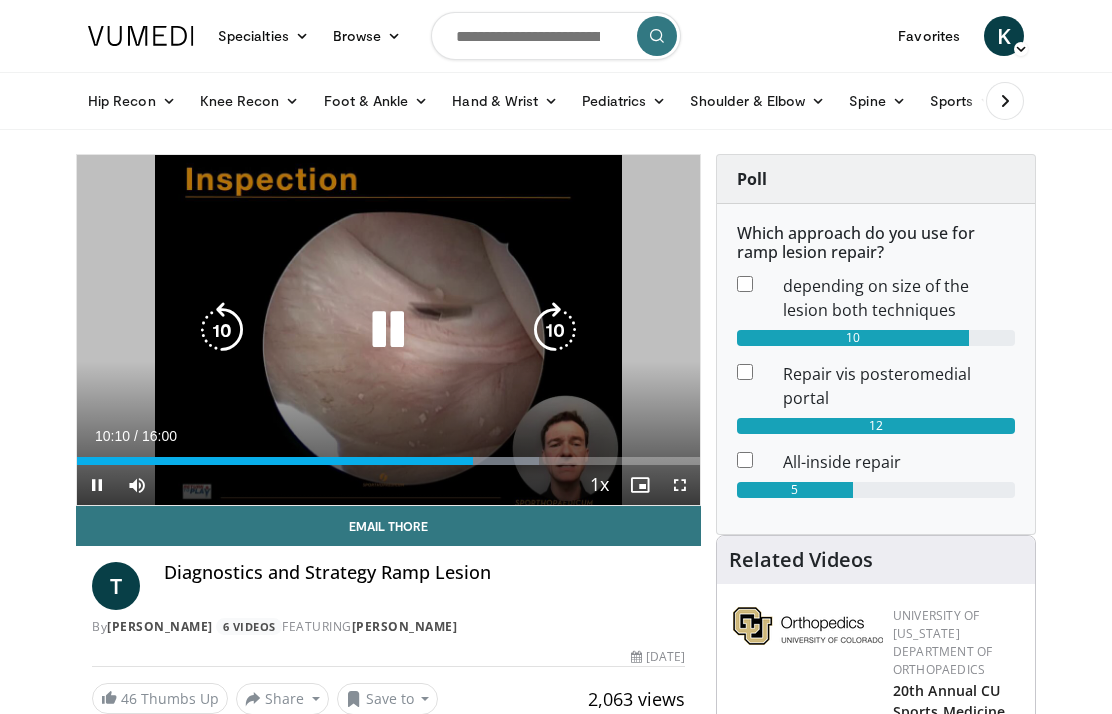 click at bounding box center [555, 330] 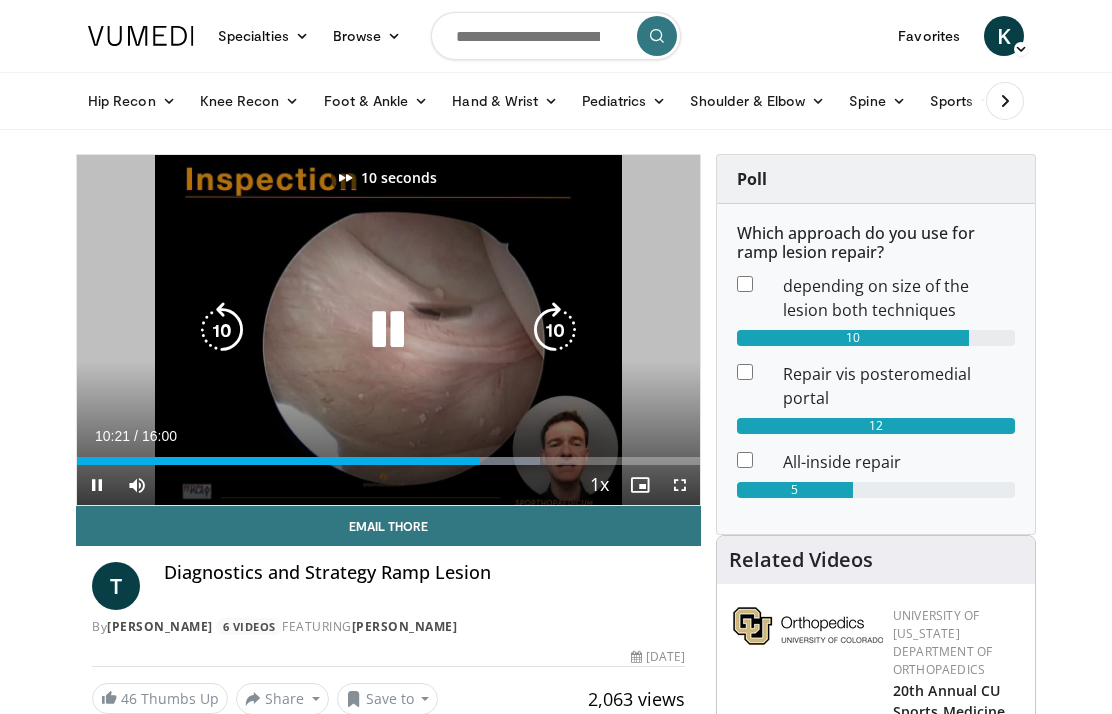 click at bounding box center (555, 330) 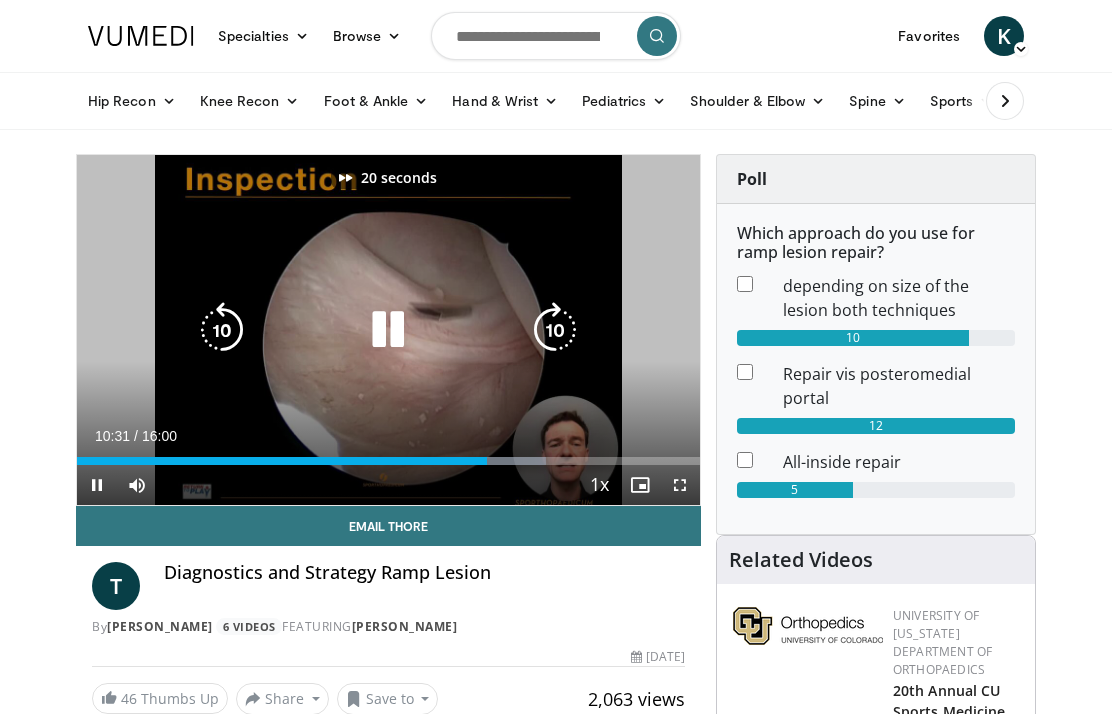 click at bounding box center [555, 330] 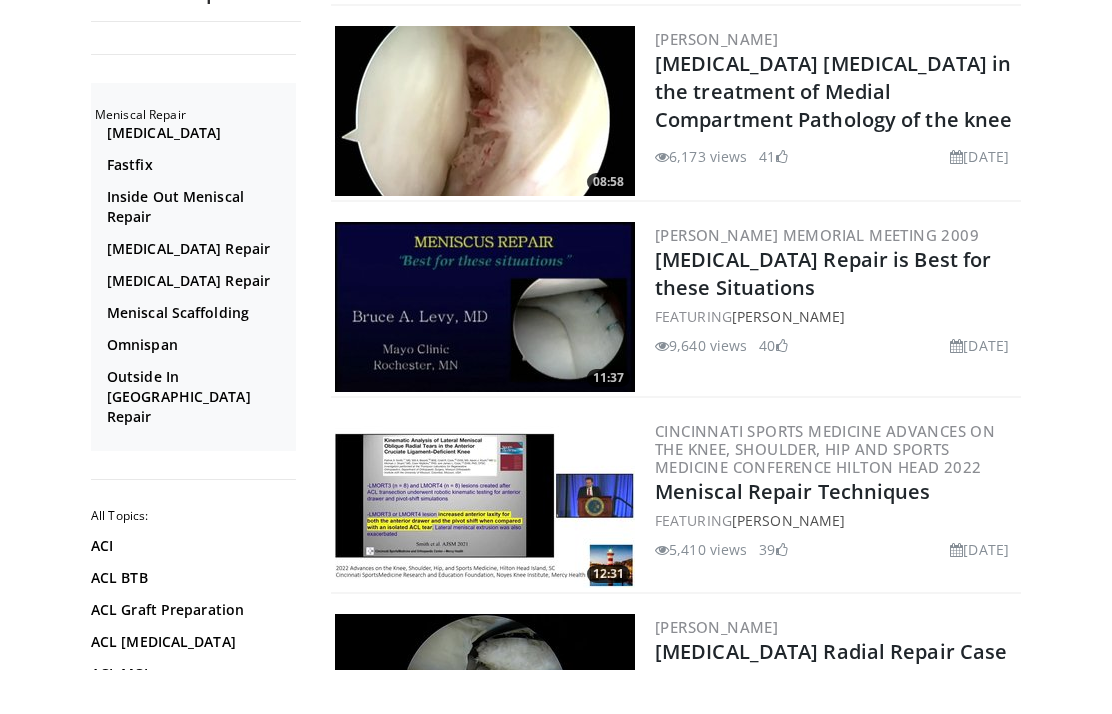 scroll, scrollTop: 370, scrollLeft: 0, axis: vertical 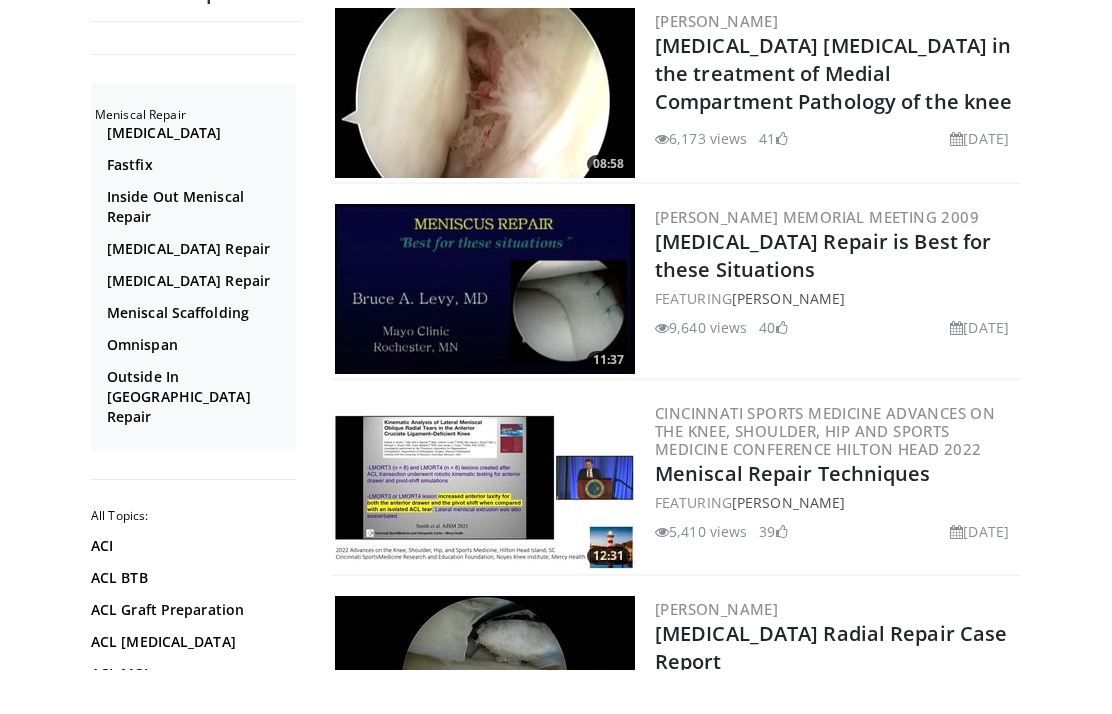 click on "[MEDICAL_DATA] Repair is Best for these Situations" at bounding box center (823, 299) 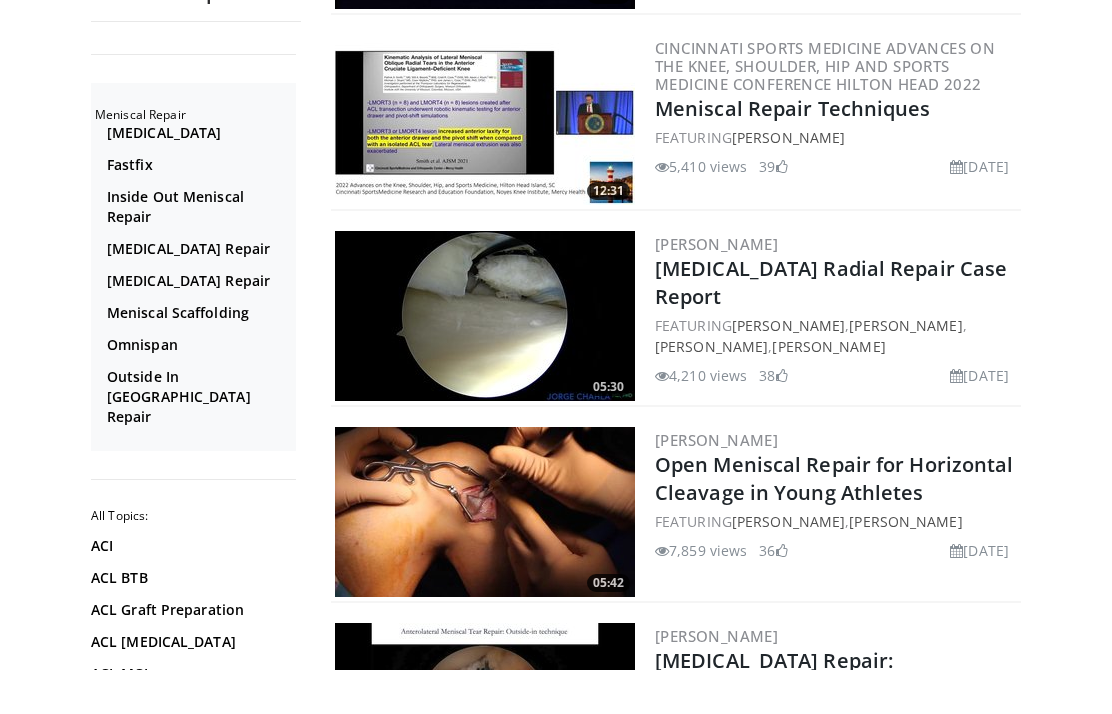 scroll, scrollTop: 736, scrollLeft: 0, axis: vertical 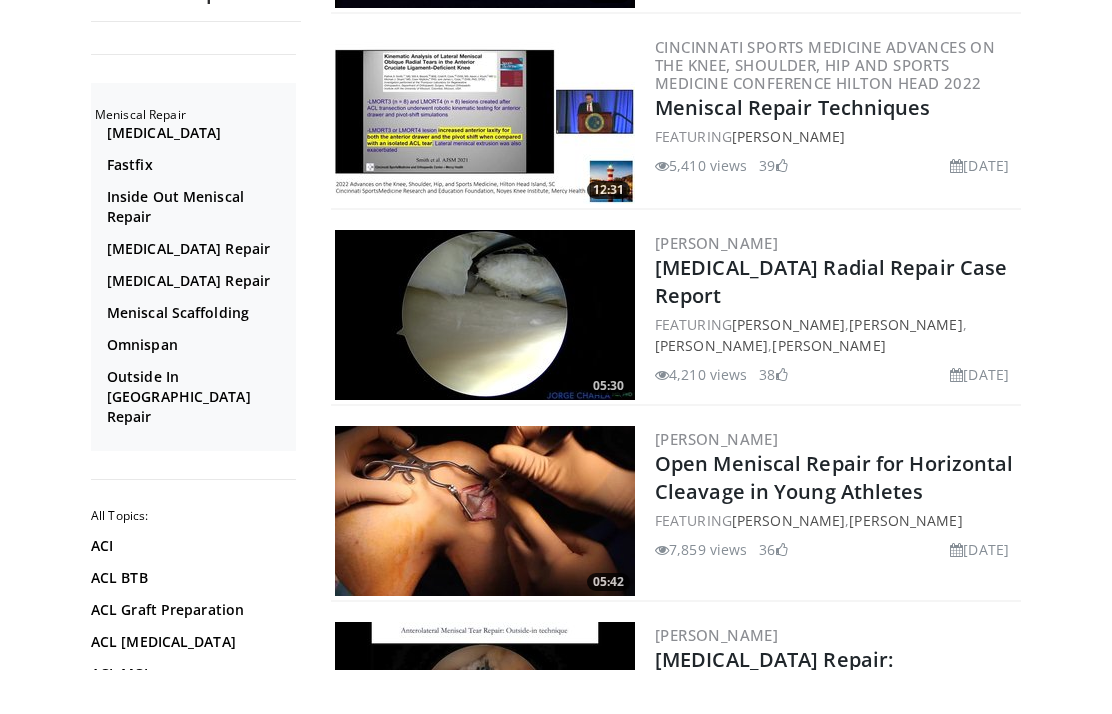 click on "[MEDICAL_DATA] Radial Repair Case Report" at bounding box center (831, 325) 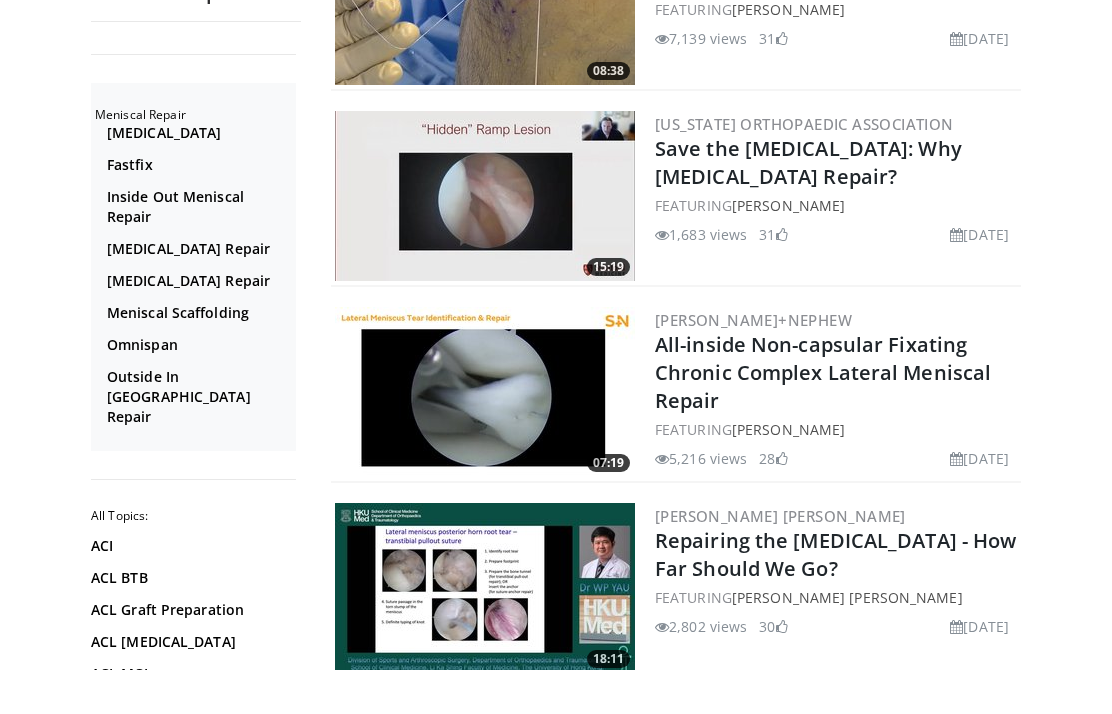scroll, scrollTop: 2674, scrollLeft: 0, axis: vertical 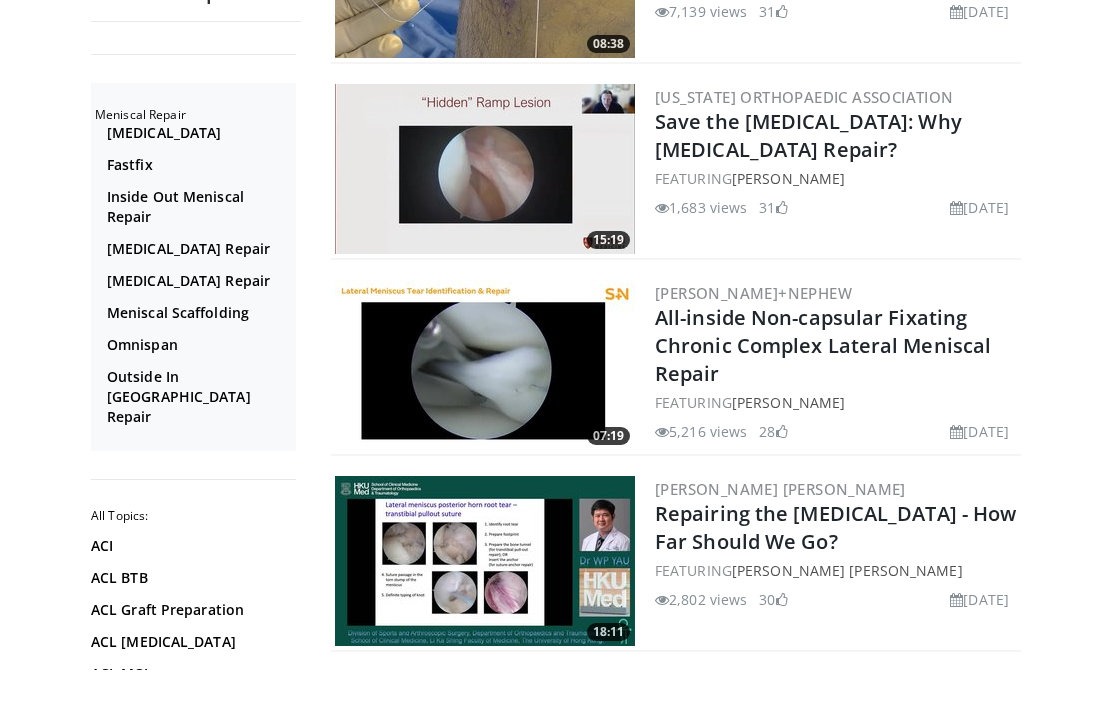 click on "Repairing the [MEDICAL_DATA] - How Far Should We Go?" at bounding box center (835, 571) 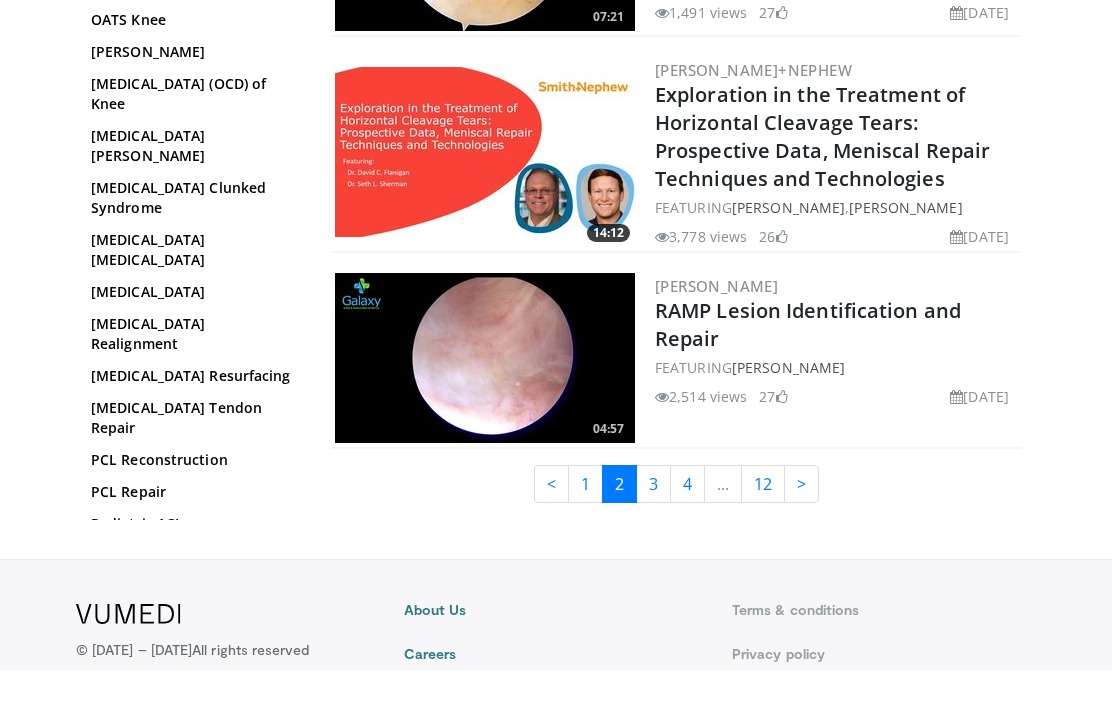 scroll, scrollTop: 4774, scrollLeft: 0, axis: vertical 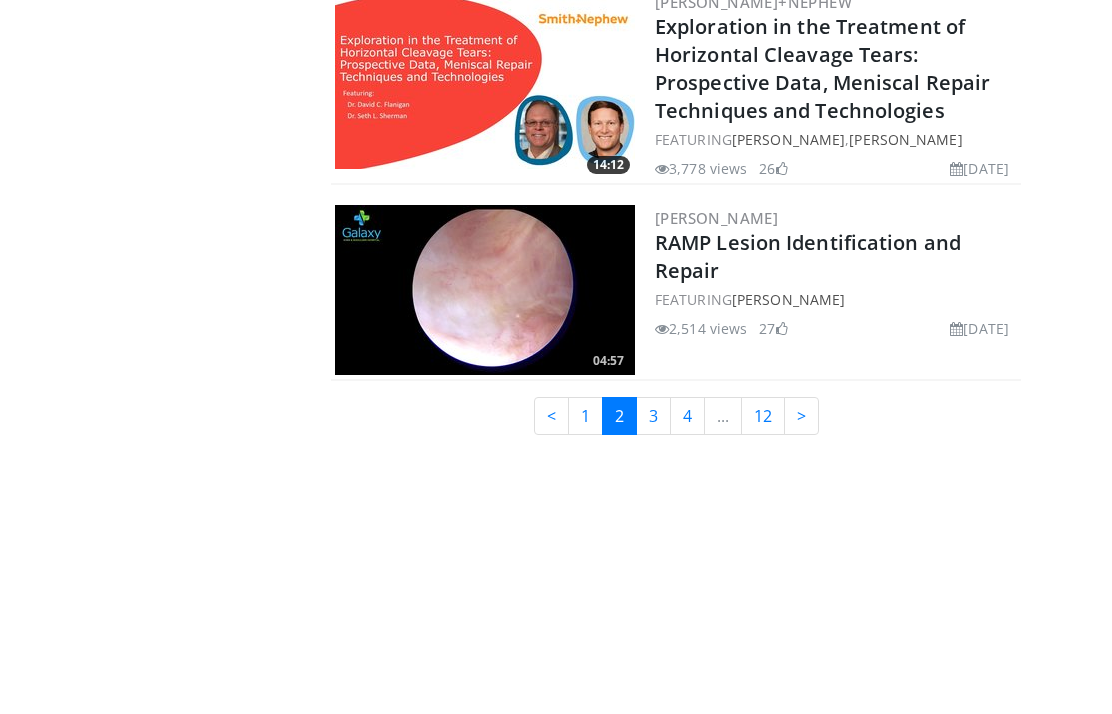 click on "3" at bounding box center (653, 425) 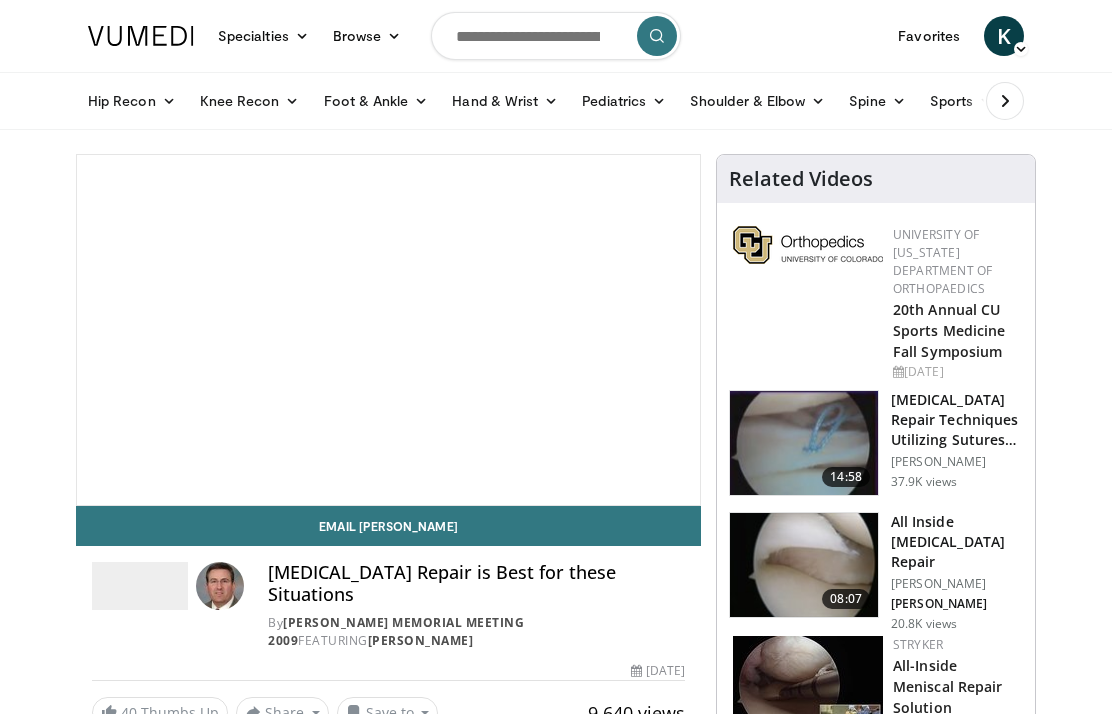 scroll, scrollTop: 0, scrollLeft: 0, axis: both 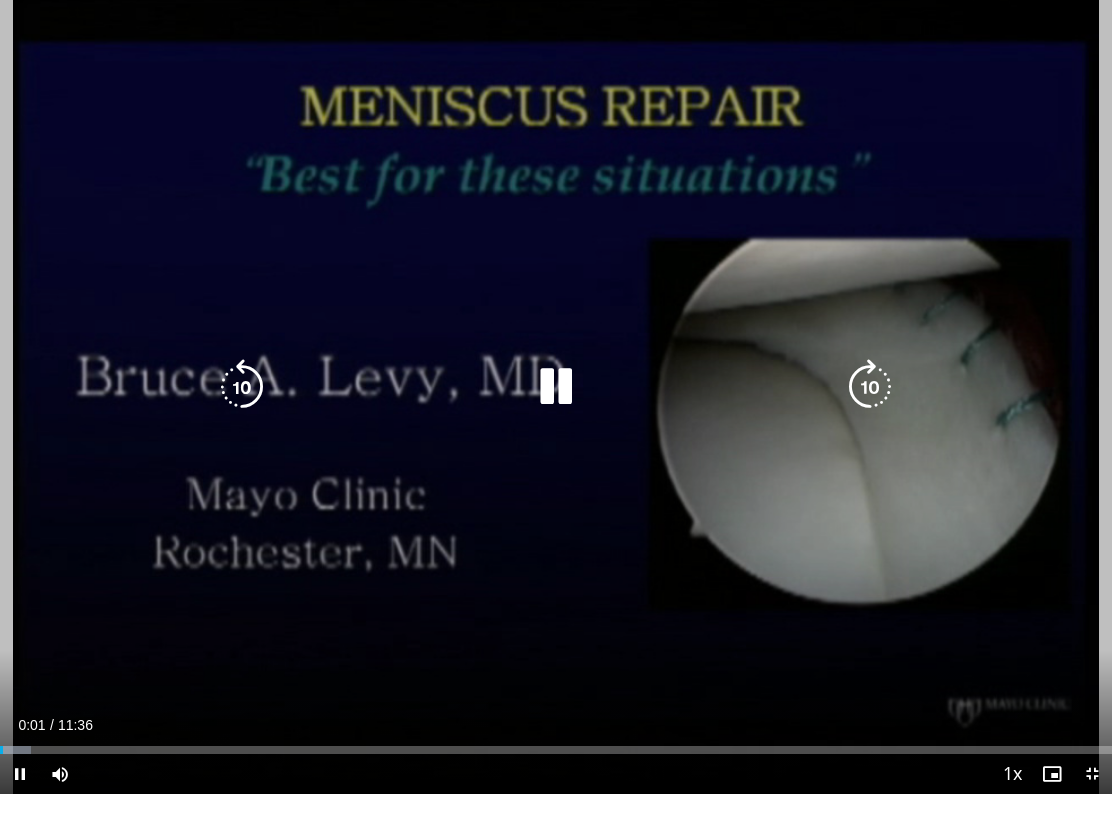 click on "10 seconds
Tap to unmute" at bounding box center [556, 407] 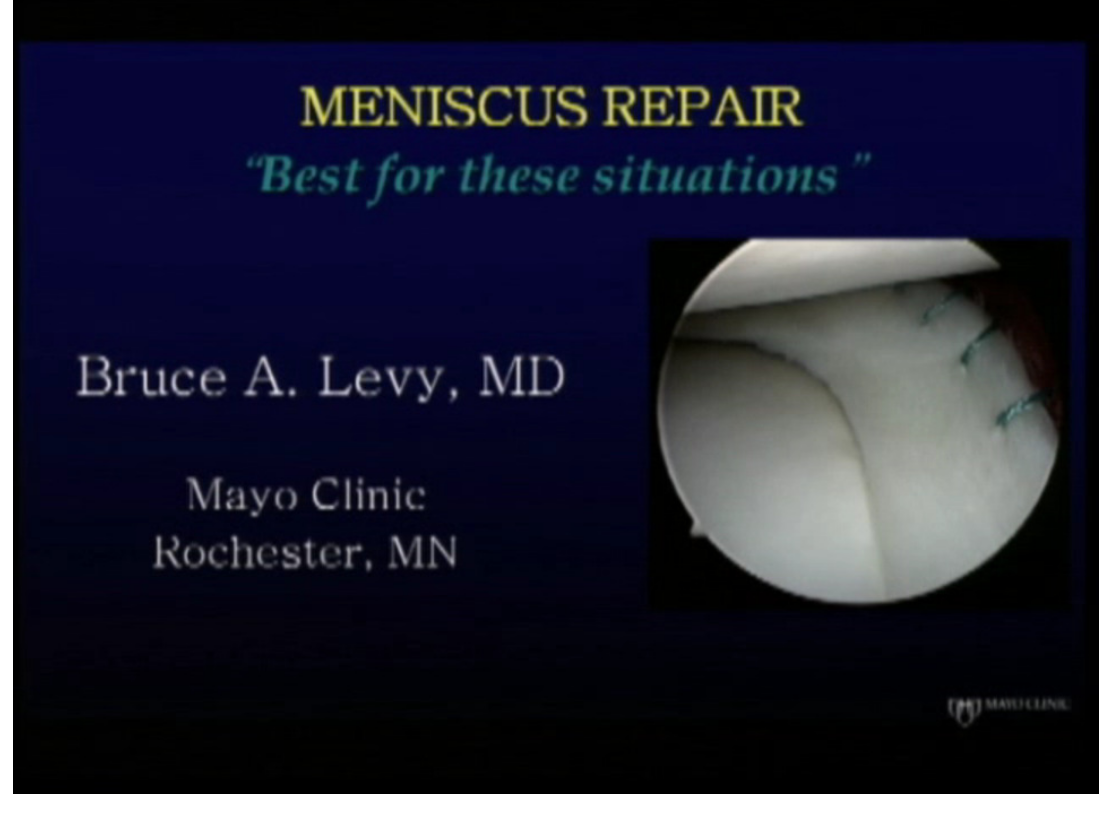 click on "10 seconds
Tap to unmute" at bounding box center (556, 407) 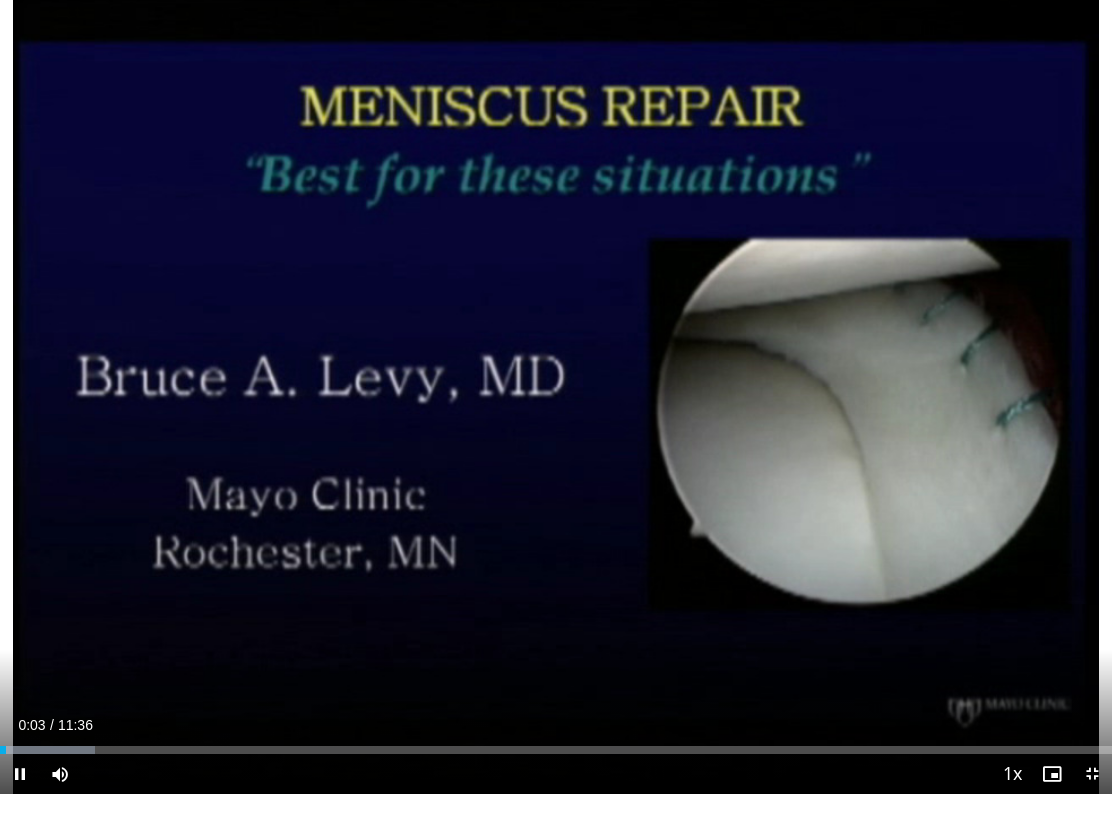 click on "10 seconds
Tap to unmute" at bounding box center (556, 407) 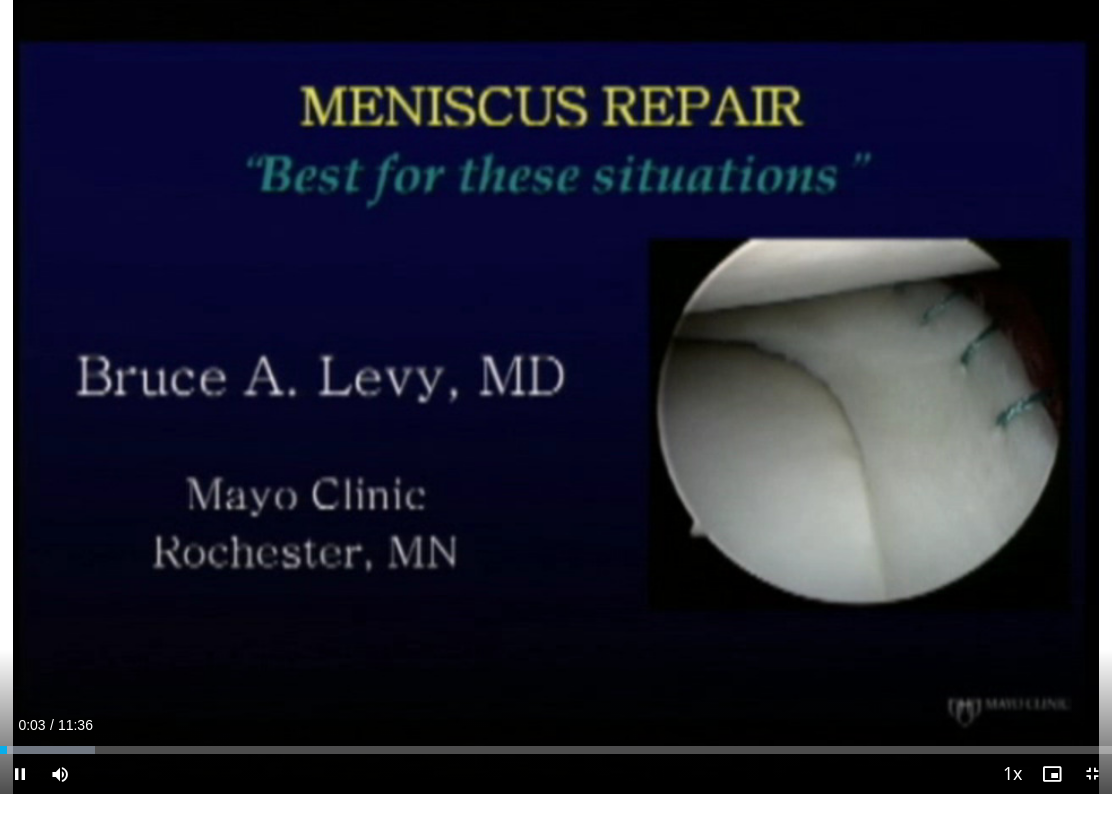 click at bounding box center (870, 407) 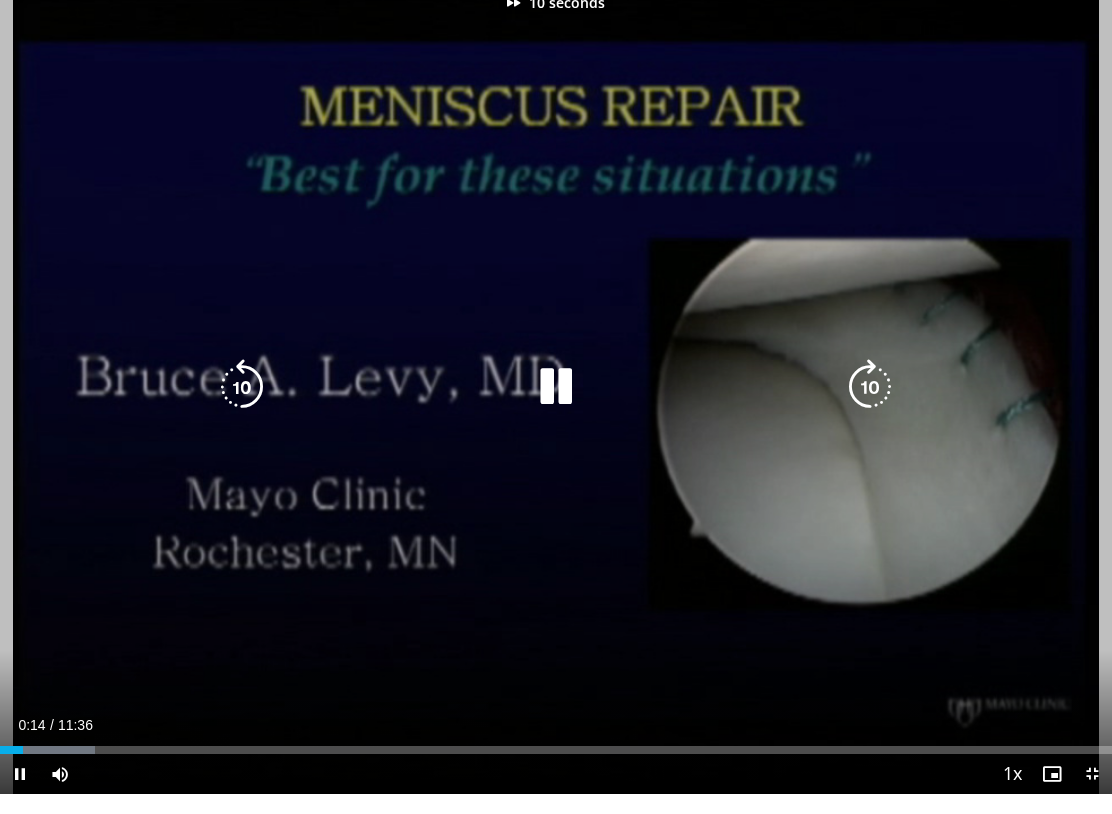 click at bounding box center (870, 407) 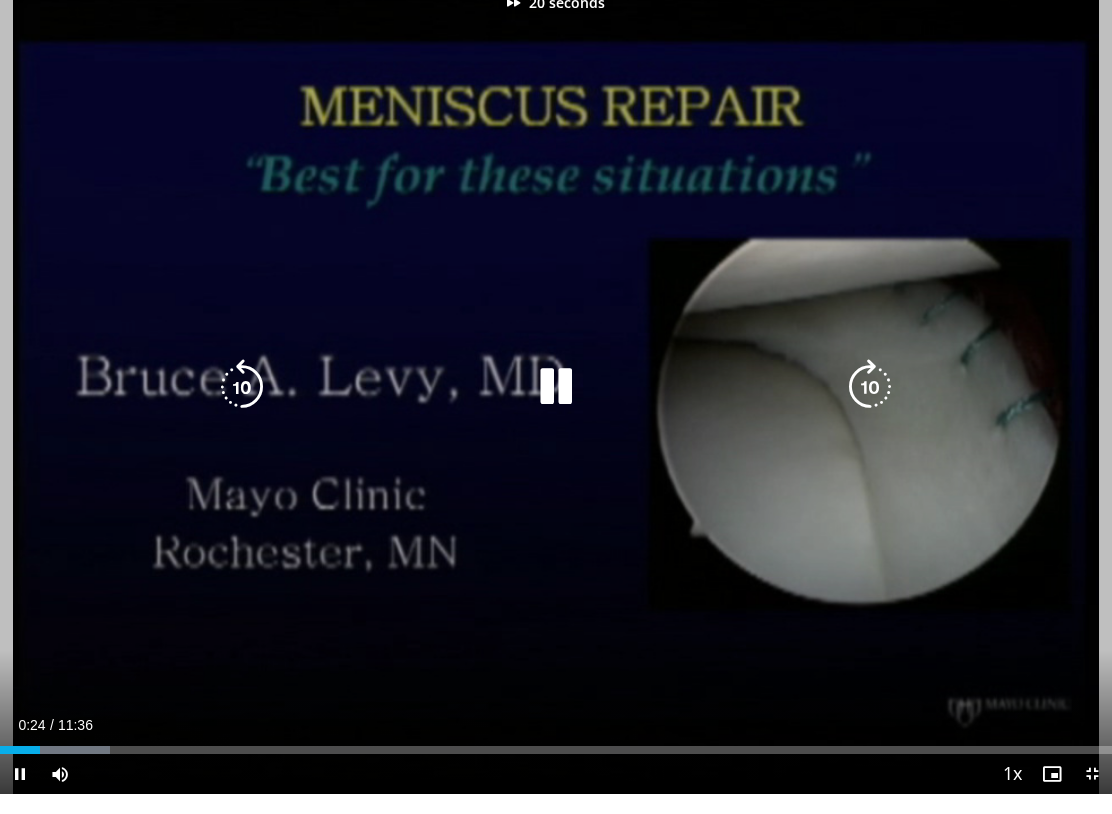 click at bounding box center (870, 407) 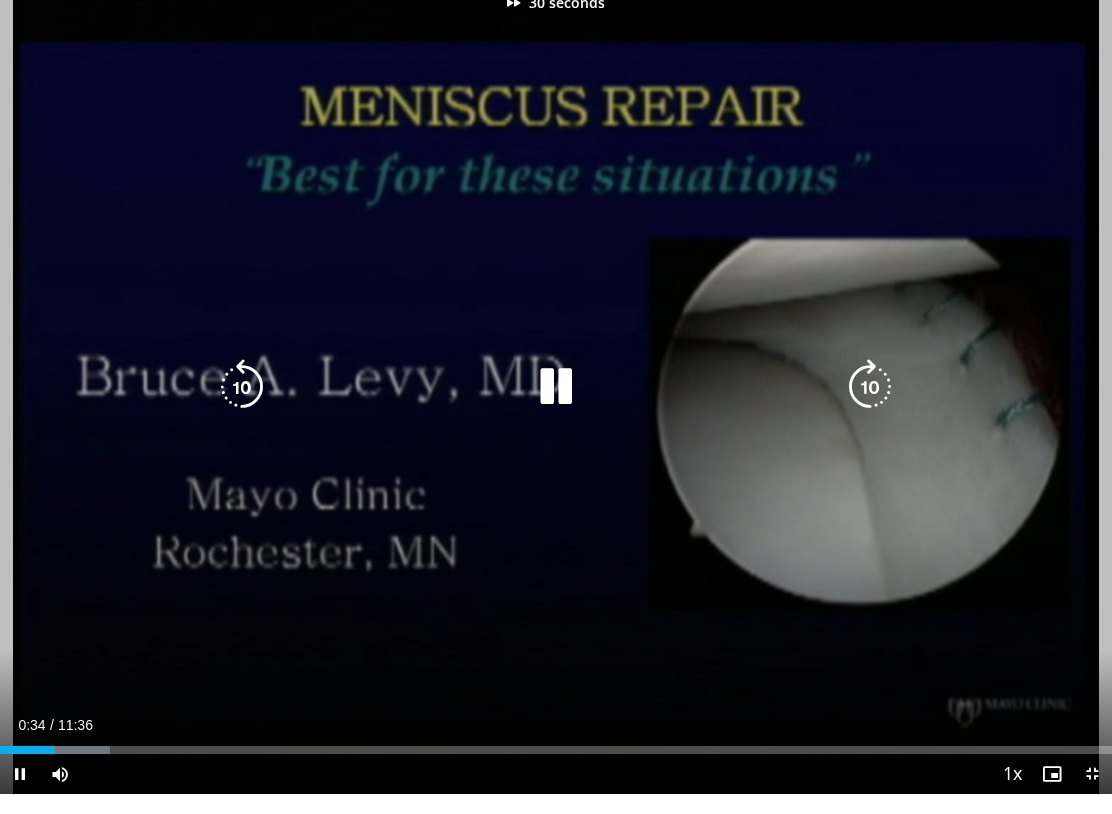 click at bounding box center [870, 407] 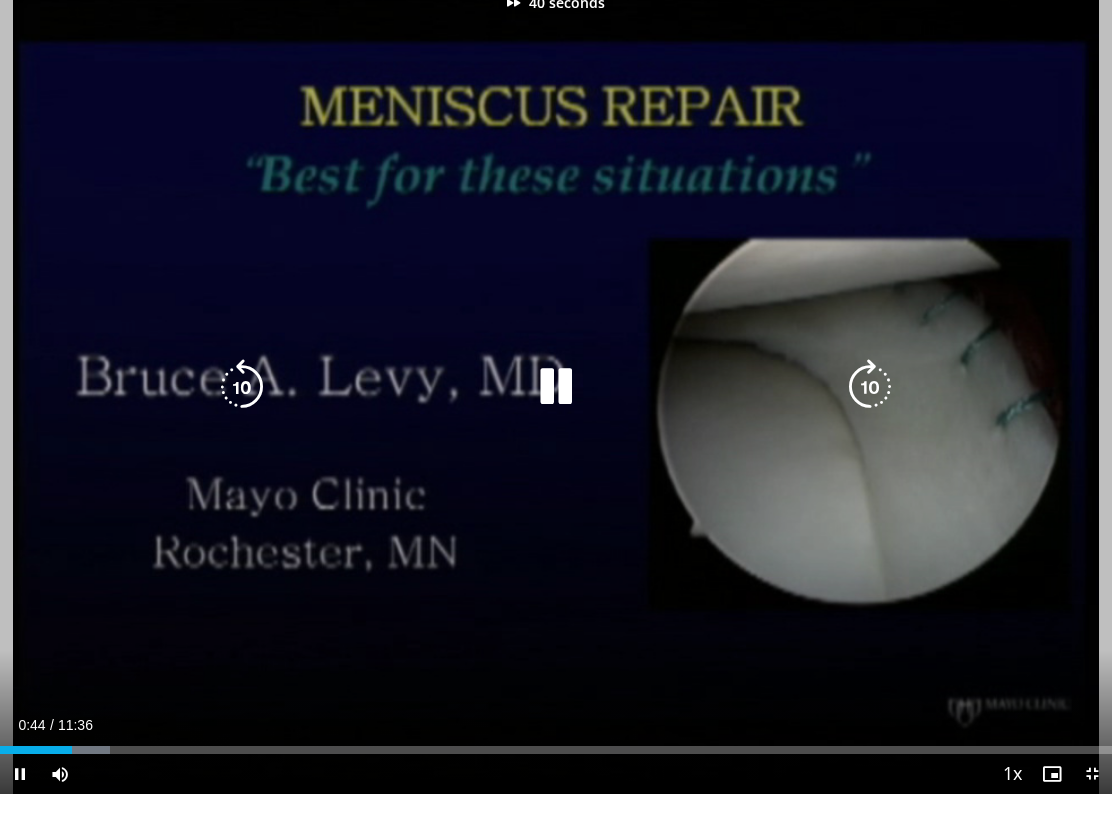 click at bounding box center (870, 407) 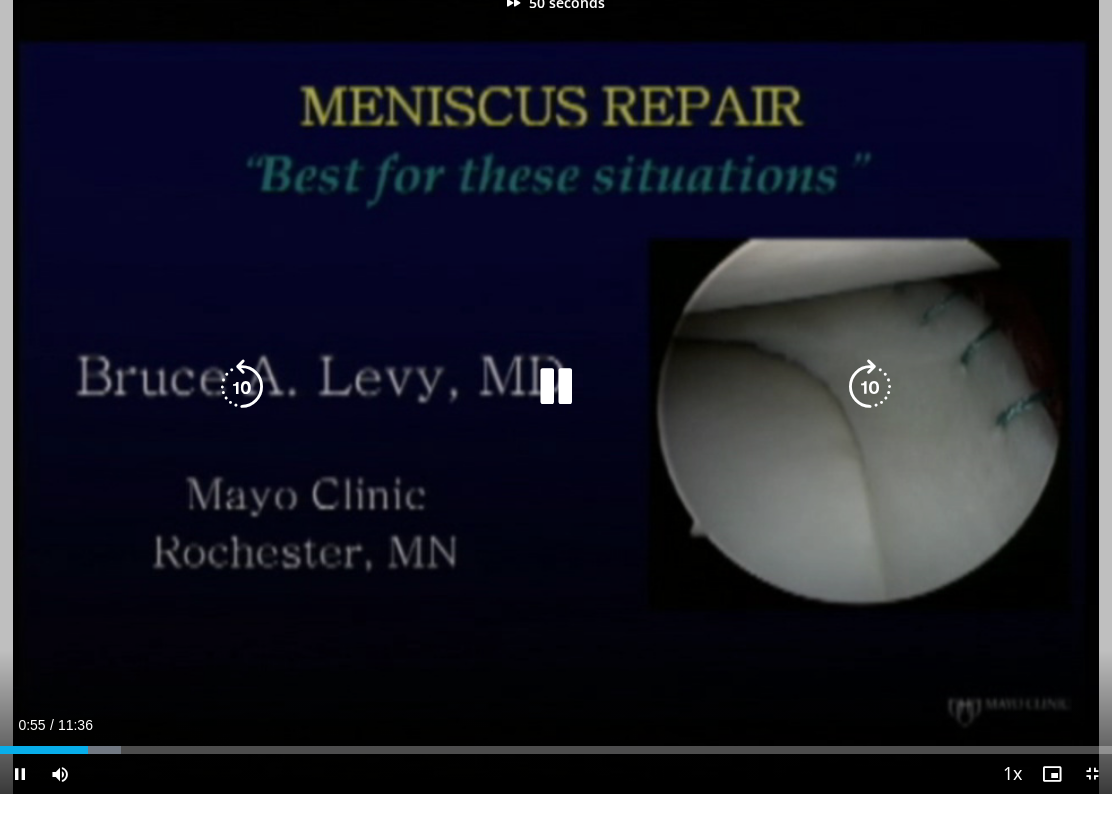 click at bounding box center [870, 407] 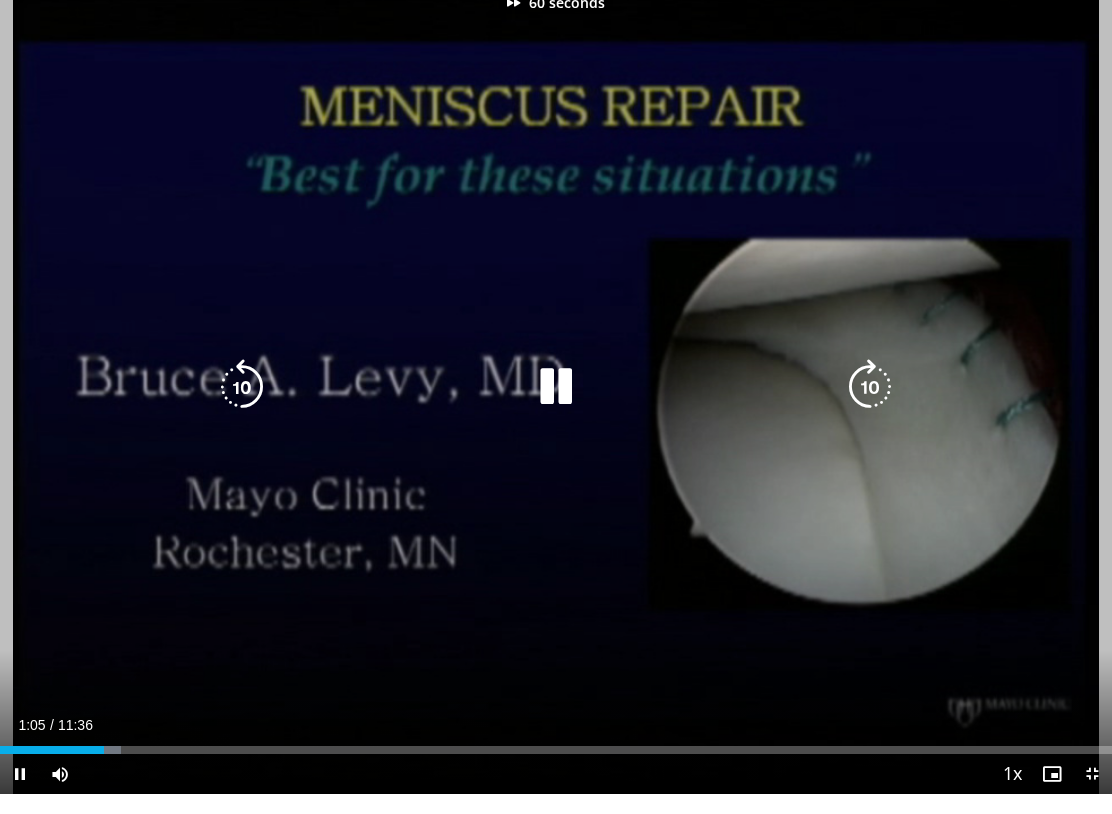 click at bounding box center [870, 407] 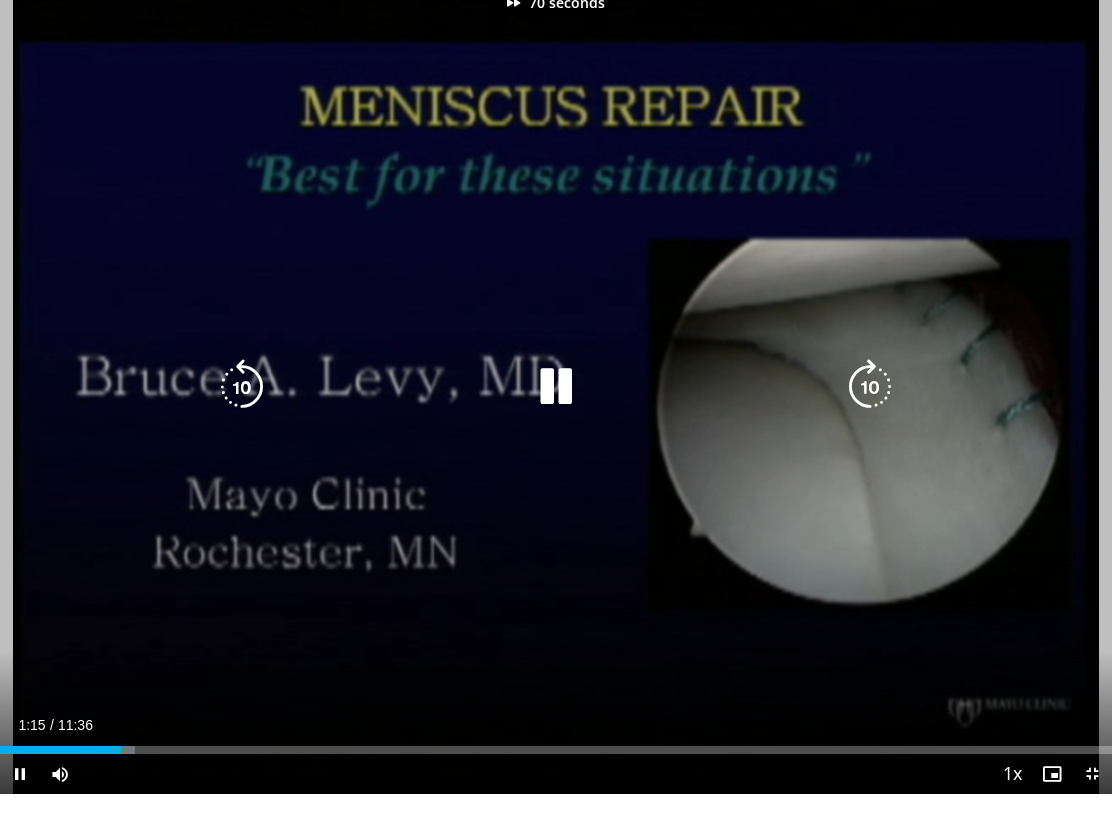 click at bounding box center (870, 407) 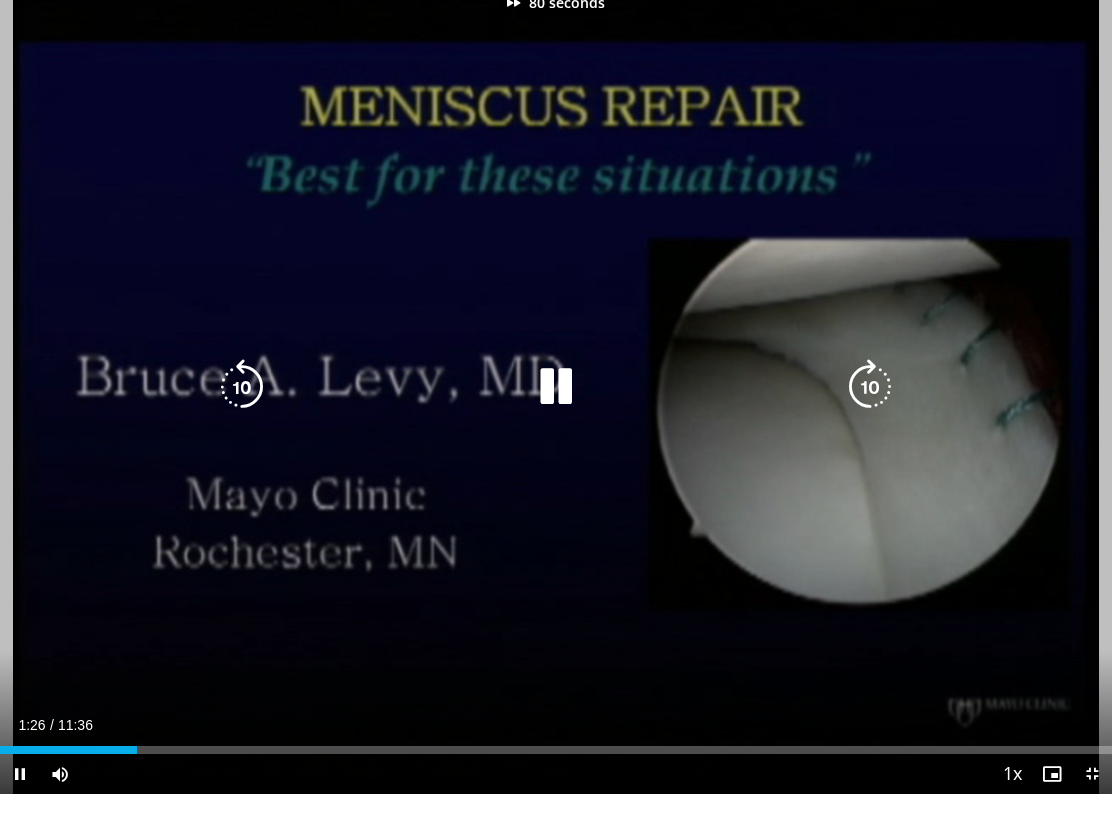 click at bounding box center [870, 407] 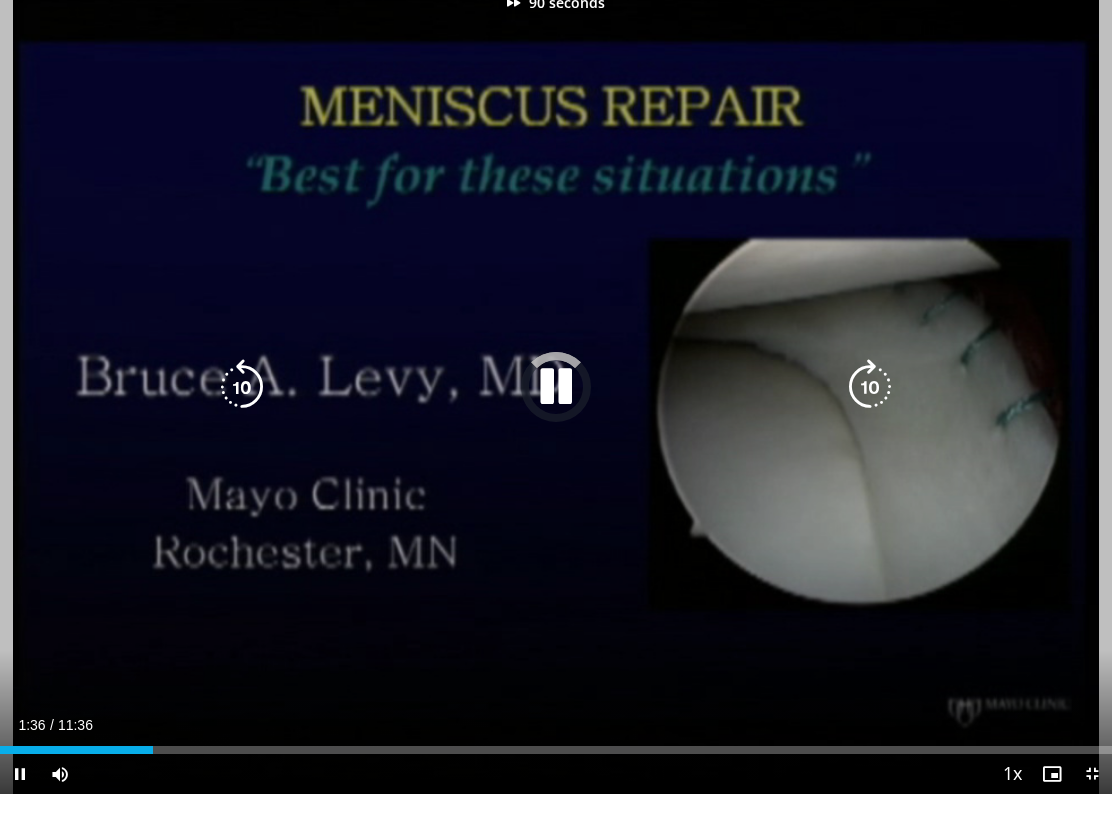 click at bounding box center [870, 407] 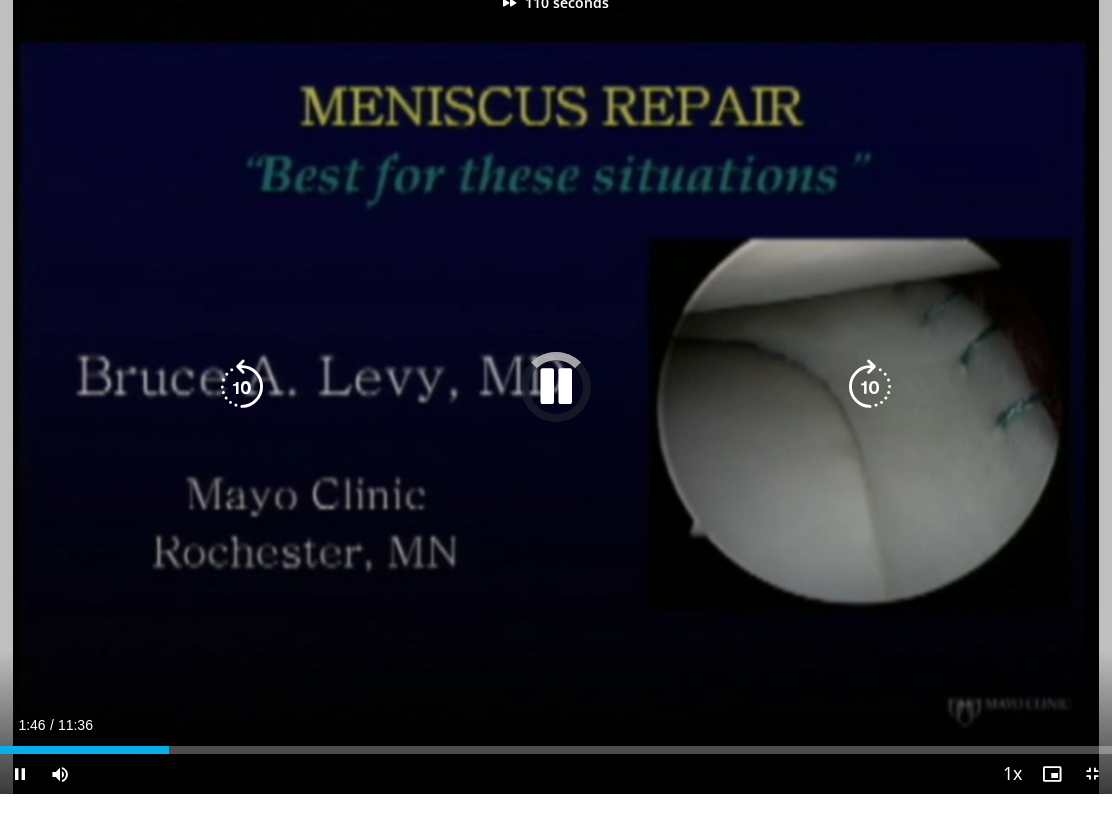 click at bounding box center [870, 407] 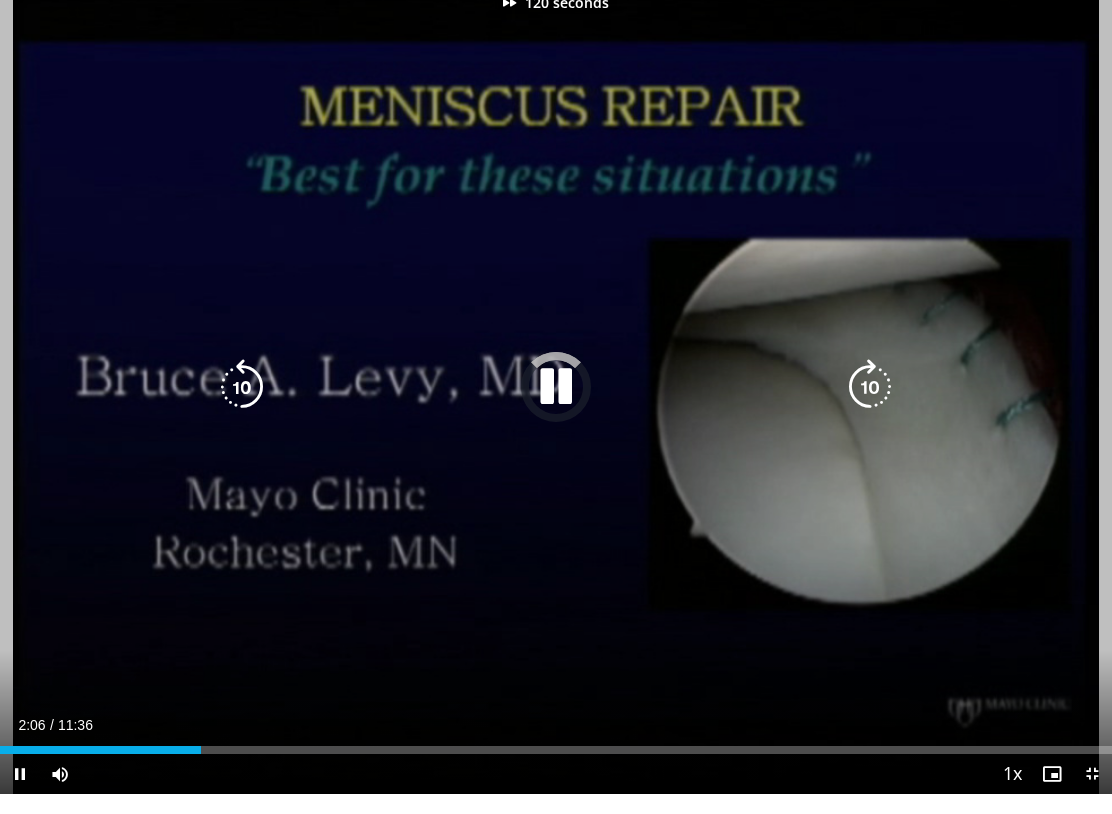 click at bounding box center (870, 407) 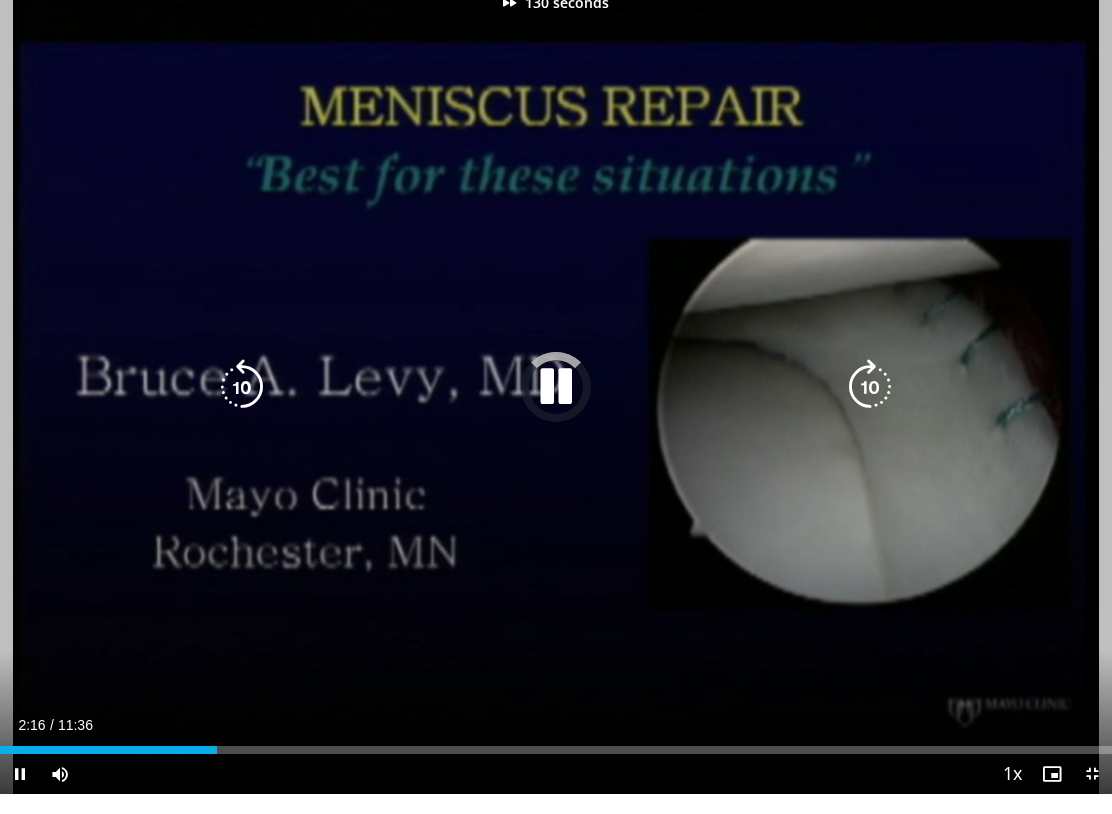 click at bounding box center [870, 407] 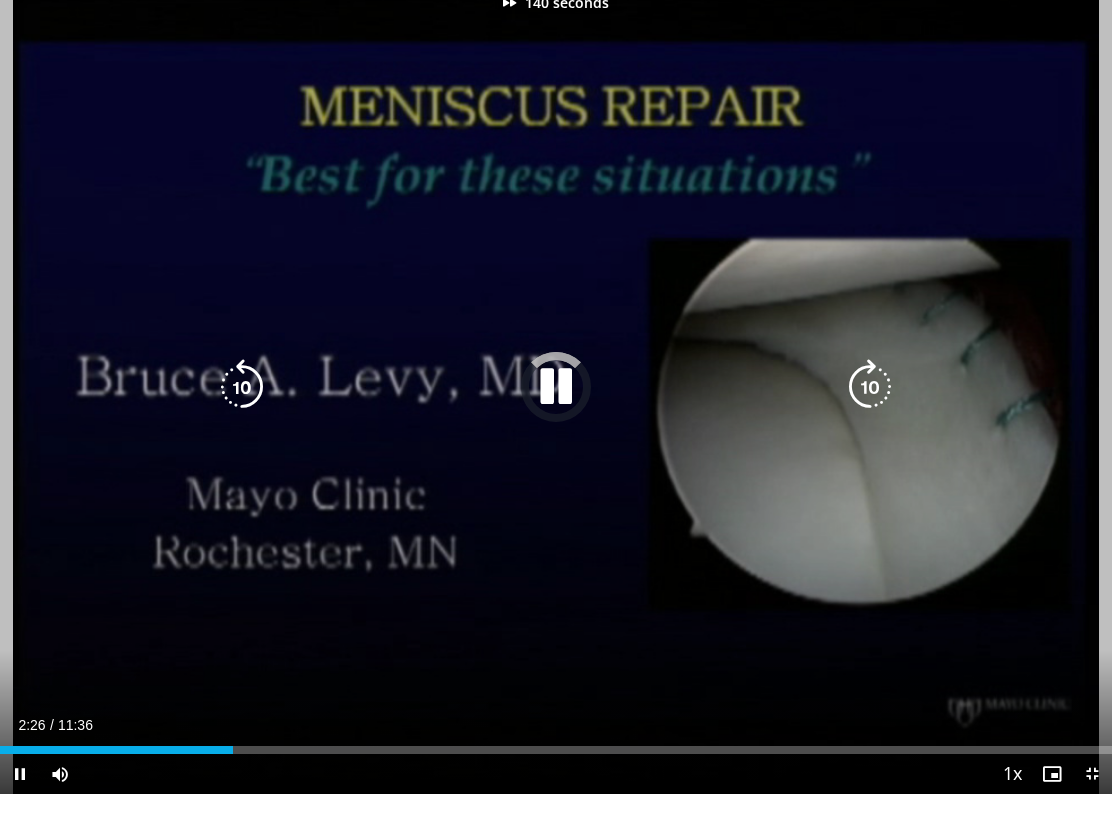click at bounding box center (870, 407) 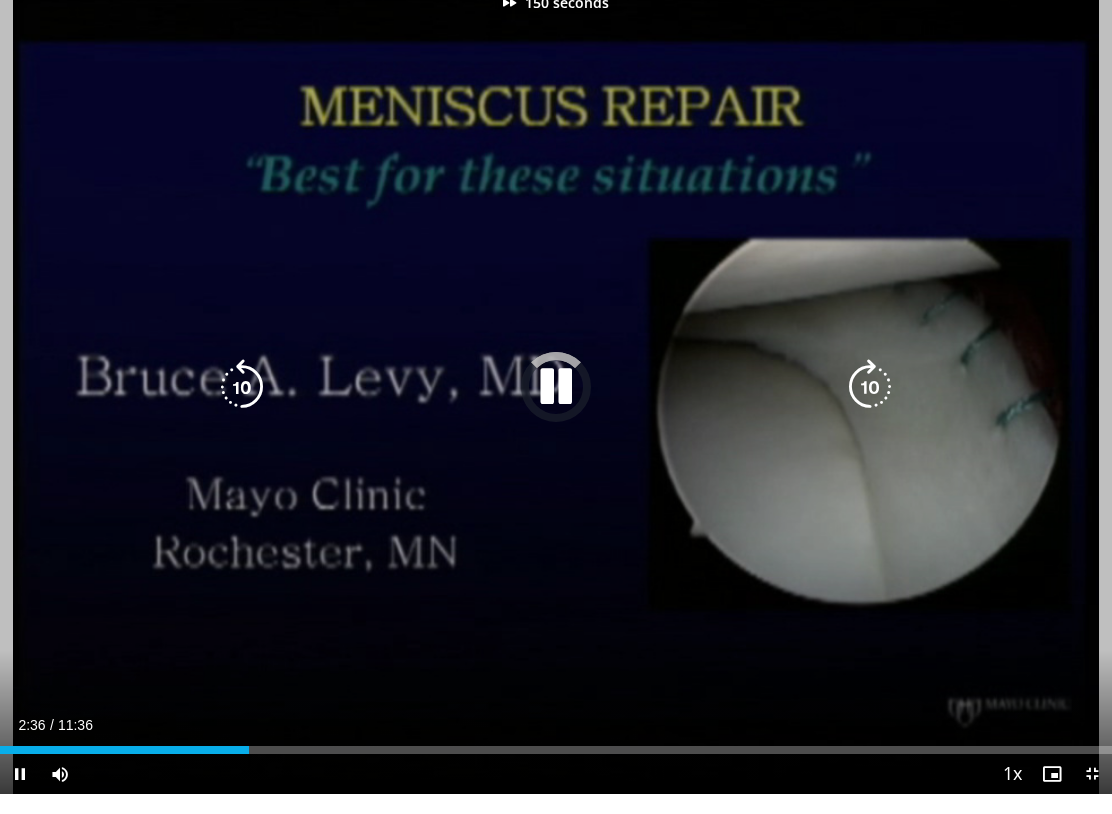 click at bounding box center [870, 407] 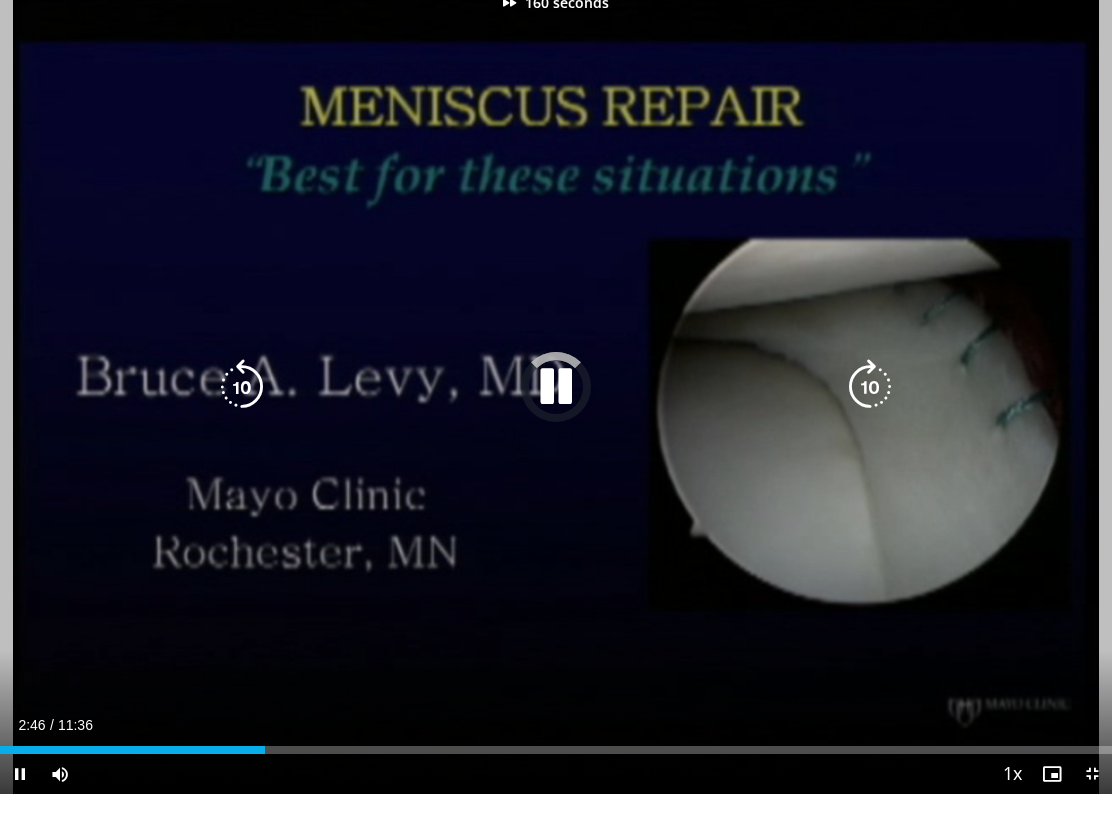 click at bounding box center [870, 407] 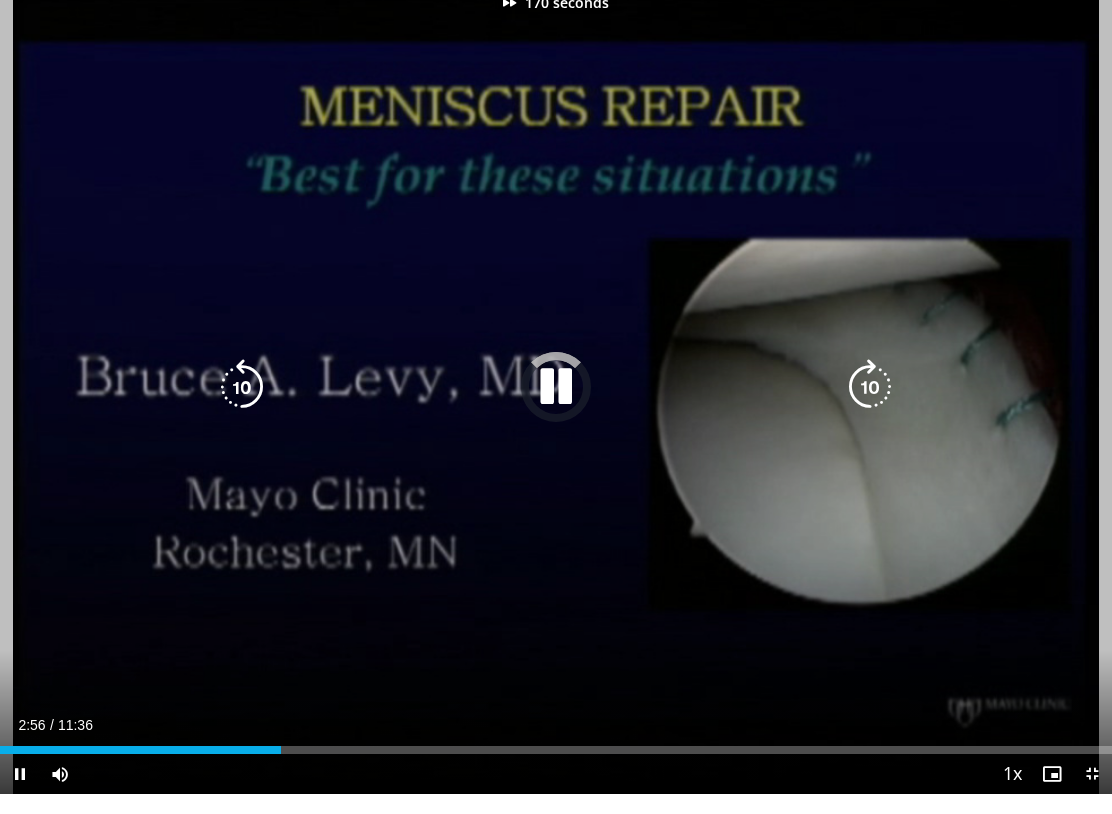 click at bounding box center (870, 407) 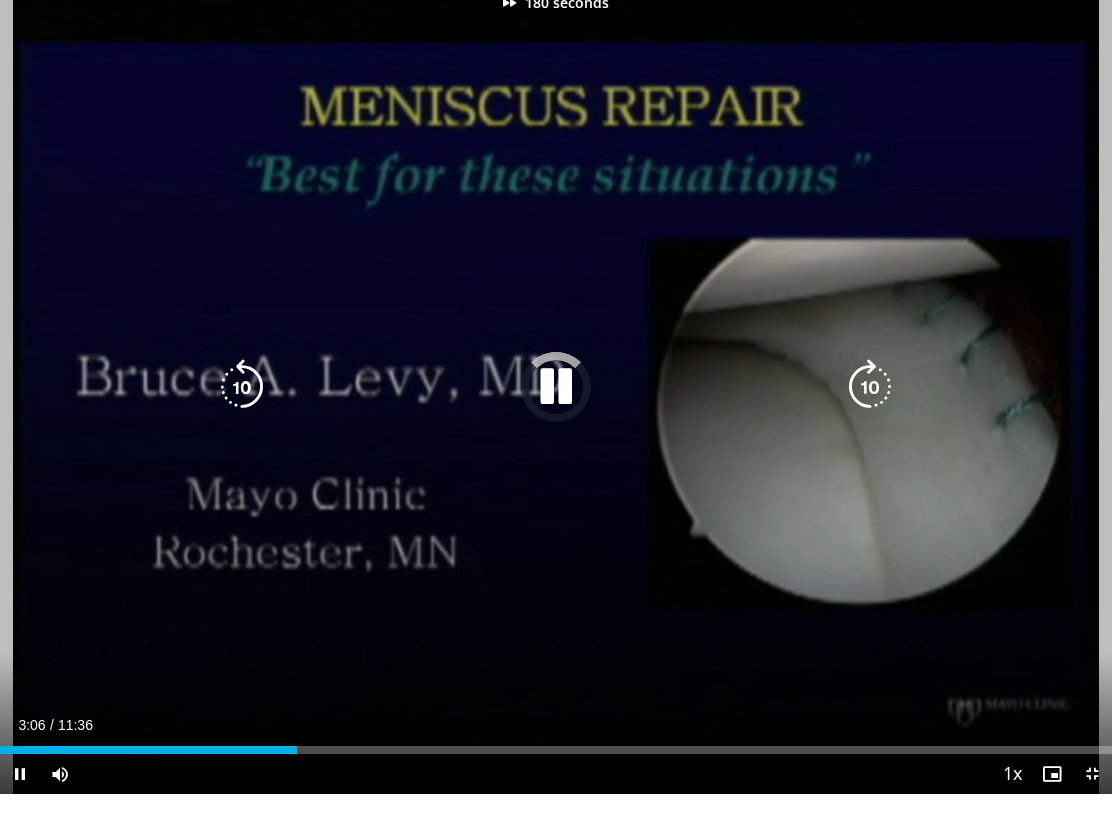 click at bounding box center [870, 407] 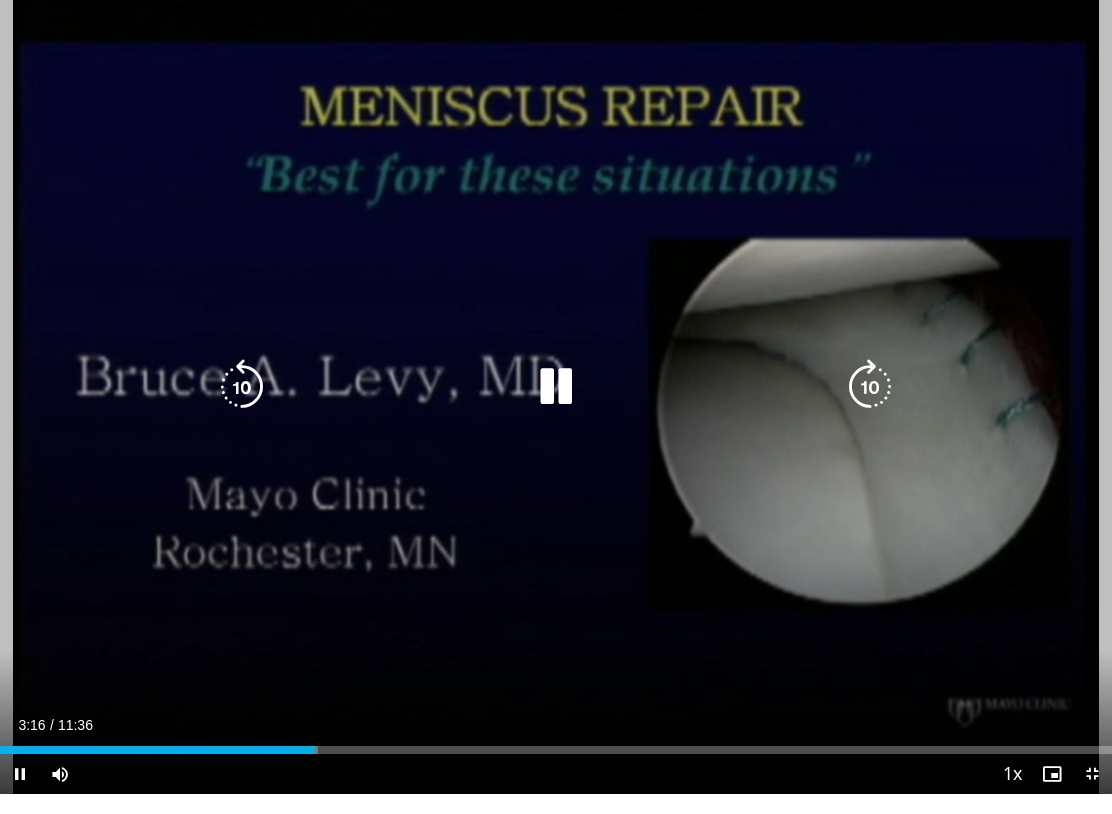 click at bounding box center [870, 407] 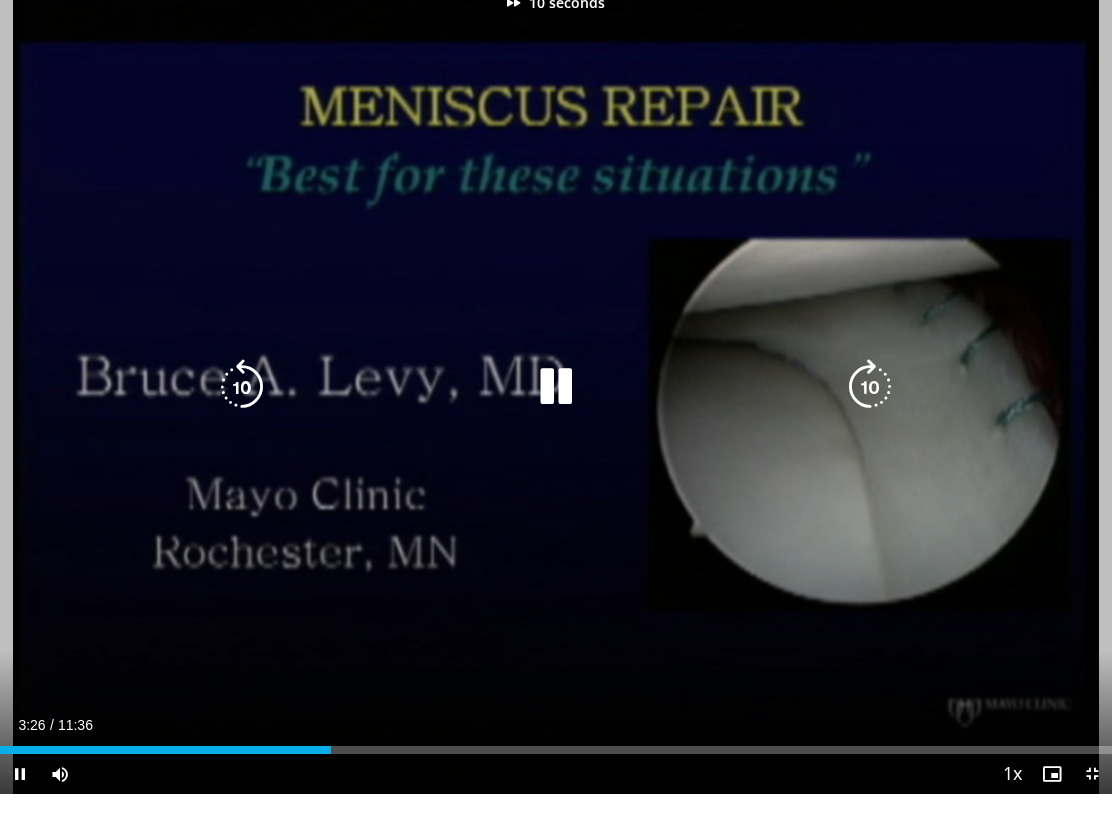 click at bounding box center (870, 407) 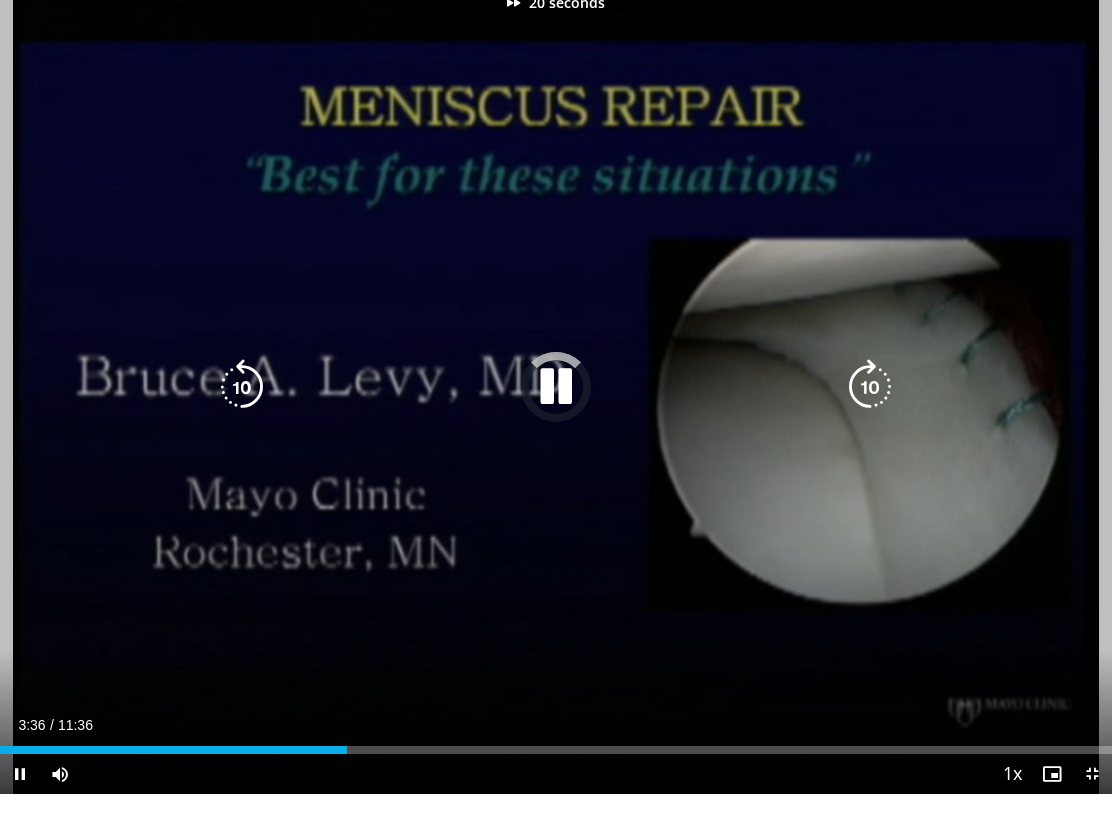 click at bounding box center [870, 407] 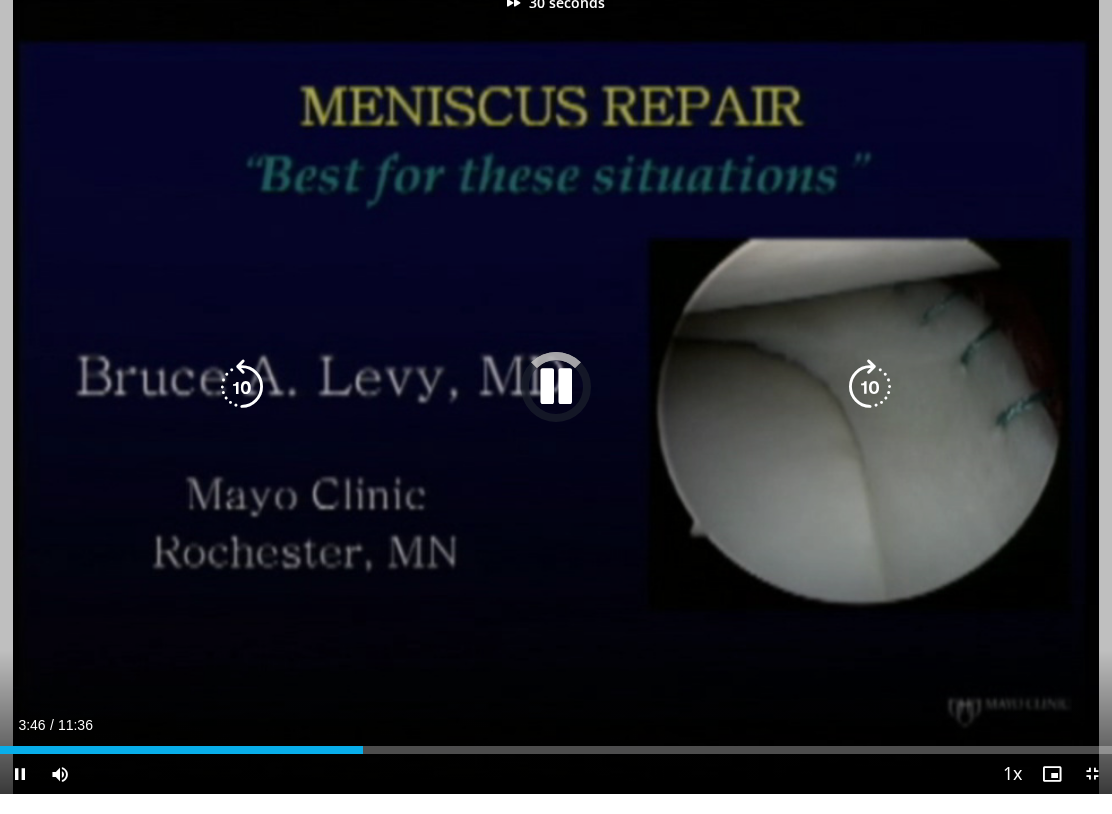 click at bounding box center [870, 407] 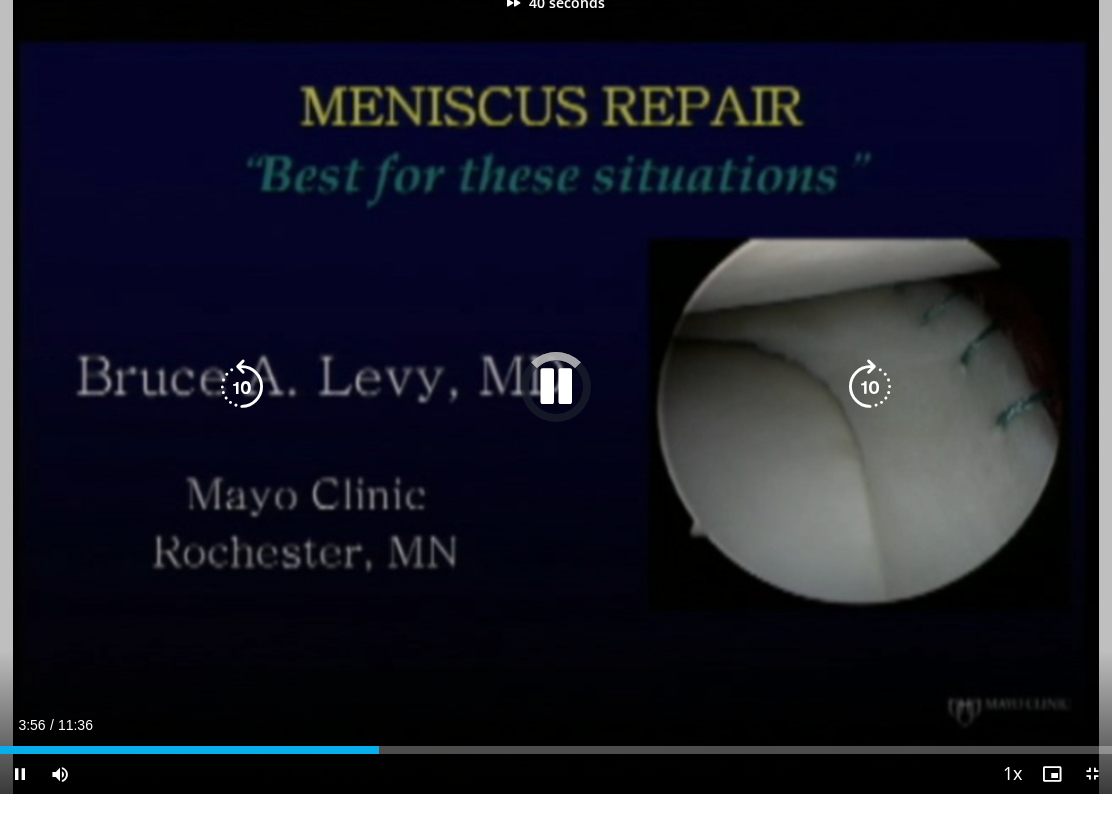 click at bounding box center [870, 407] 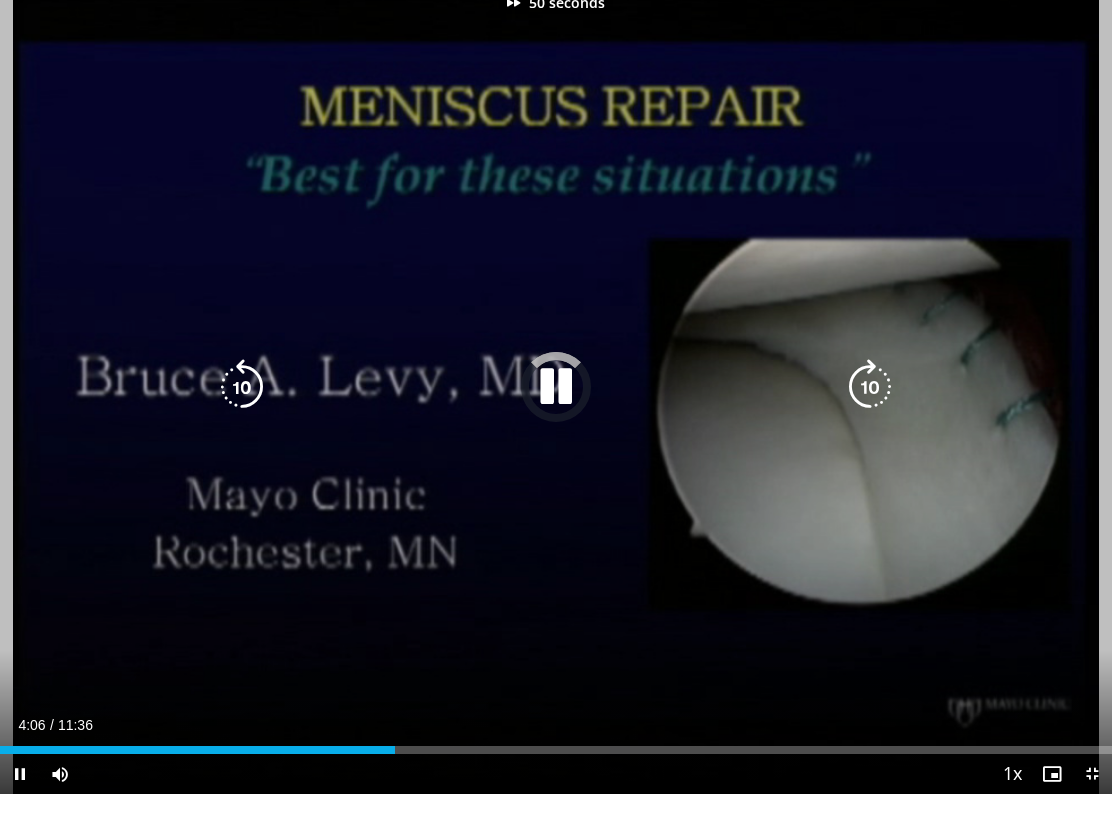 click at bounding box center [870, 407] 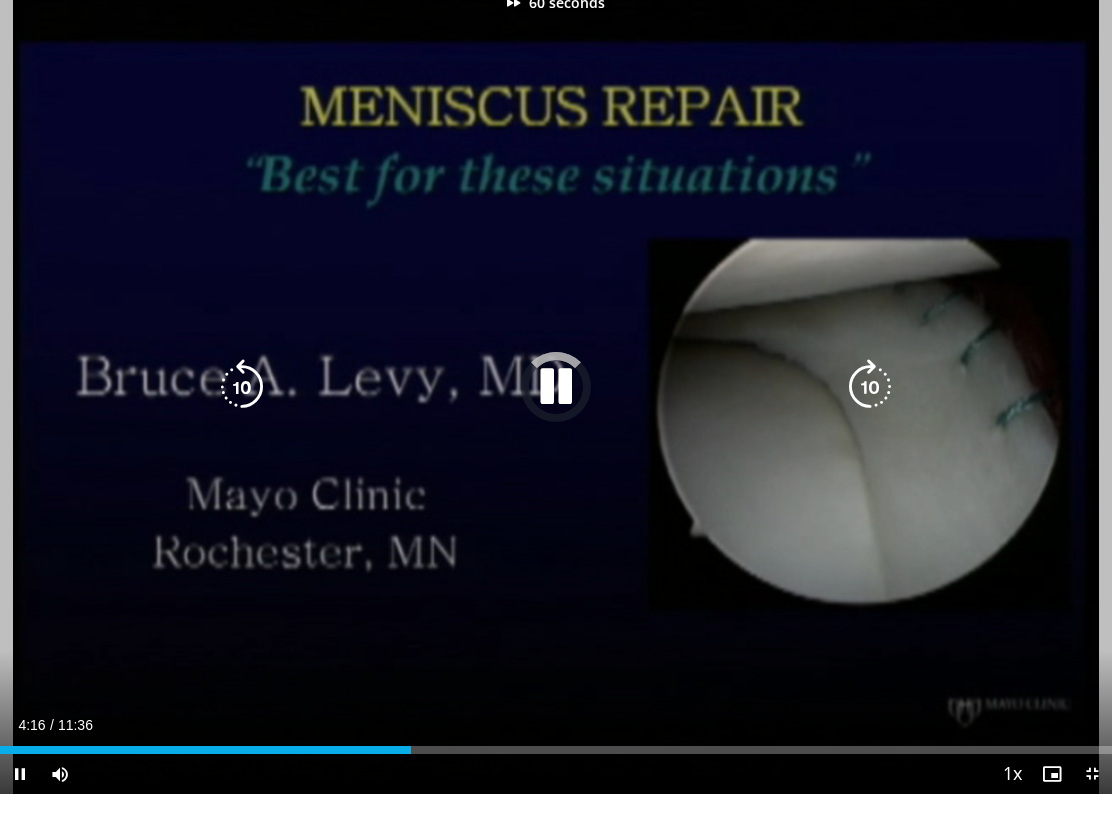 click at bounding box center (870, 407) 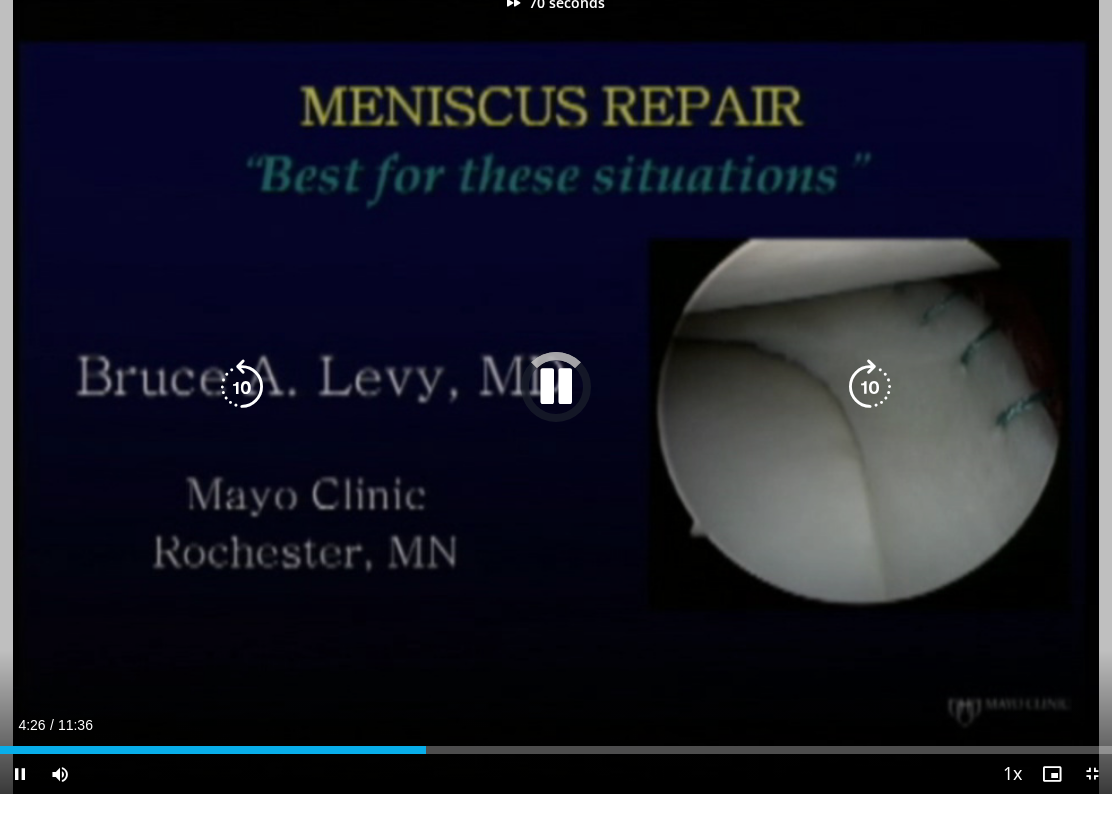 click at bounding box center (870, 407) 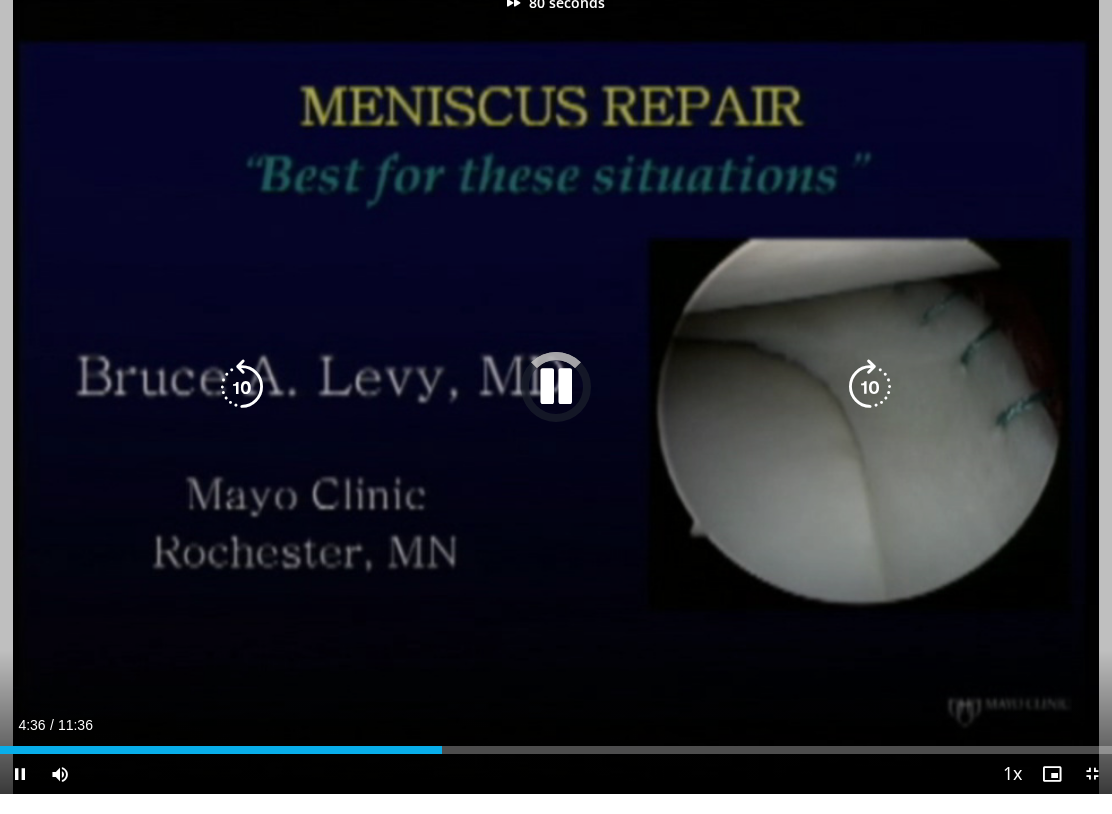 click at bounding box center [870, 407] 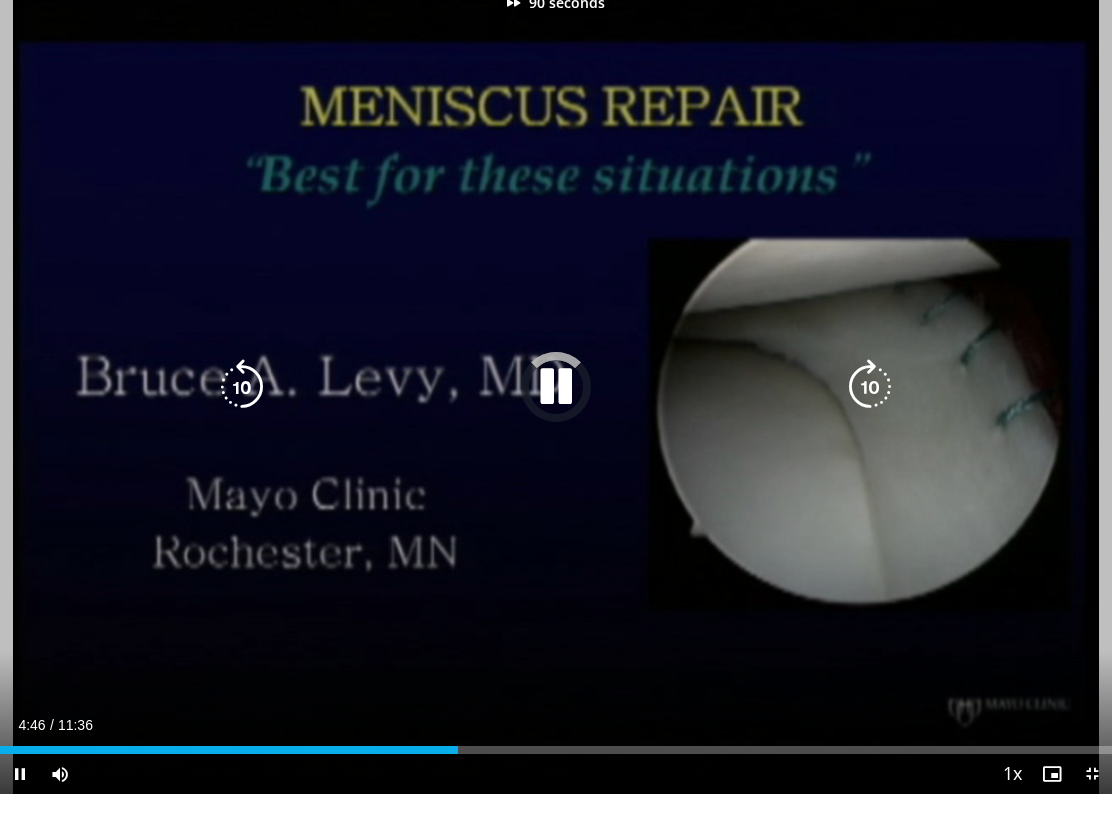 click at bounding box center (870, 407) 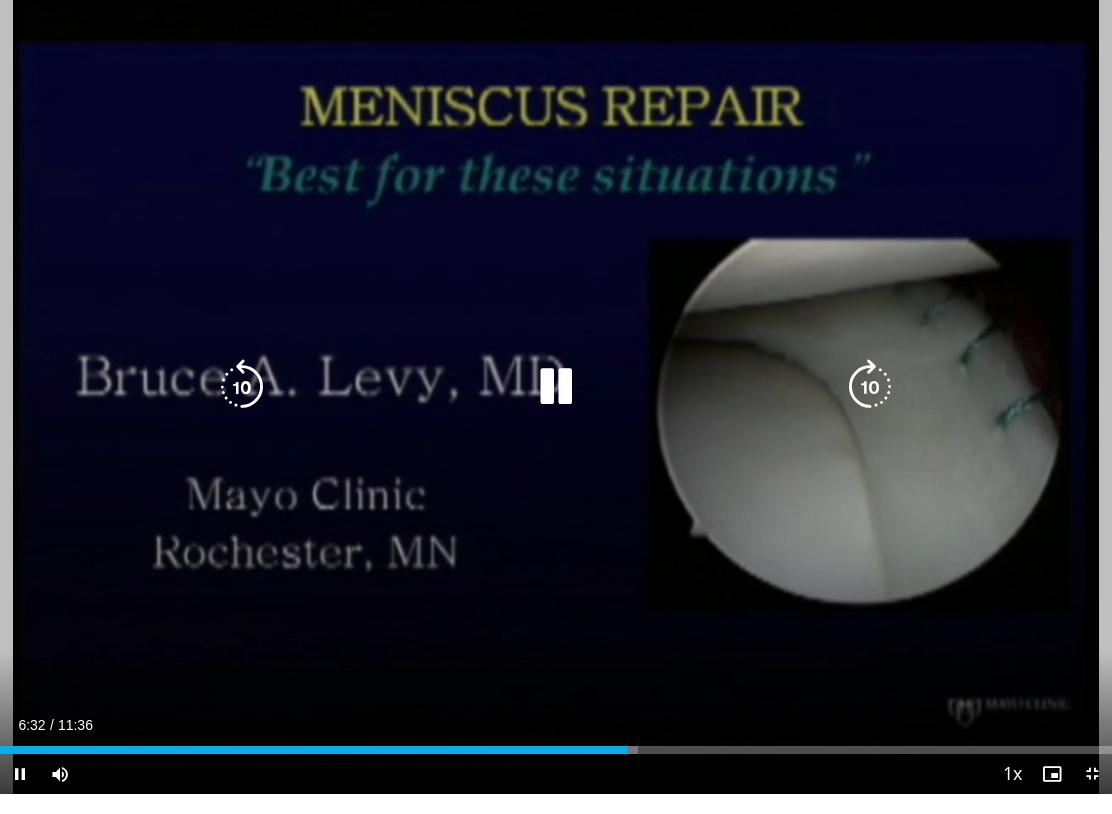 click at bounding box center (242, 407) 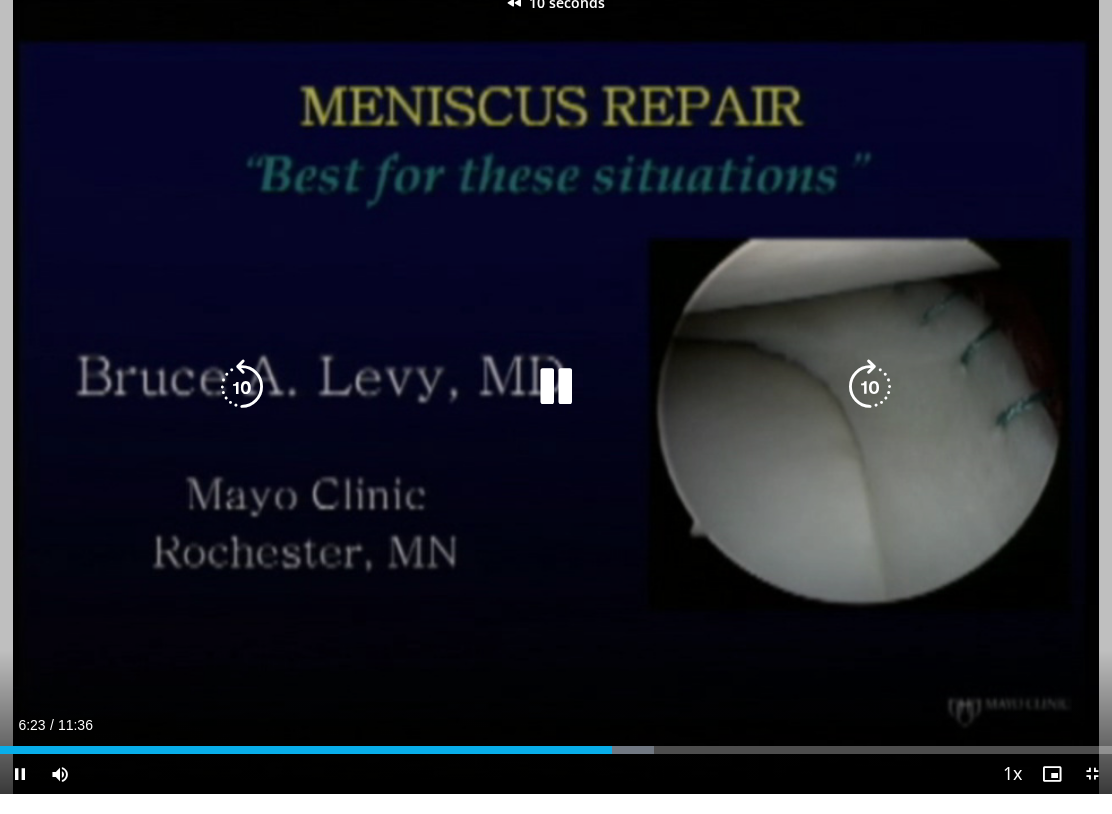 click at bounding box center [242, 407] 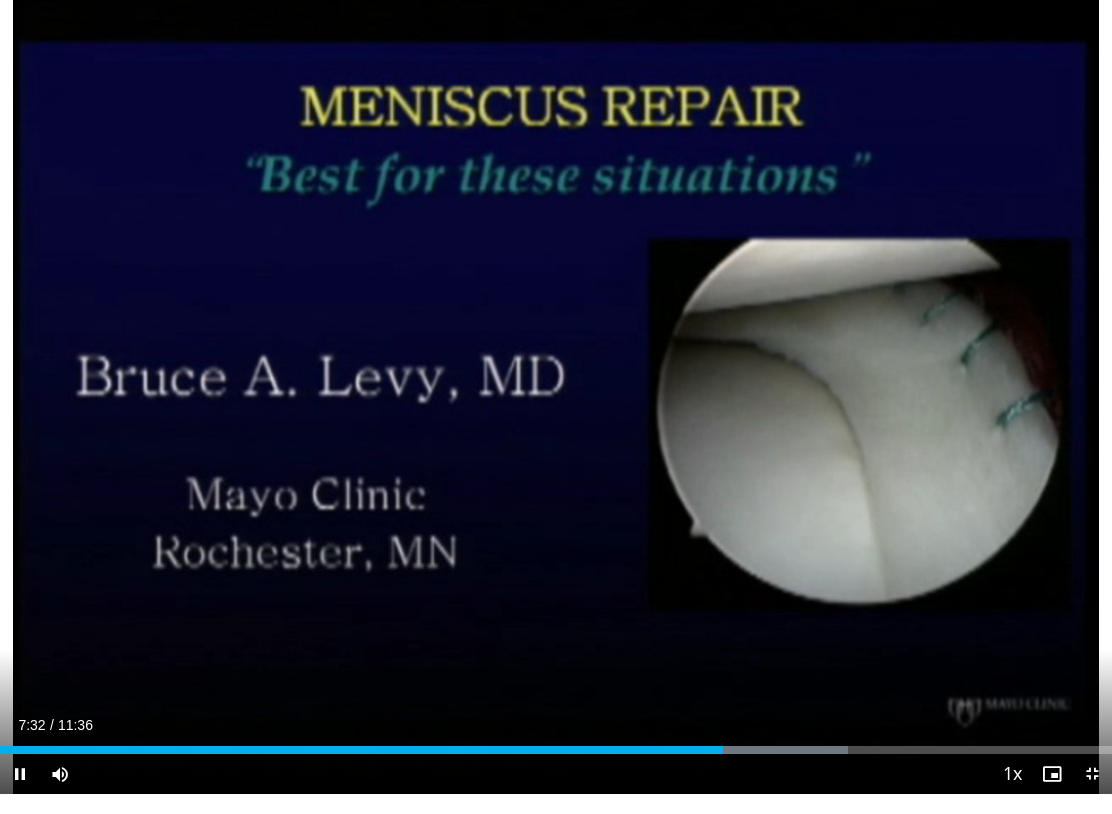 click on "20 seconds
Tap to unmute" at bounding box center [556, 407] 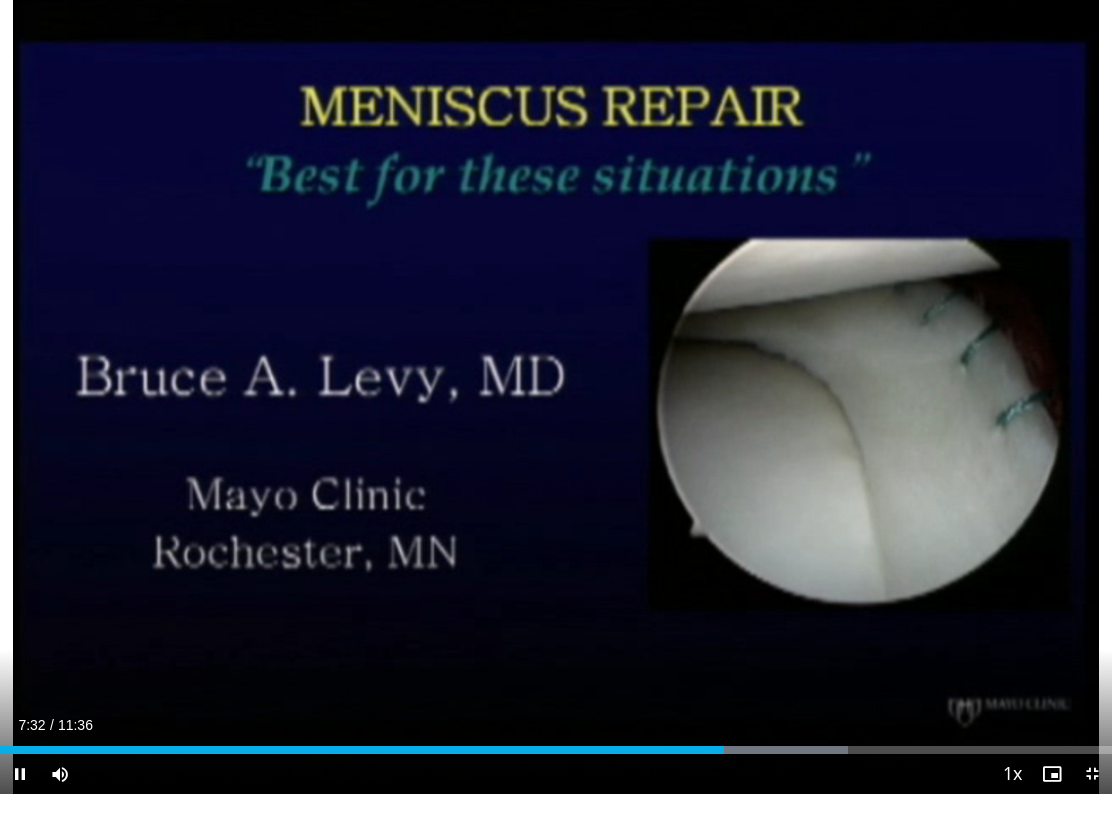click at bounding box center (870, 407) 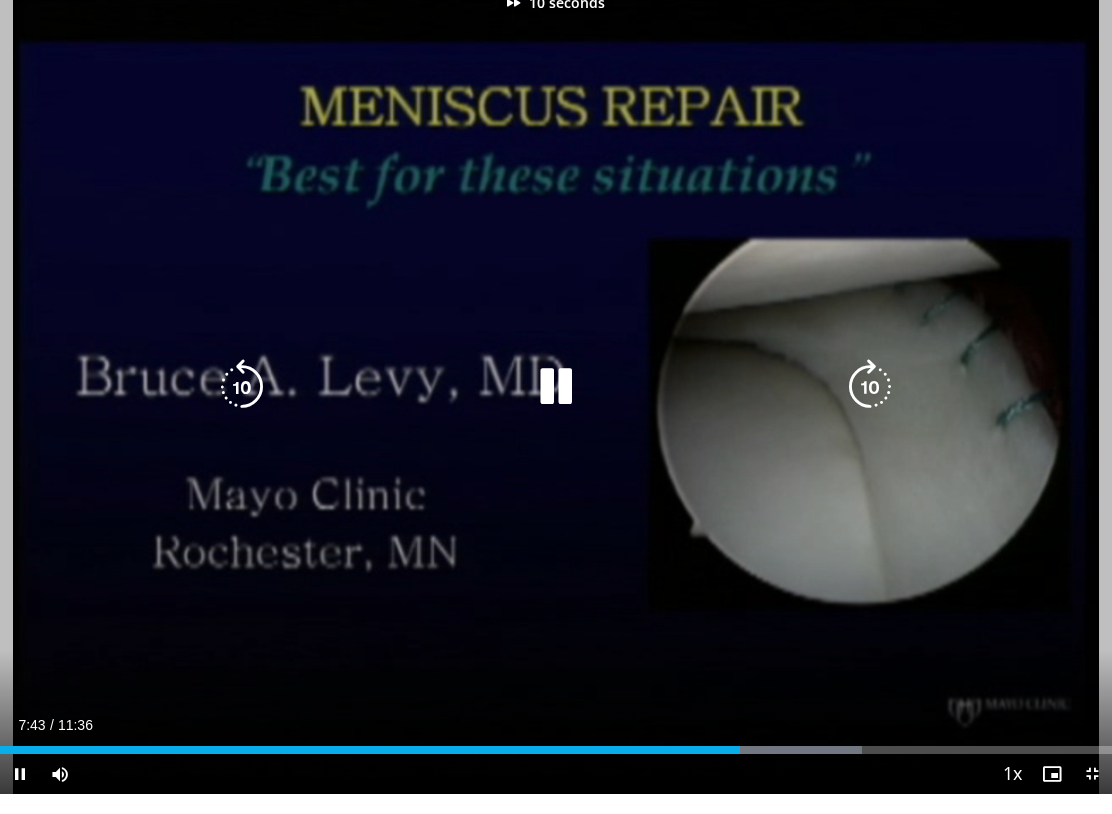 click at bounding box center [870, 407] 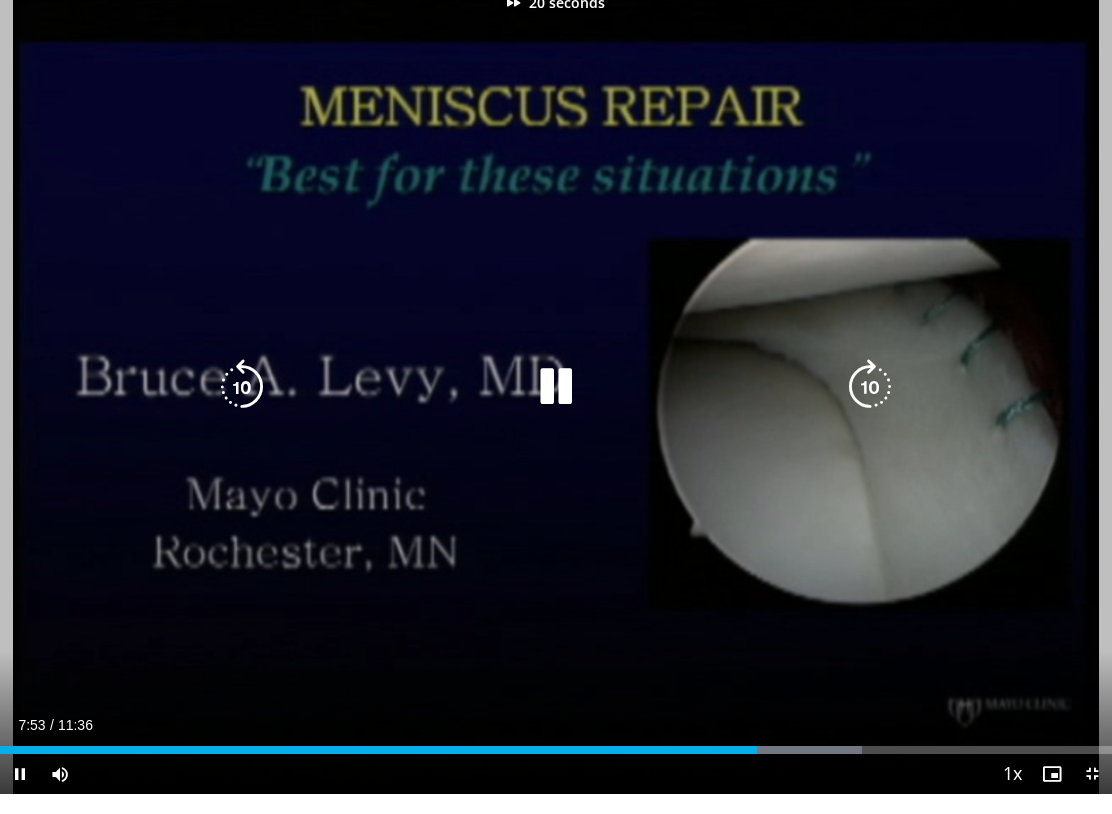 click at bounding box center [870, 407] 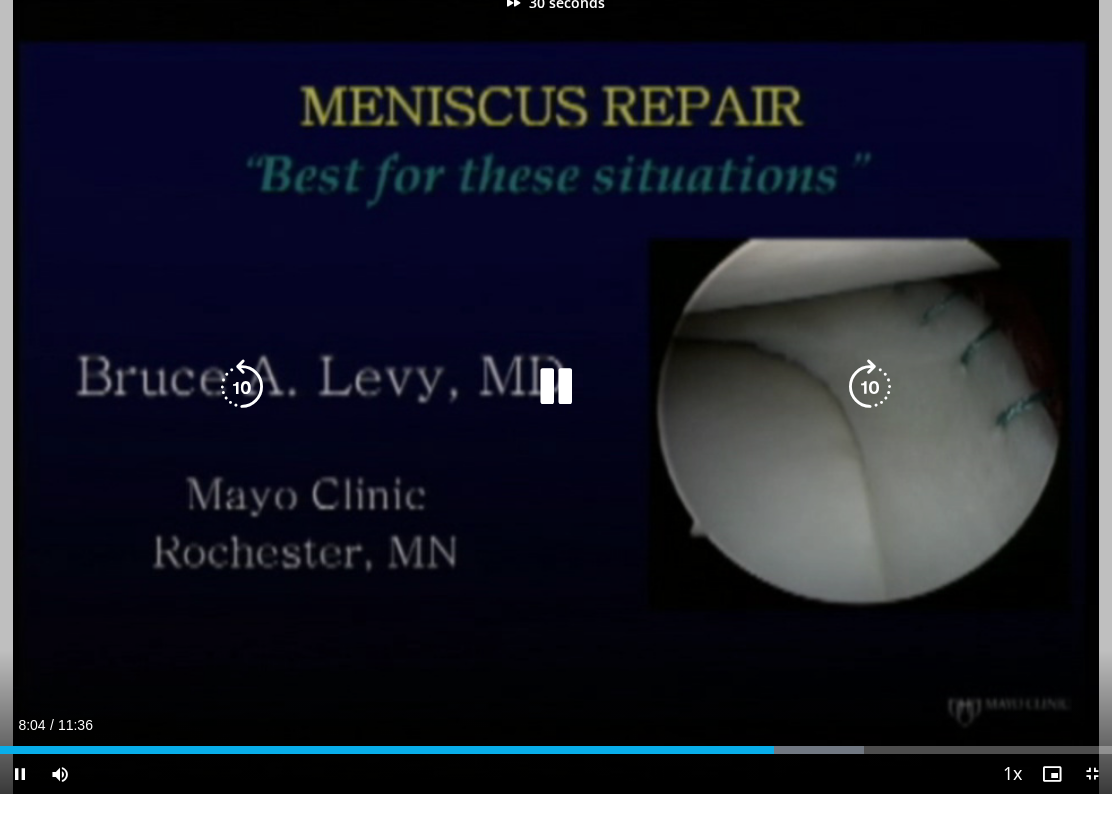 click at bounding box center (870, 407) 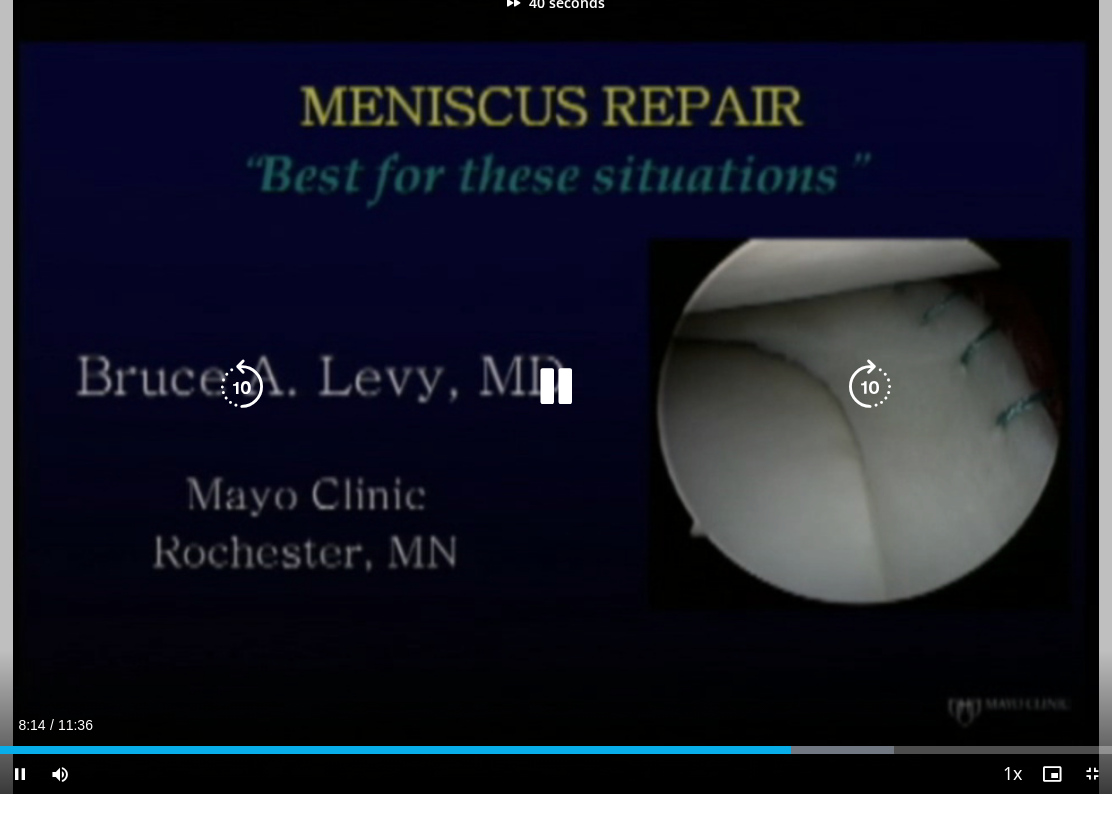 click at bounding box center (870, 407) 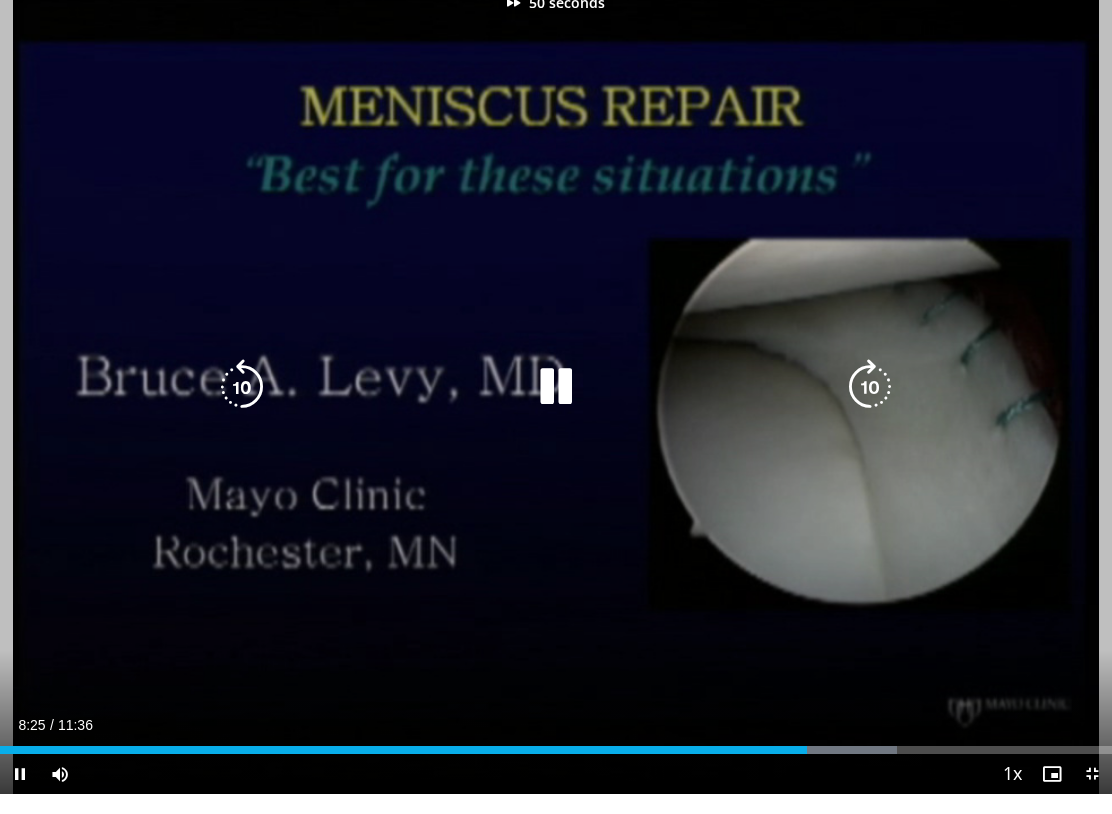 click at bounding box center [870, 407] 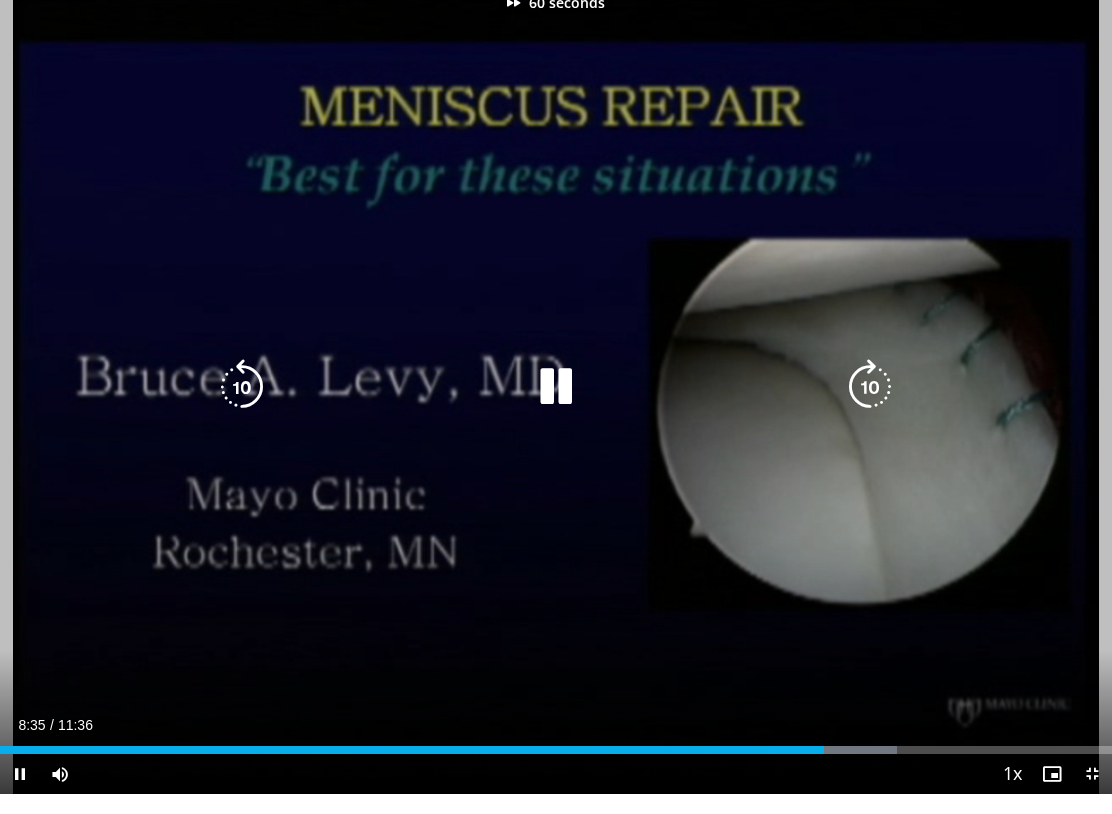 click at bounding box center [870, 407] 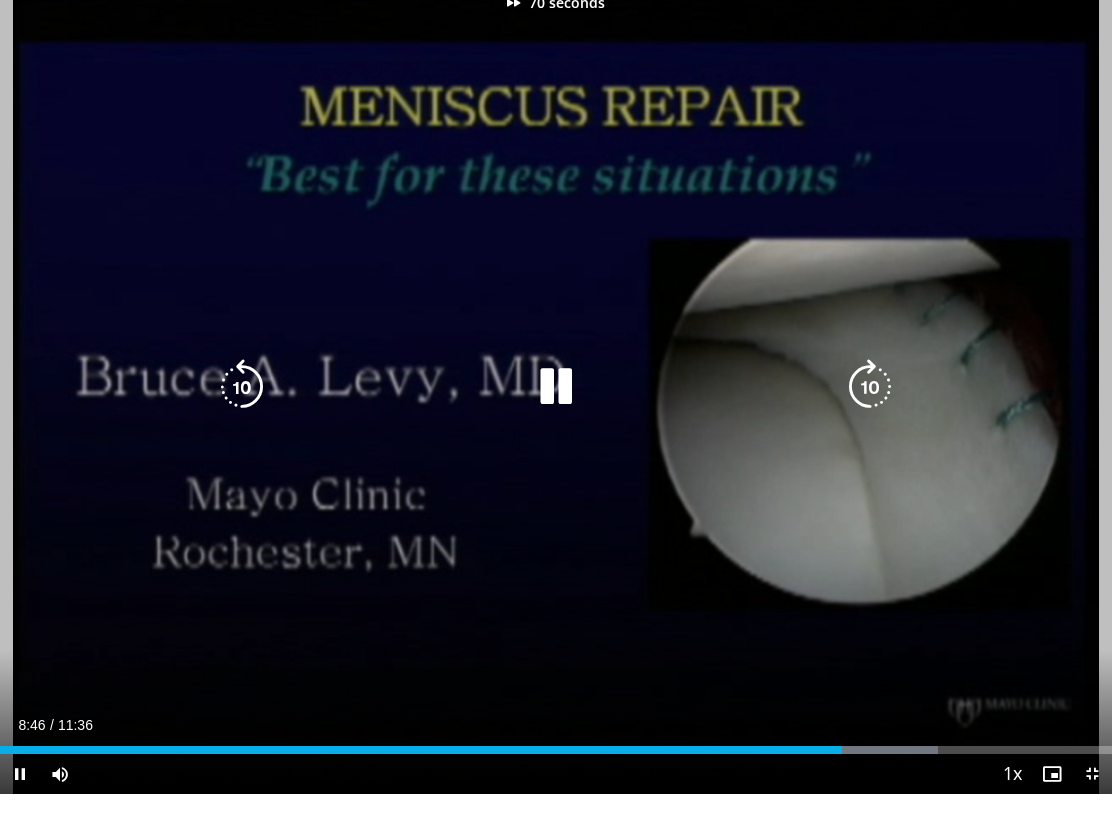 click on "70 seconds
Tap to unmute" at bounding box center [556, 407] 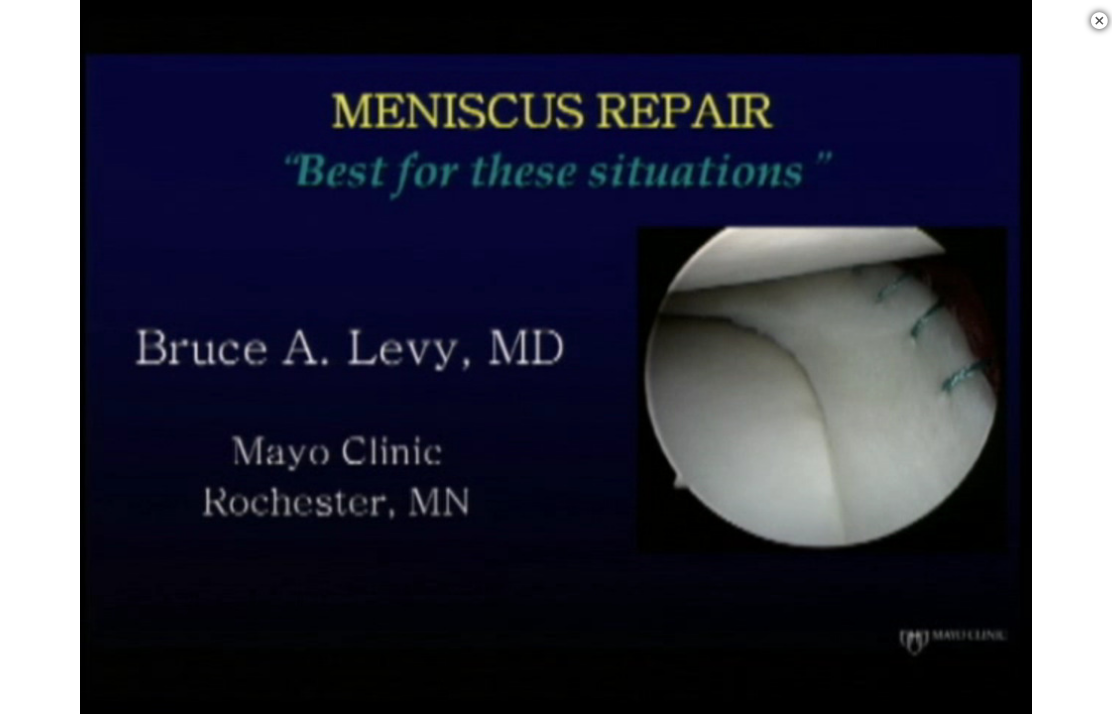 scroll, scrollTop: 652, scrollLeft: 0, axis: vertical 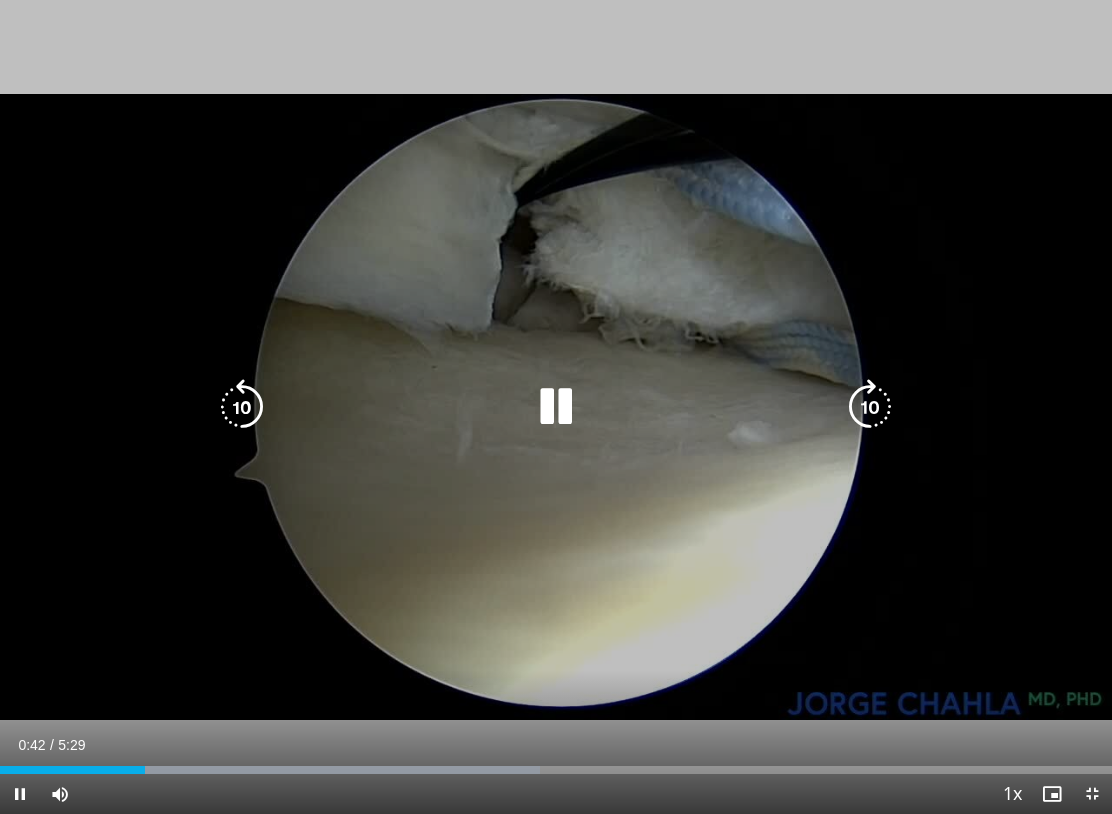 click at bounding box center (556, 407) 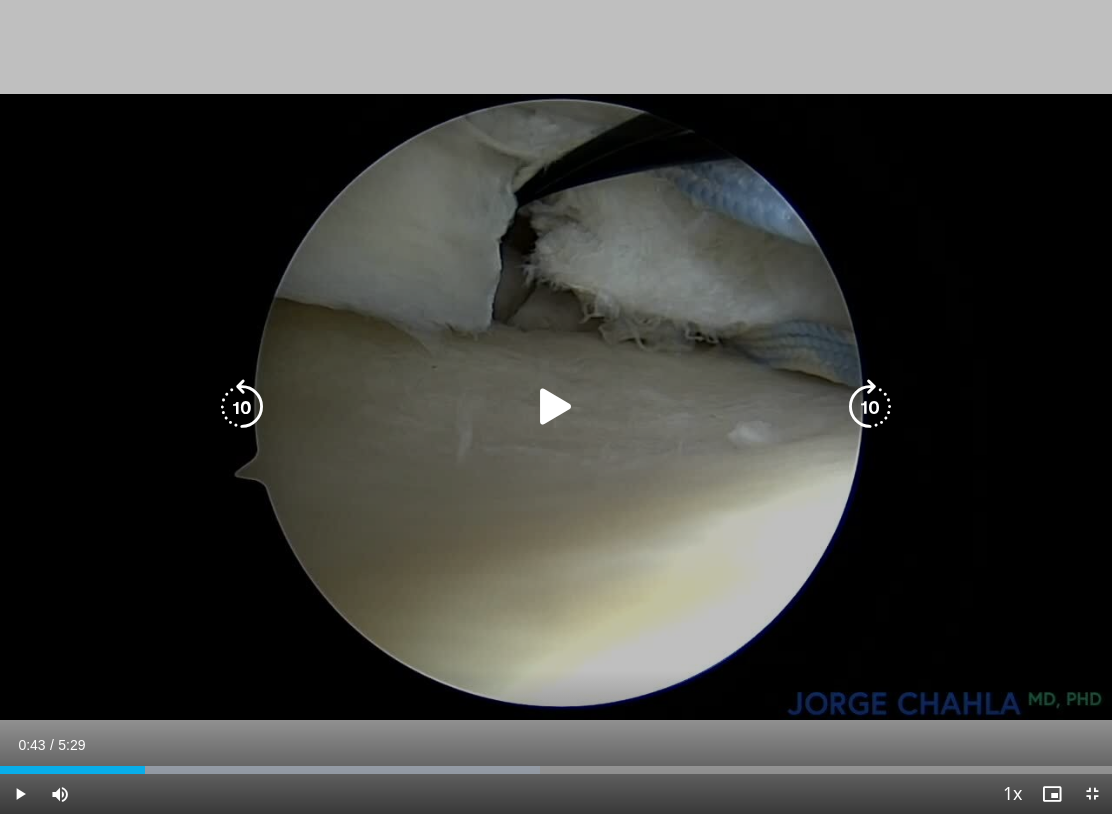 click at bounding box center [556, 407] 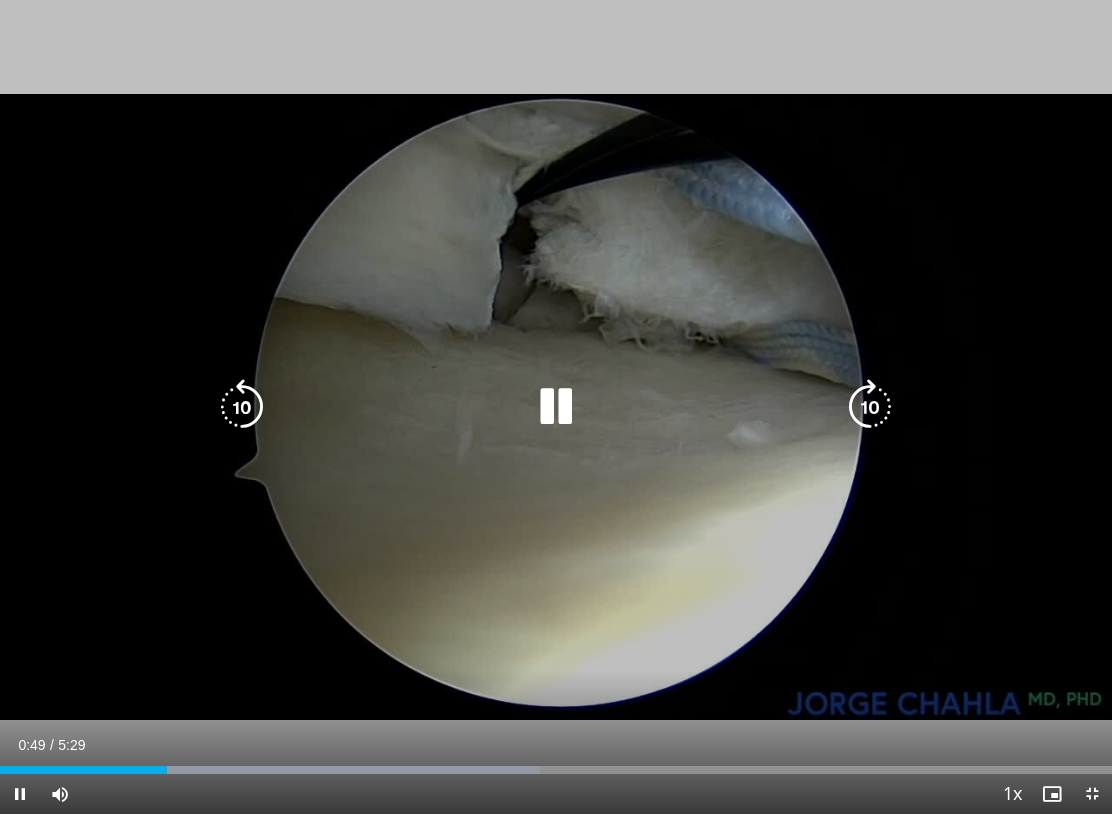 click at bounding box center (870, 407) 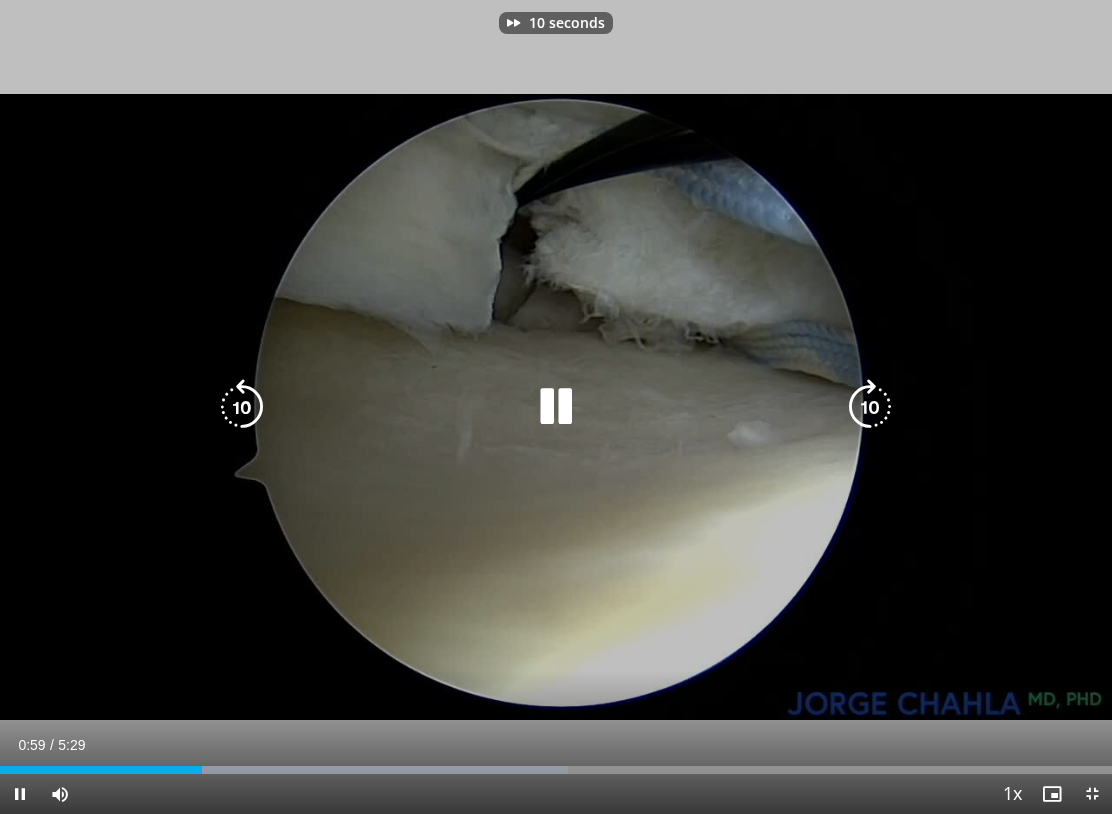 click at bounding box center (870, 407) 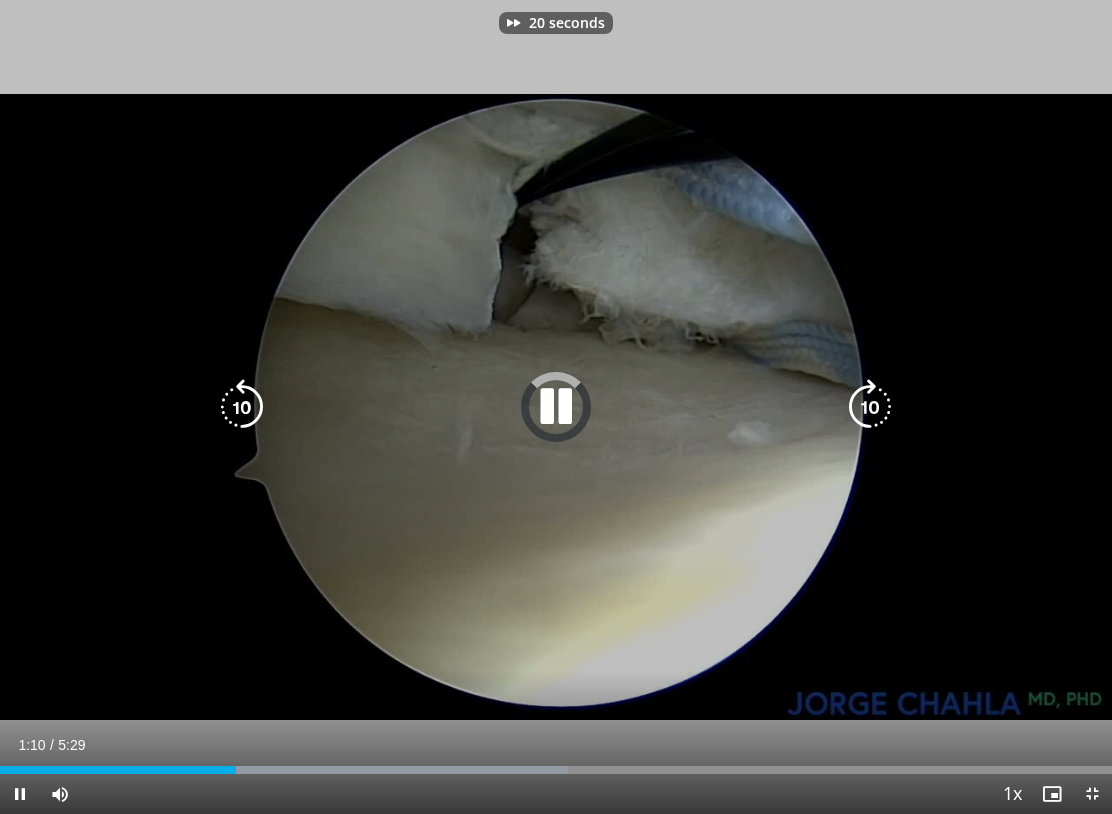 click at bounding box center [870, 407] 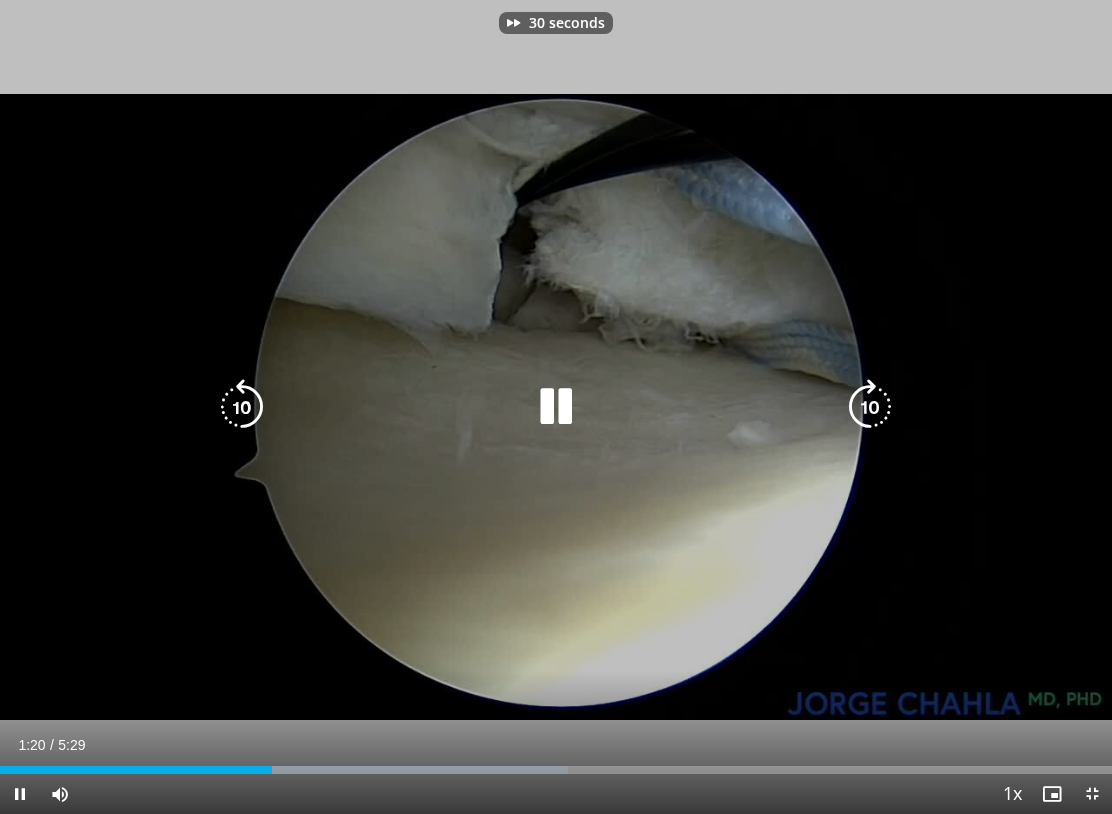 click at bounding box center [870, 407] 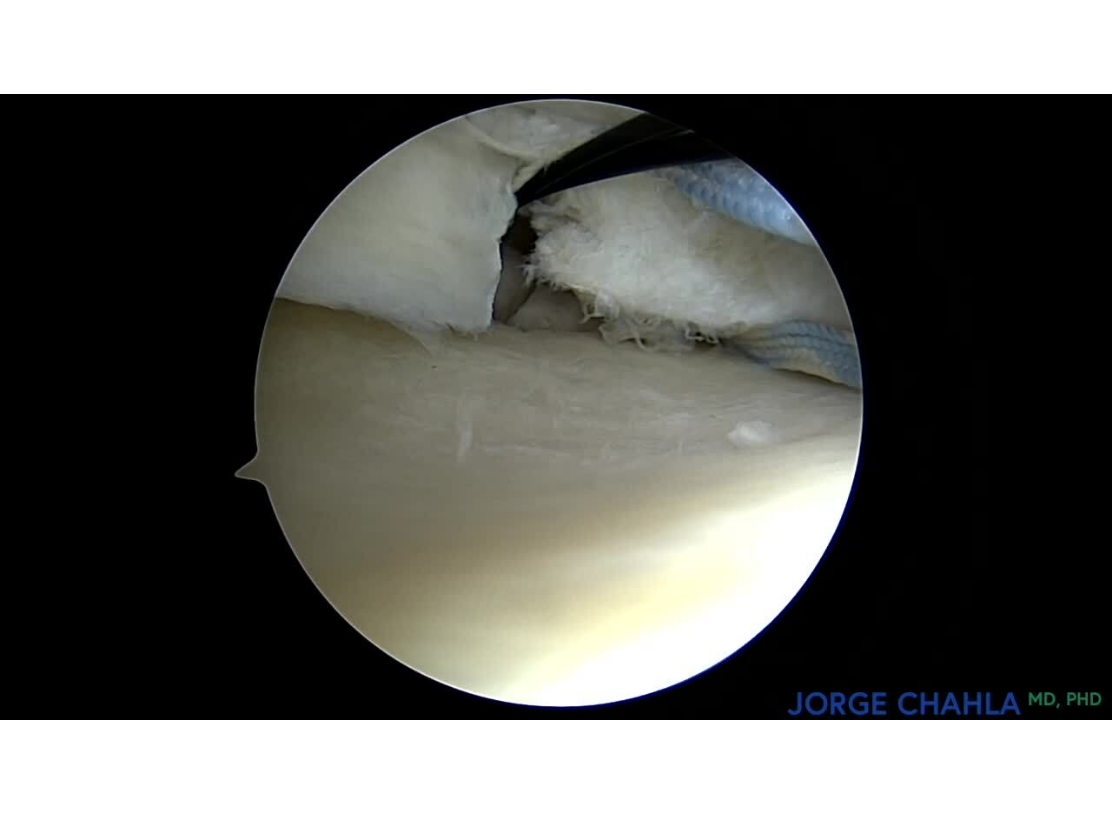 click at bounding box center (556, 407) 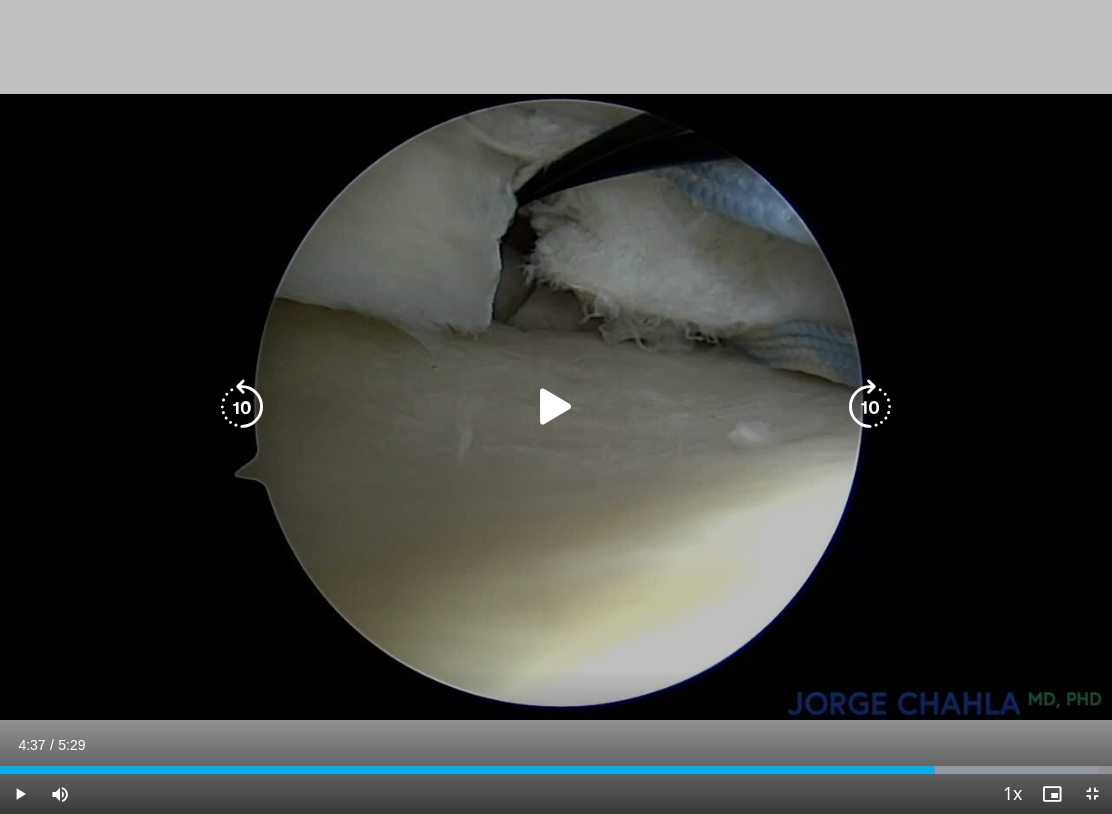 click at bounding box center [556, 407] 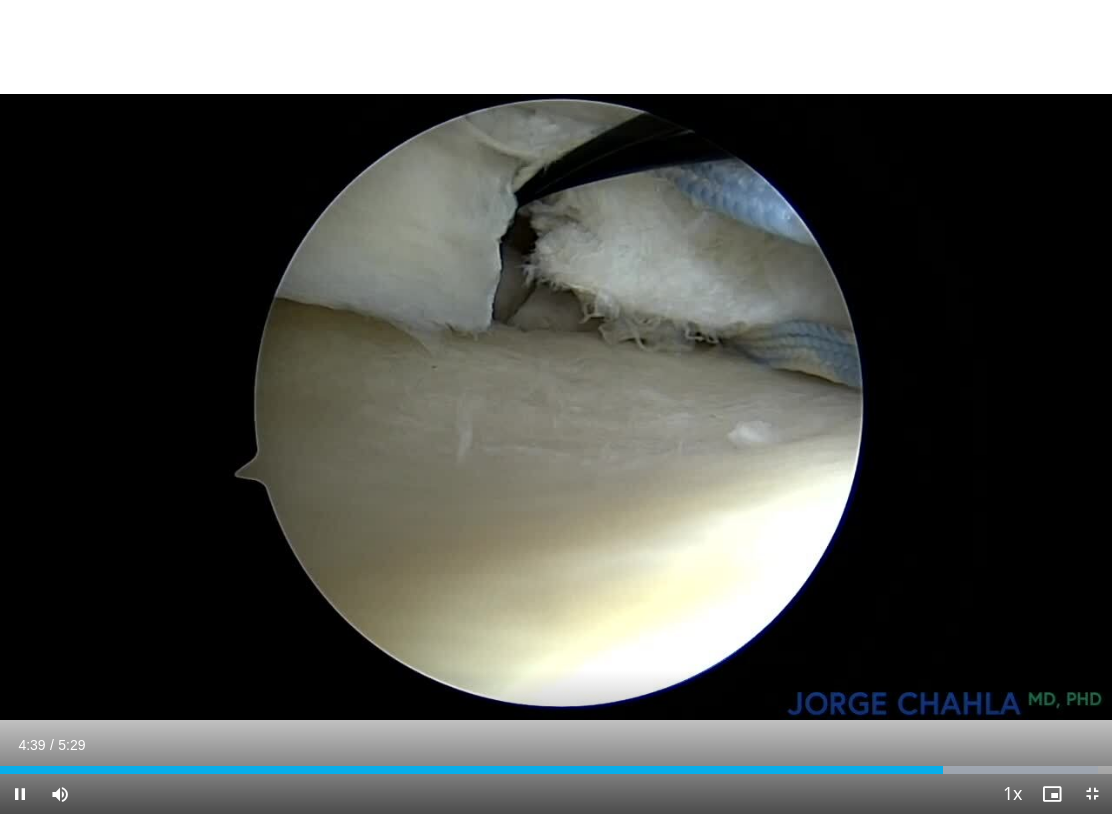 click on "40 seconds
Tap to unmute" at bounding box center (556, 407) 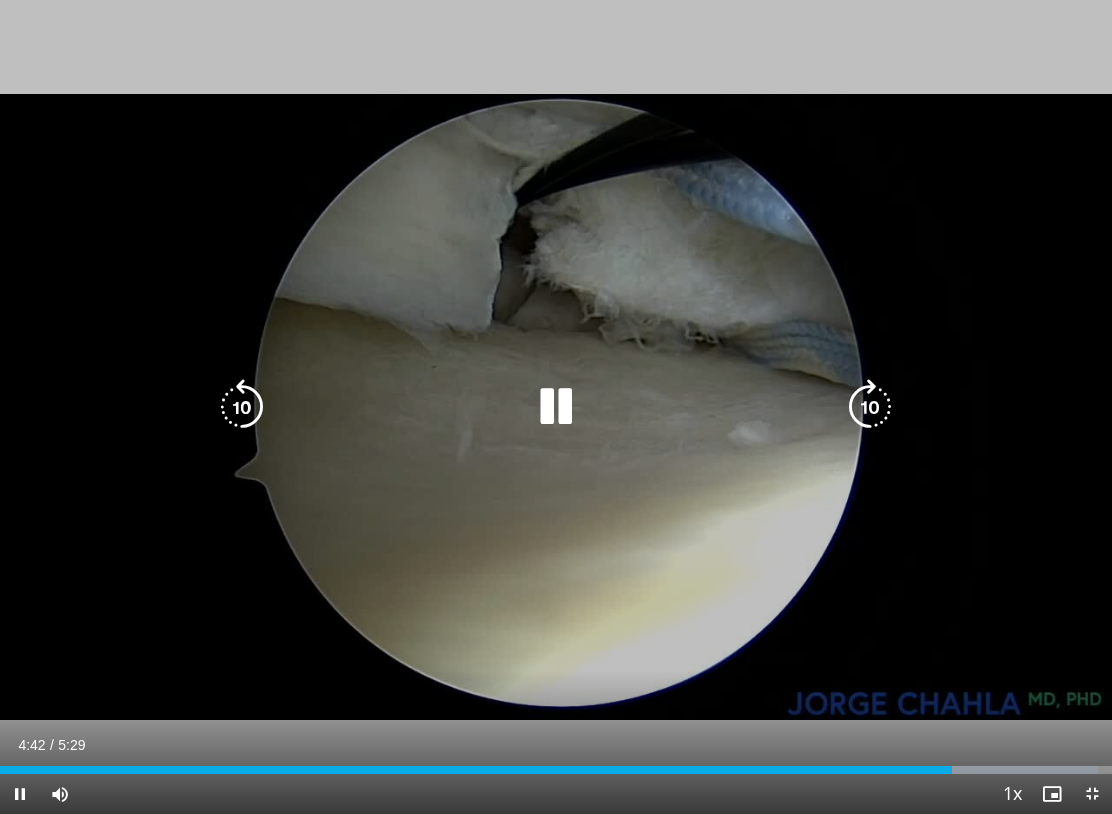click at bounding box center (556, 407) 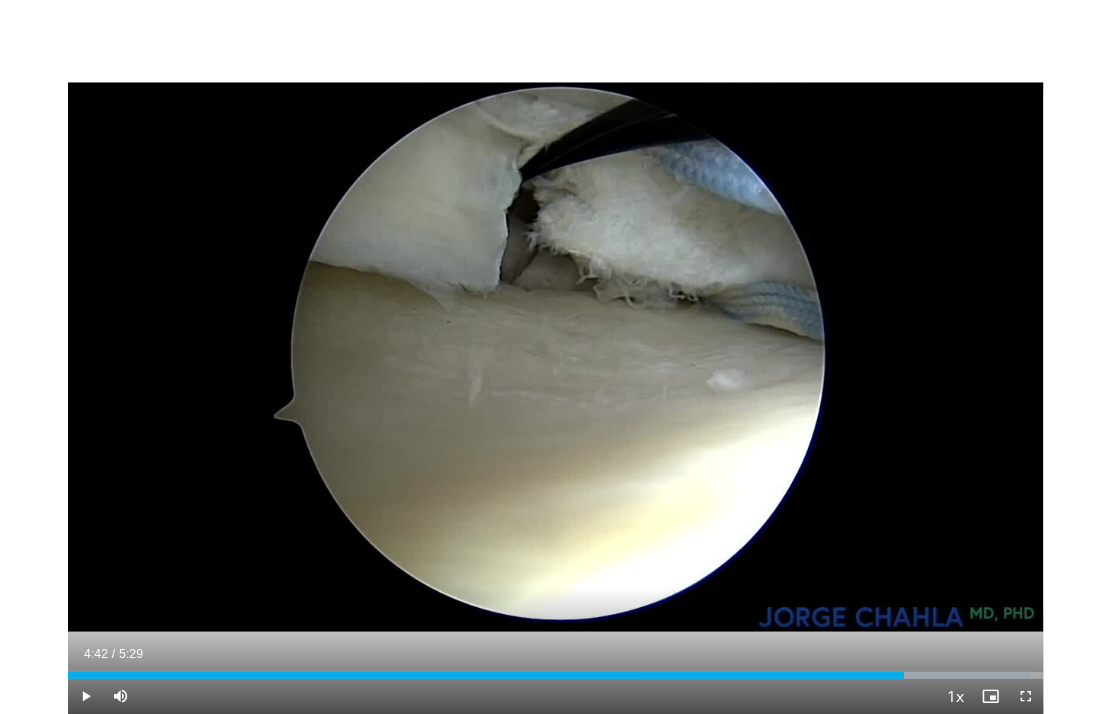 scroll, scrollTop: 0, scrollLeft: 0, axis: both 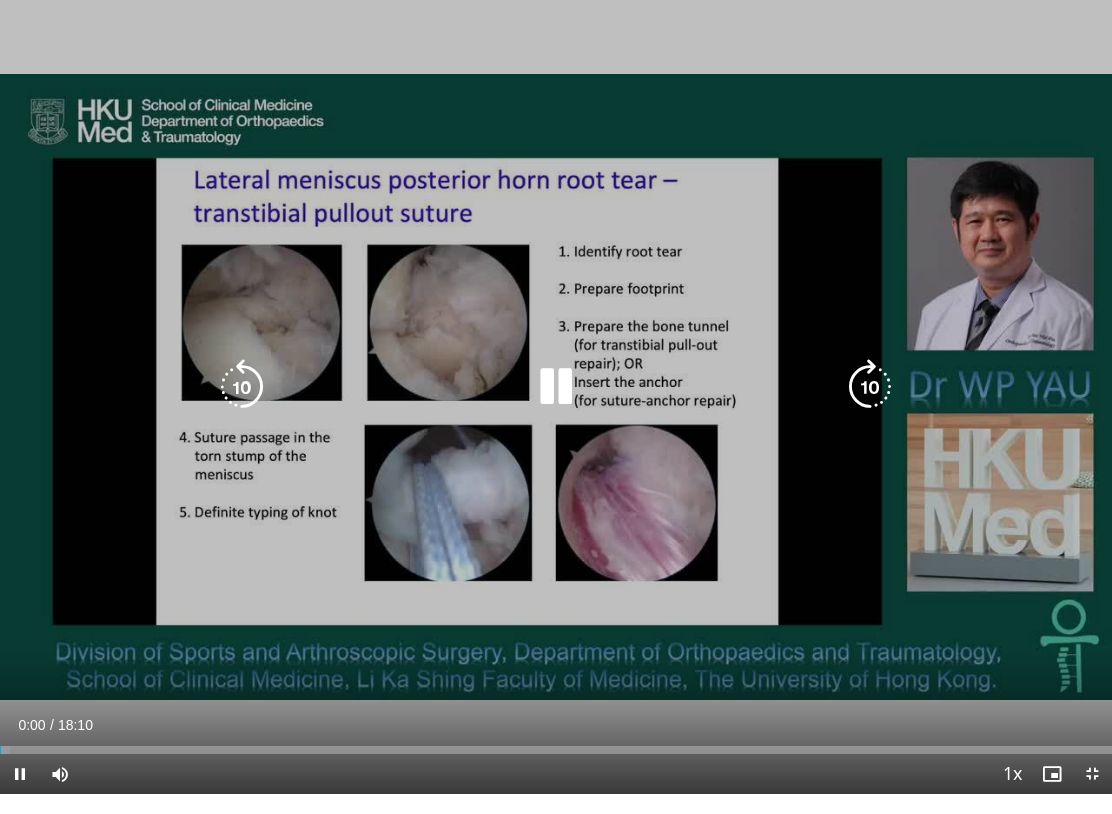 click on "Loaded :  0.91%" at bounding box center (556, 770) 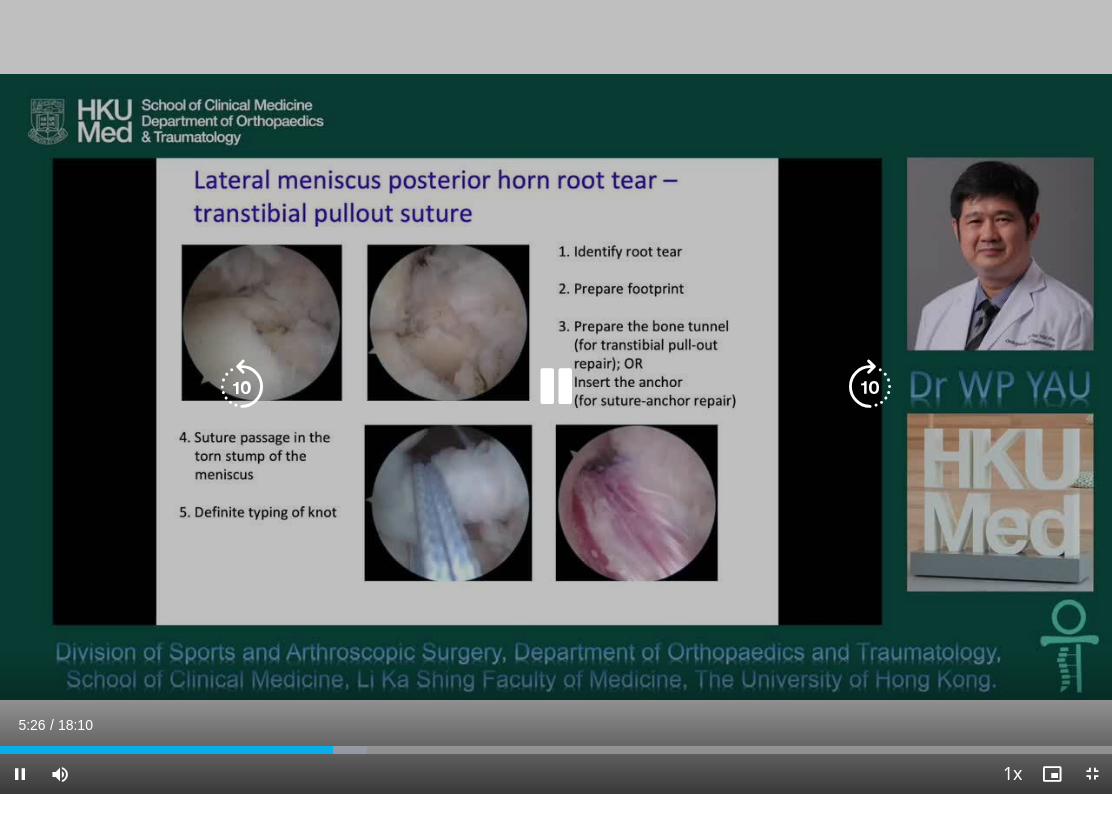 click on "Loaded :  33.00%" at bounding box center (556, 770) 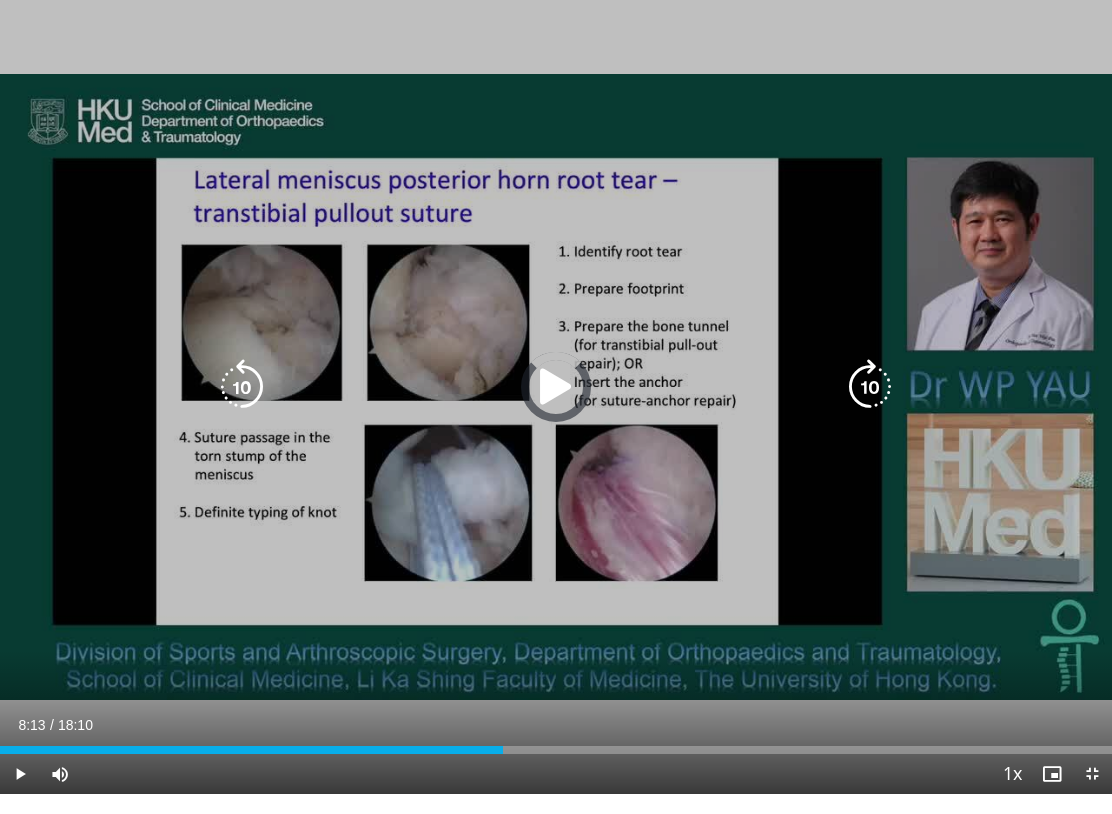 click on "Loaded :  33.00%" at bounding box center (556, 770) 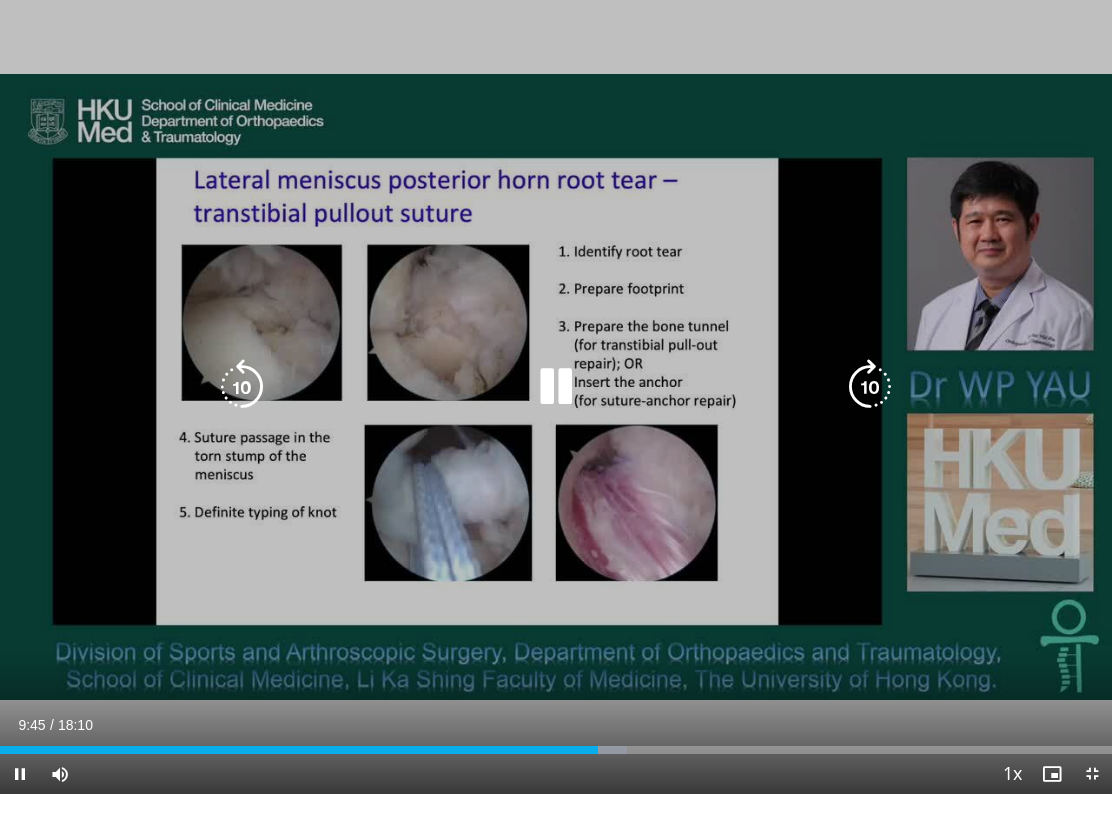click on "Loaded :  56.35%" at bounding box center [556, 770] 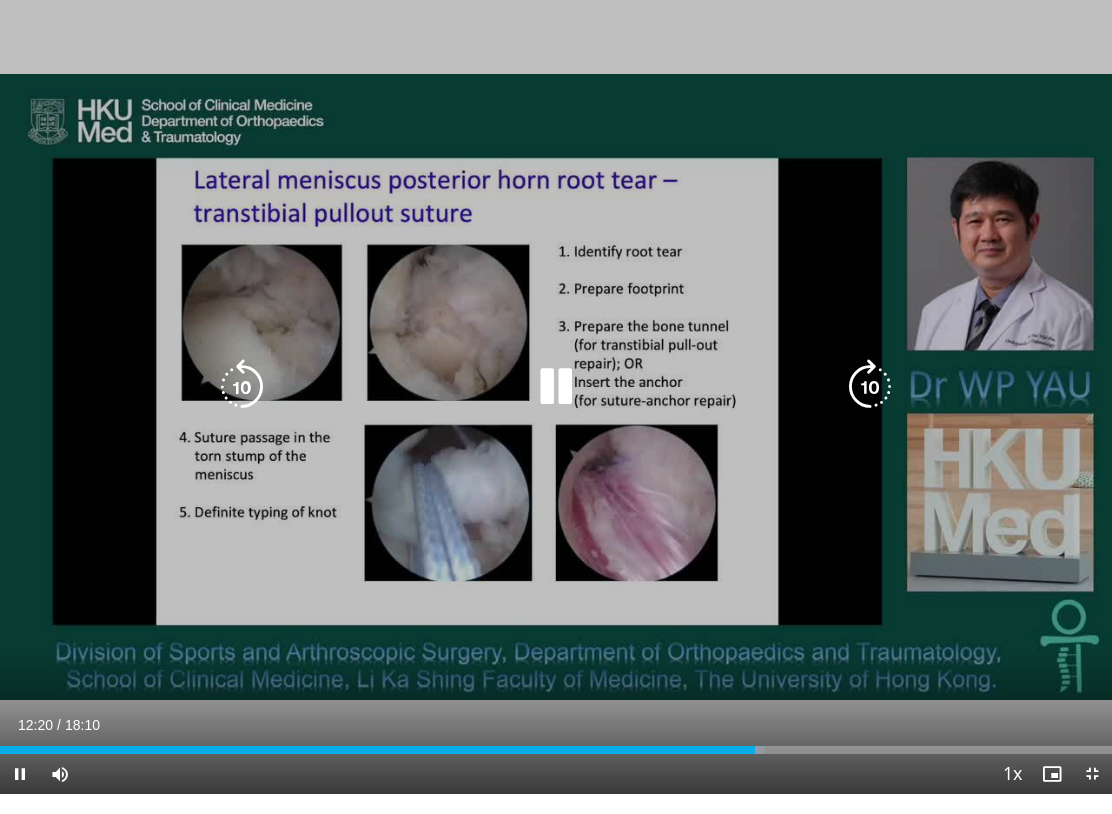 click on "Loaded :  68.77%" at bounding box center [556, 770] 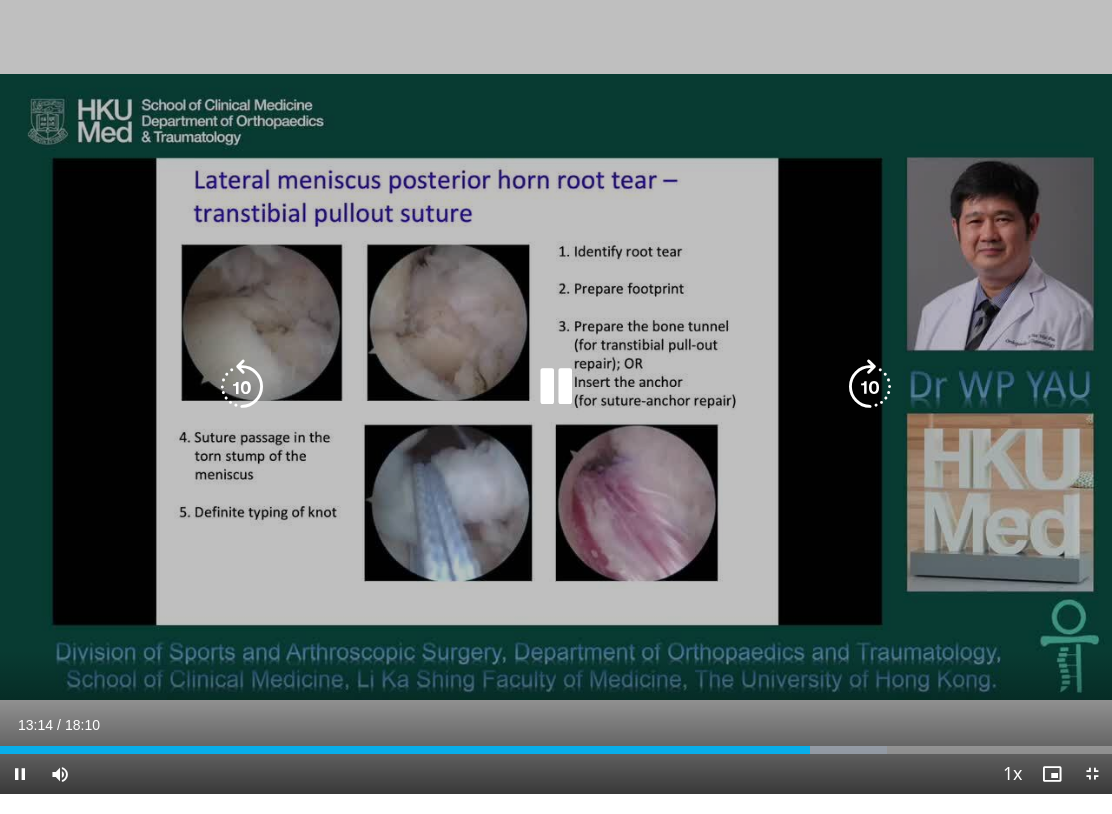 click at bounding box center [841, 770] 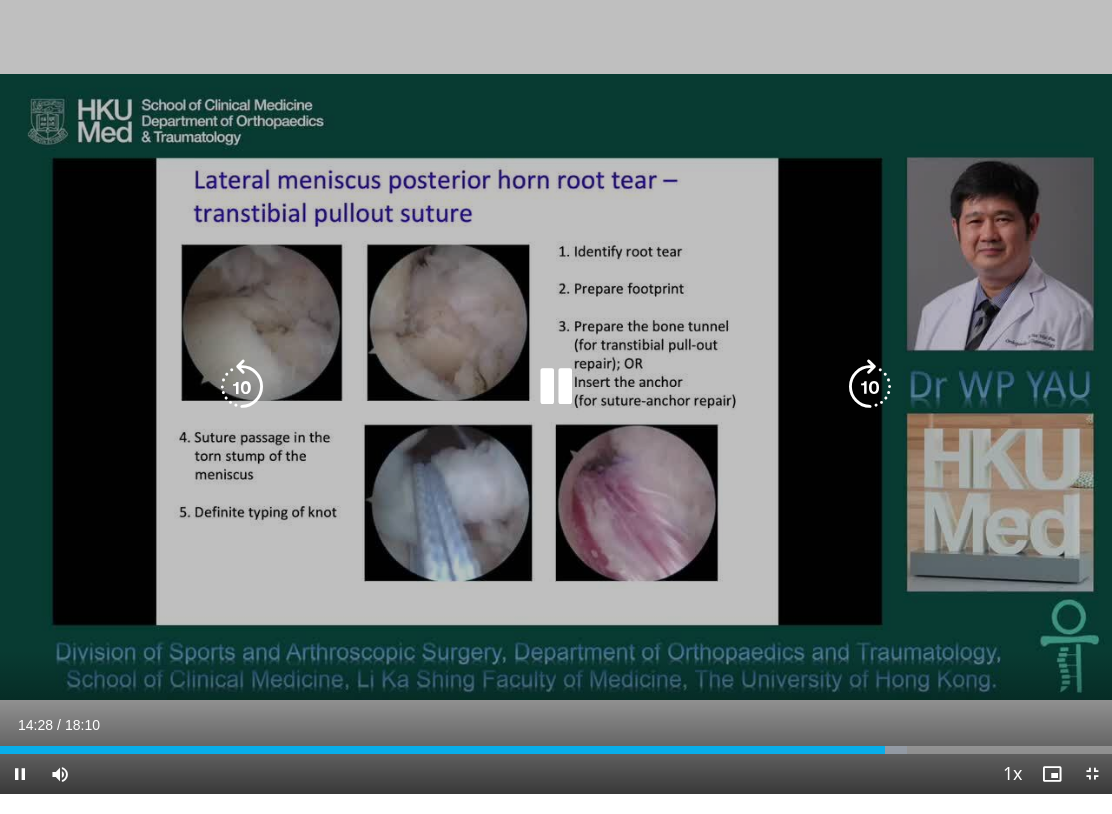 click on "10 seconds
Tap to unmute" at bounding box center [556, 407] 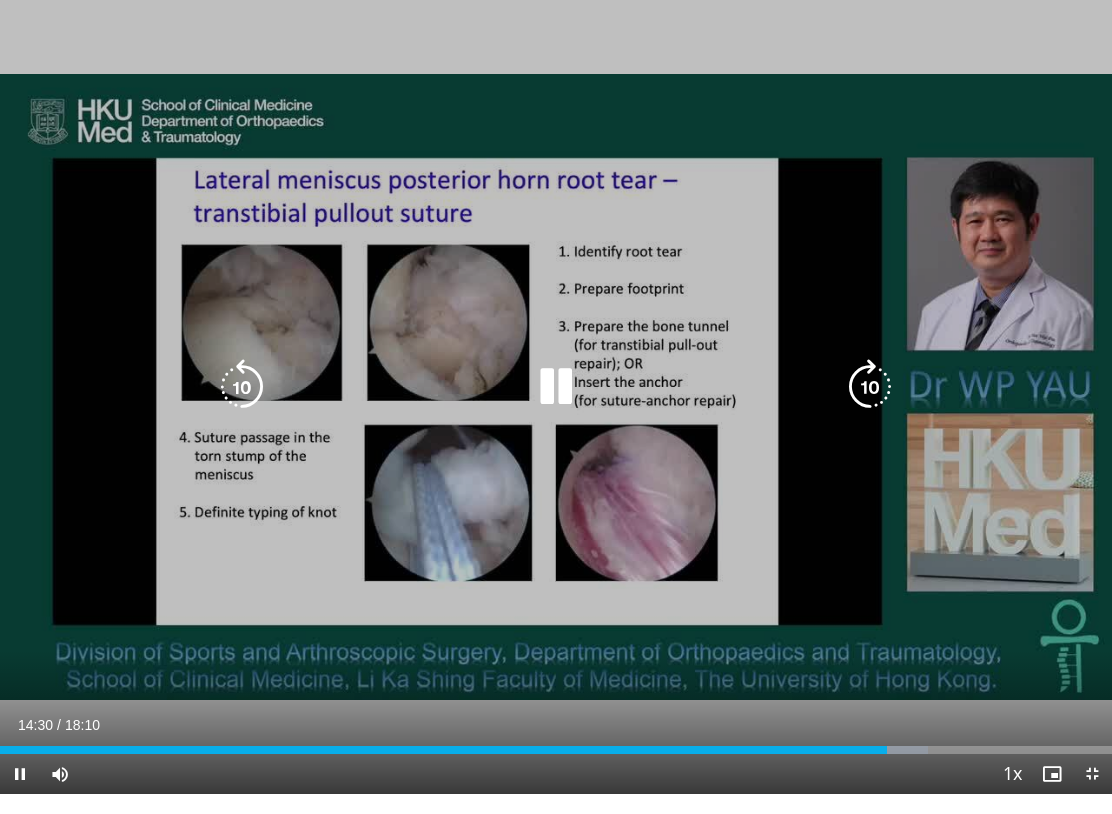 click on "Loaded :  83.44%" at bounding box center (556, 770) 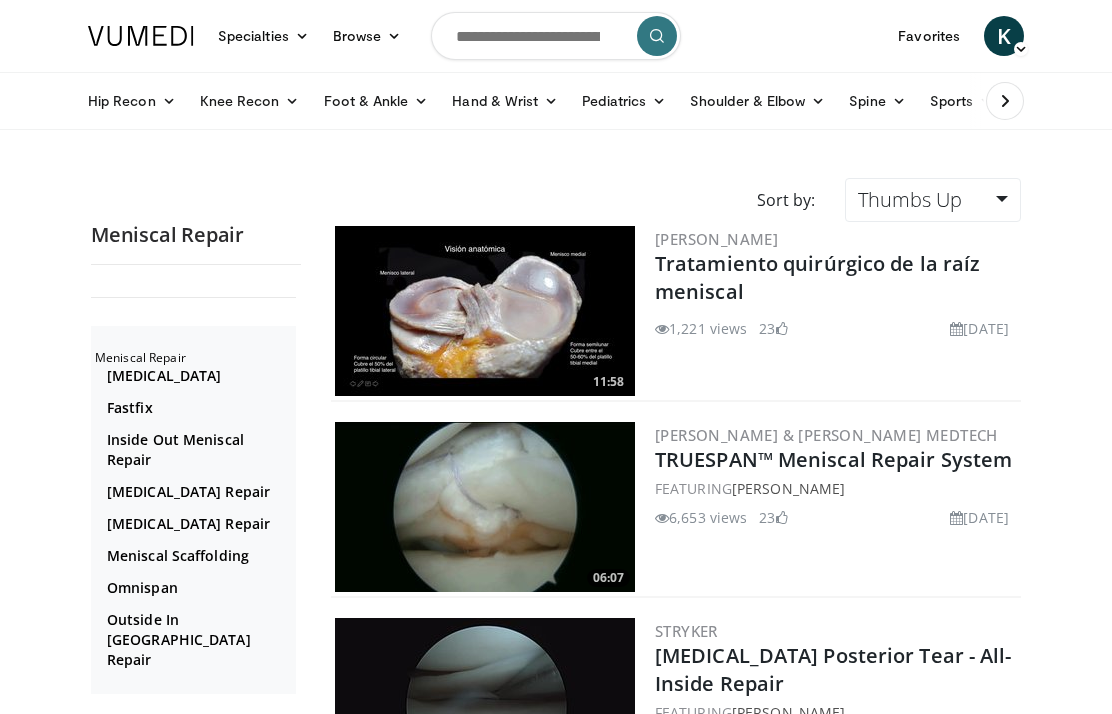 scroll, scrollTop: 0, scrollLeft: 0, axis: both 